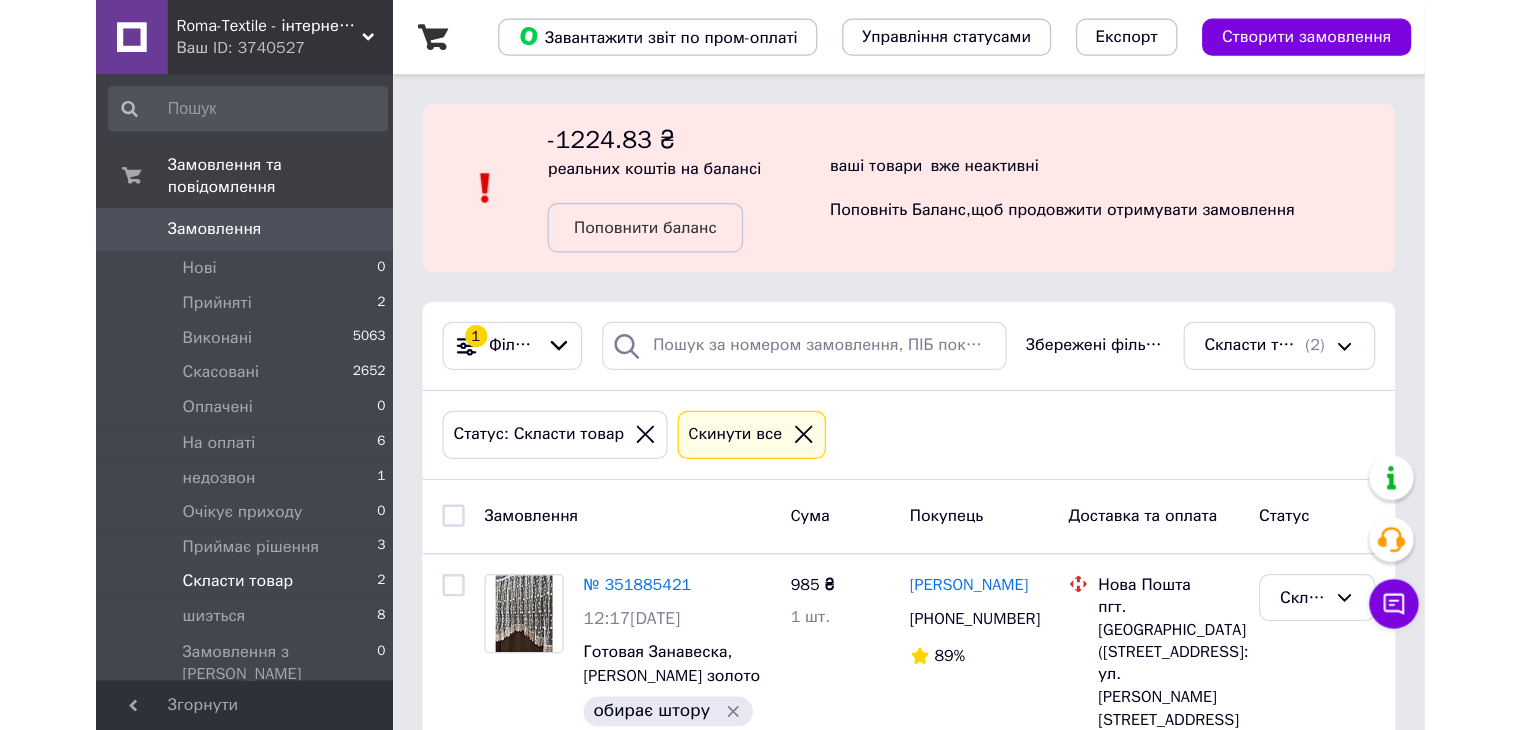 scroll, scrollTop: 0, scrollLeft: 0, axis: both 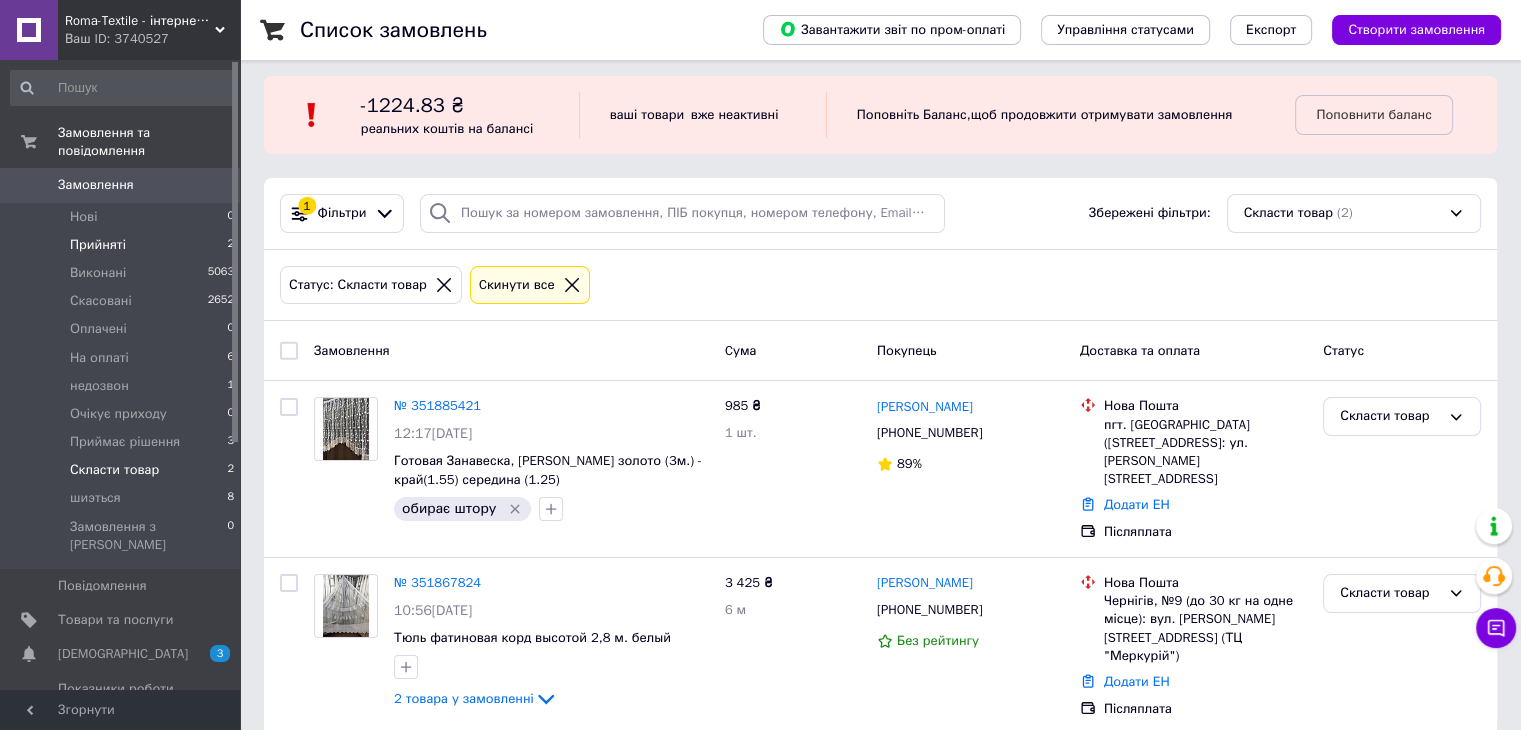 click on "Прийняті 2" at bounding box center (123, 245) 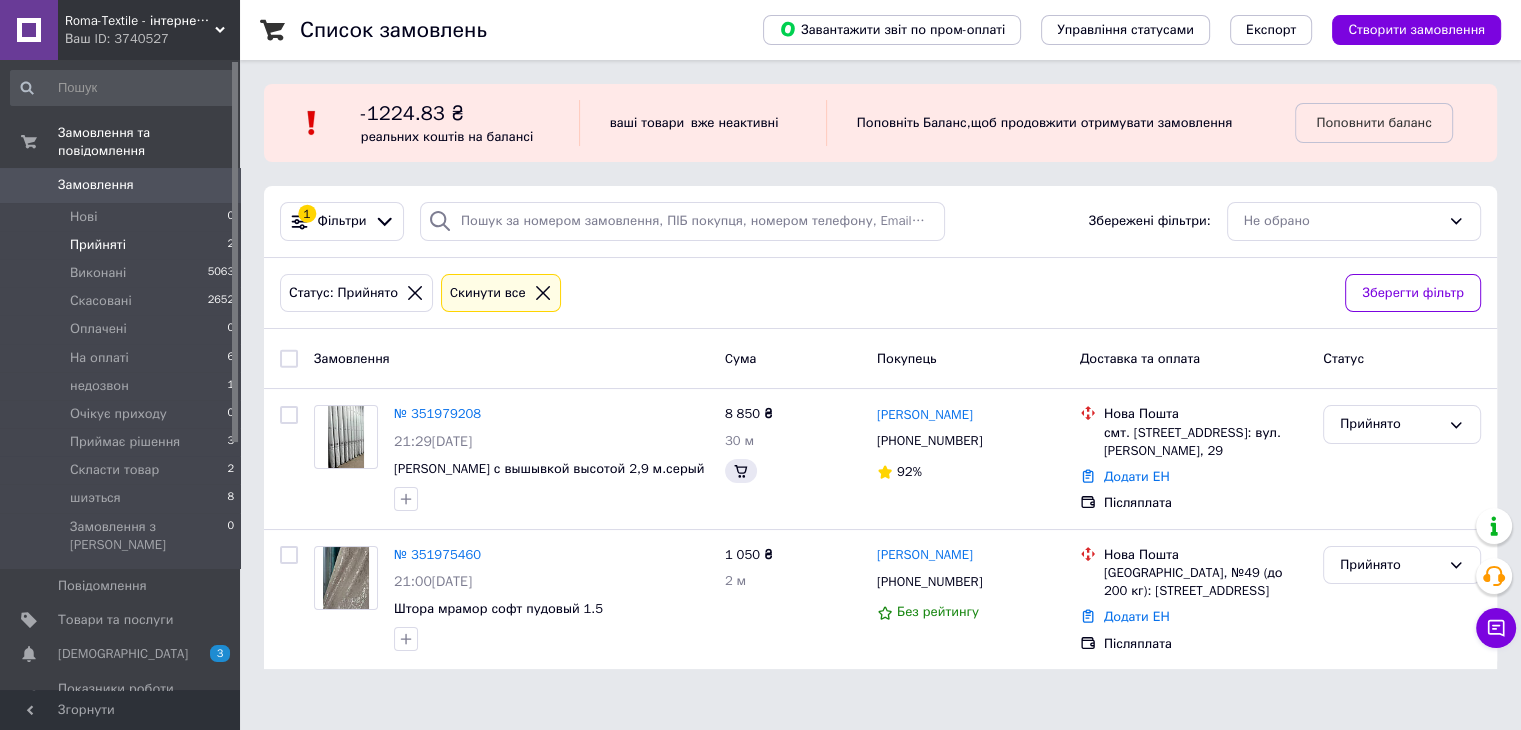 scroll, scrollTop: 0, scrollLeft: 0, axis: both 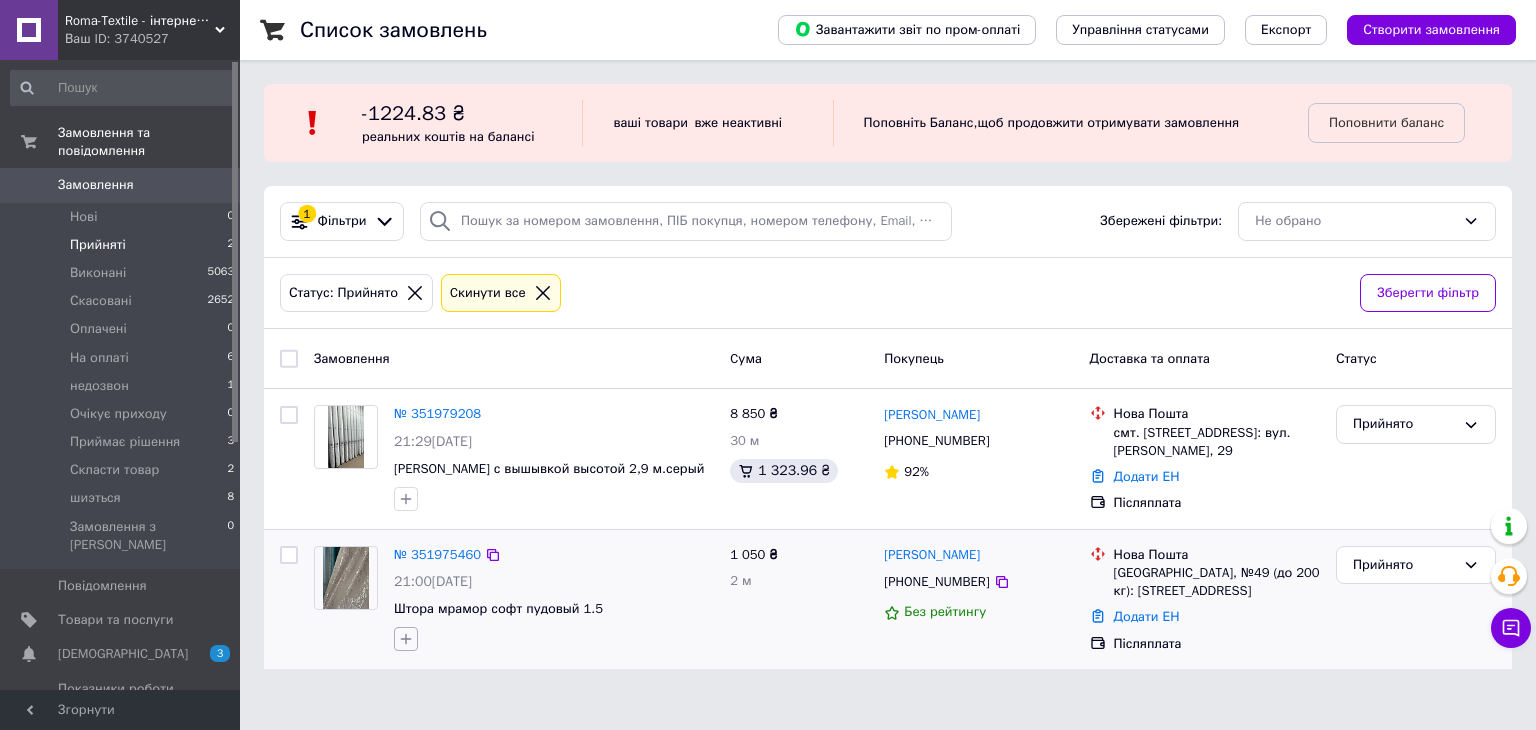 click 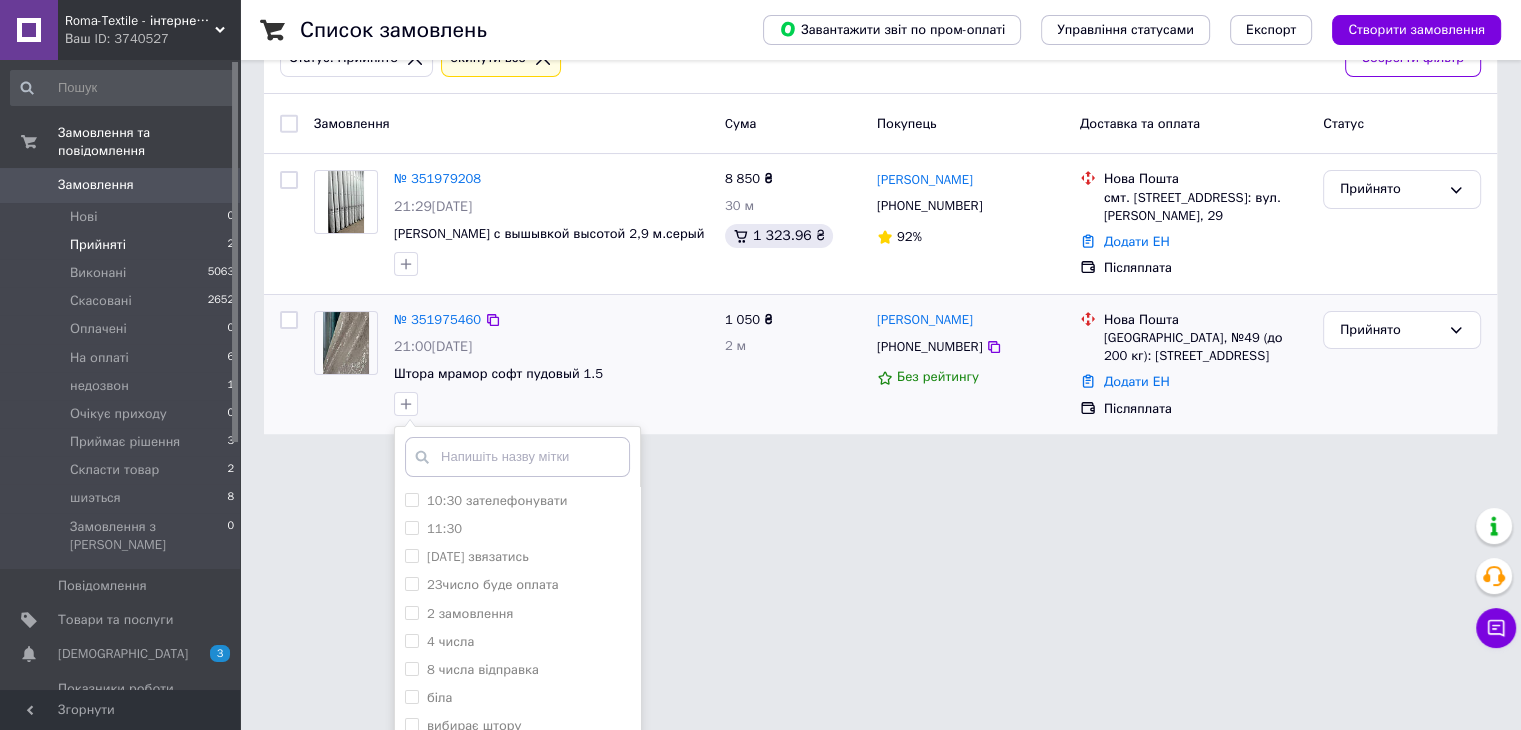scroll, scrollTop: 356, scrollLeft: 0, axis: vertical 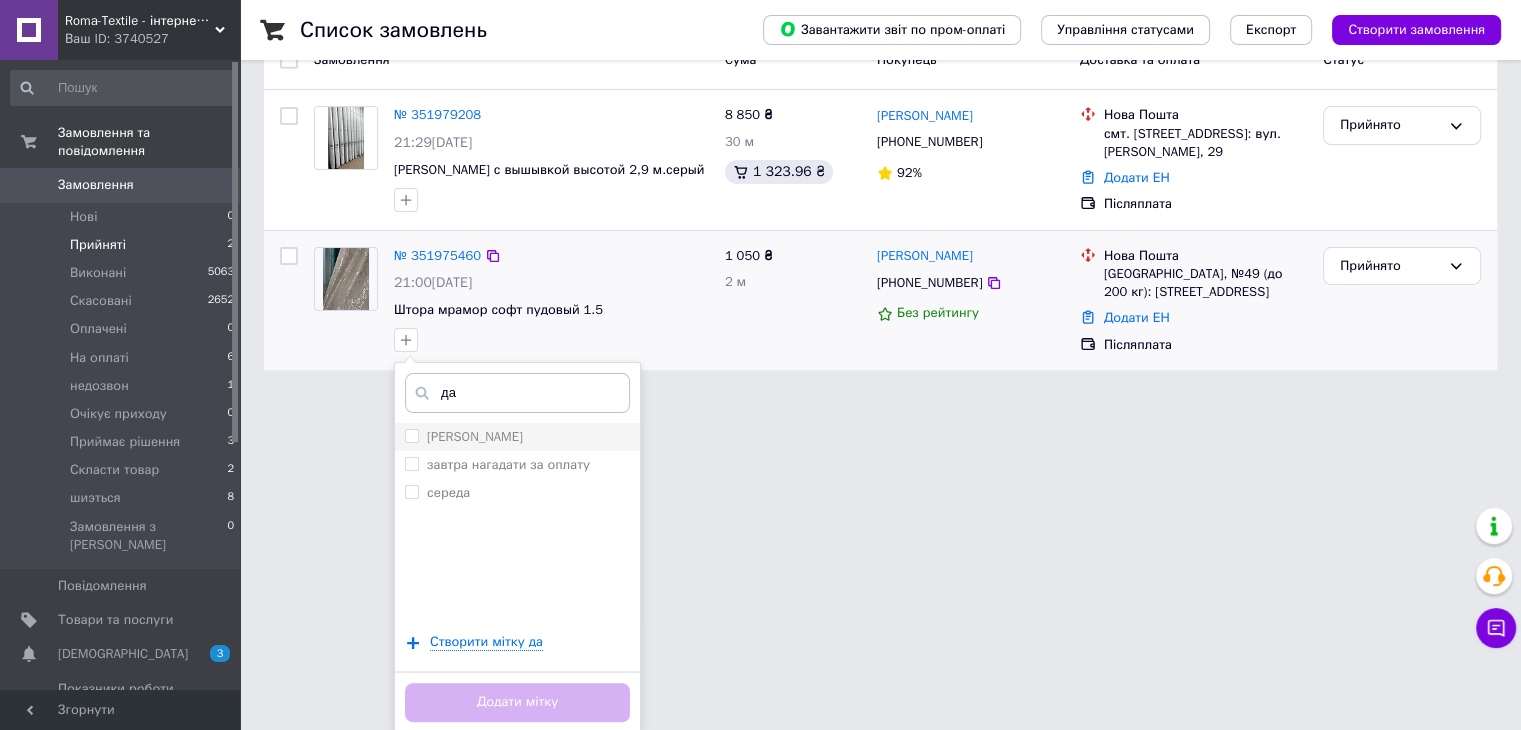 type on "да" 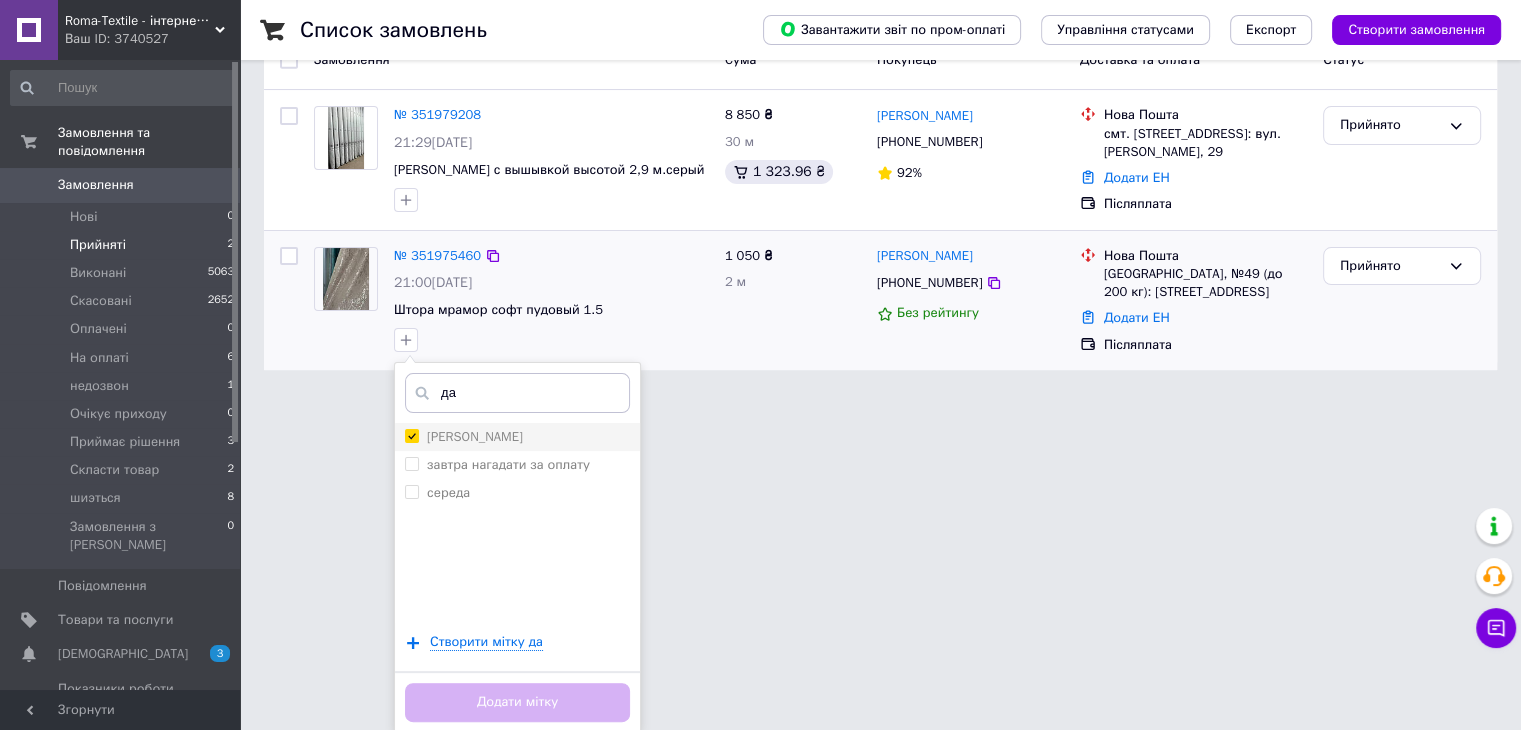 checkbox on "true" 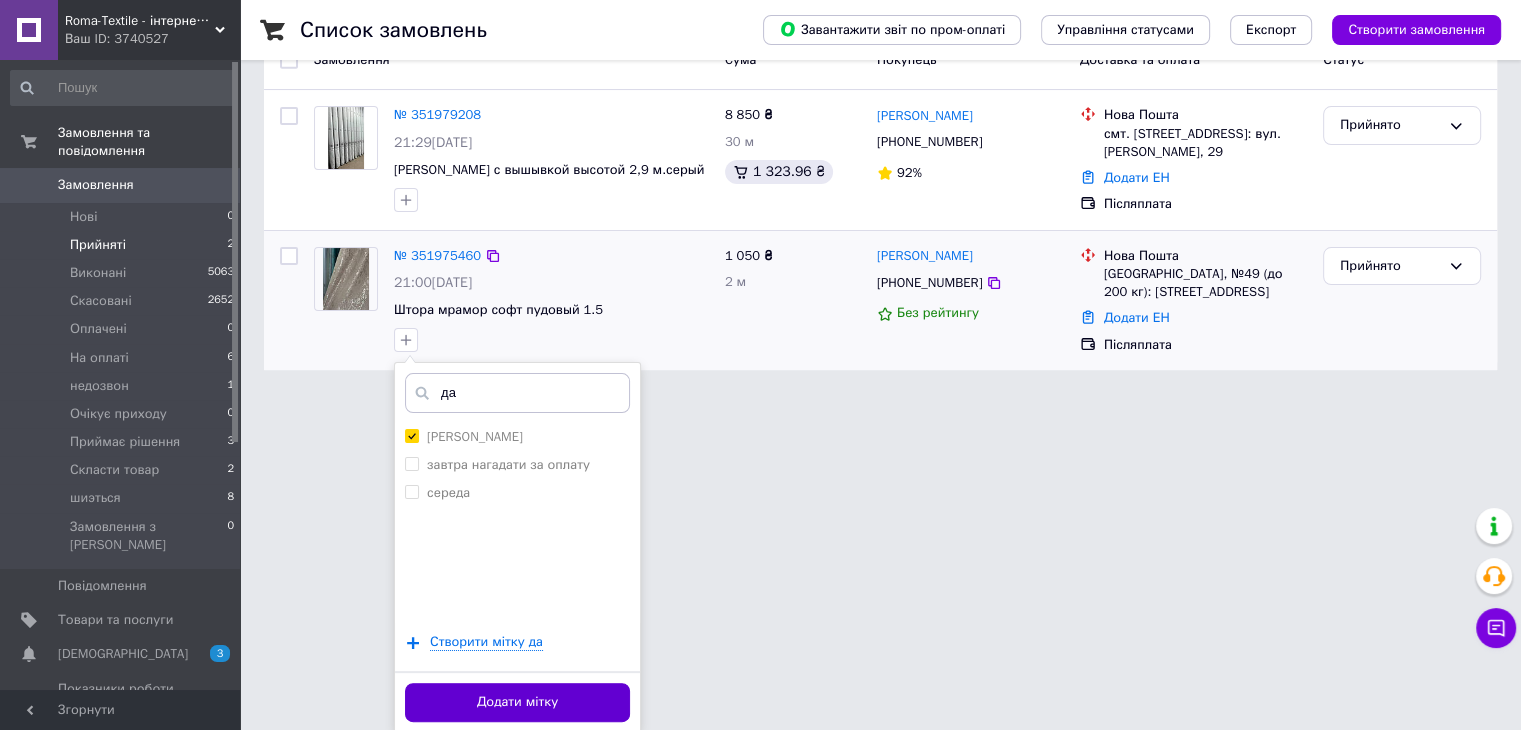 click on "Додати мітку" at bounding box center [517, 702] 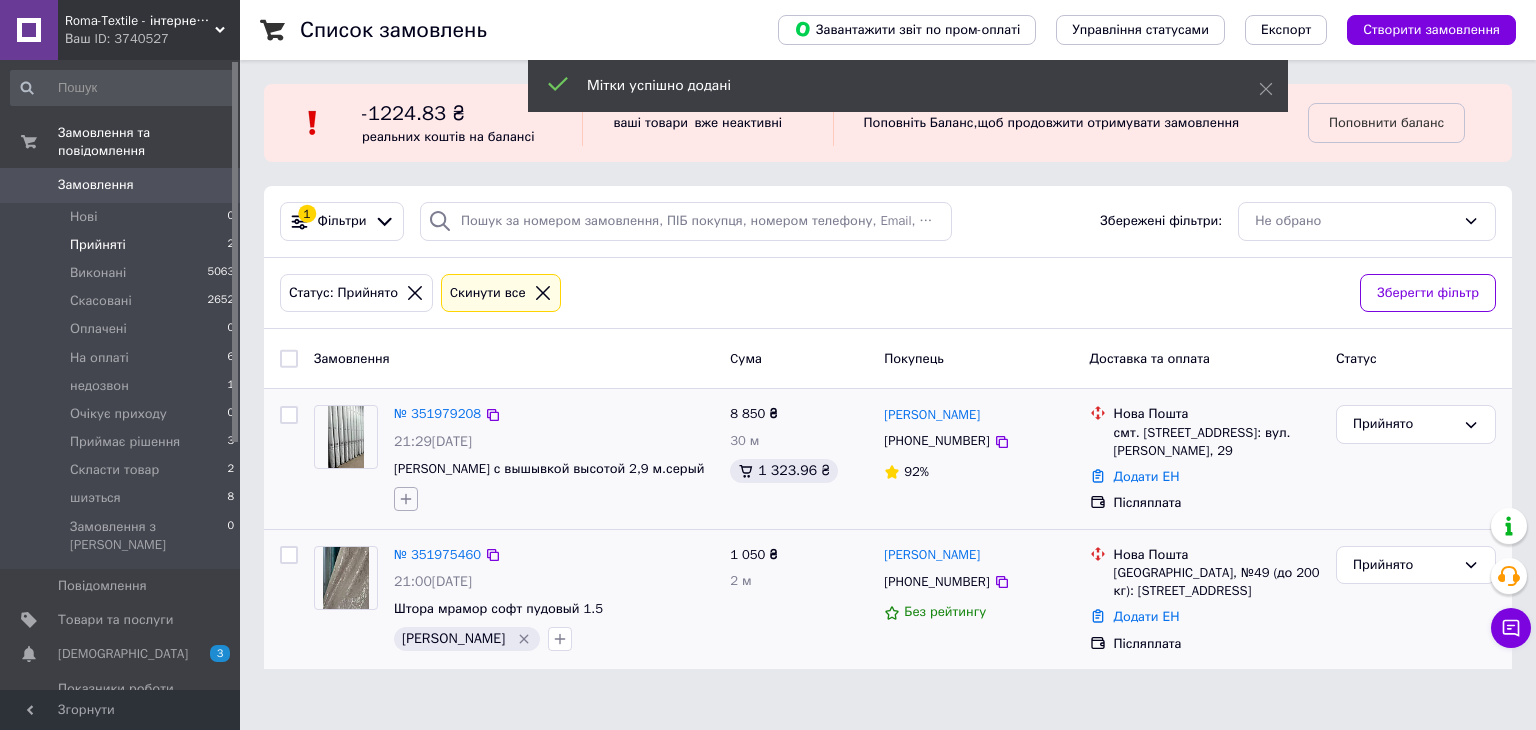 click 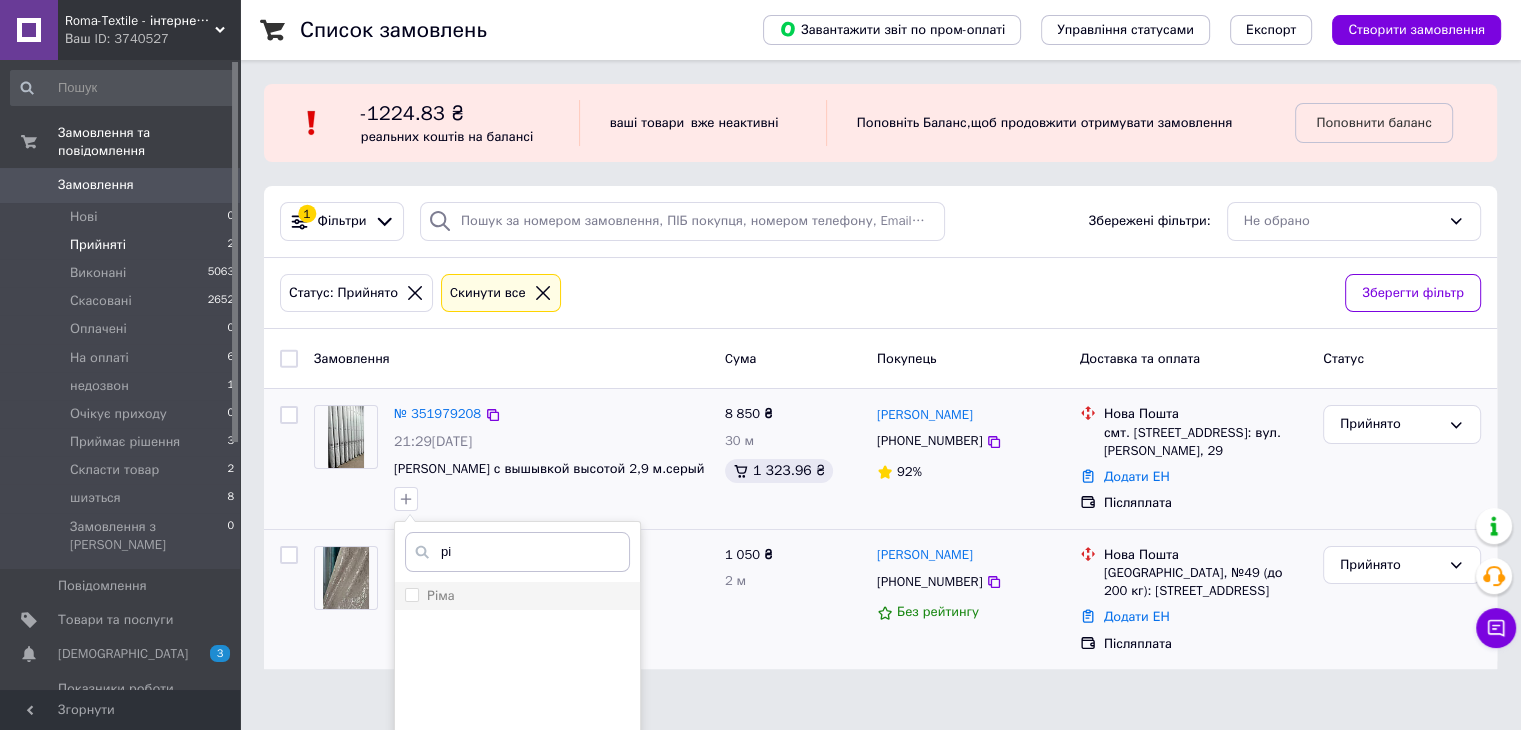 type on "рі" 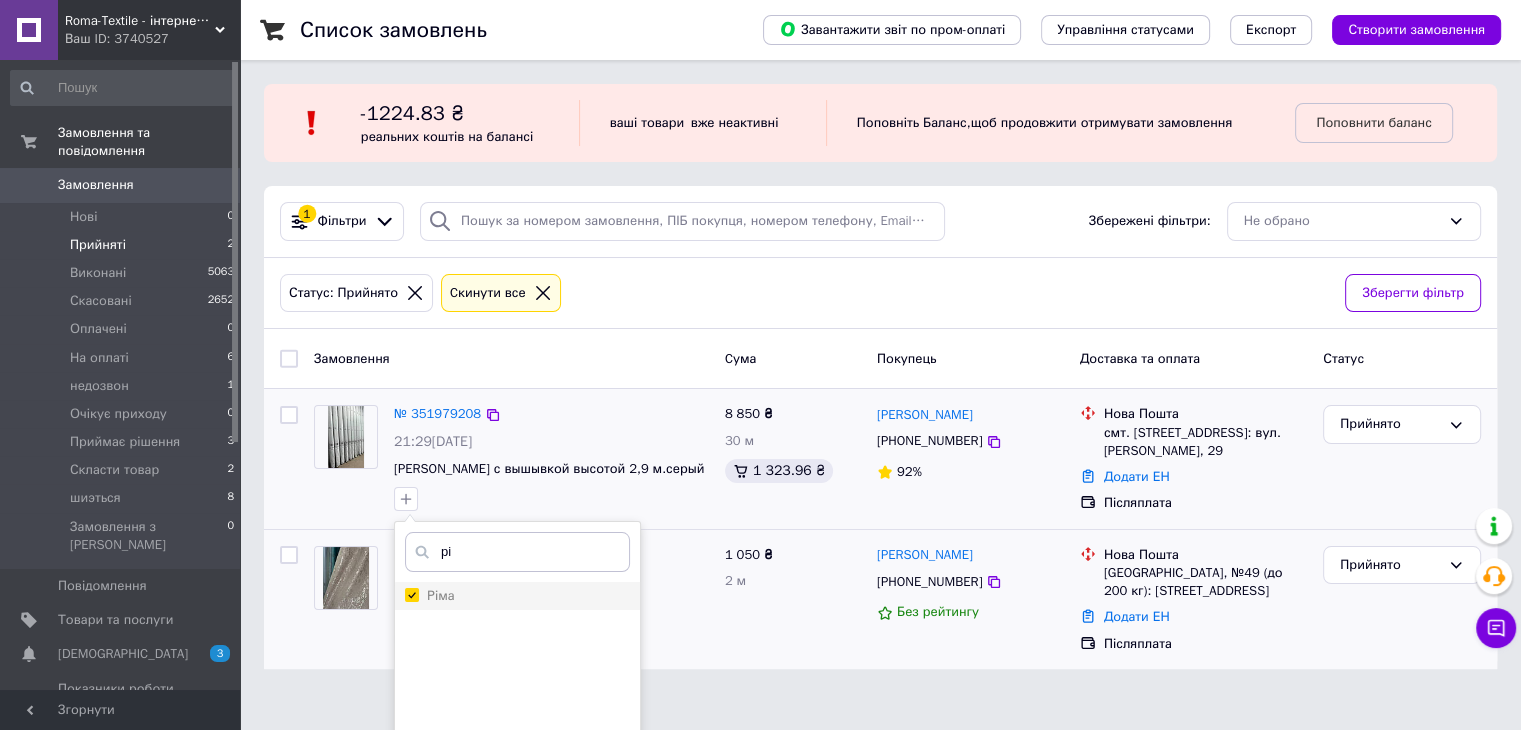 checkbox on "true" 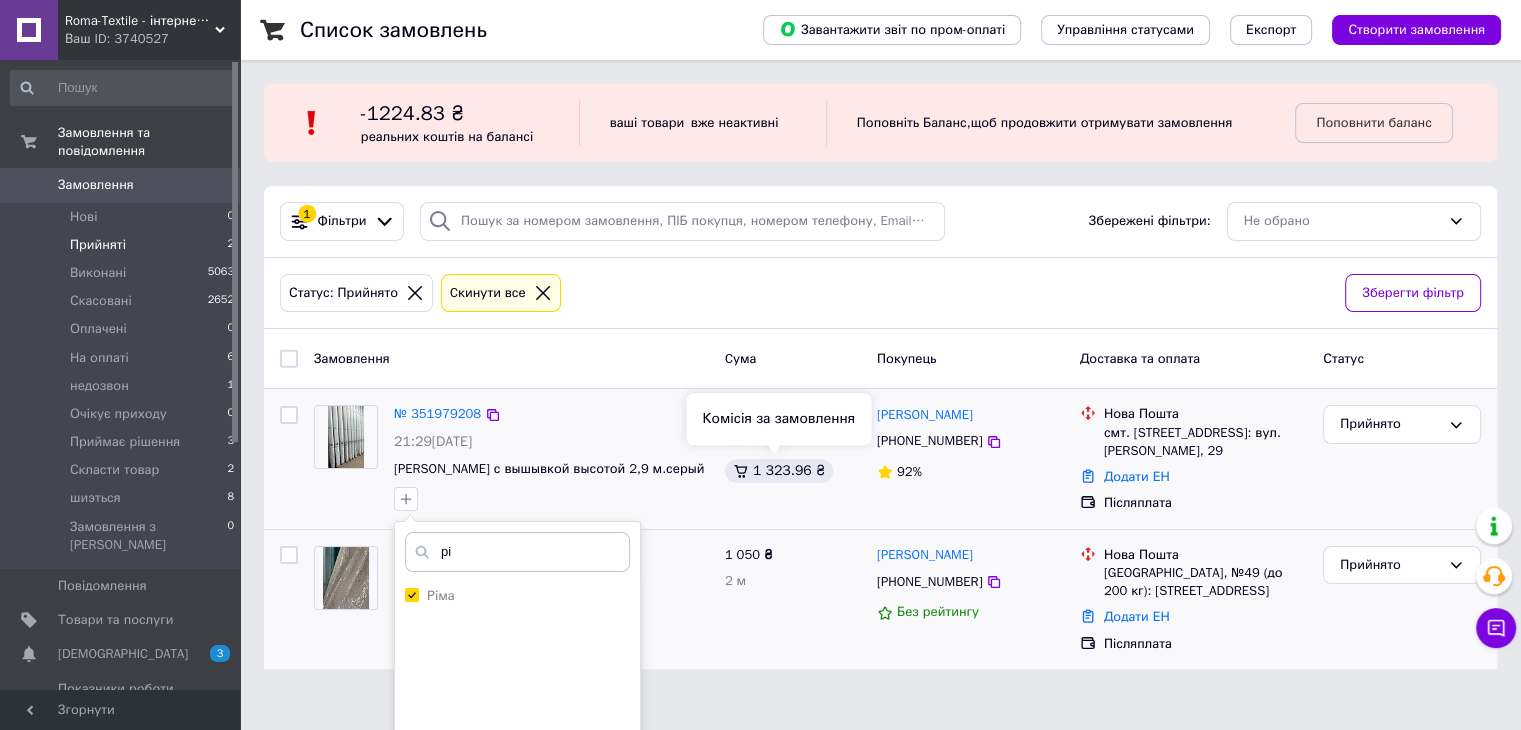 scroll, scrollTop: 159, scrollLeft: 0, axis: vertical 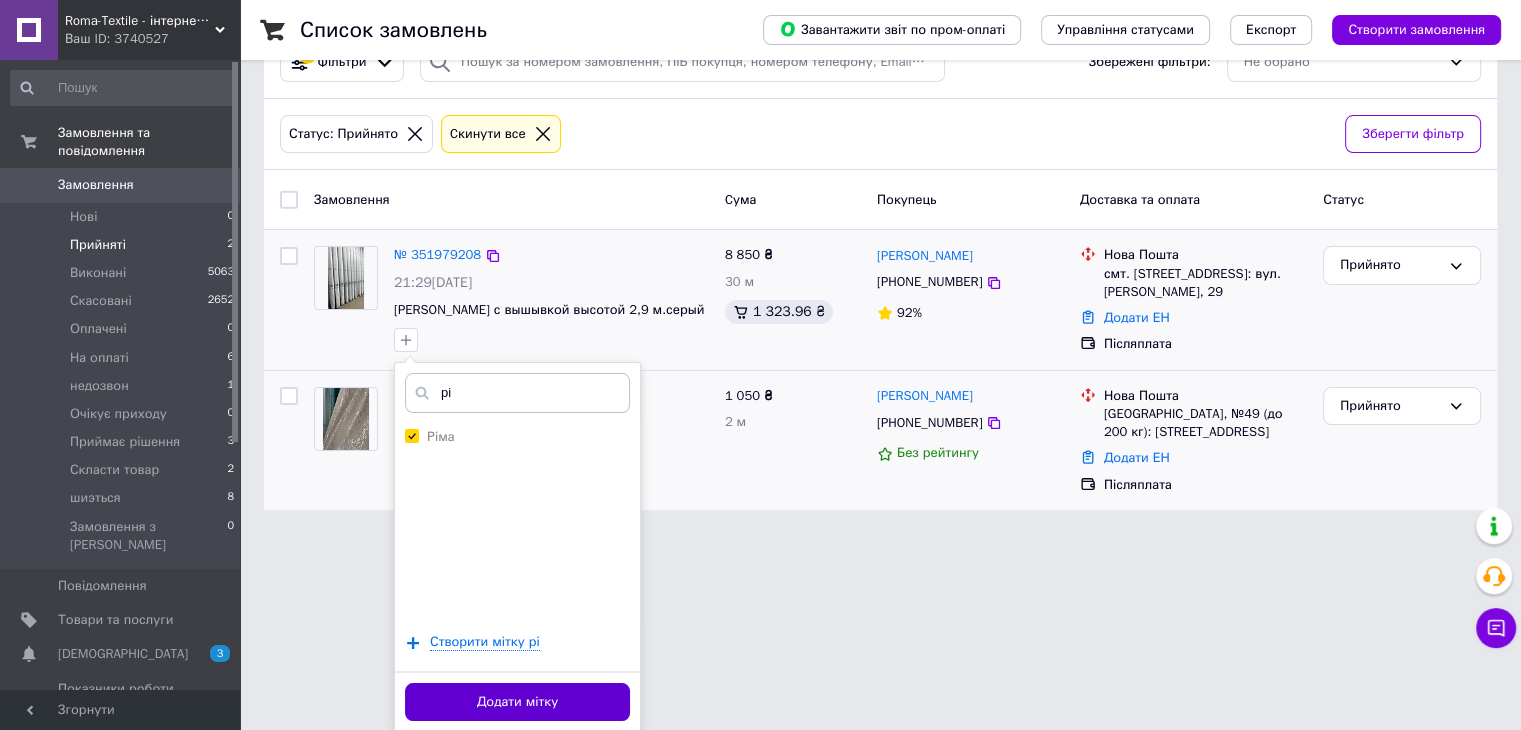 click on "Додати мітку" at bounding box center (517, 702) 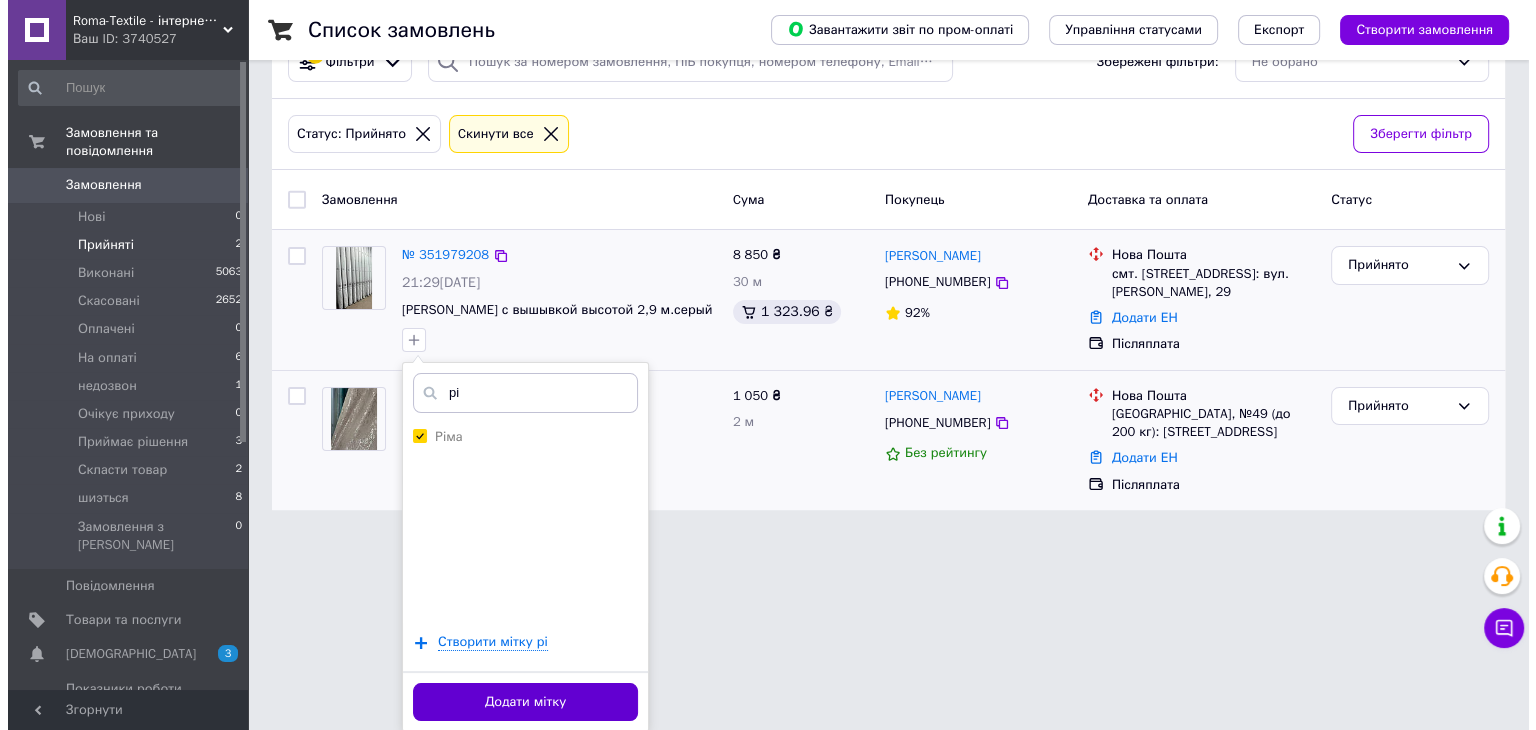 scroll, scrollTop: 0, scrollLeft: 0, axis: both 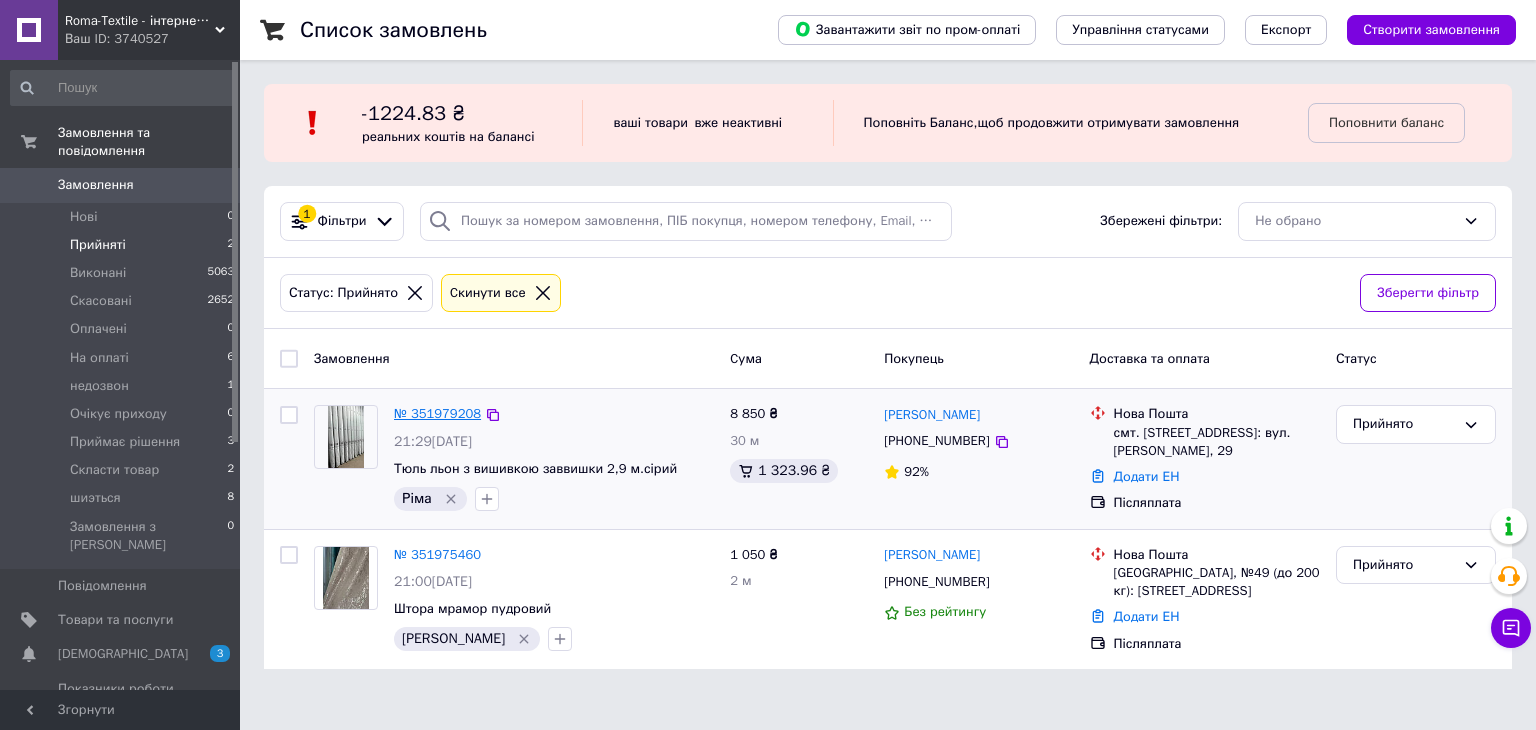 click on "№ 351979208" at bounding box center (437, 413) 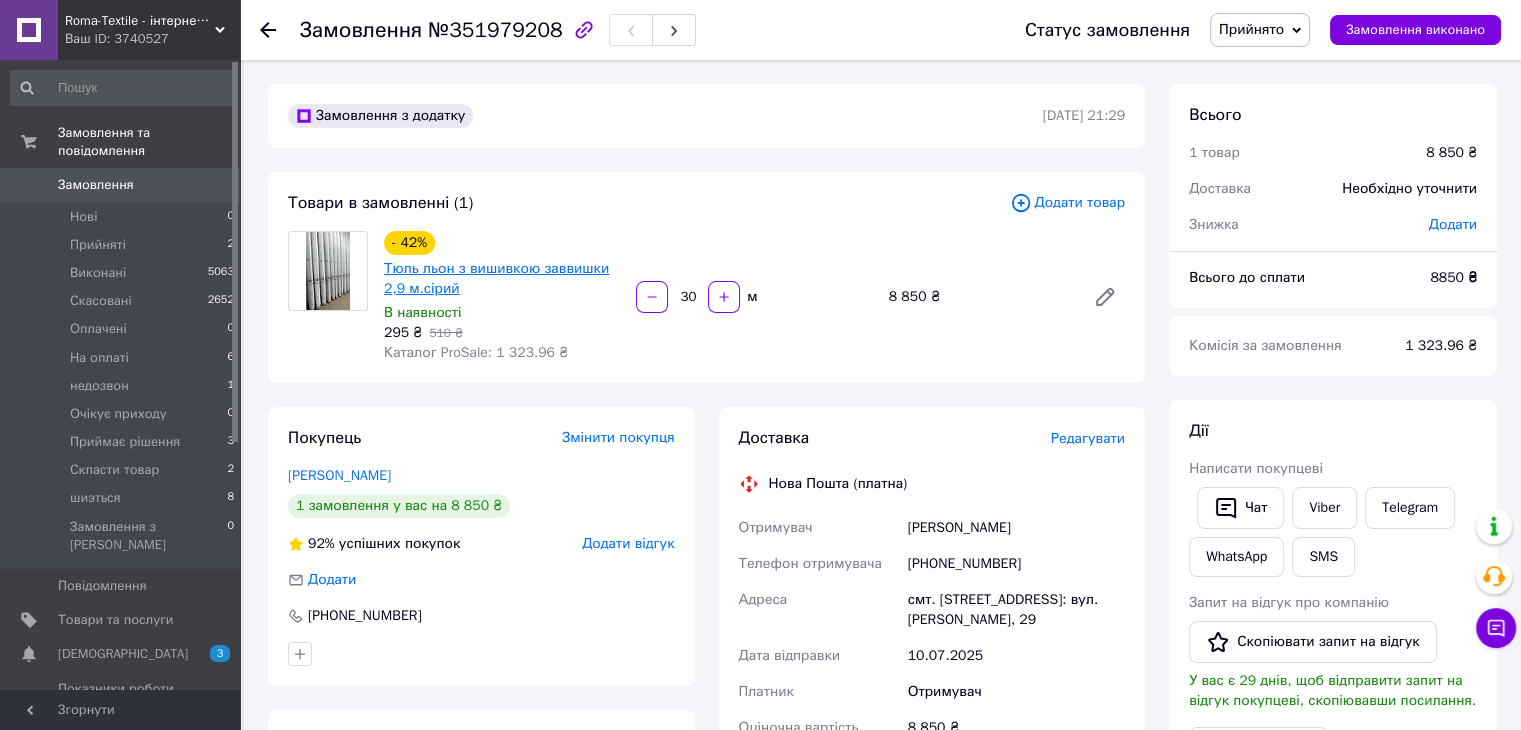 click on "Тюль льон з вишивкою  заввишки 2,9 м.сірий" at bounding box center [496, 278] 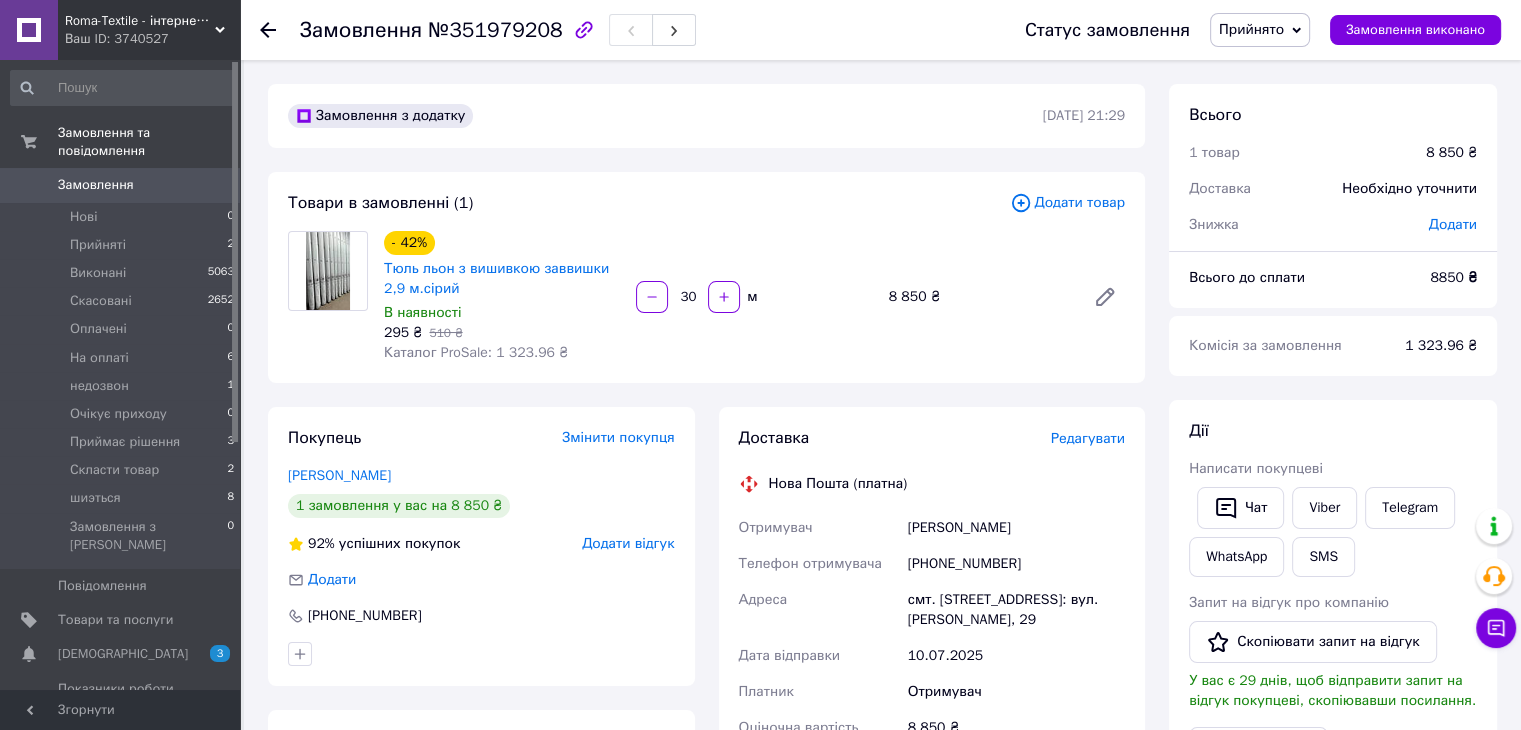 click 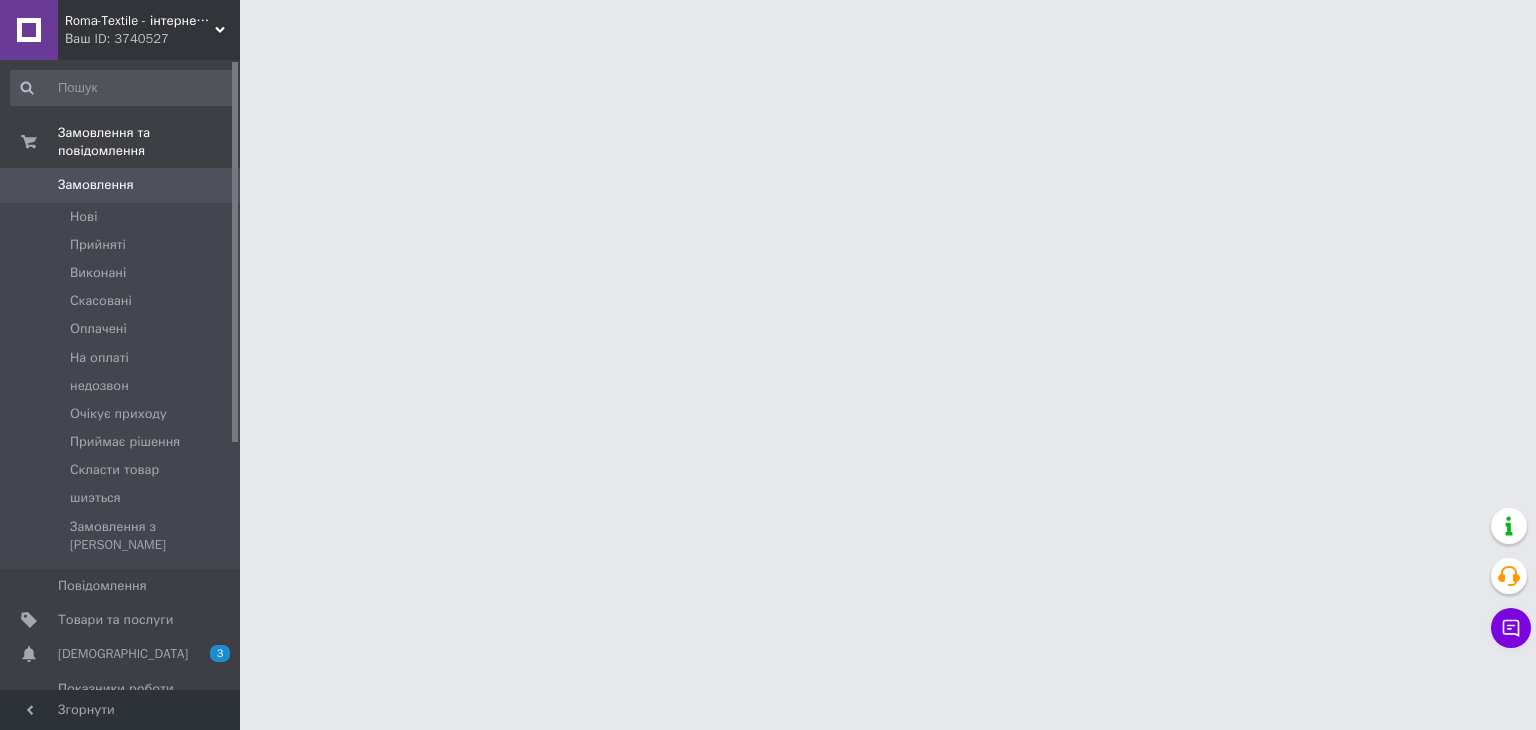 scroll, scrollTop: 0, scrollLeft: 0, axis: both 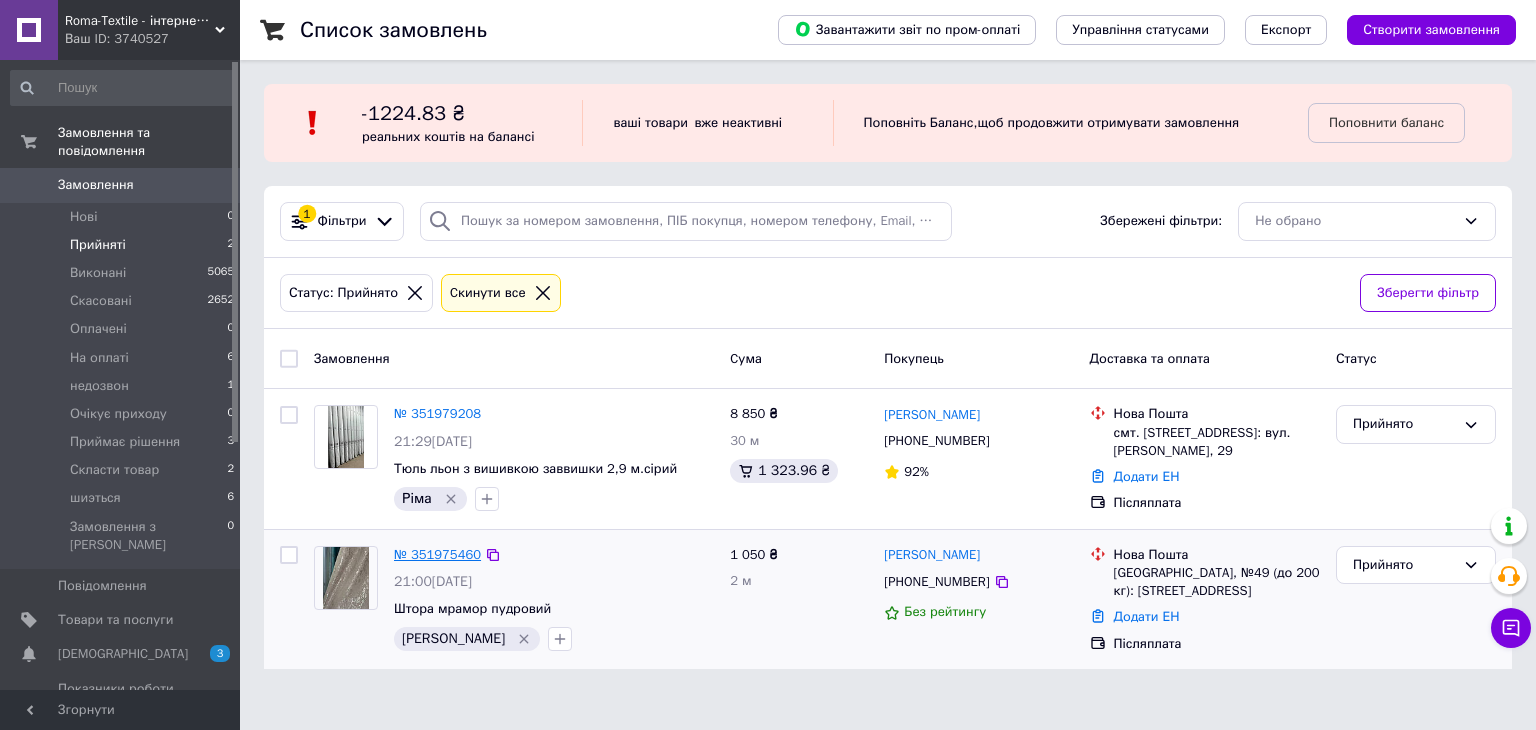 click on "№ 351975460" at bounding box center [437, 554] 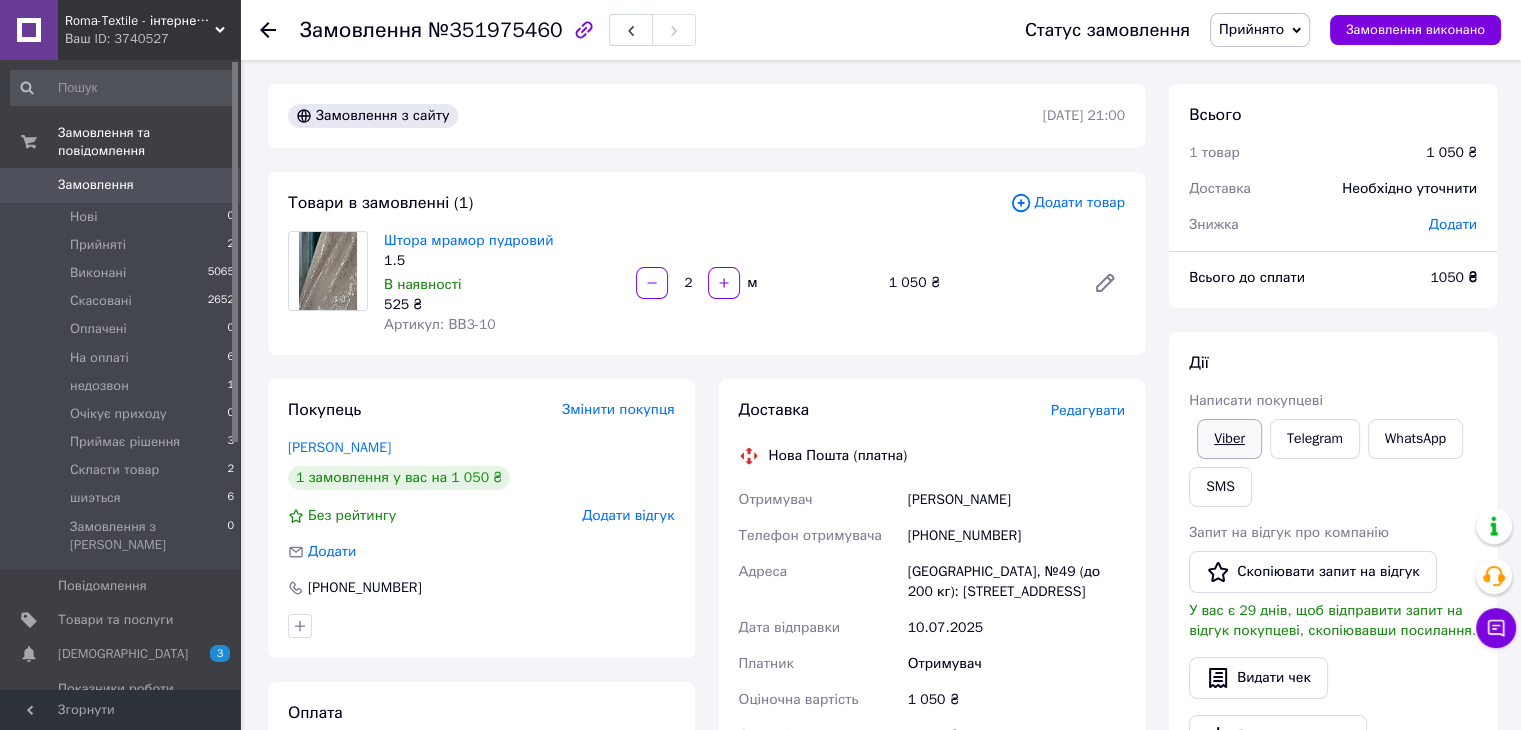 click on "Viber" at bounding box center [1229, 439] 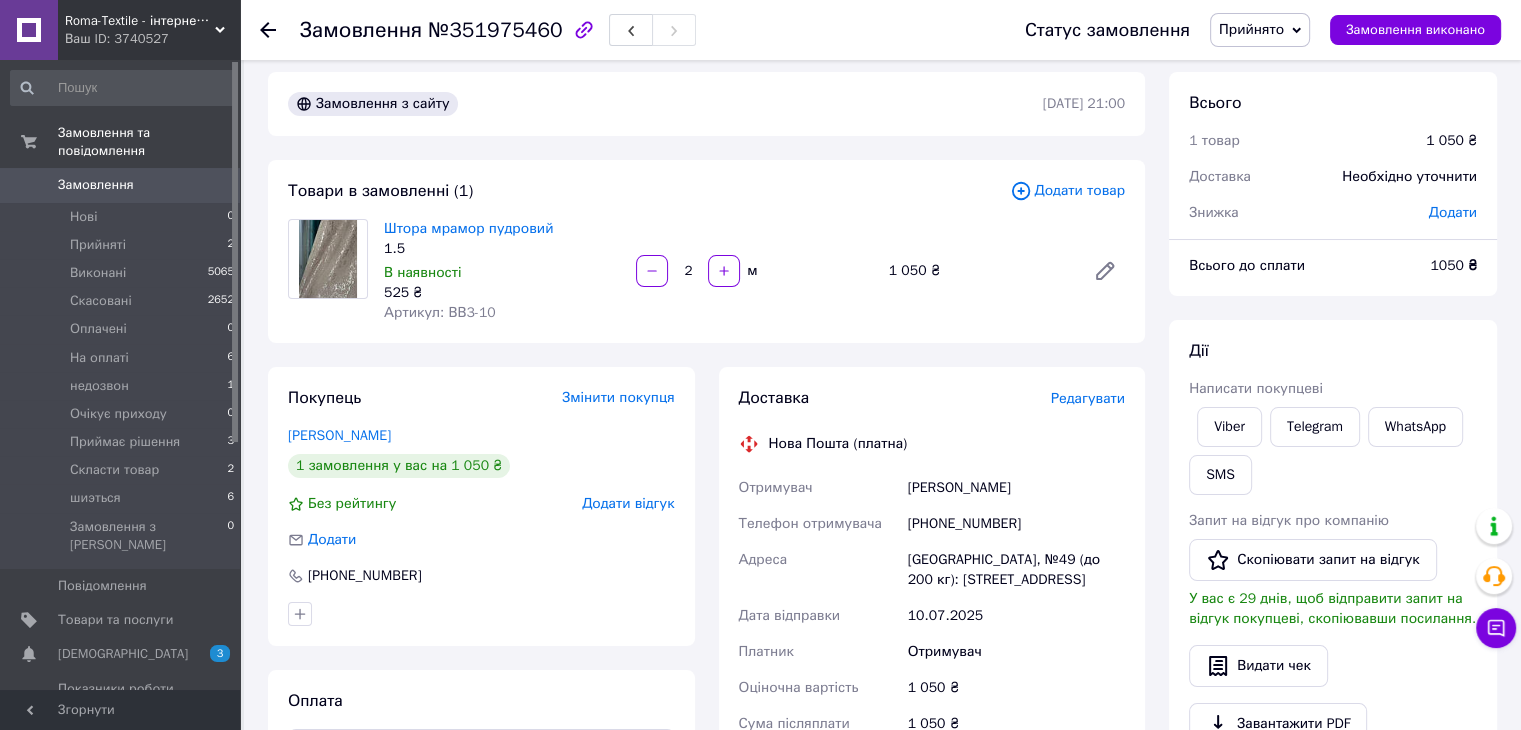 scroll, scrollTop: 11, scrollLeft: 0, axis: vertical 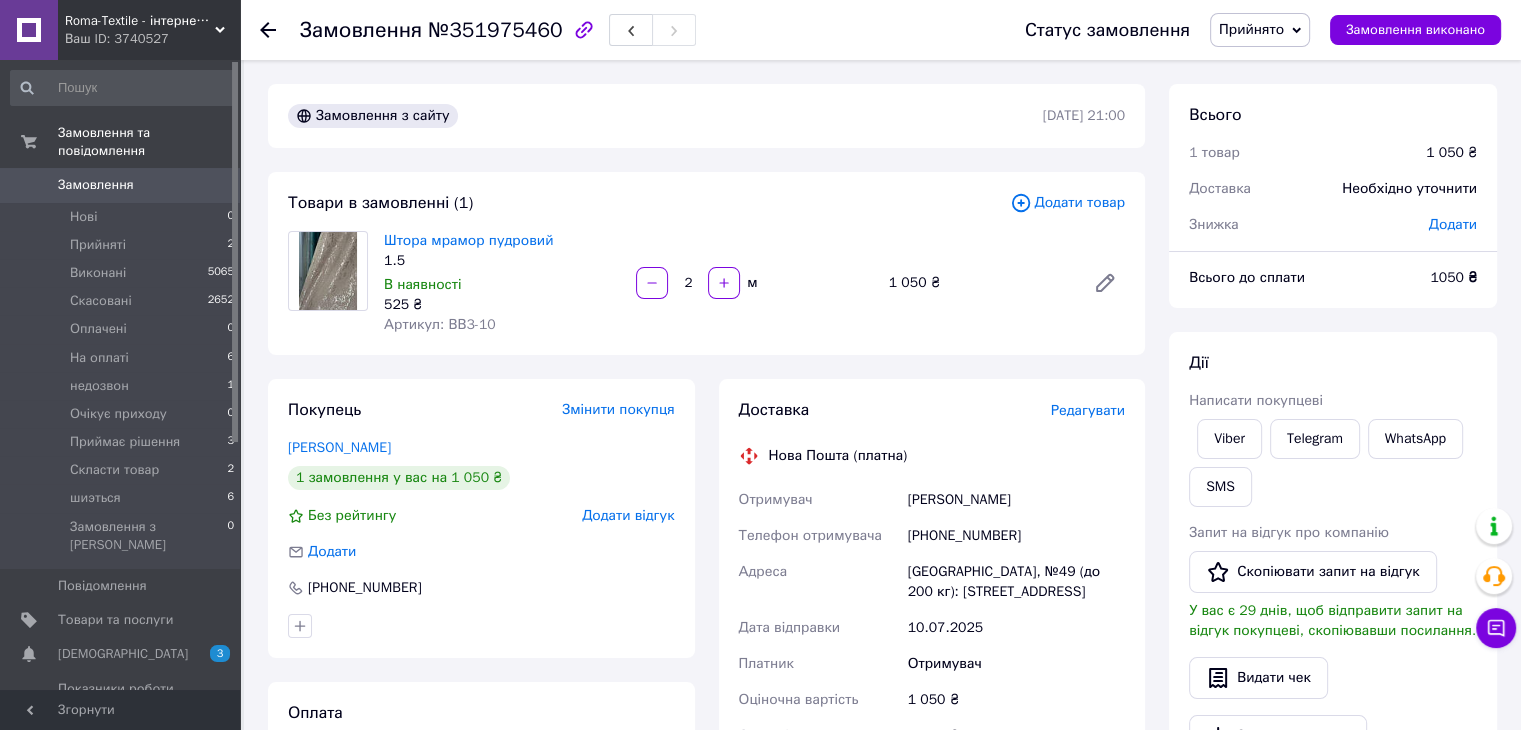 click 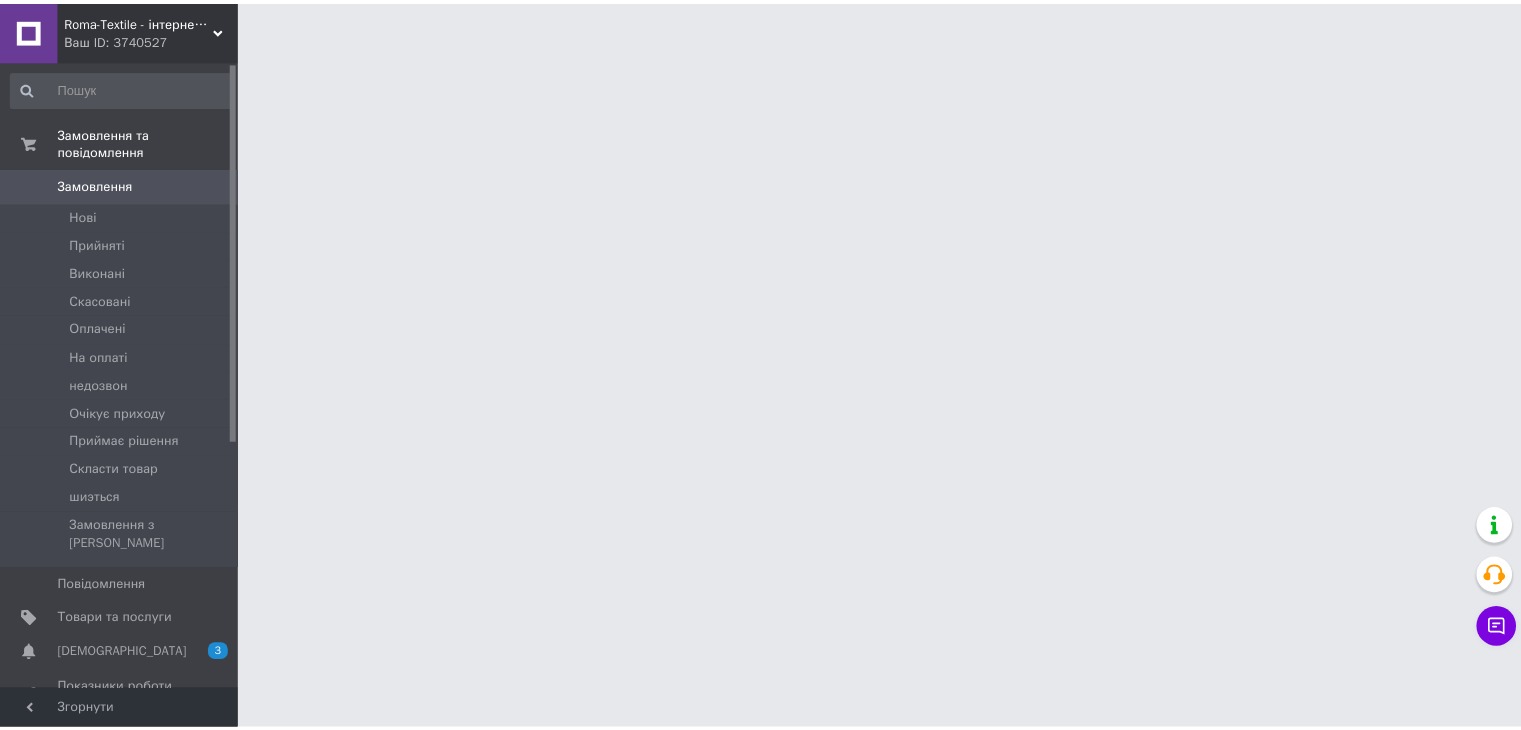 scroll, scrollTop: 0, scrollLeft: 0, axis: both 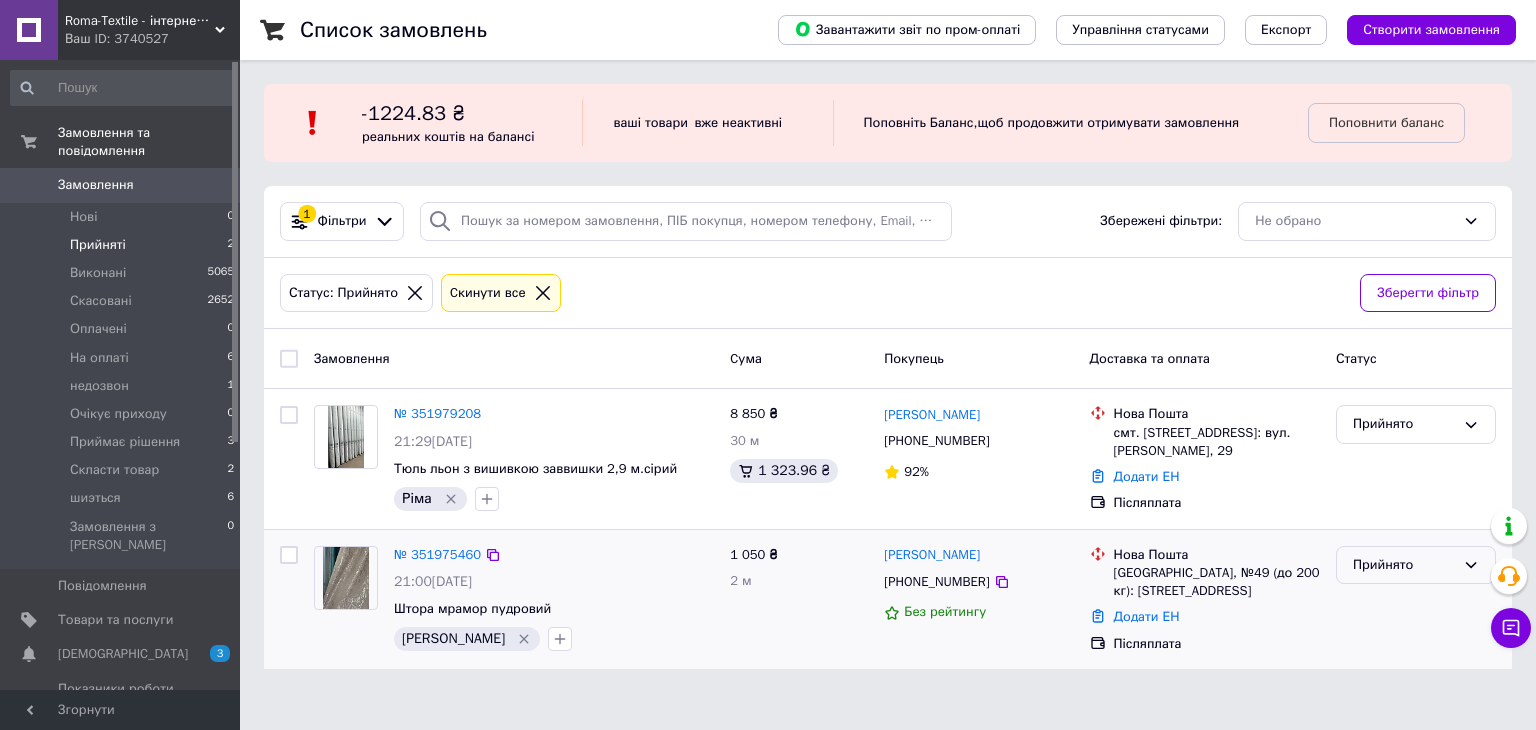 click on "Прийнято" at bounding box center [1404, 565] 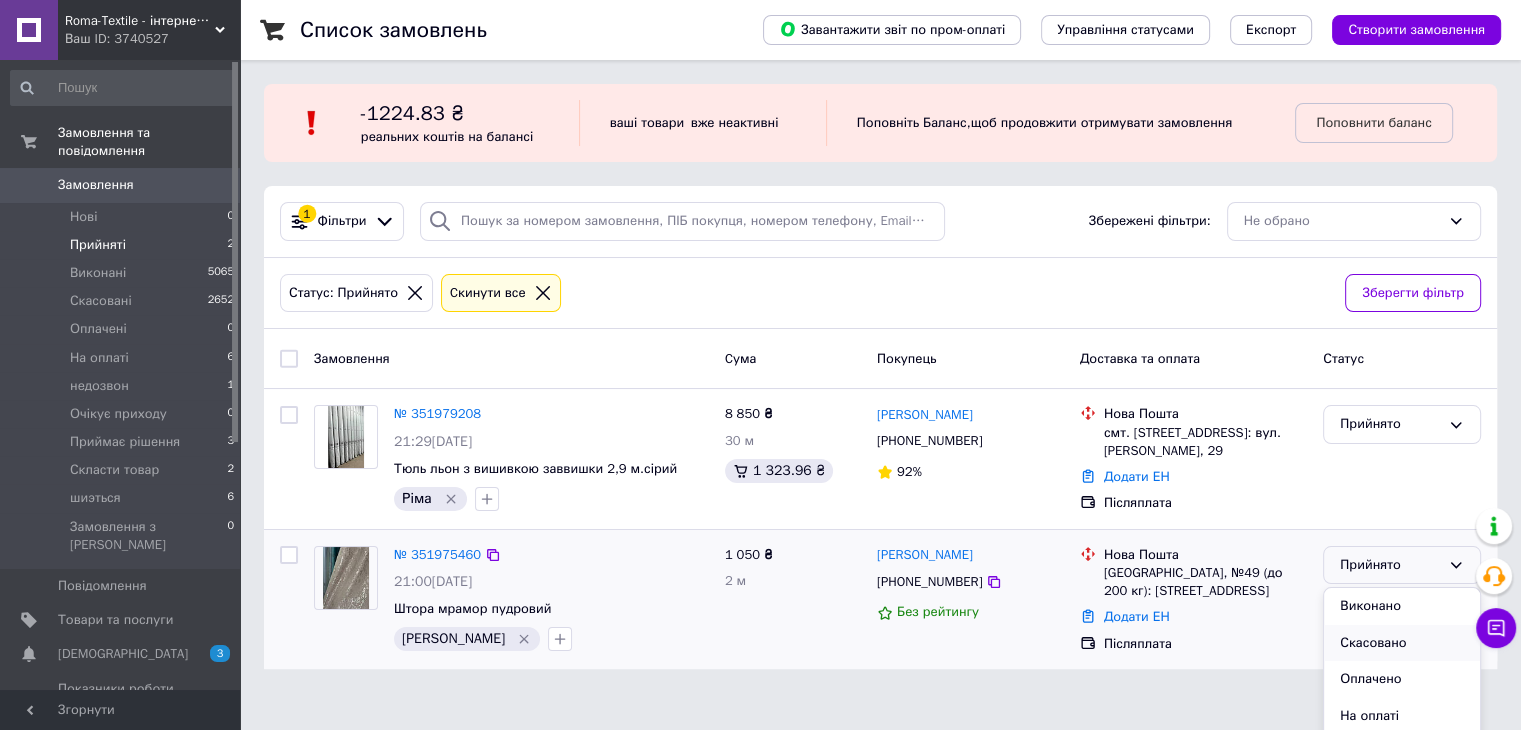 scroll, scrollTop: 163, scrollLeft: 0, axis: vertical 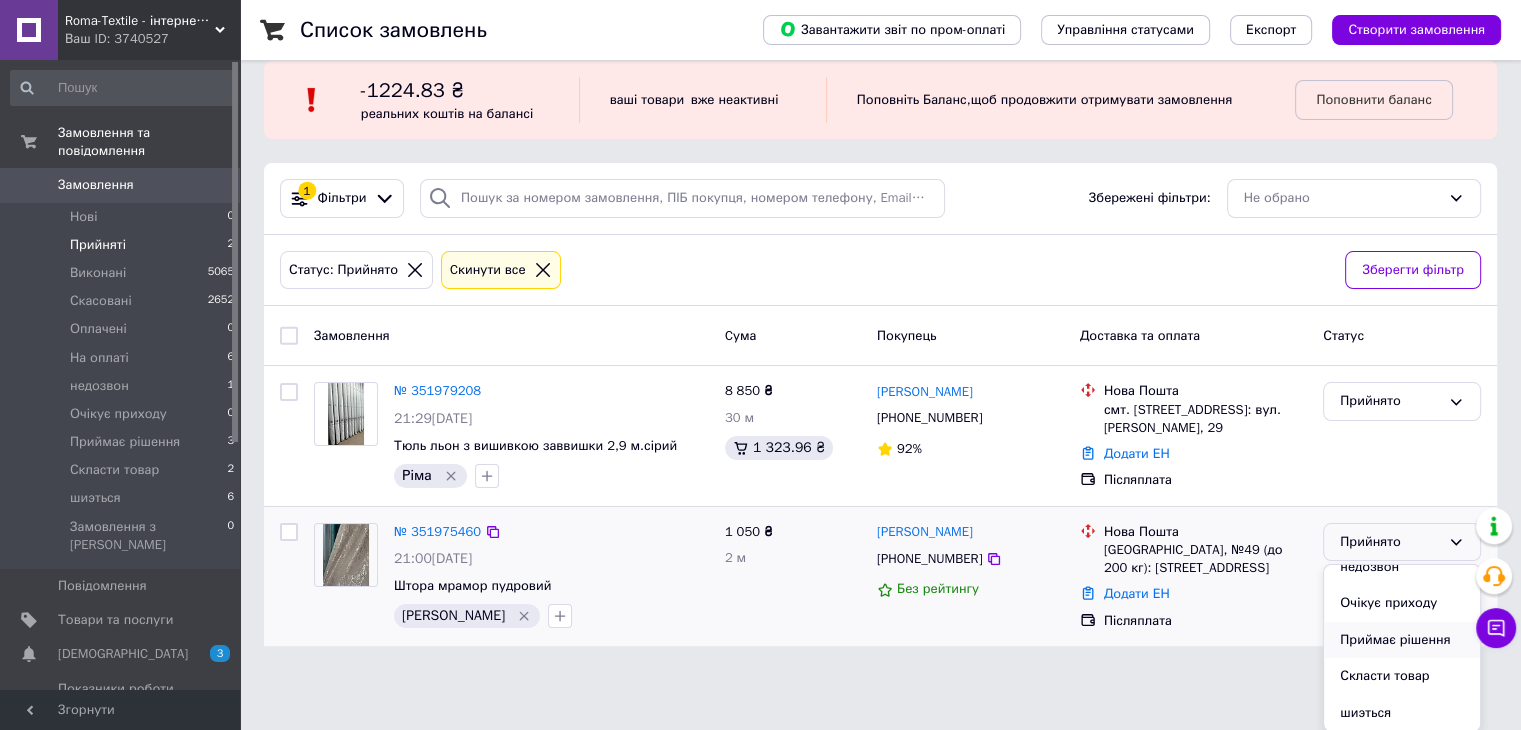 click on "Приймає рішення" at bounding box center (1402, 640) 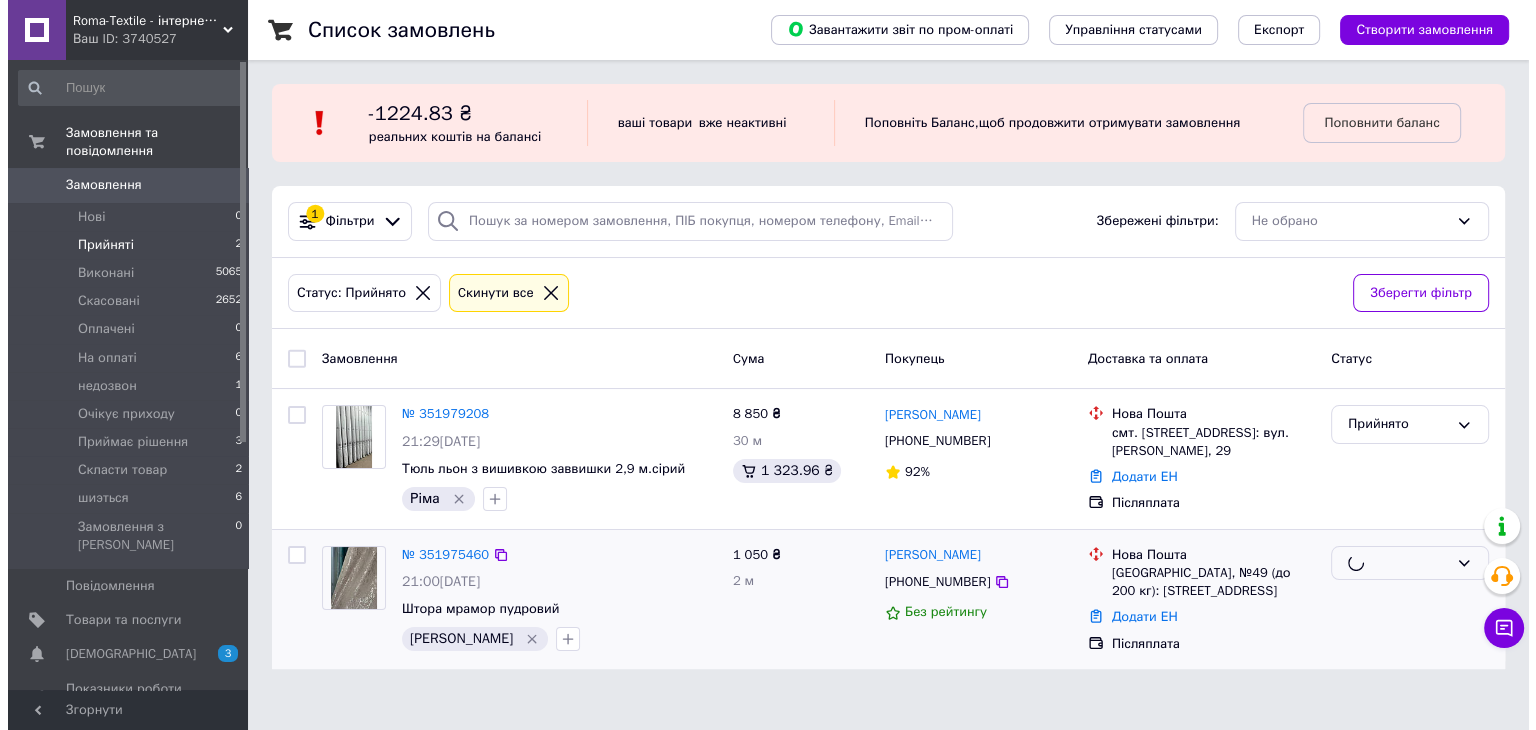 scroll, scrollTop: 0, scrollLeft: 0, axis: both 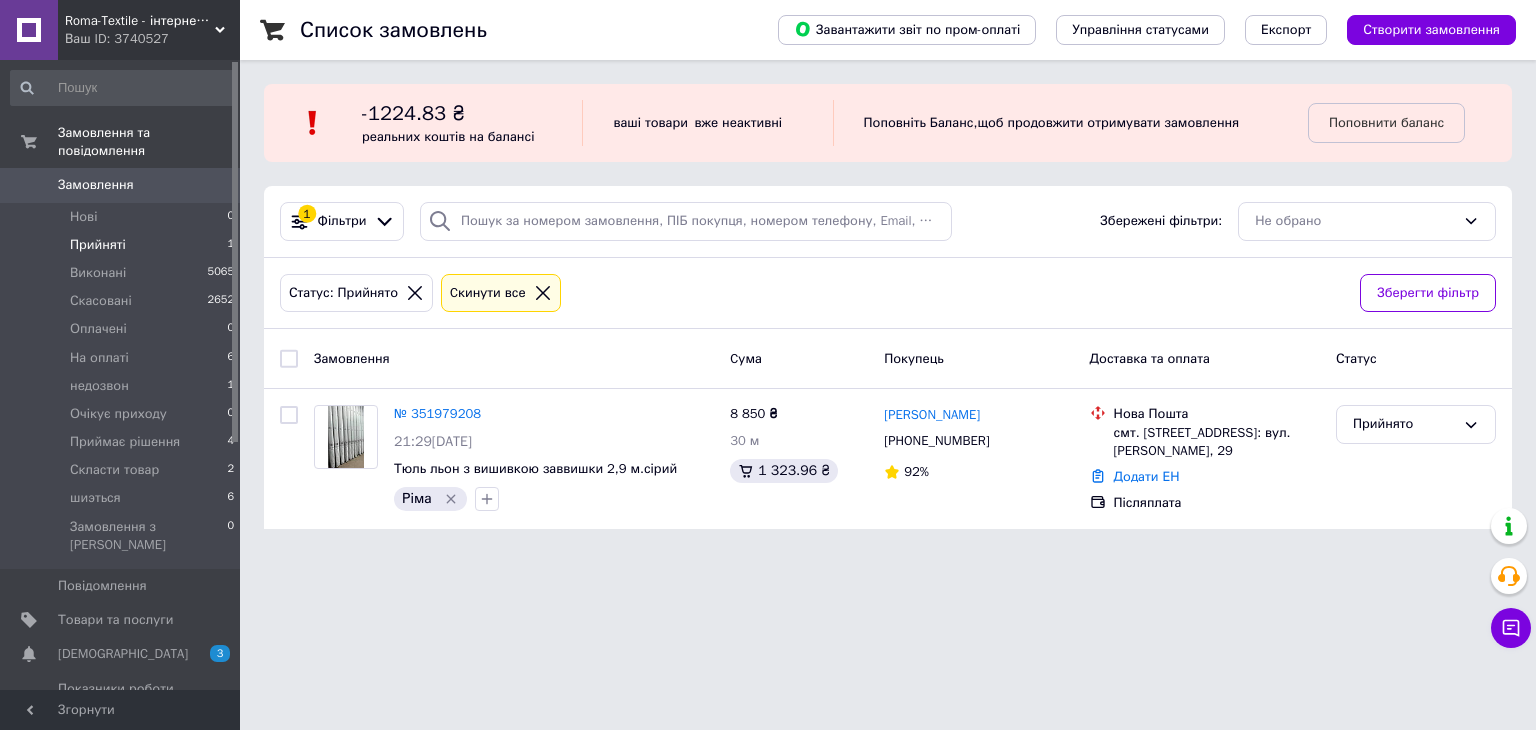 click 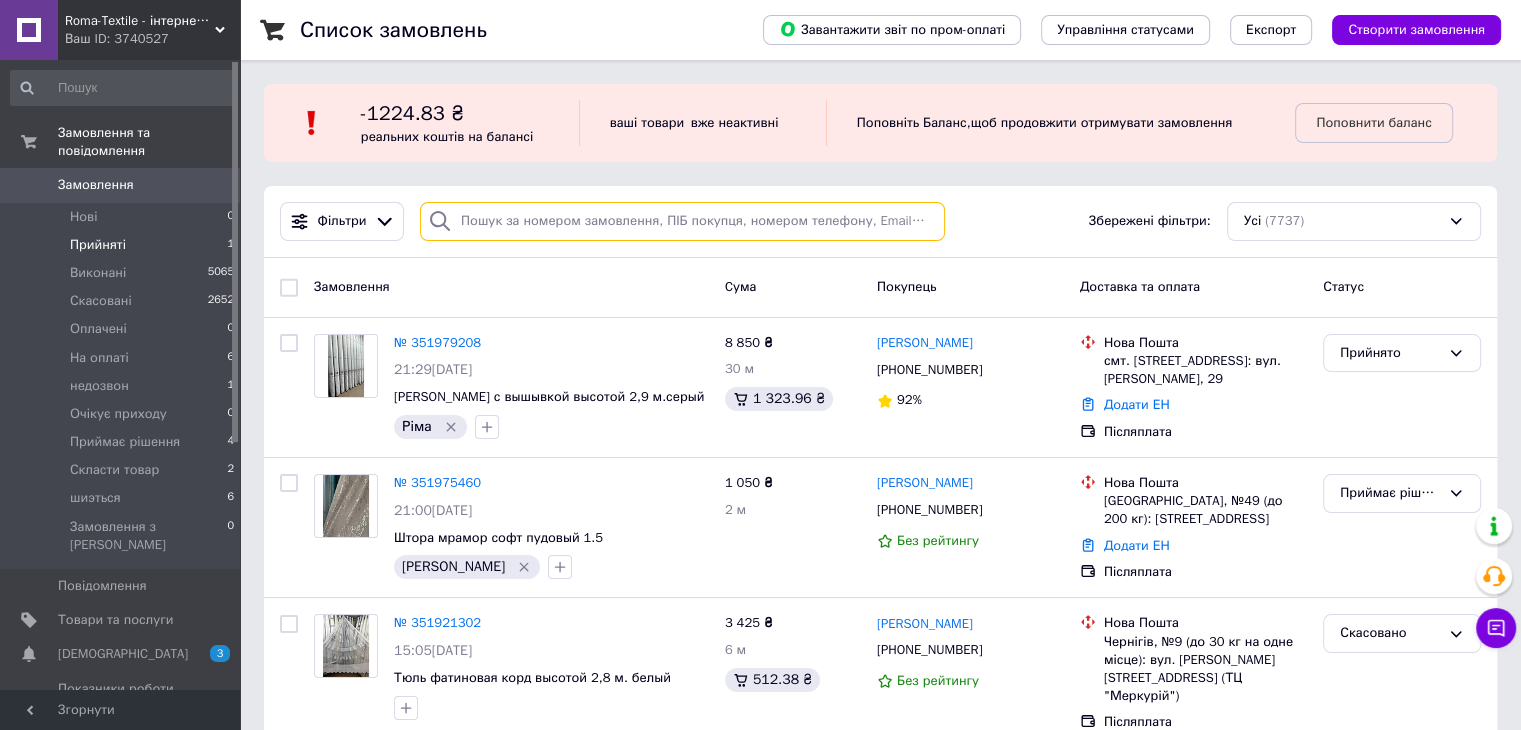 click at bounding box center (682, 221) 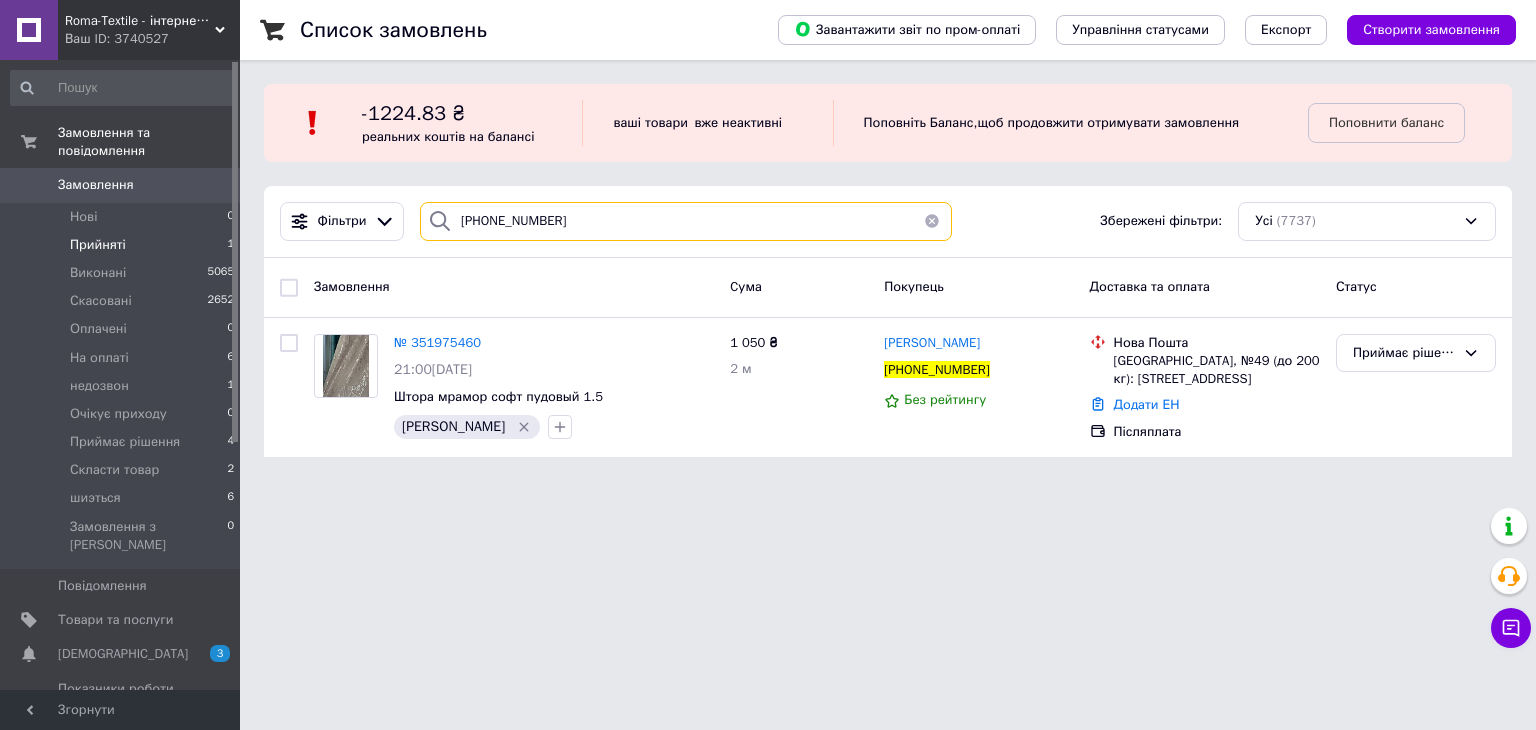 type on "[PHONE_NUMBER]" 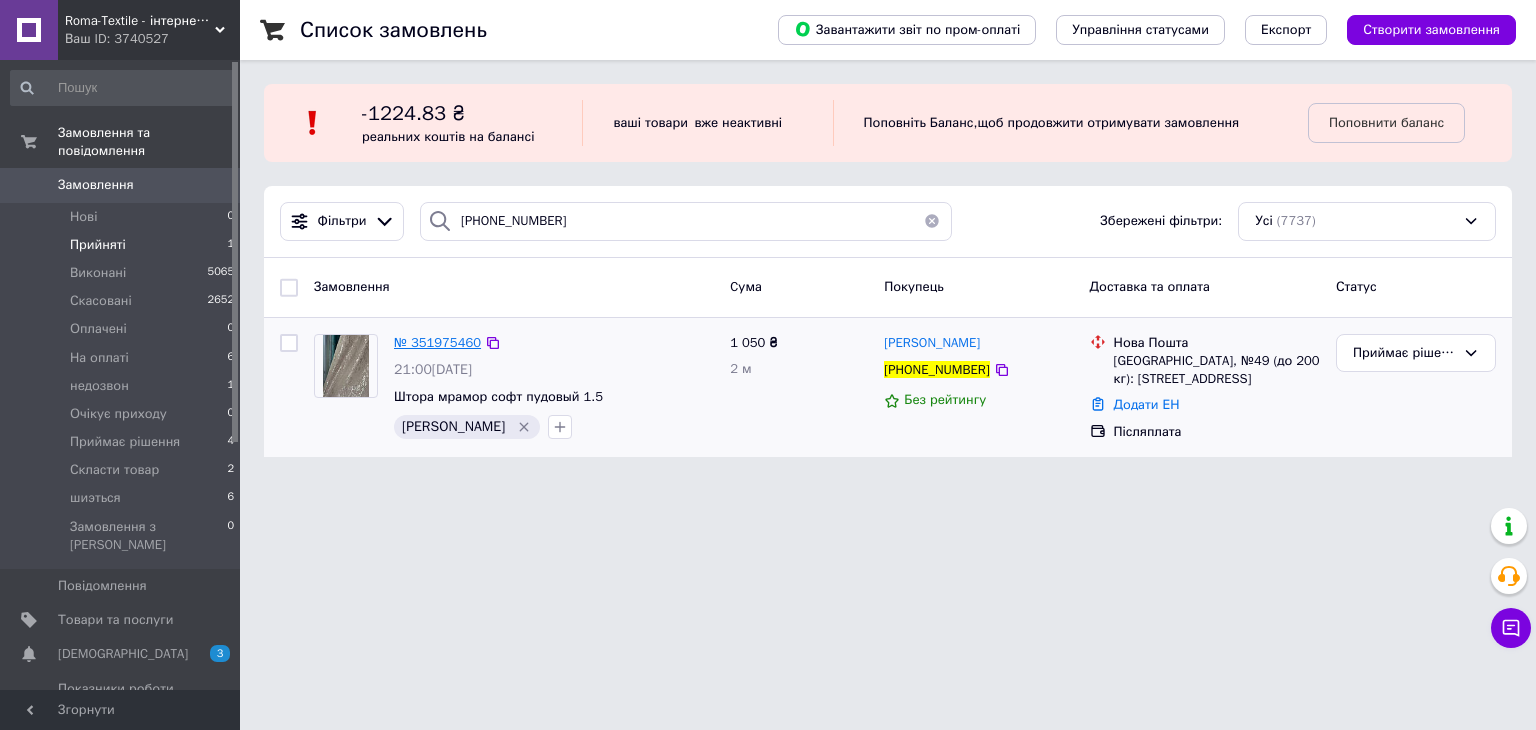 click on "№ 351975460" at bounding box center [437, 342] 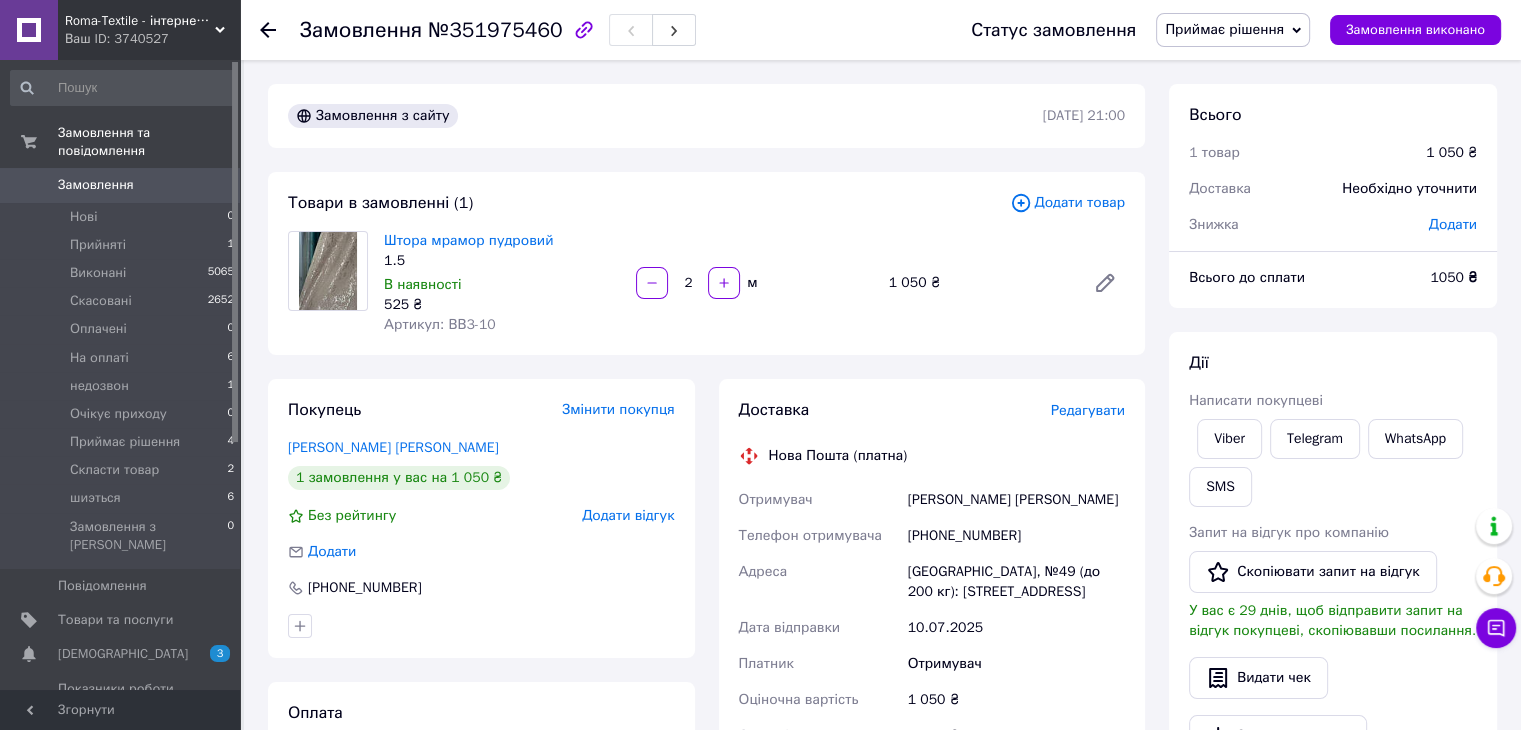 click on "Приймає рішення" at bounding box center (1224, 29) 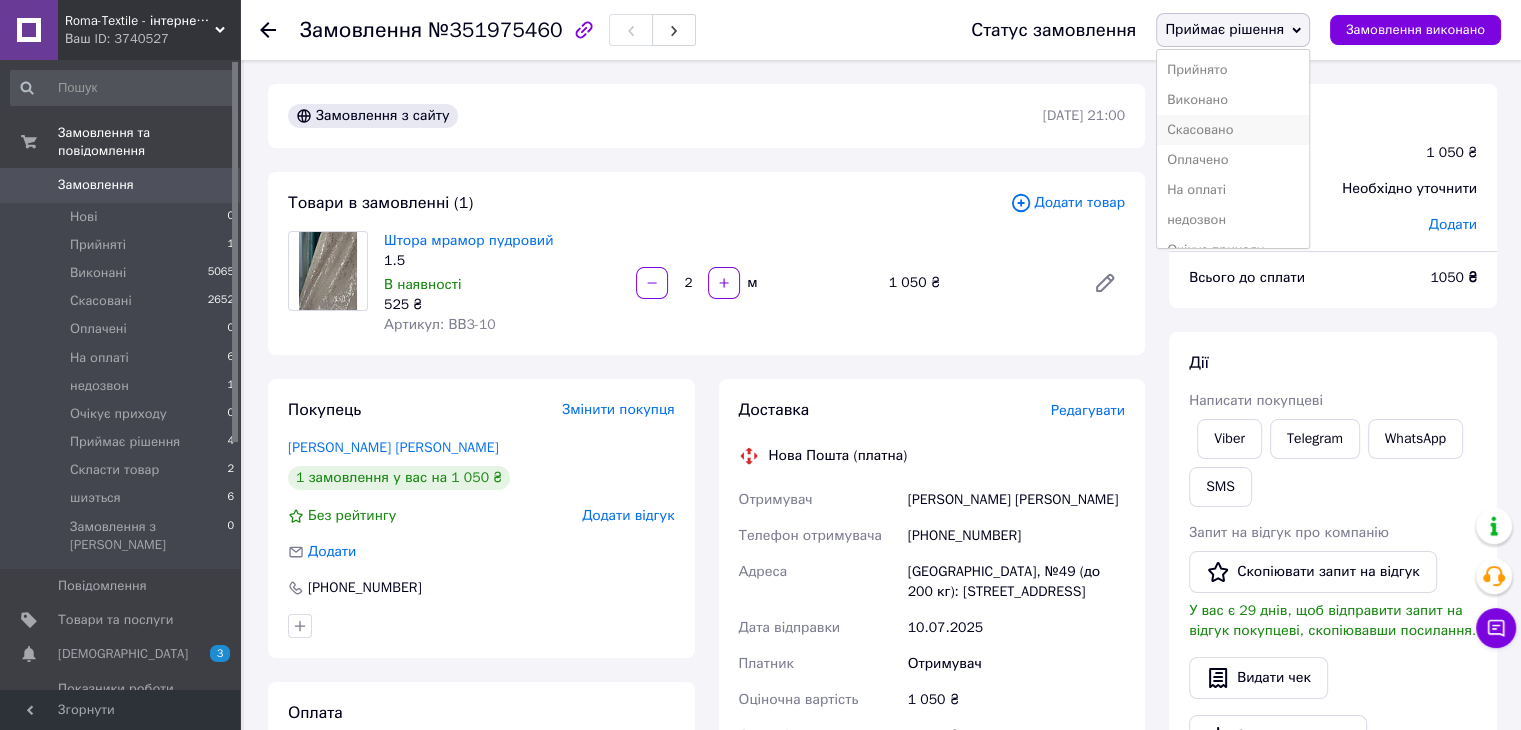click on "Скасовано" at bounding box center [1233, 130] 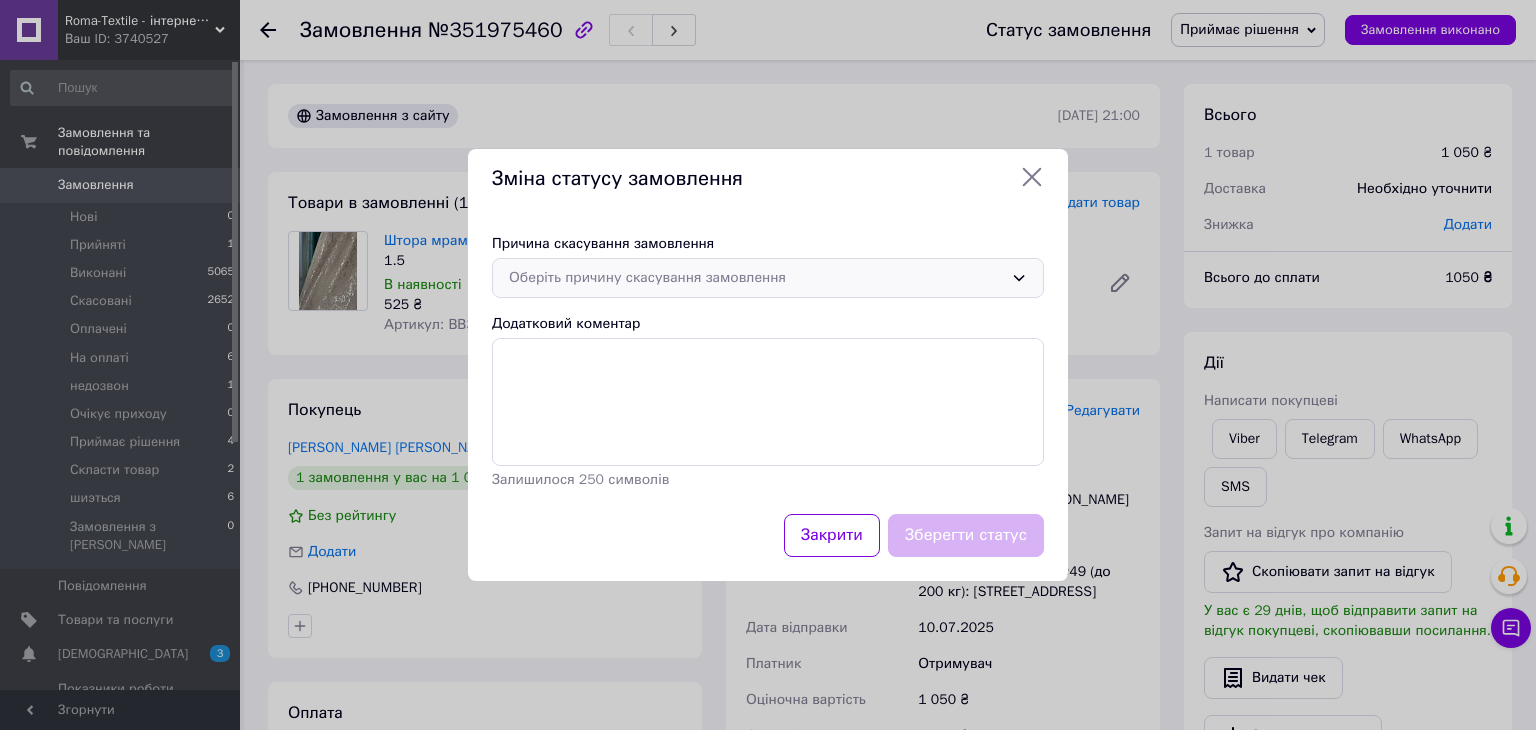click on "Оберіть причину скасування замовлення" at bounding box center [756, 278] 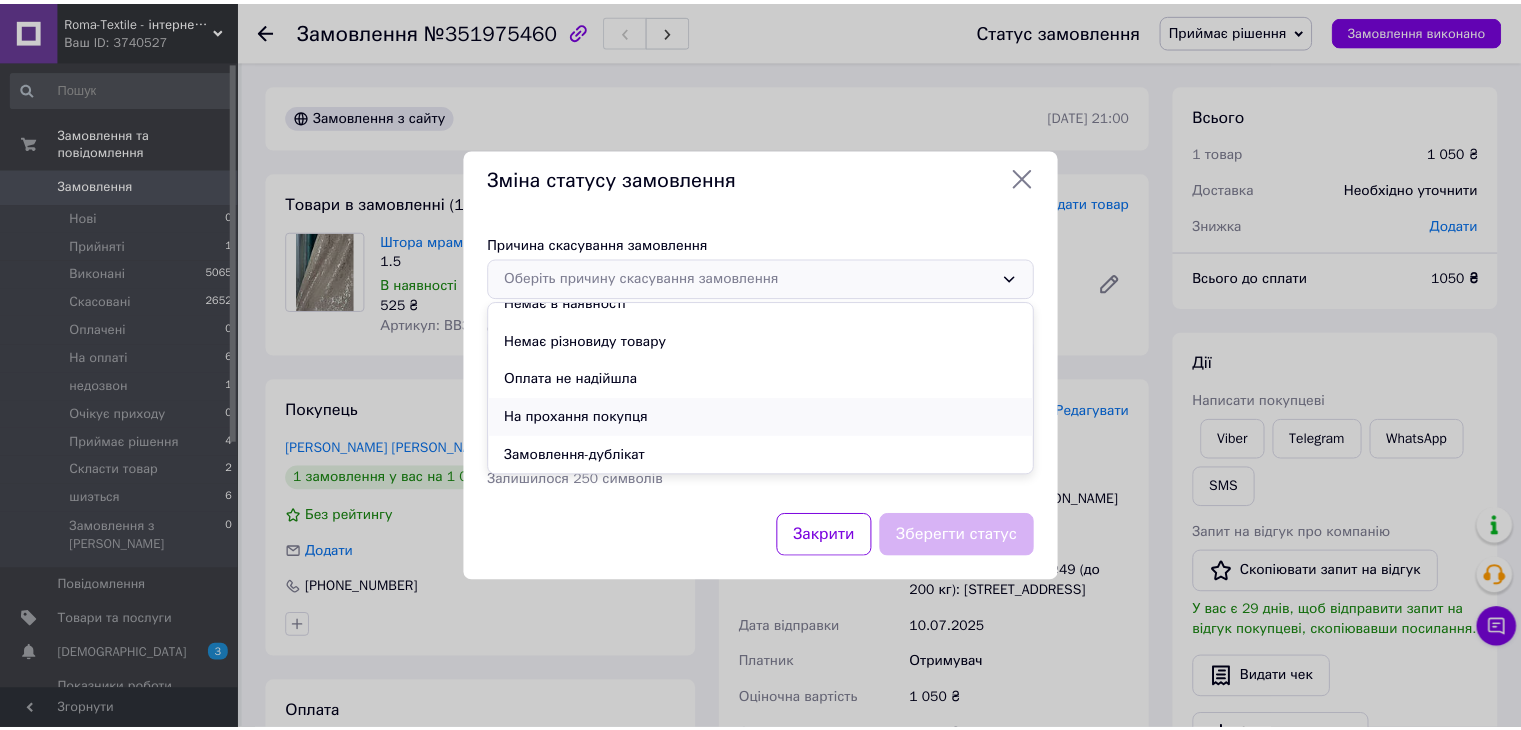 scroll, scrollTop: 93, scrollLeft: 0, axis: vertical 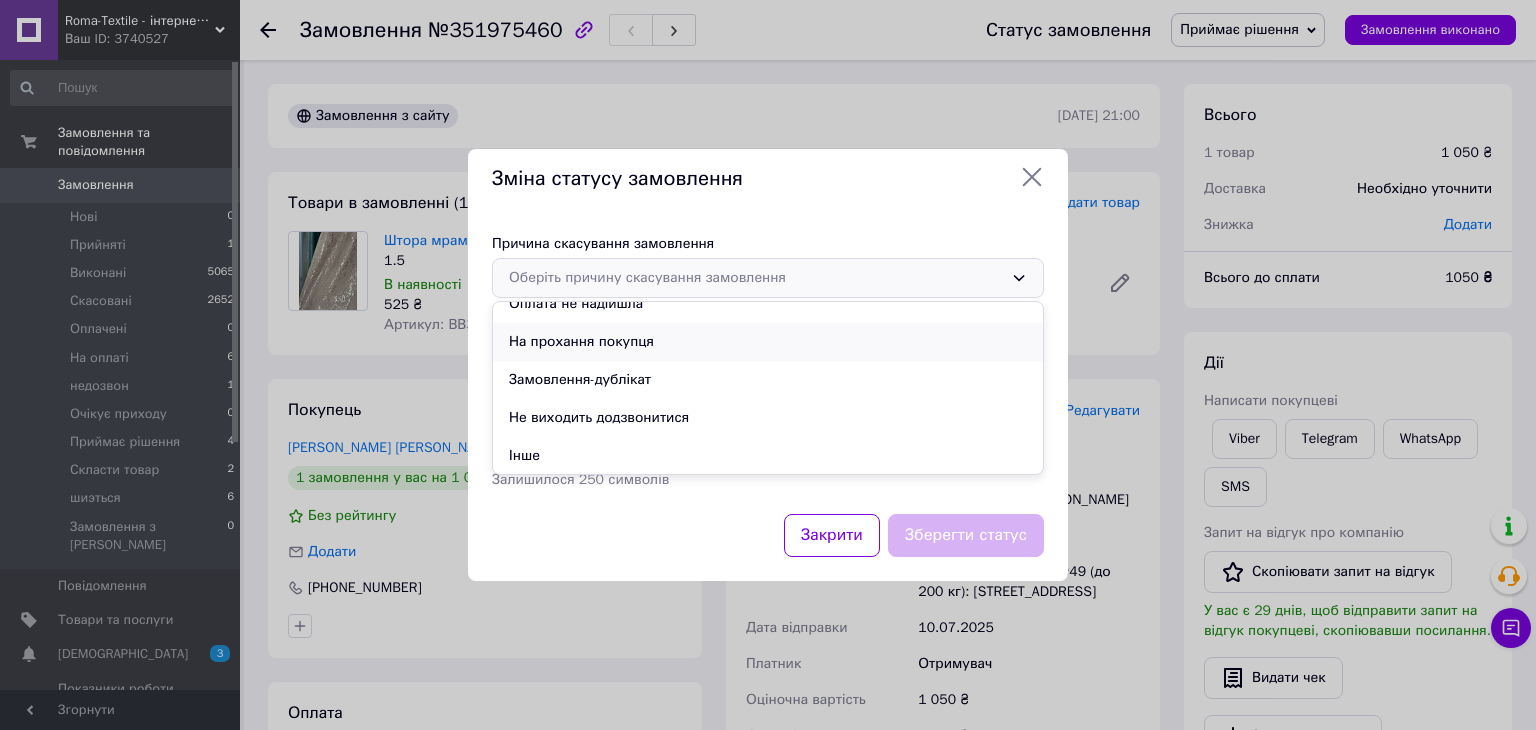 click on "На прохання покупця" at bounding box center [768, 342] 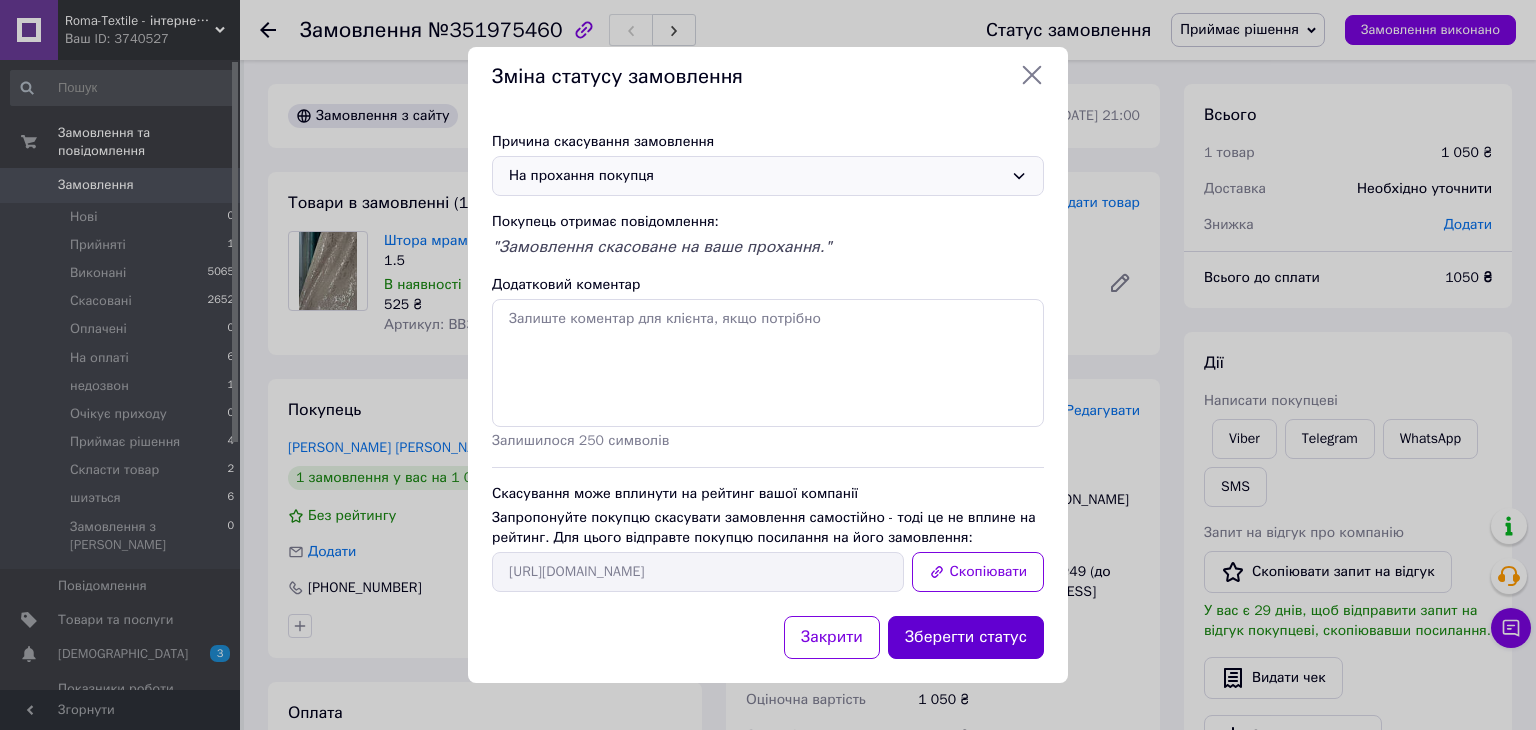 drag, startPoint x: 959, startPoint y: 661, endPoint x: 957, endPoint y: 645, distance: 16.124516 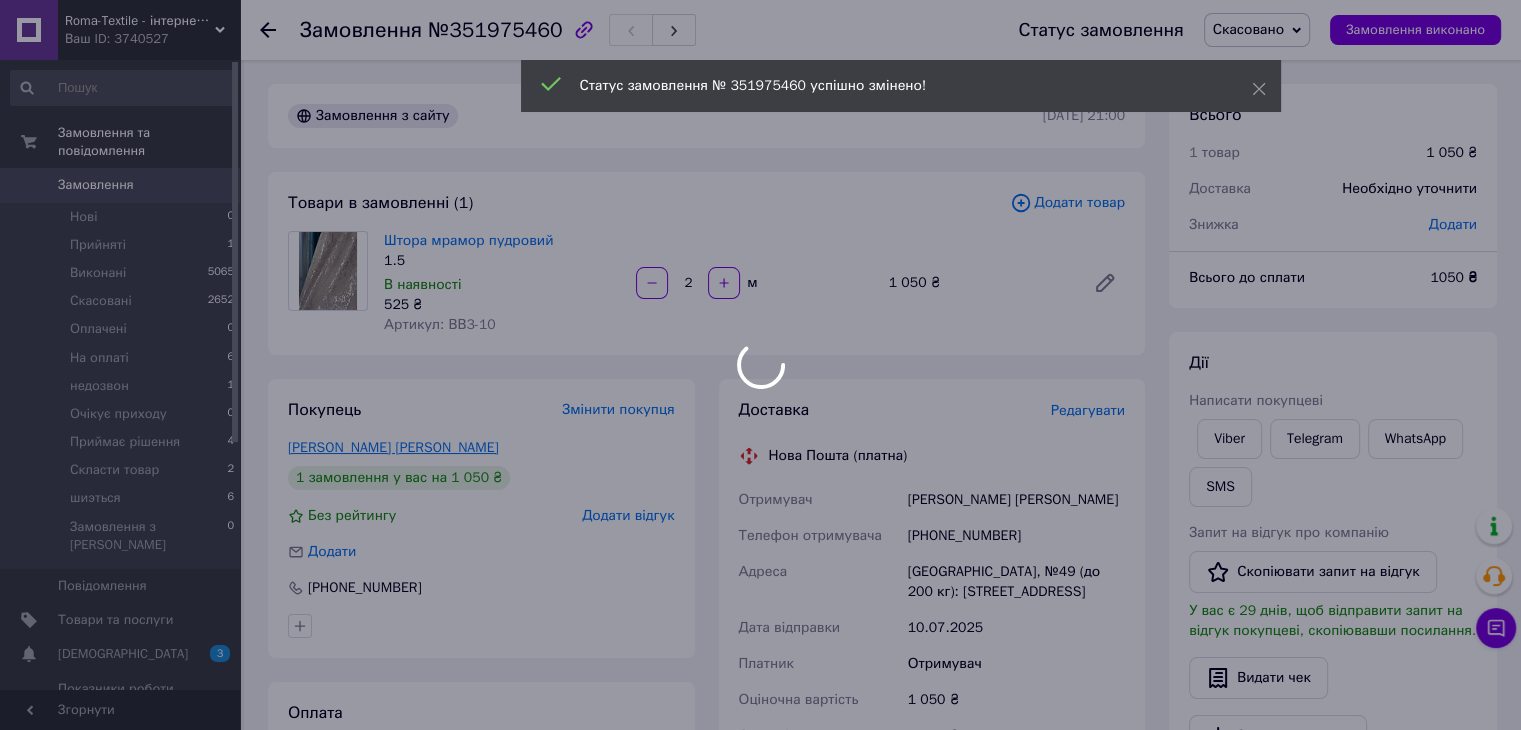 click at bounding box center [760, 365] 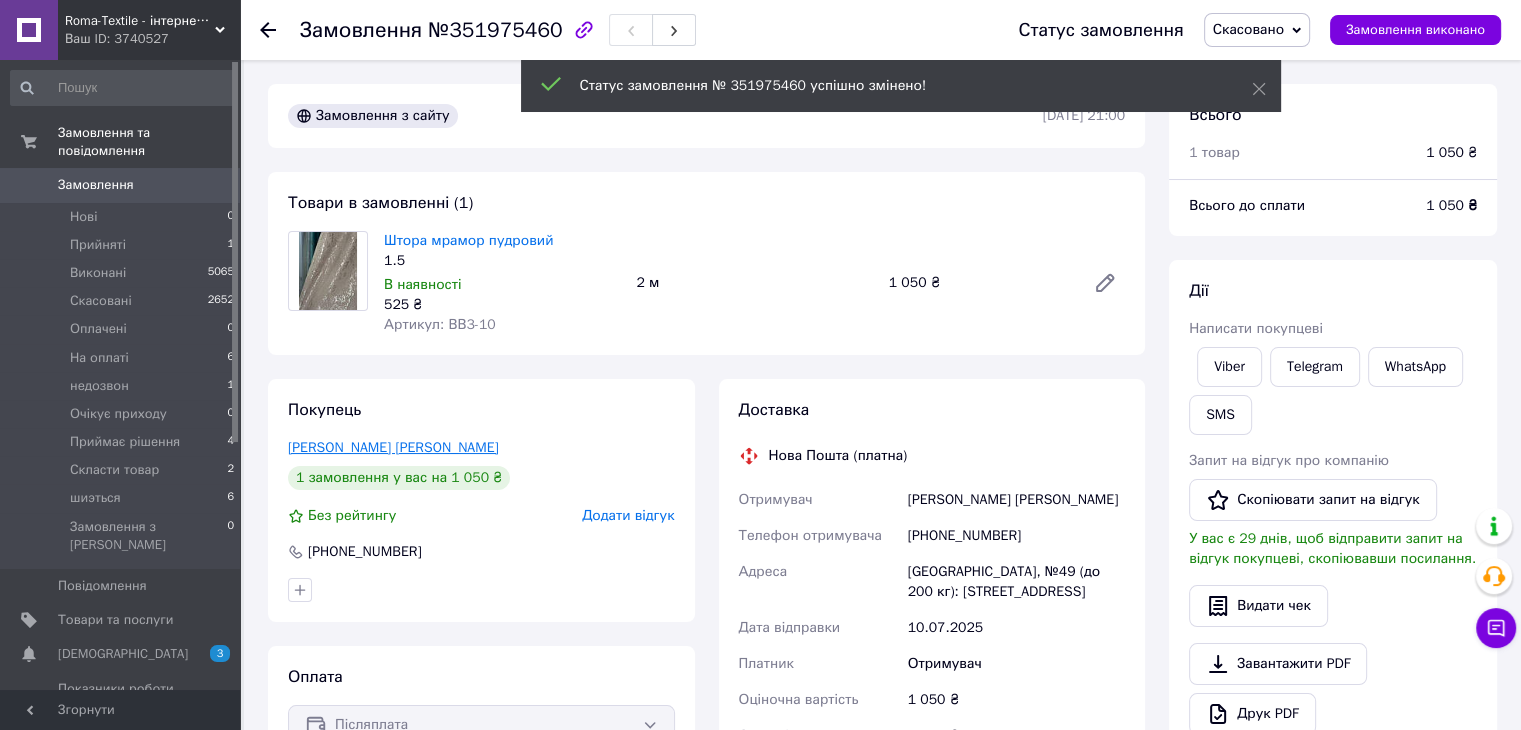 click on "Ясинецька Людмила" at bounding box center (393, 447) 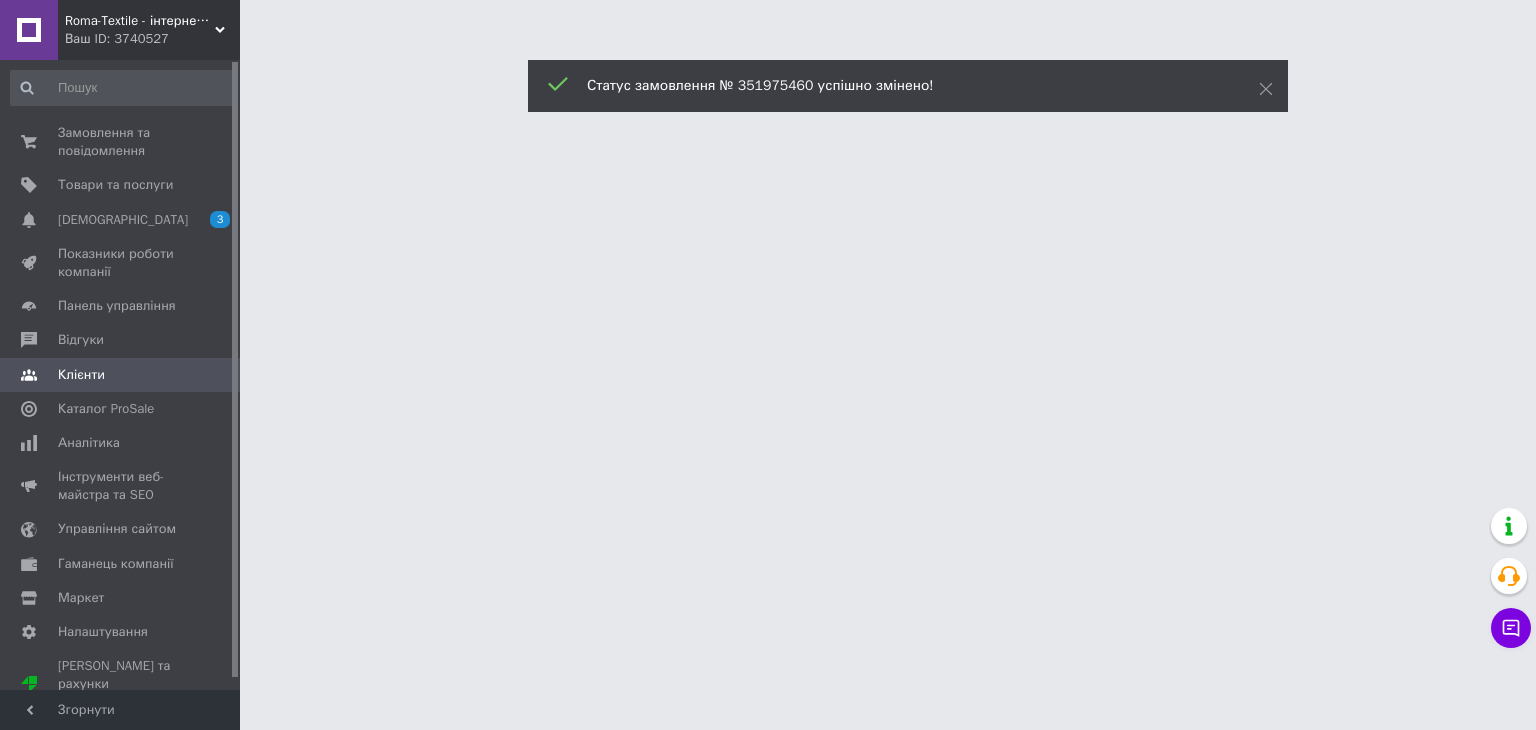 click on "Roma-Textile - інтернет-магазин текстилю Ваш ID: 3740527 Сайт Roma-Textile - інтернет-магазин тек... Кабінет покупця Перевірити стан системи Сторінка на порталі Даша Ворончєнкова Довідка Вийти Замовлення та повідомлення 0 0 Товари та послуги Сповіщення 3 0 Показники роботи компанії Панель управління Відгуки Клієнти Каталог ProSale Аналітика Інструменти веб-майстра та SEO Управління сайтом Гаманець компанії Маркет Налаштування Тарифи та рахунки Prom мікс 6 000 Згорнути" at bounding box center (768, 25) 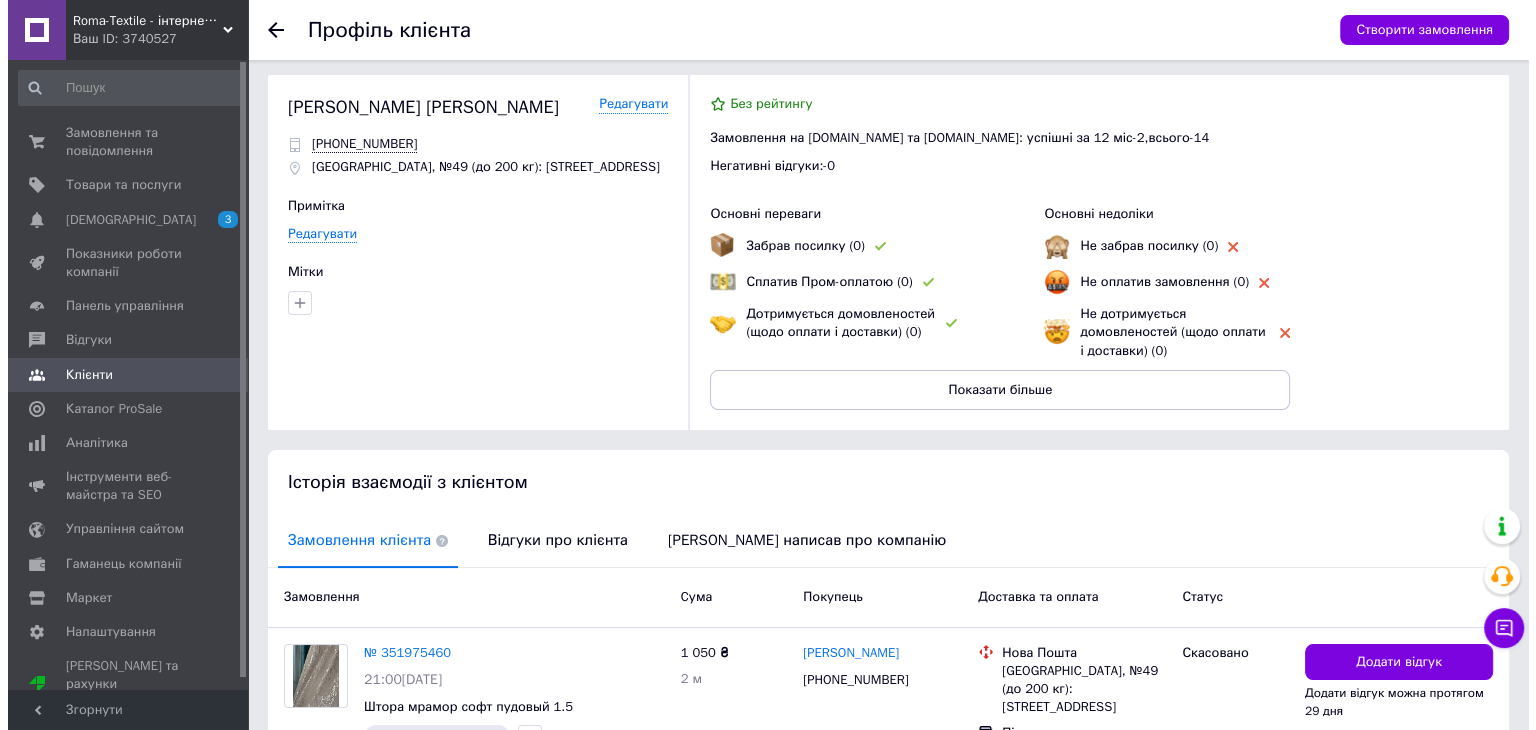 scroll, scrollTop: 0, scrollLeft: 0, axis: both 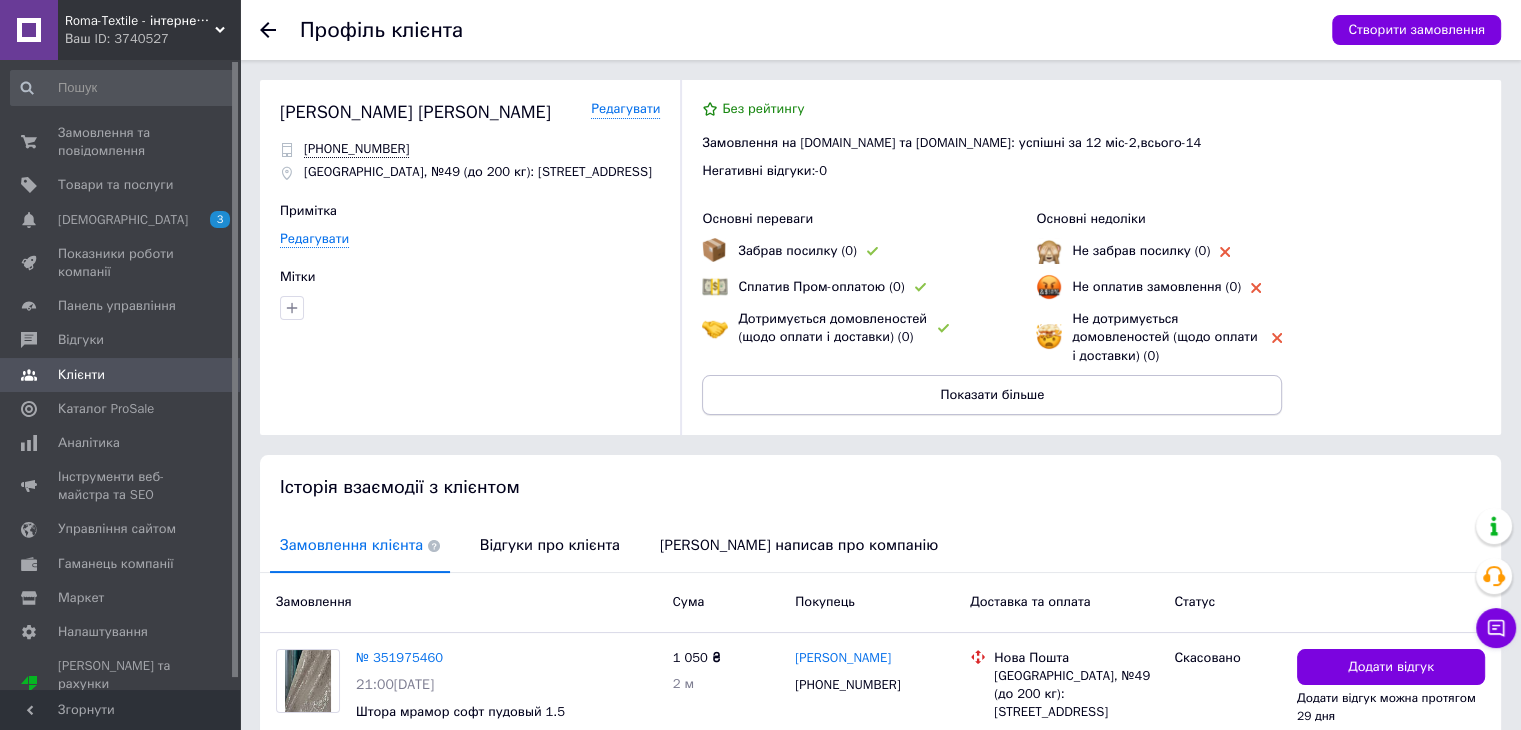 click on "Показати більше" at bounding box center (992, 395) 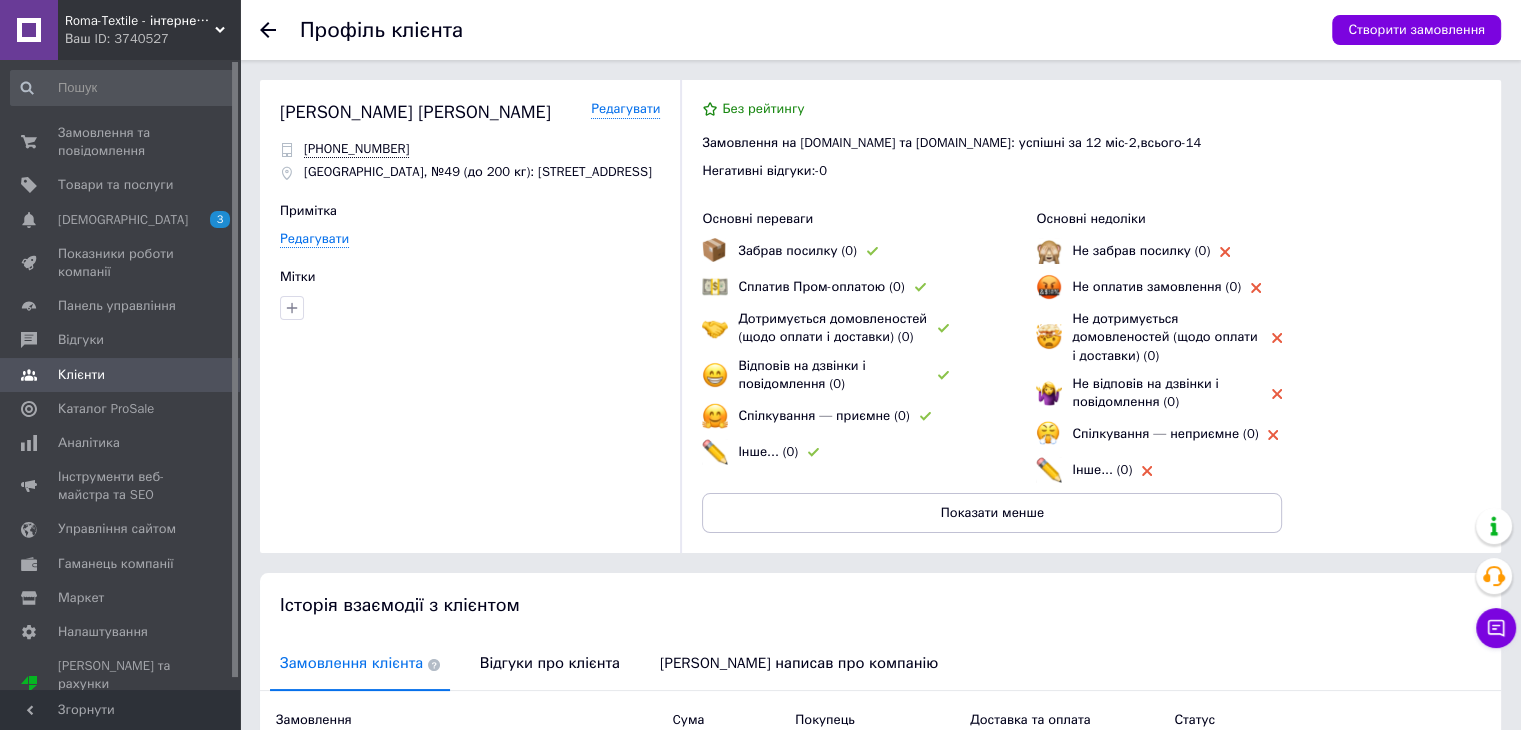 click on "Спілкування — неприємне (0)" at bounding box center [1165, 433] 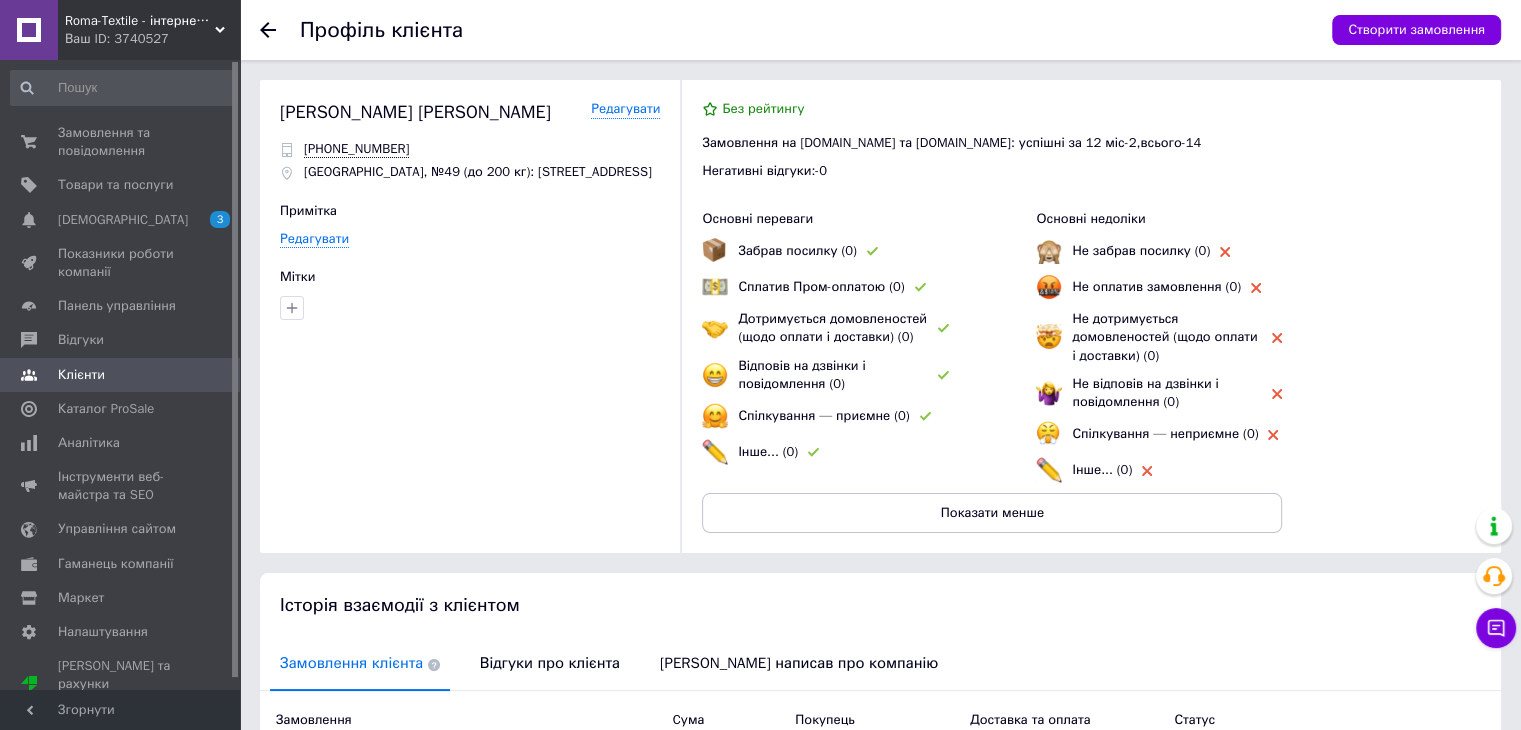 click at bounding box center [1273, 434] 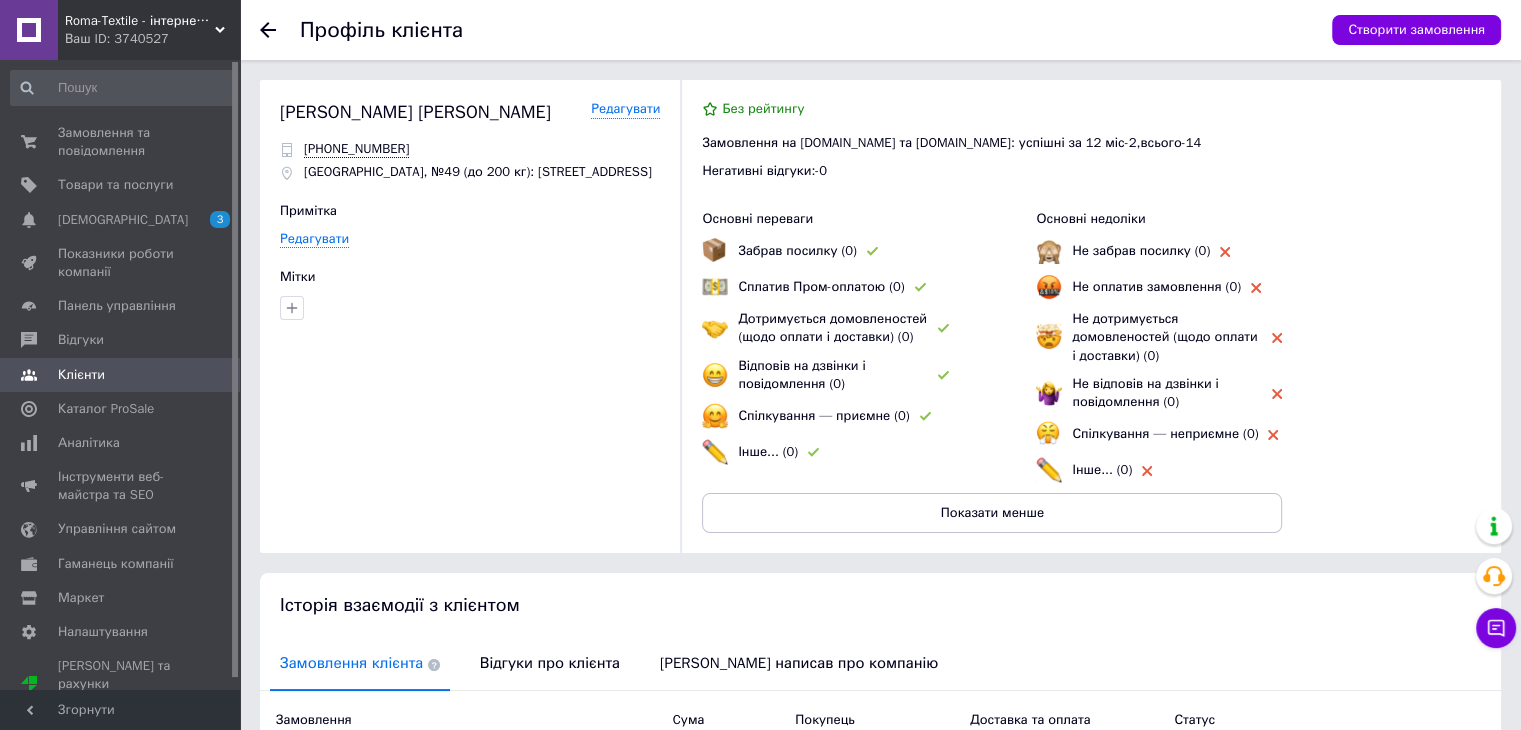 click 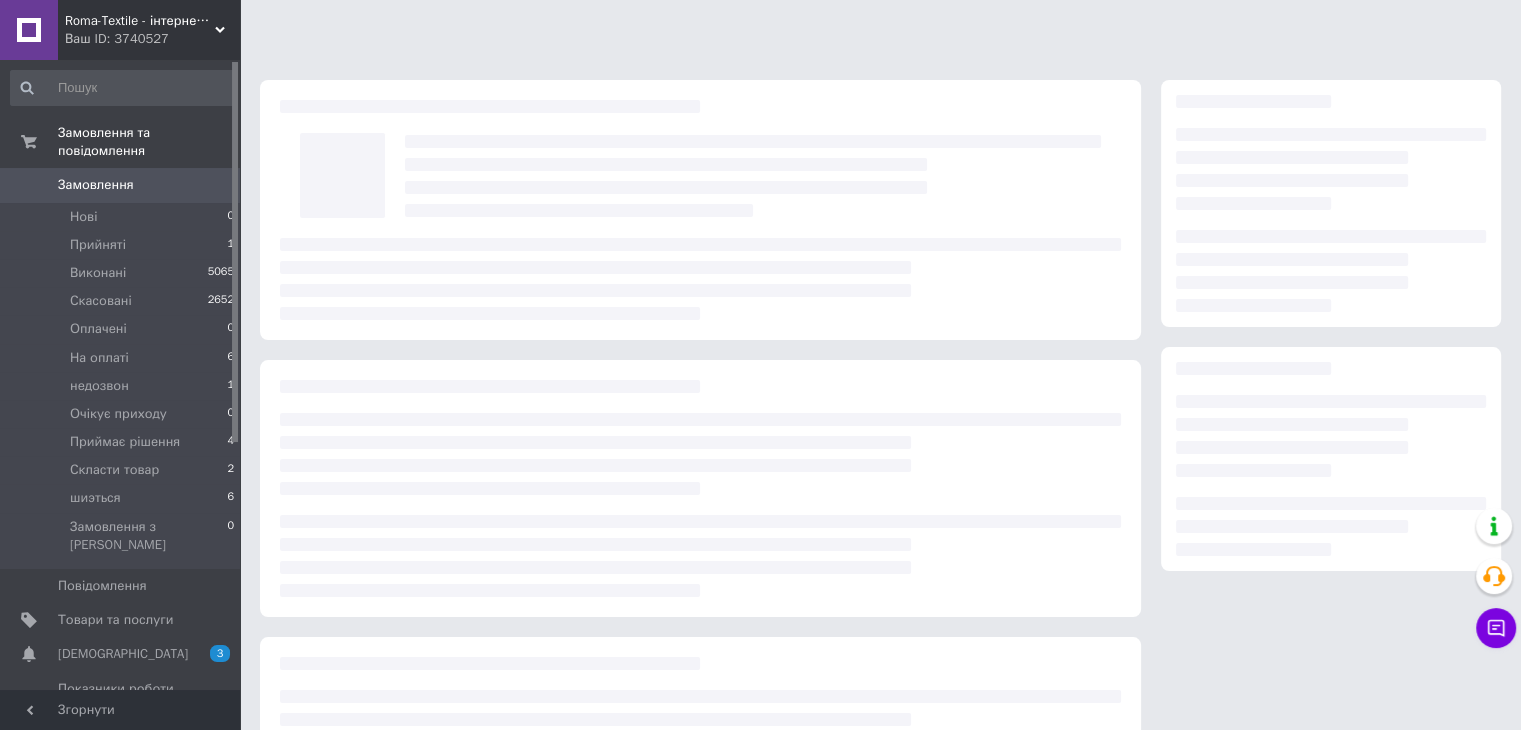 click on "Замовлення" at bounding box center (121, 185) 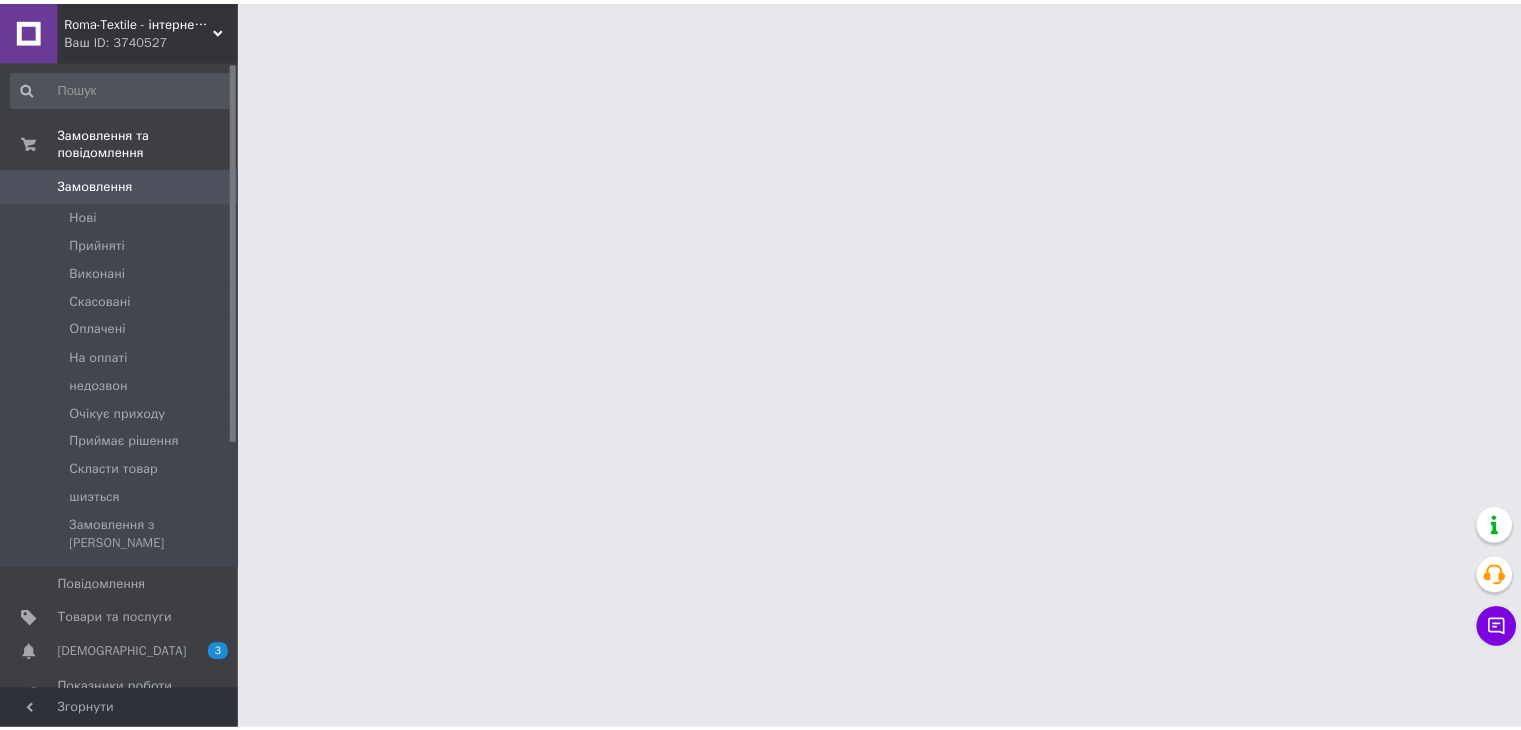 scroll, scrollTop: 0, scrollLeft: 0, axis: both 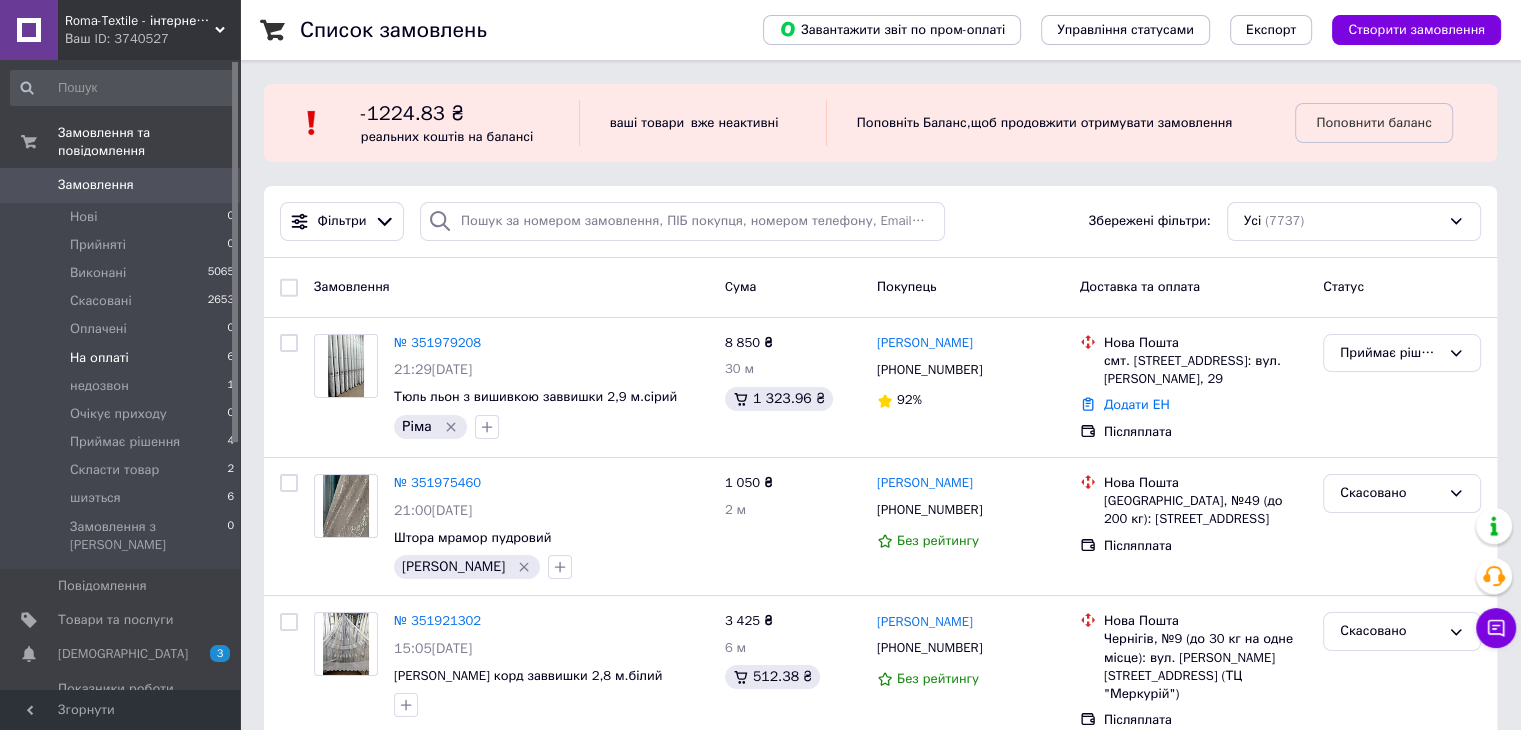 click on "На оплаті 6" at bounding box center (123, 358) 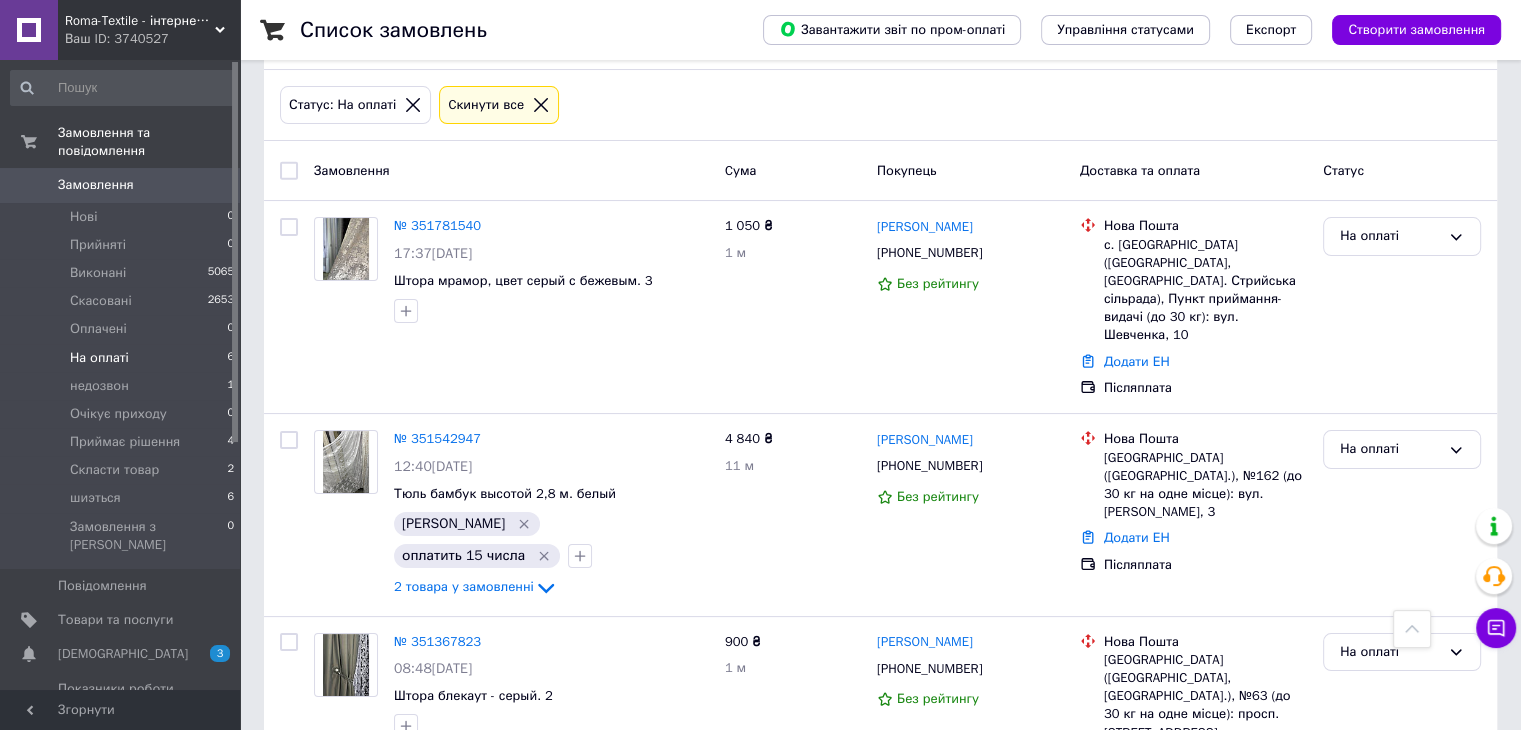 scroll, scrollTop: 0, scrollLeft: 0, axis: both 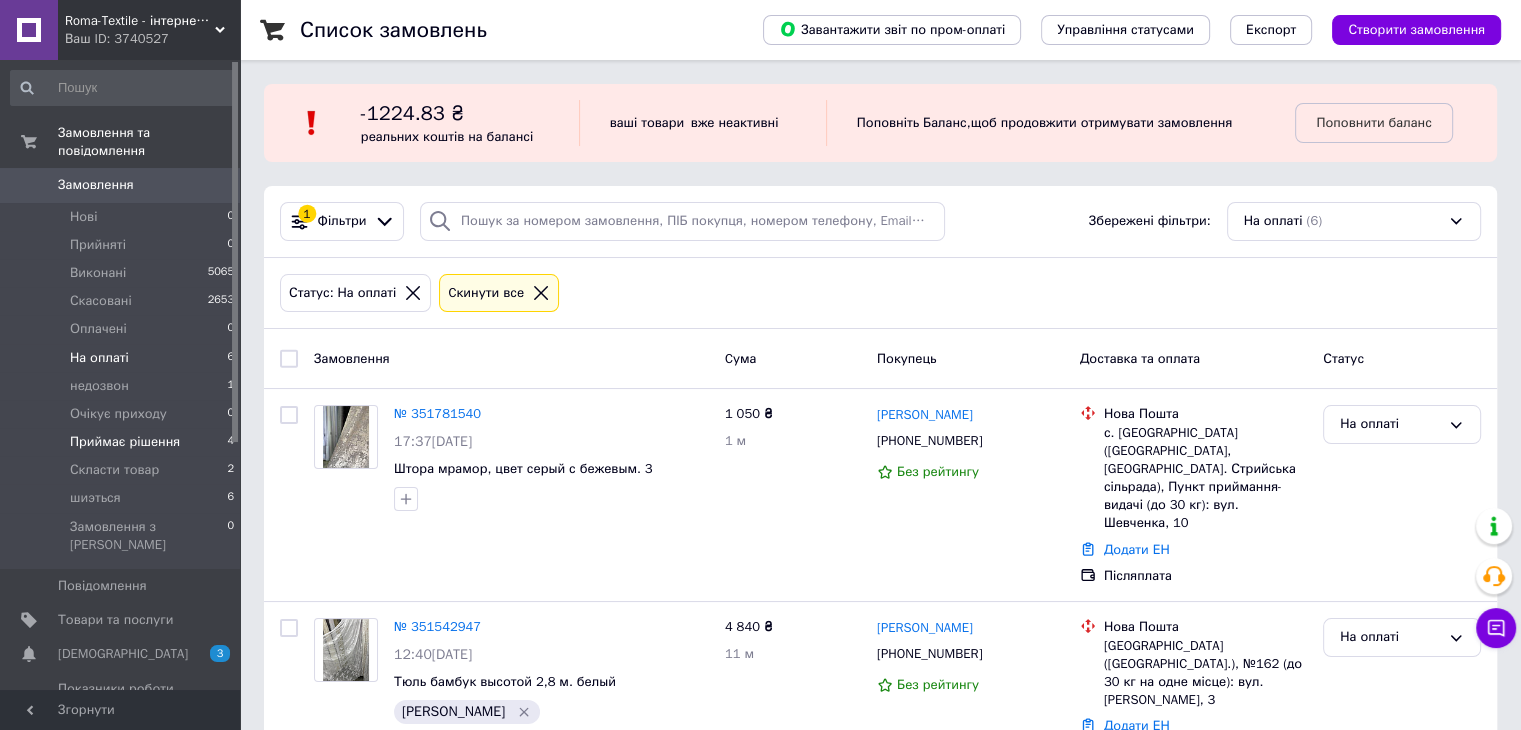 click on "Приймає рішення 4" at bounding box center [123, 442] 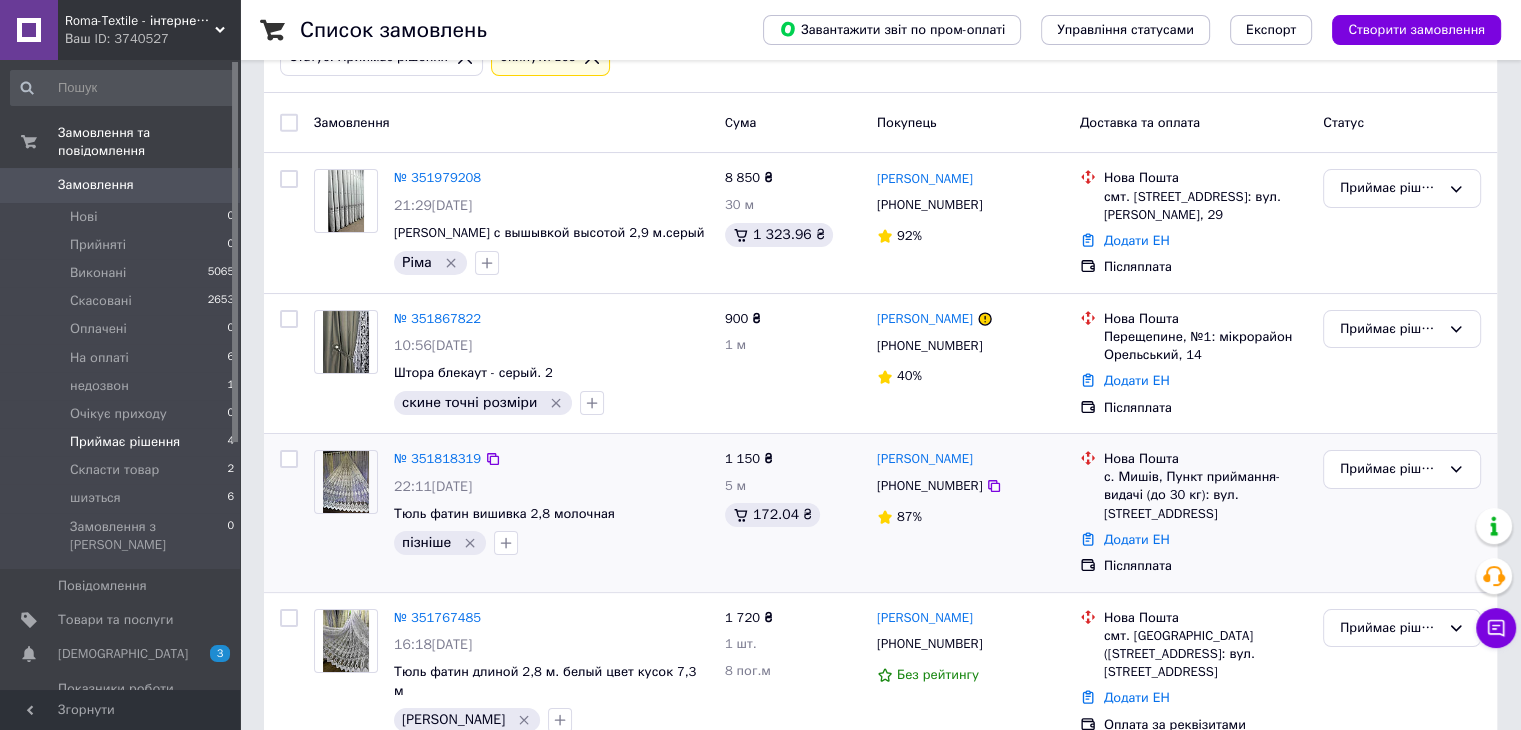 scroll, scrollTop: 272, scrollLeft: 0, axis: vertical 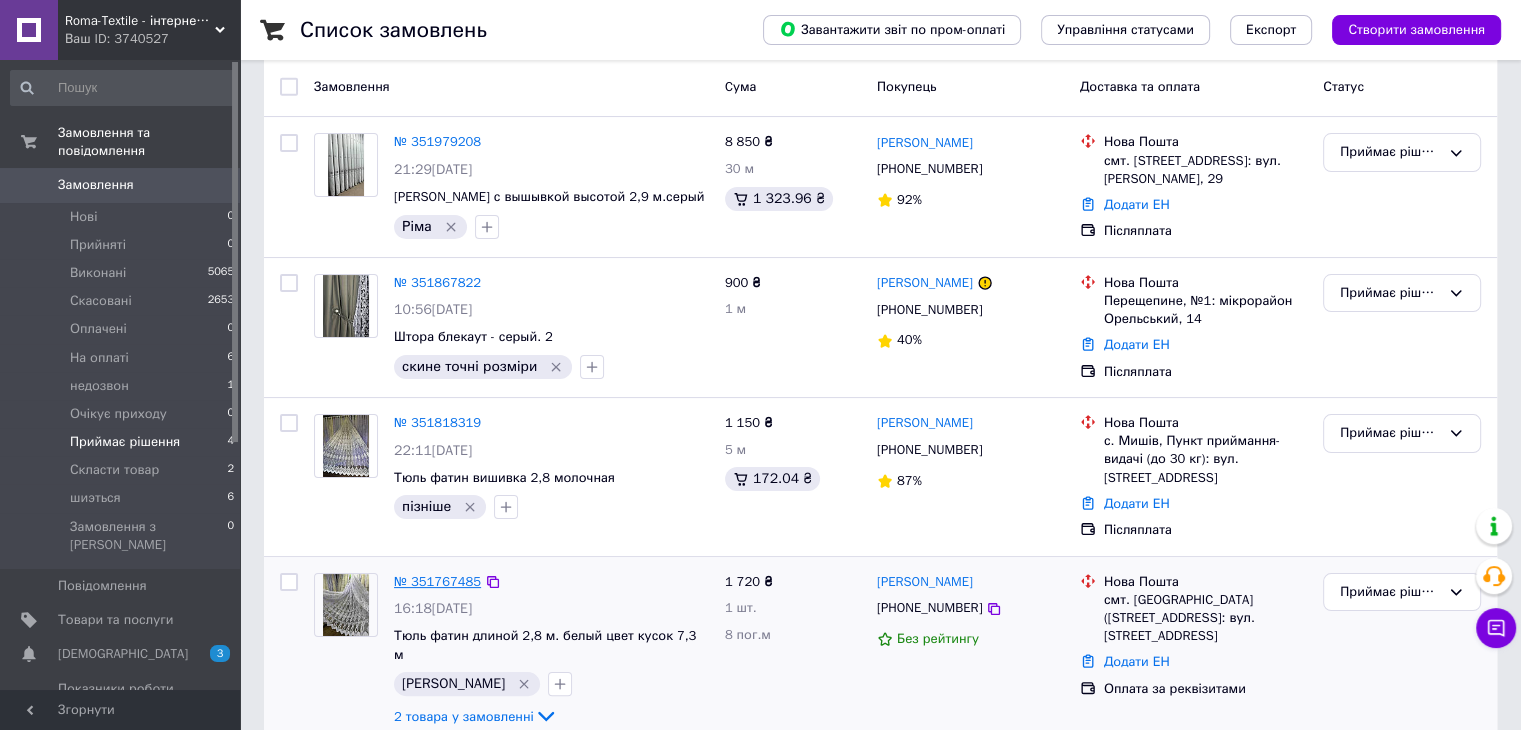 click on "№ 351767485" at bounding box center [437, 581] 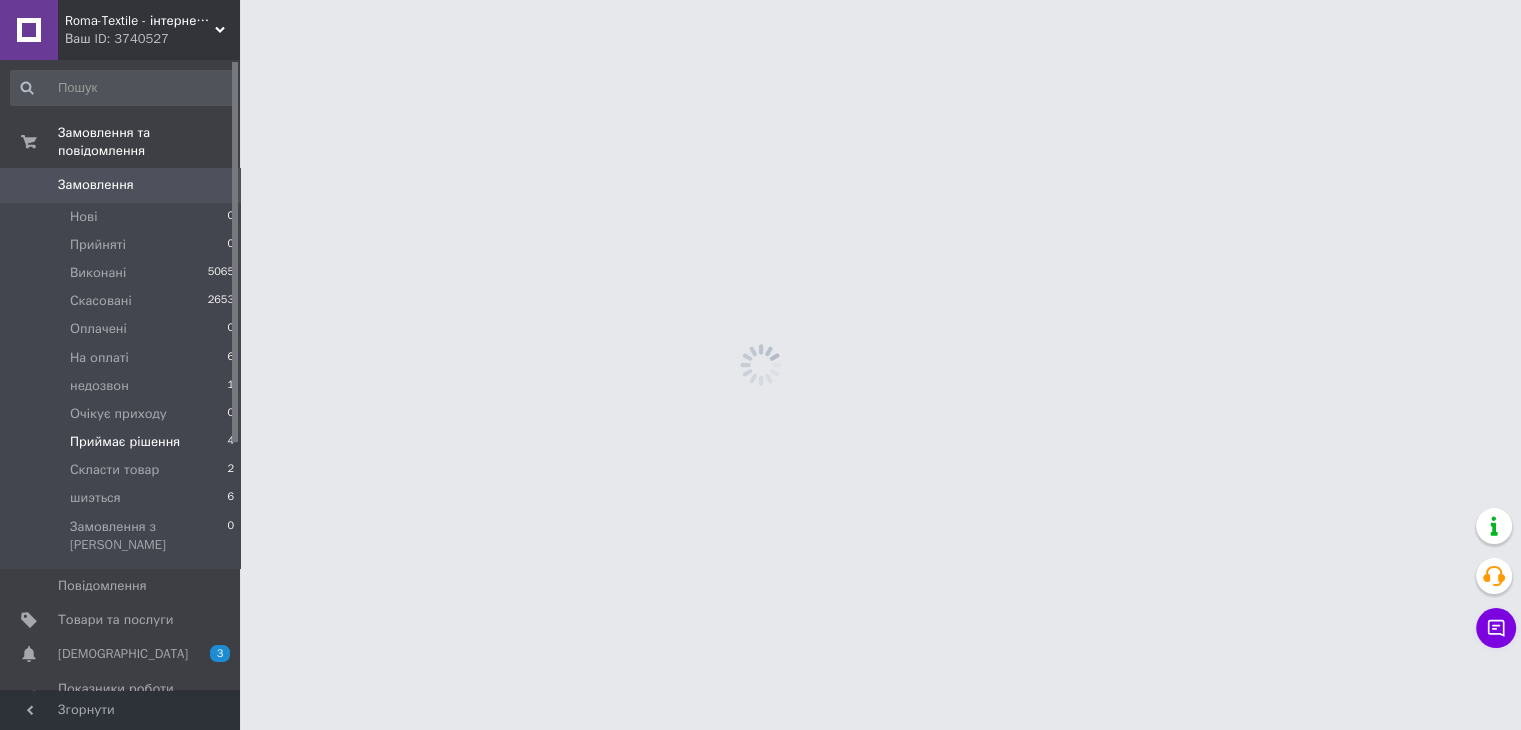 scroll, scrollTop: 0, scrollLeft: 0, axis: both 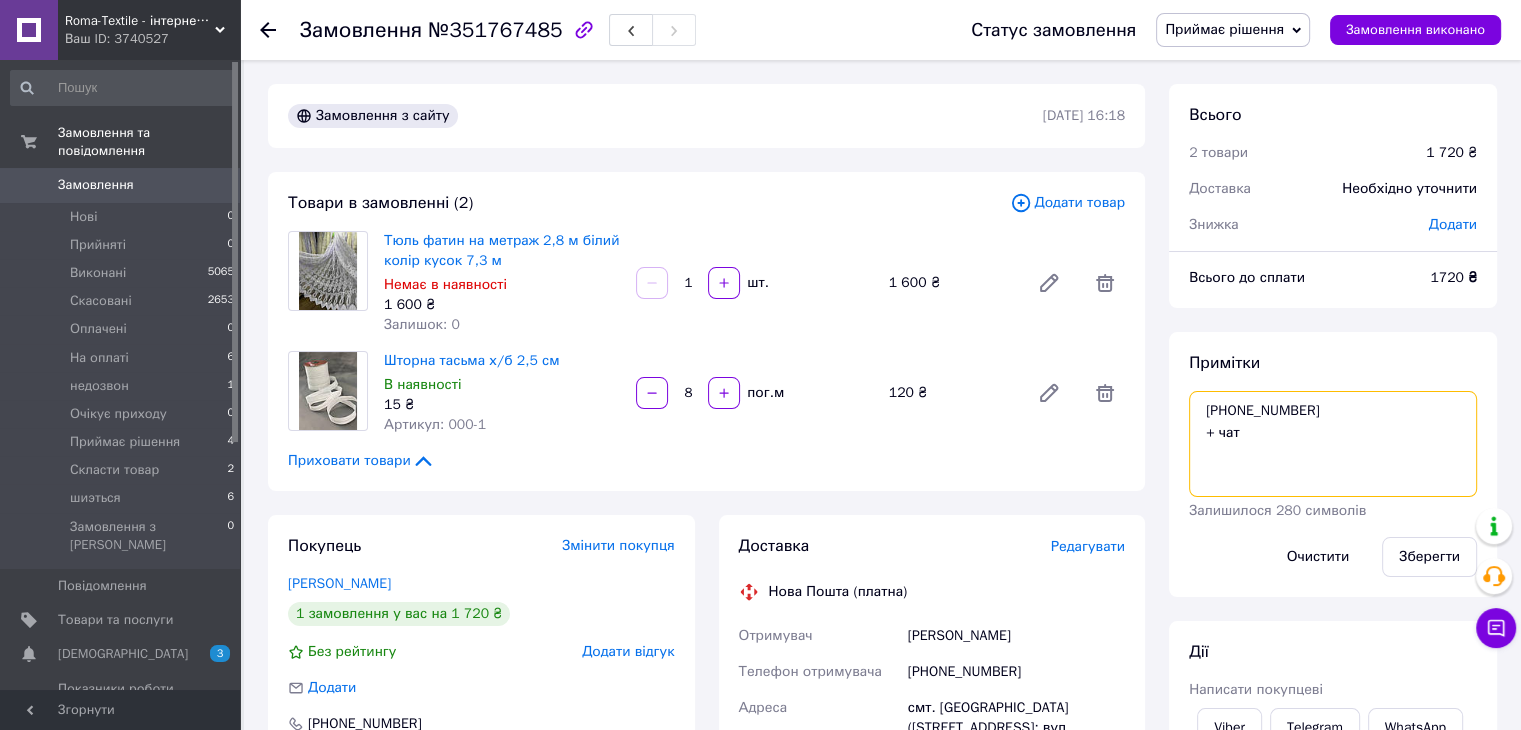 click on "+380677377817
+ чат" at bounding box center [1333, 444] 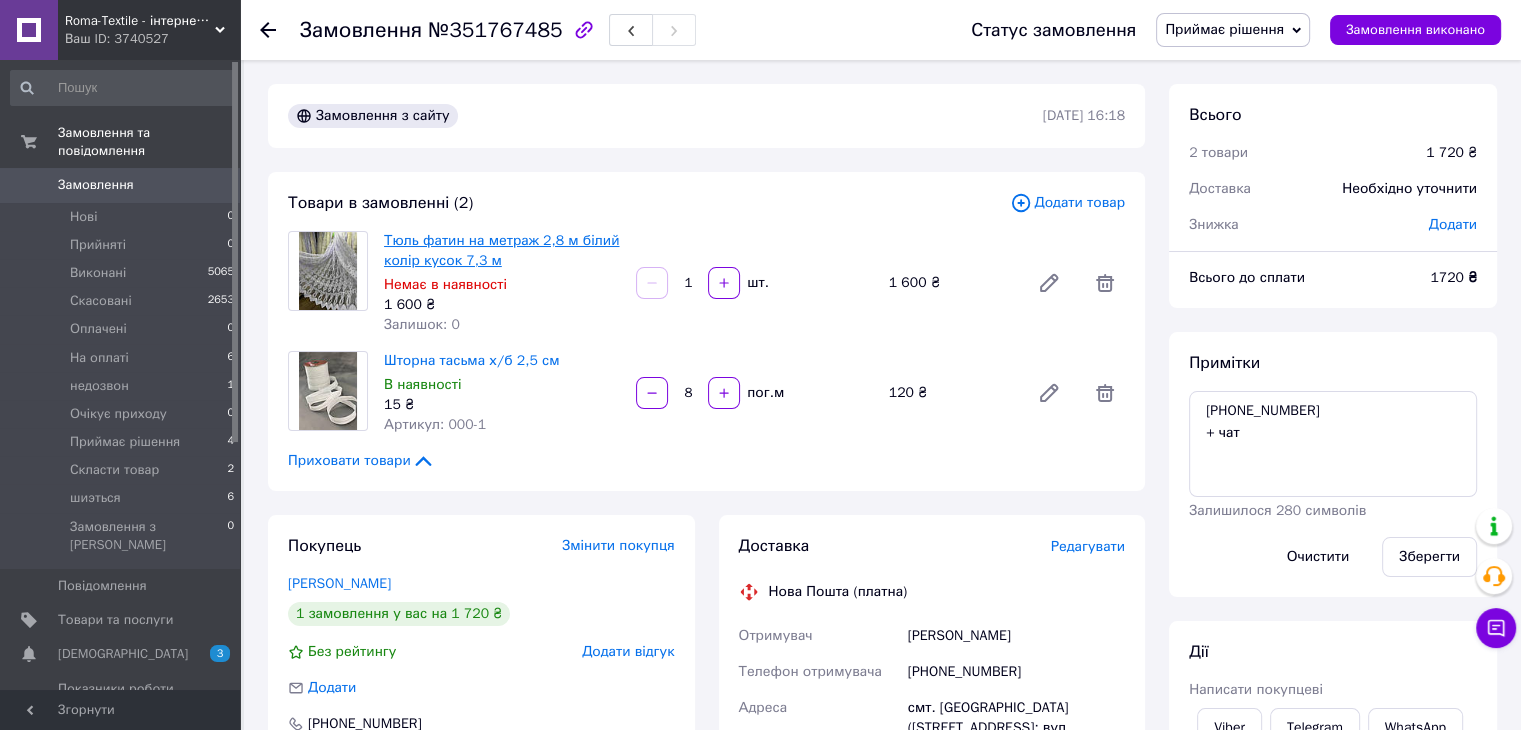 click on "Тюль фатин на метраж 2,8 м білий колір кусок 7,3 м" at bounding box center [501, 250] 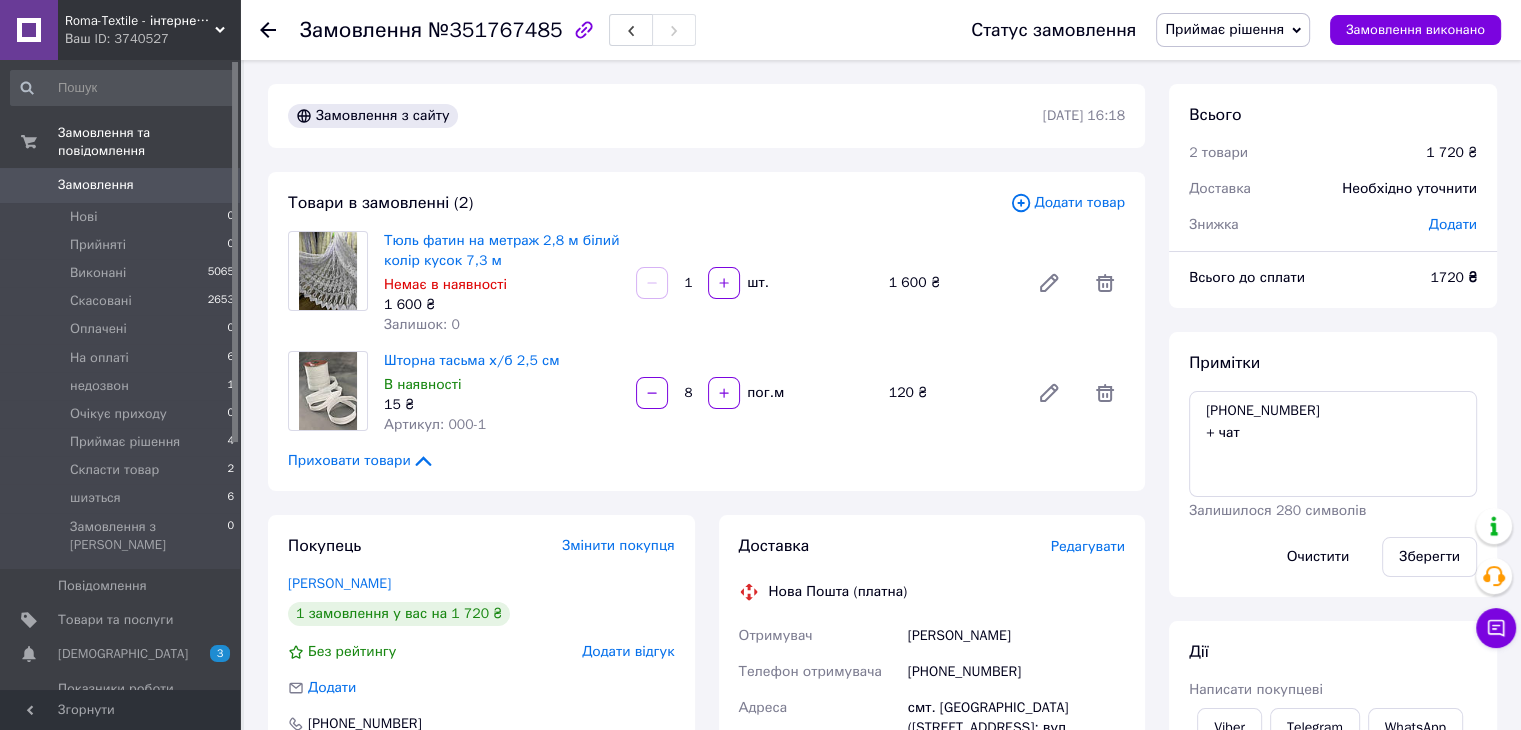 click 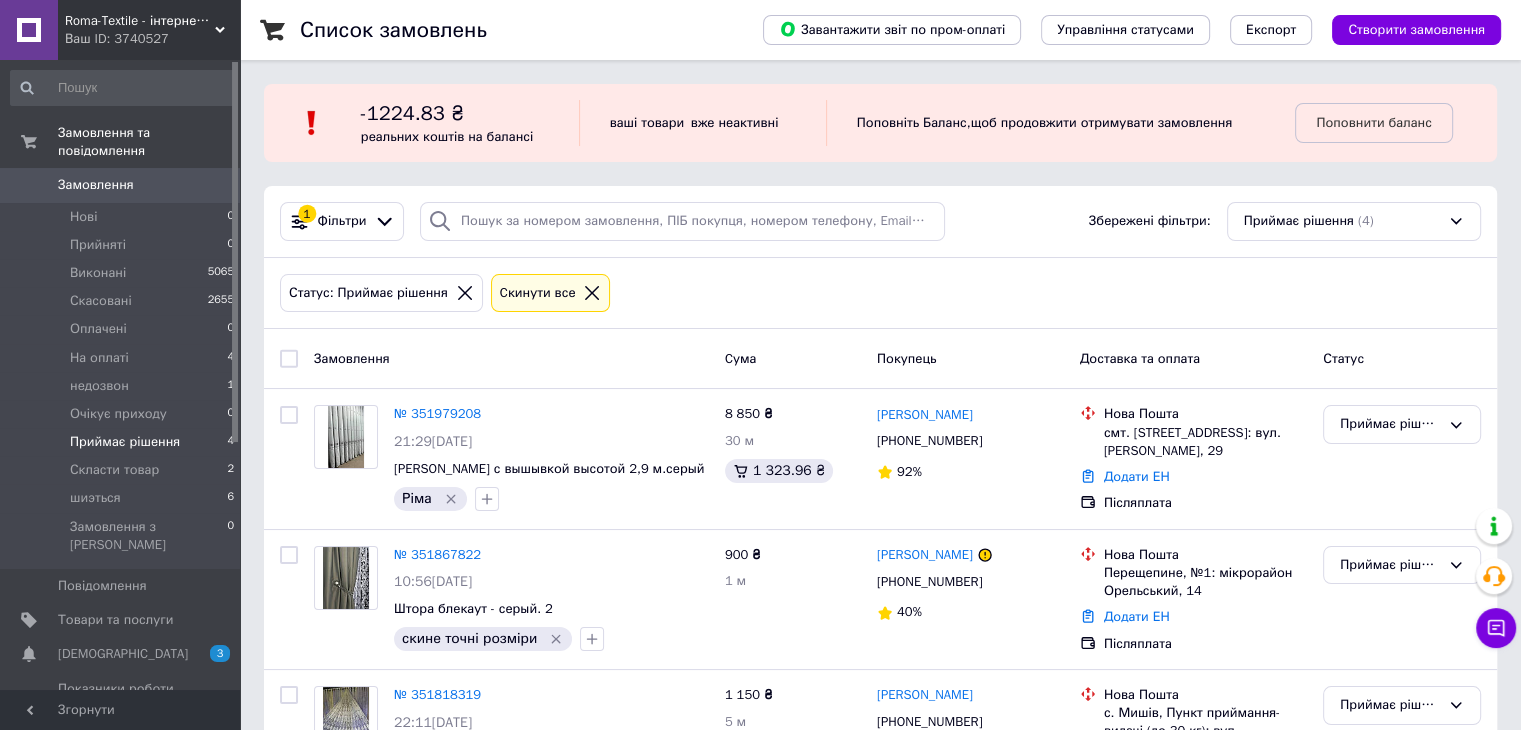 scroll, scrollTop: 272, scrollLeft: 0, axis: vertical 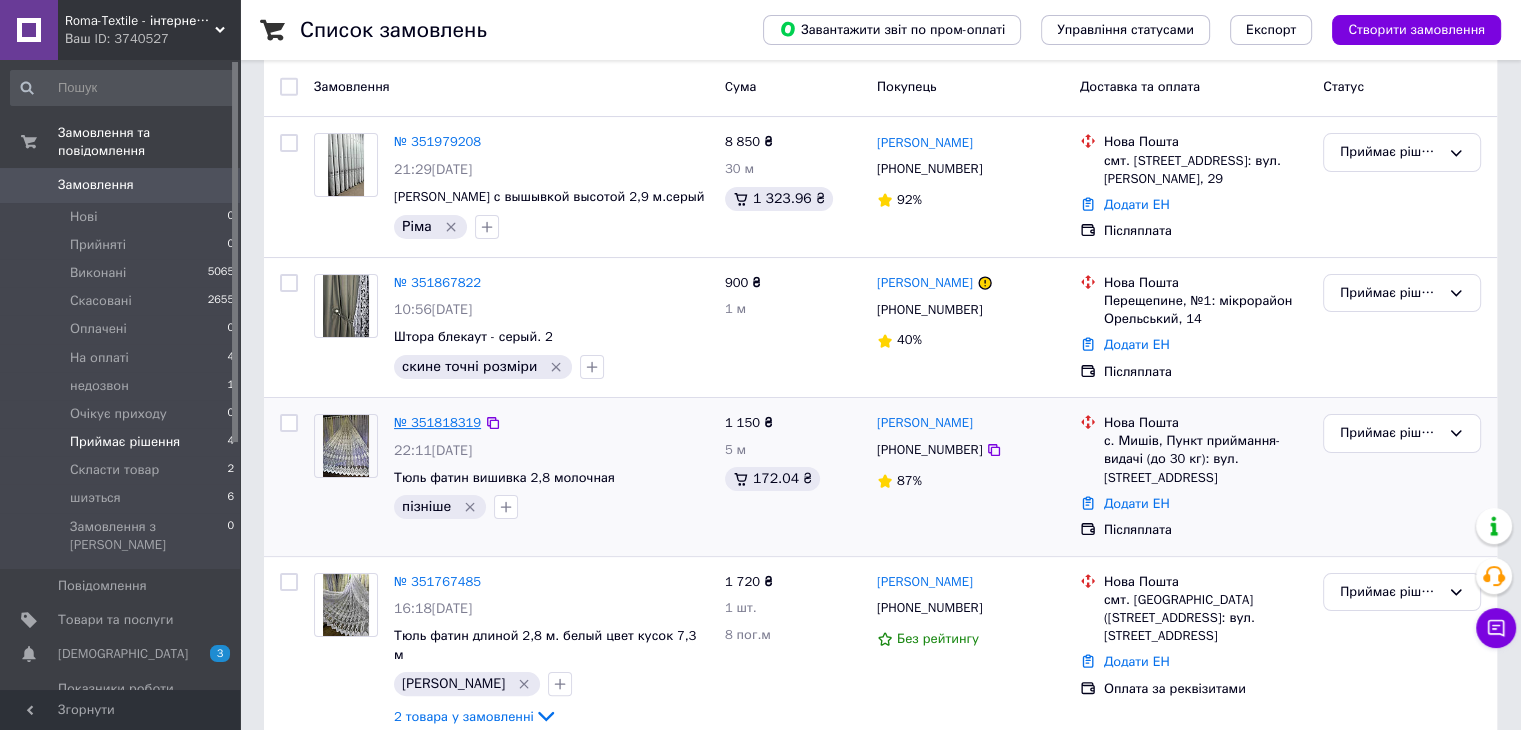 click on "№ 351818319" at bounding box center (437, 422) 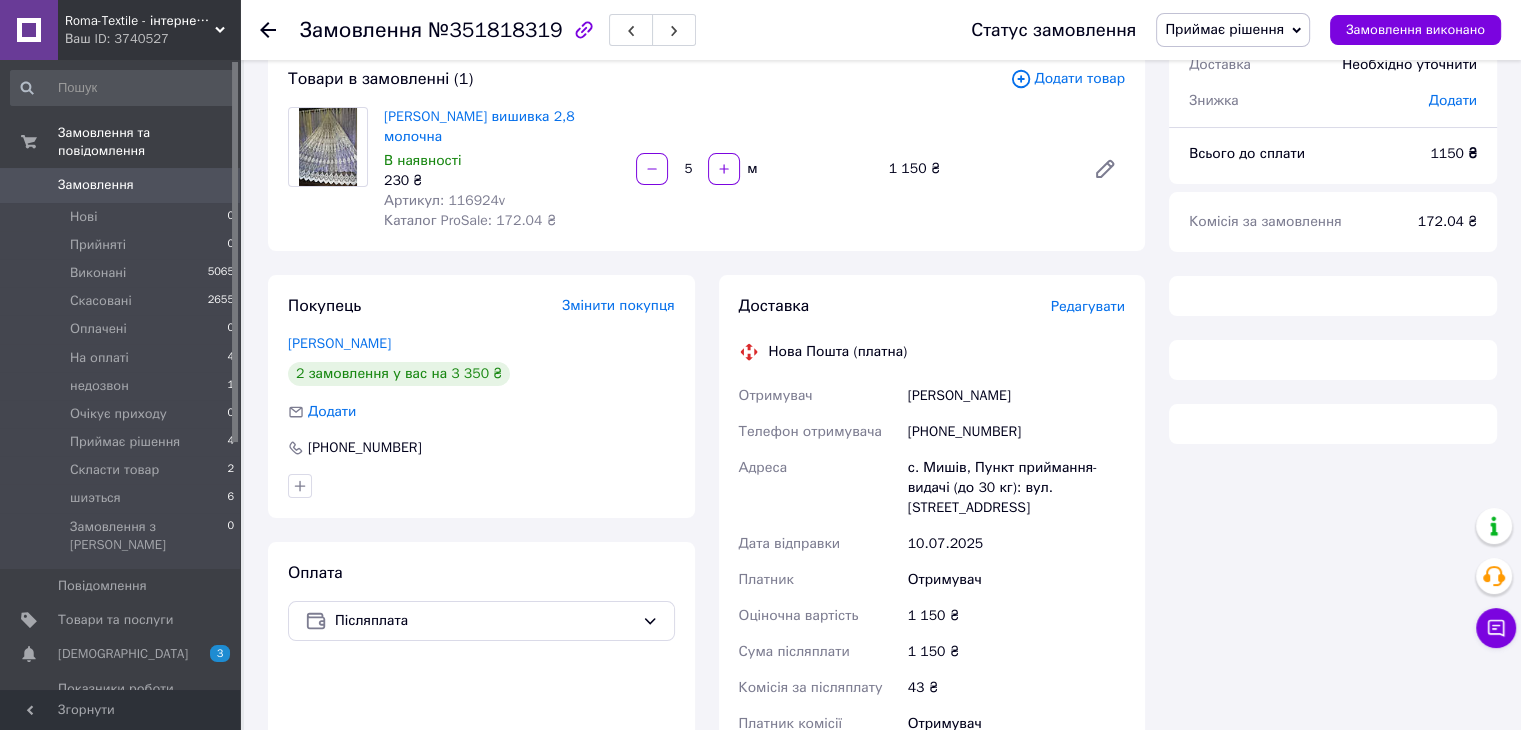 scroll, scrollTop: 272, scrollLeft: 0, axis: vertical 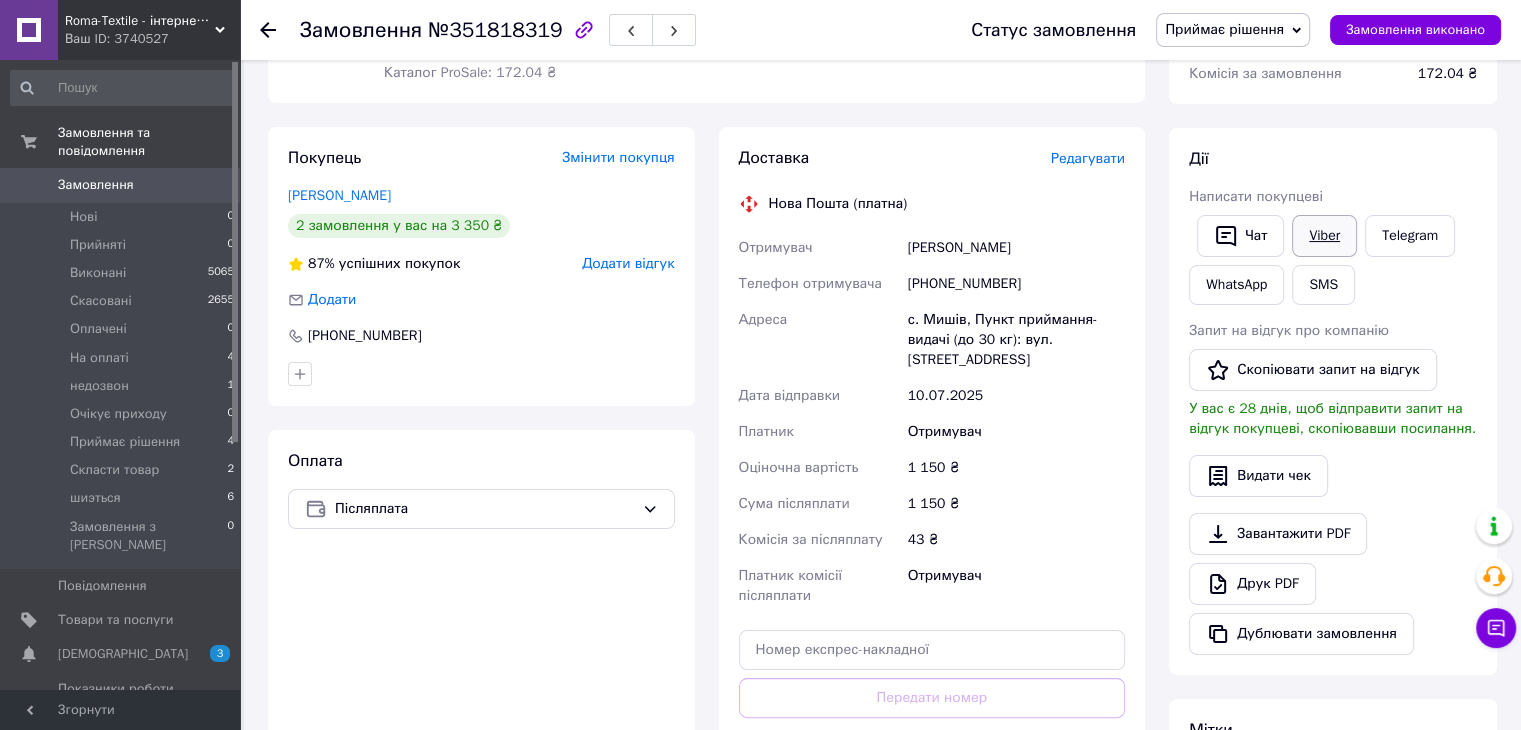 click on "Viber" at bounding box center (1324, 236) 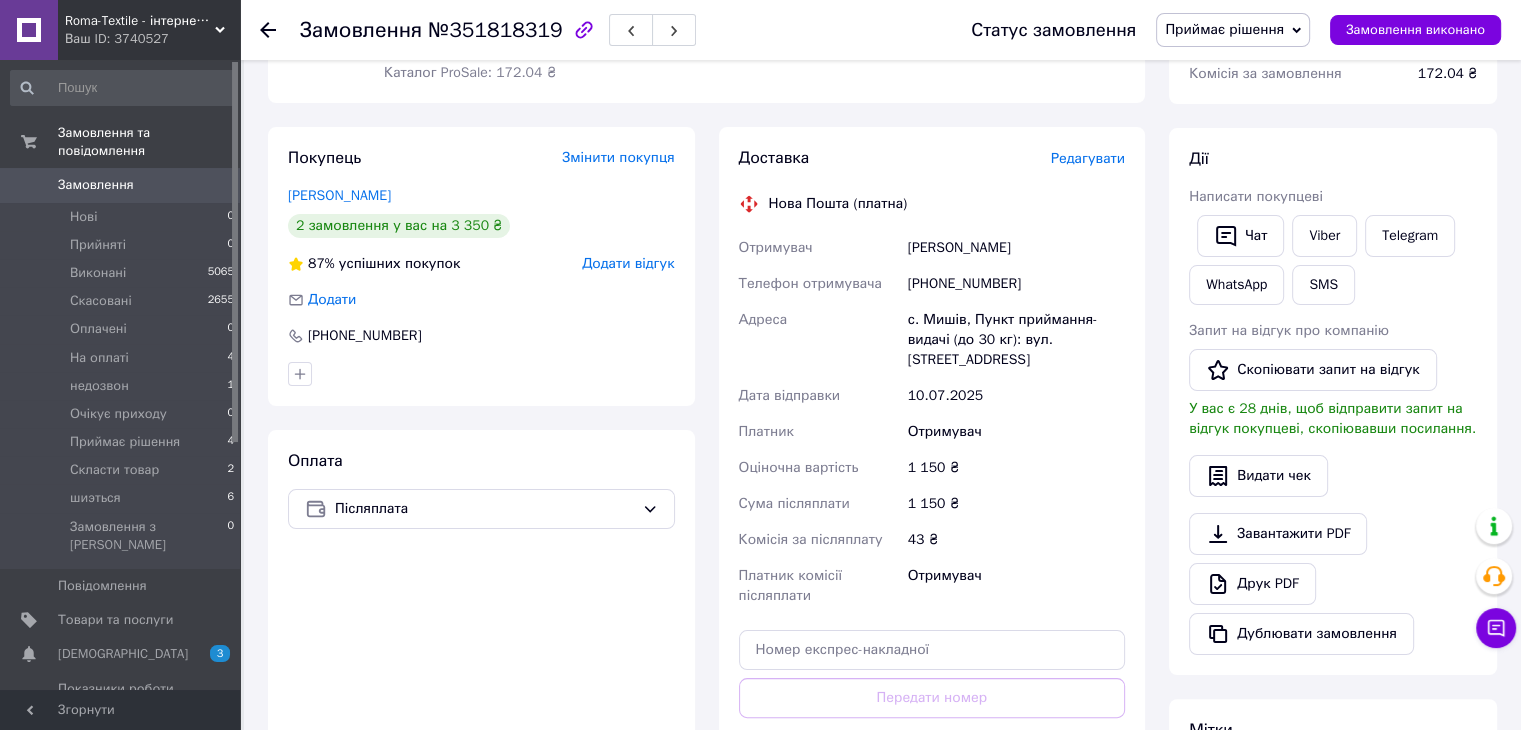 click 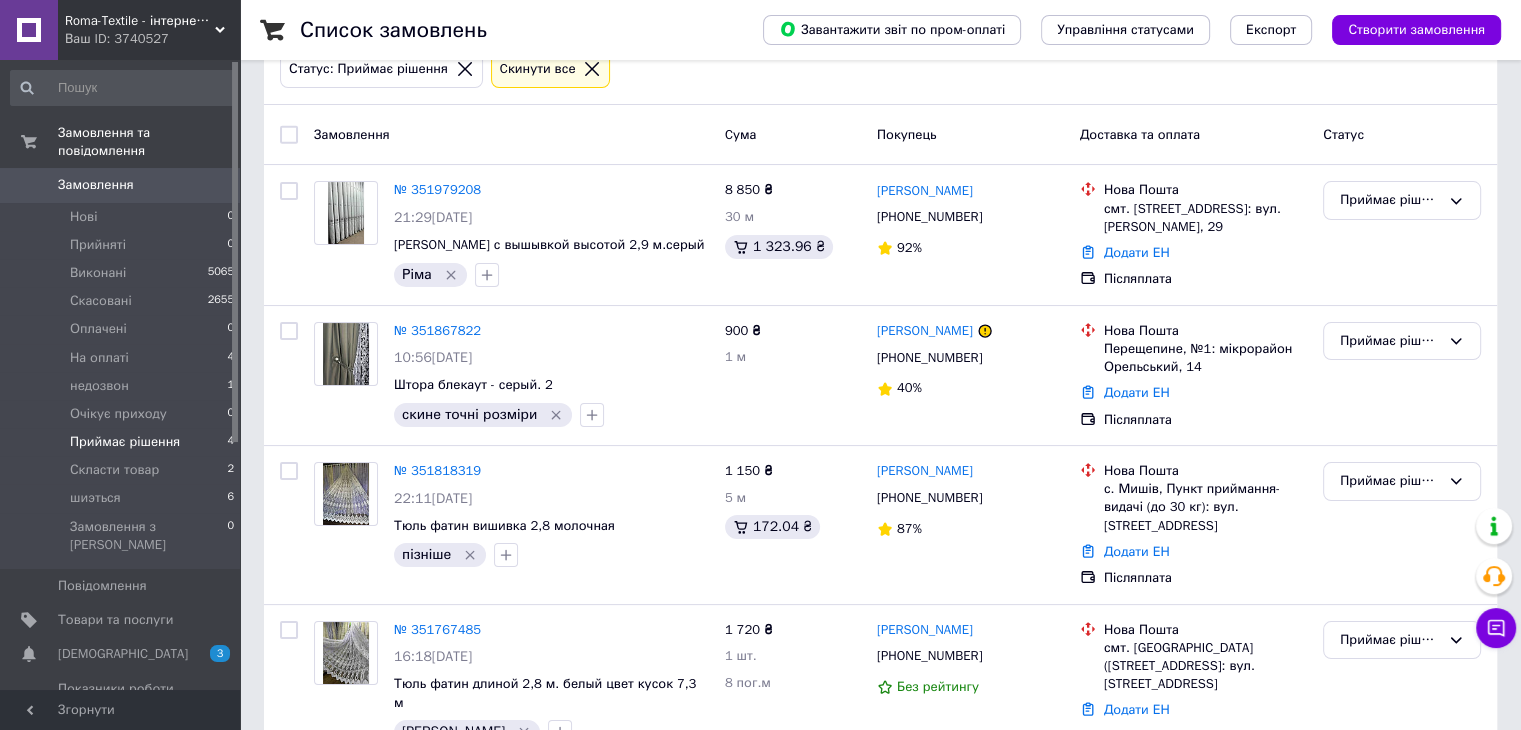 scroll, scrollTop: 228, scrollLeft: 0, axis: vertical 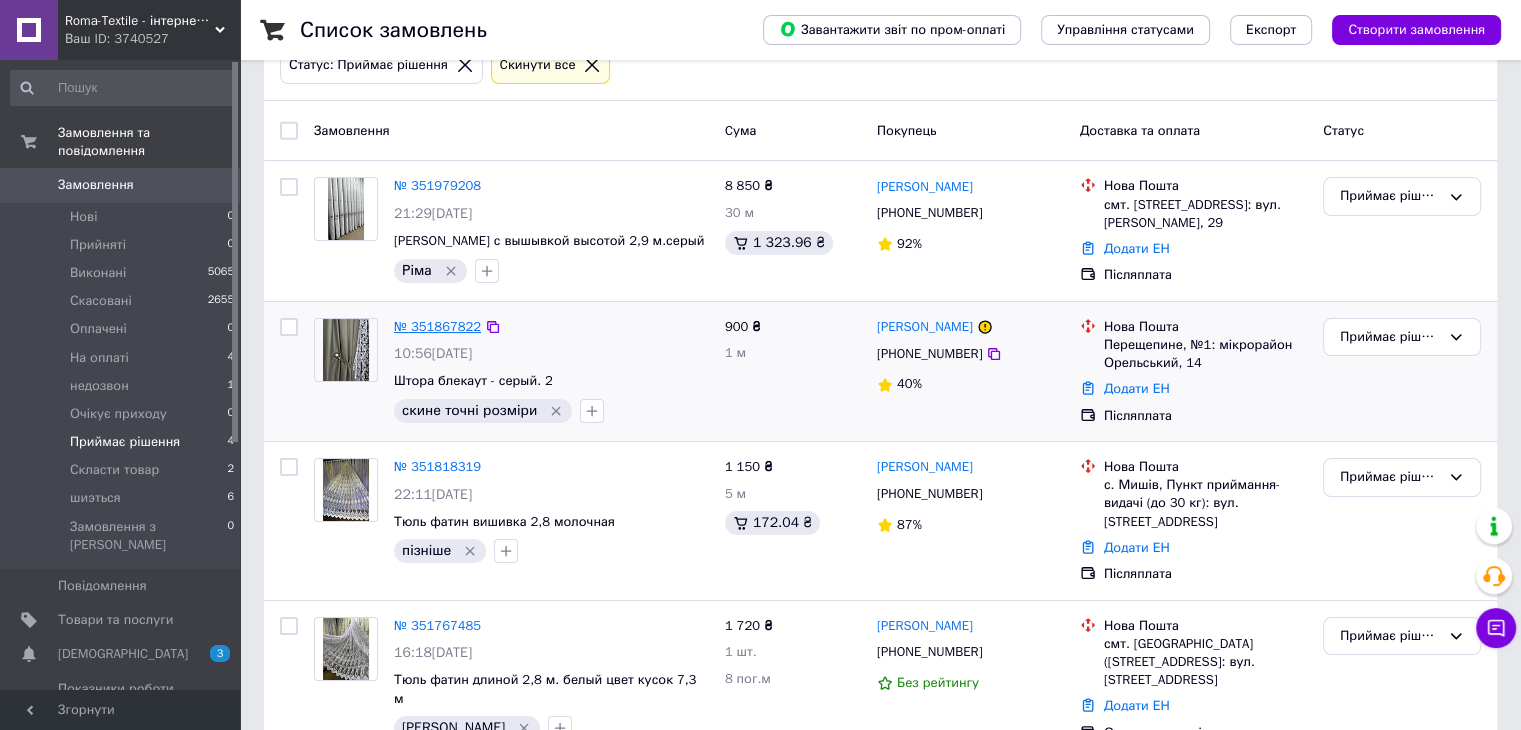 click on "№ 351867822" at bounding box center (437, 326) 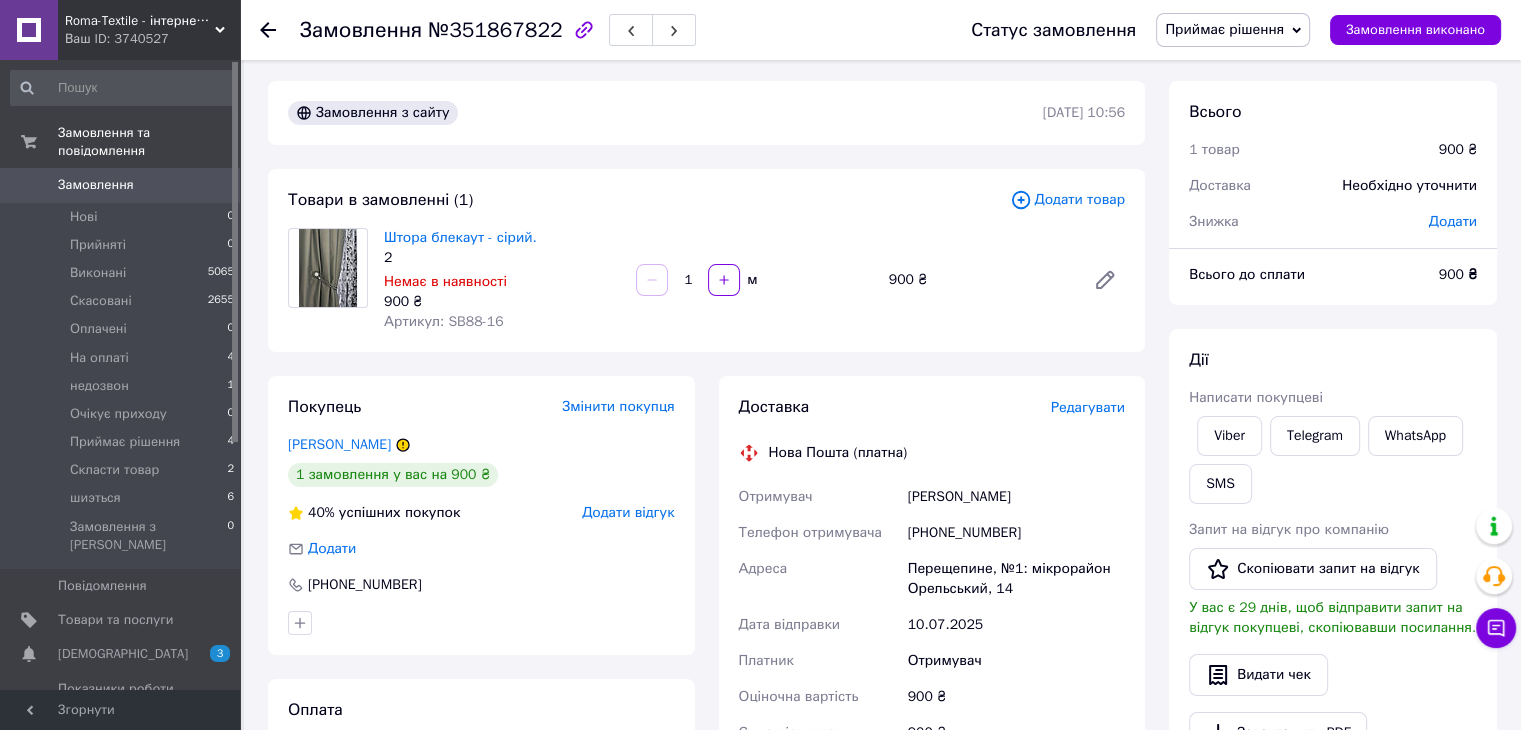 scroll, scrollTop: 2, scrollLeft: 0, axis: vertical 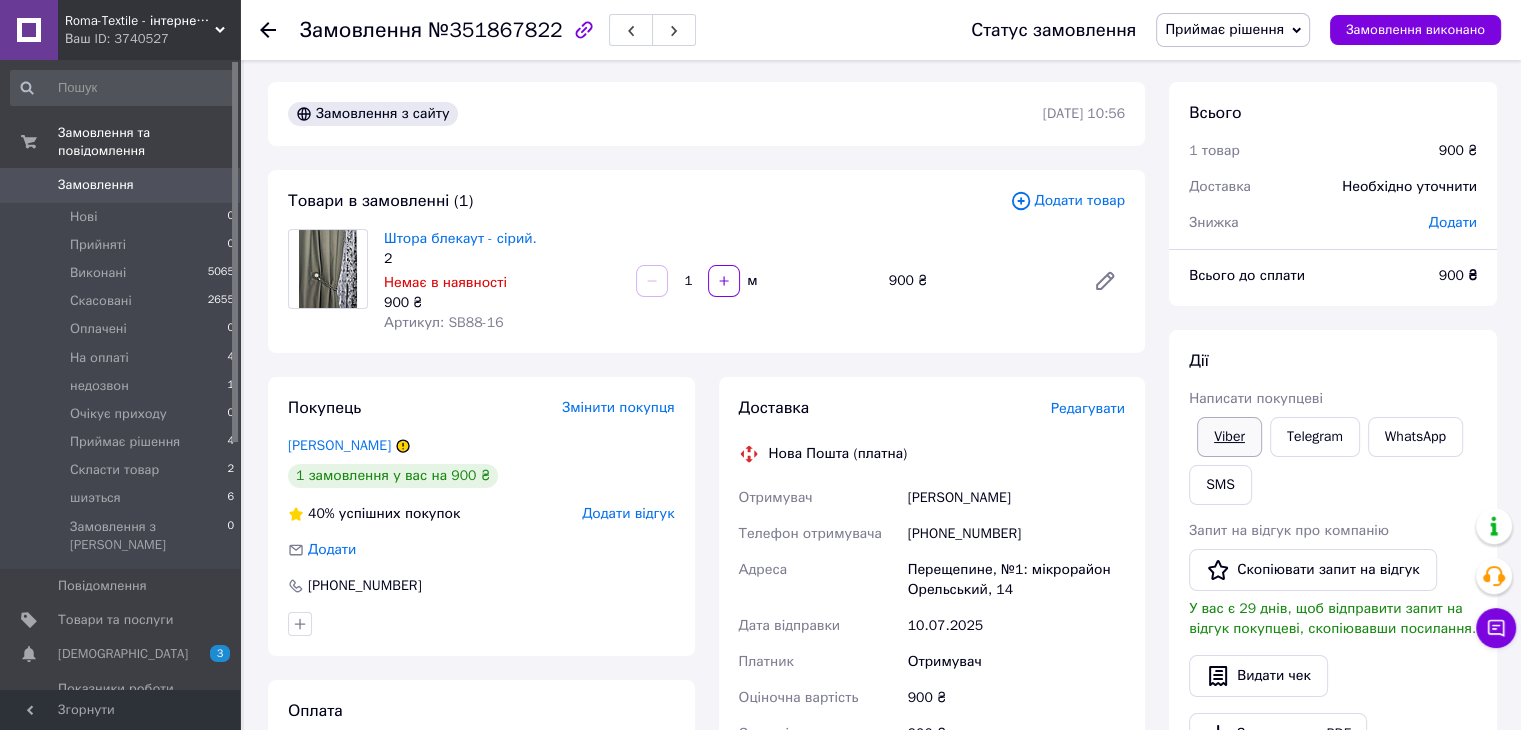click on "Viber" at bounding box center [1229, 437] 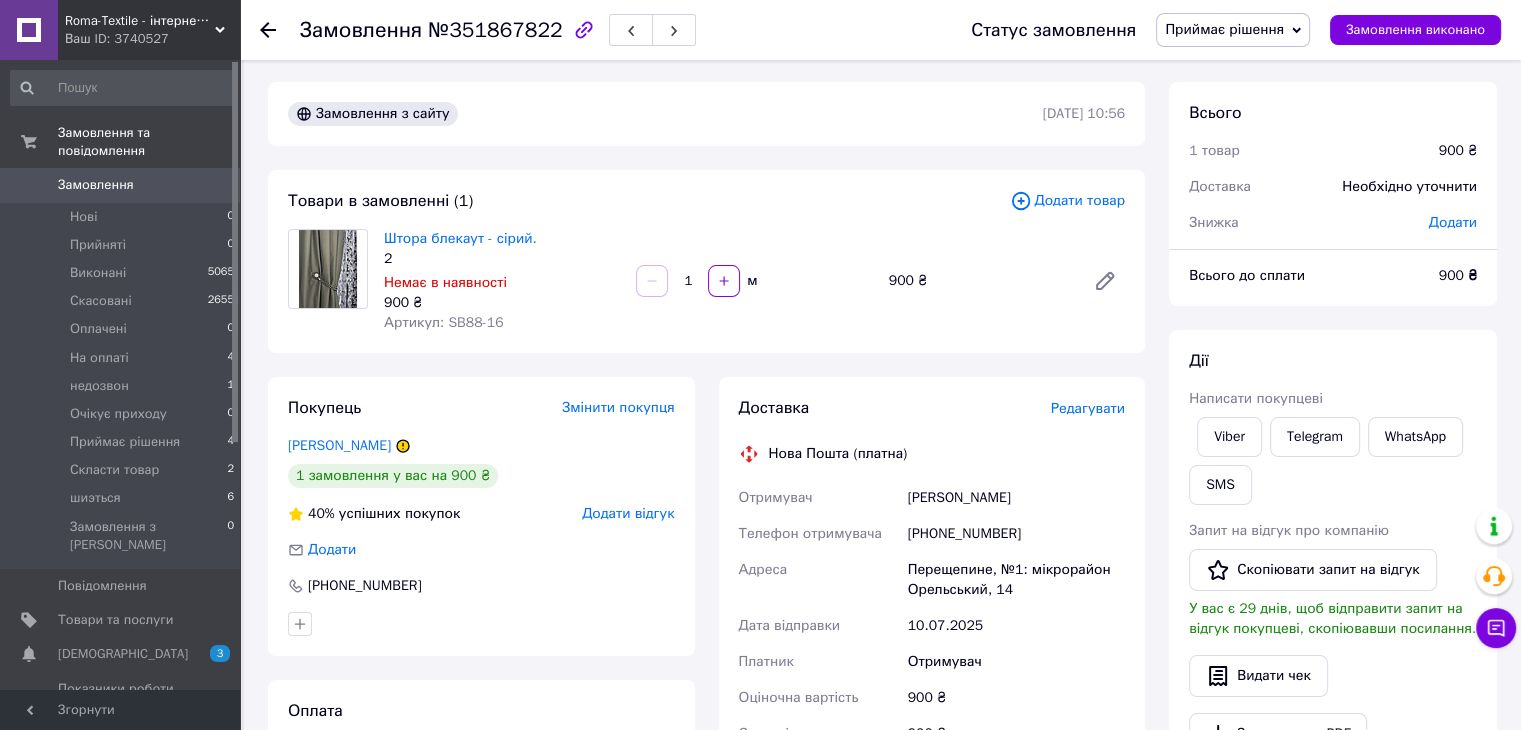 click 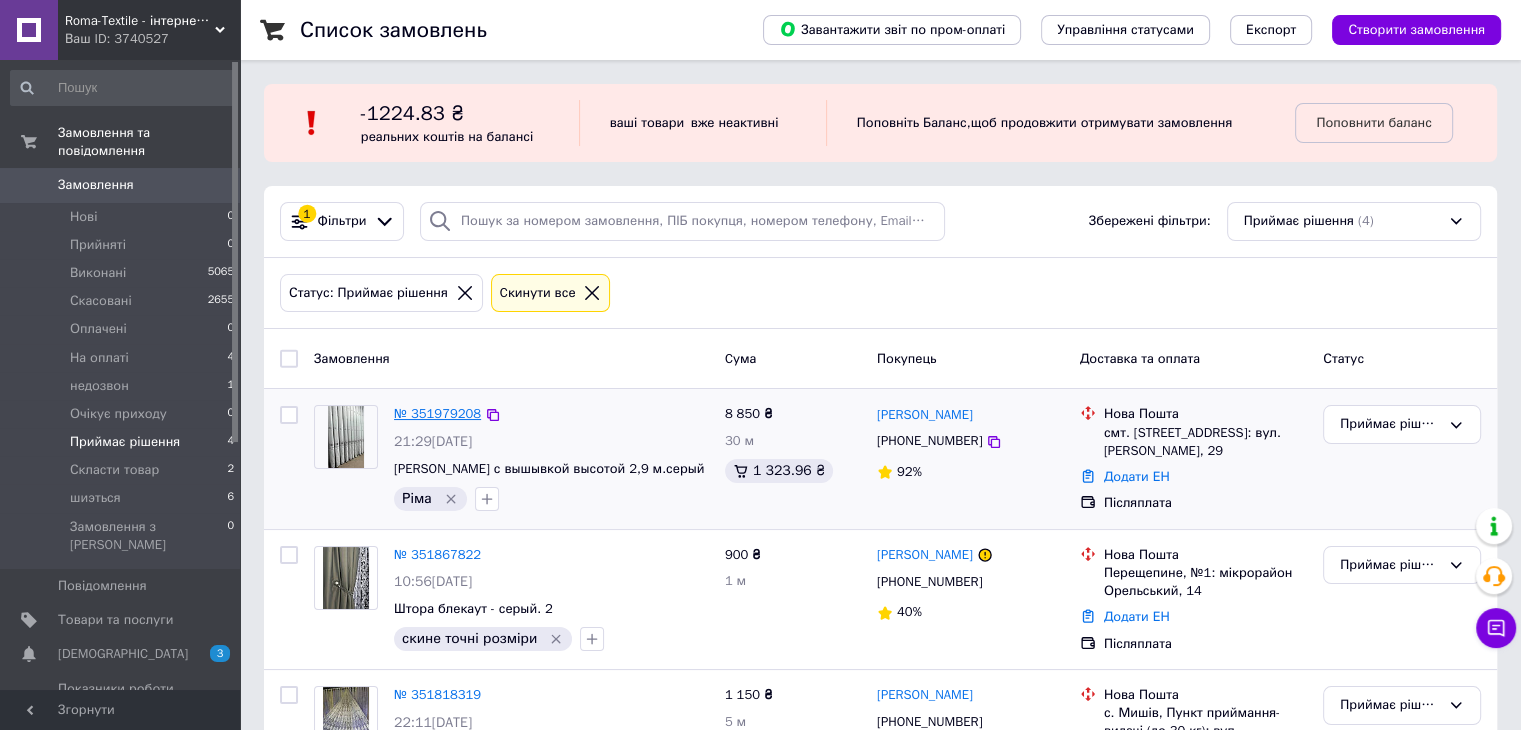 click on "№ 351979208" at bounding box center [437, 413] 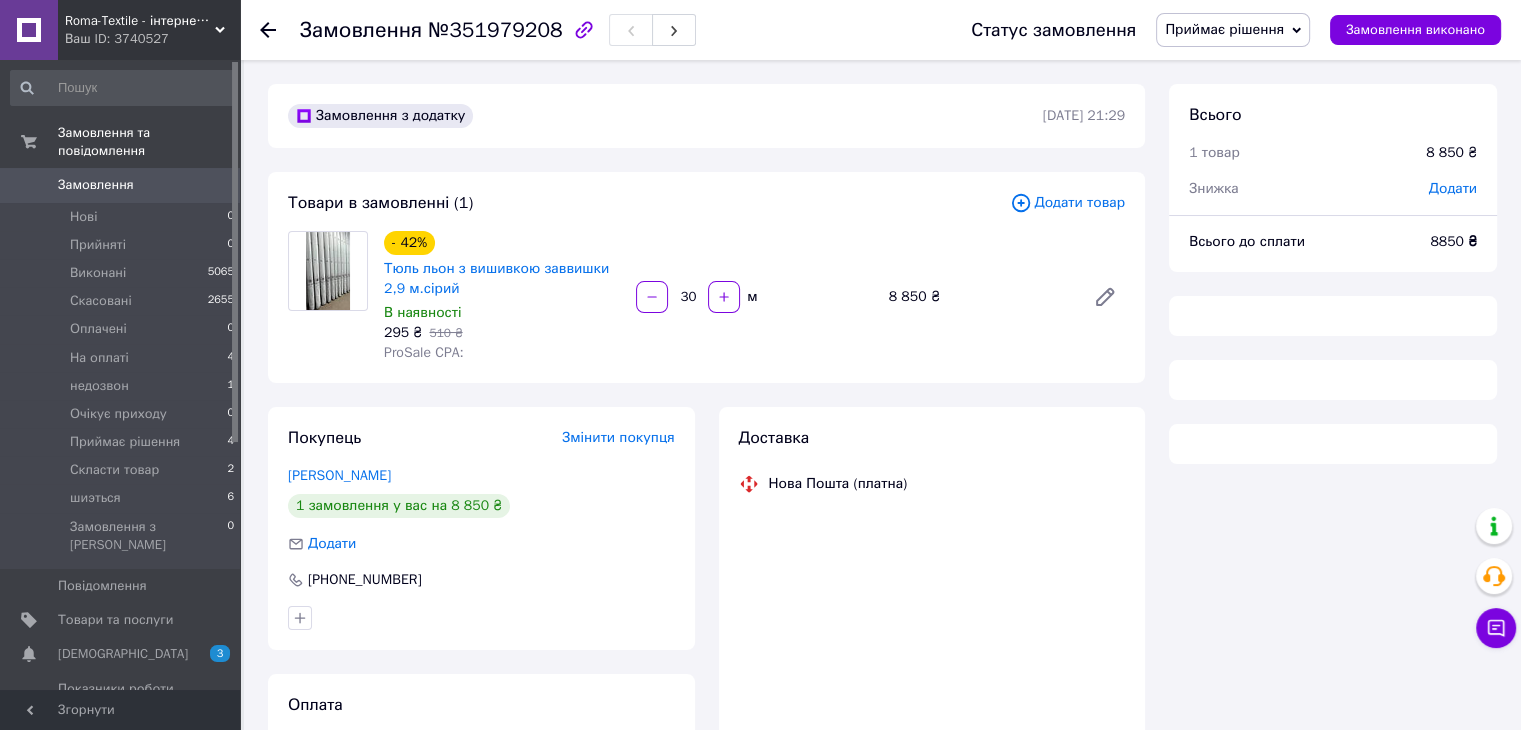 click on "Замовлення" at bounding box center (121, 185) 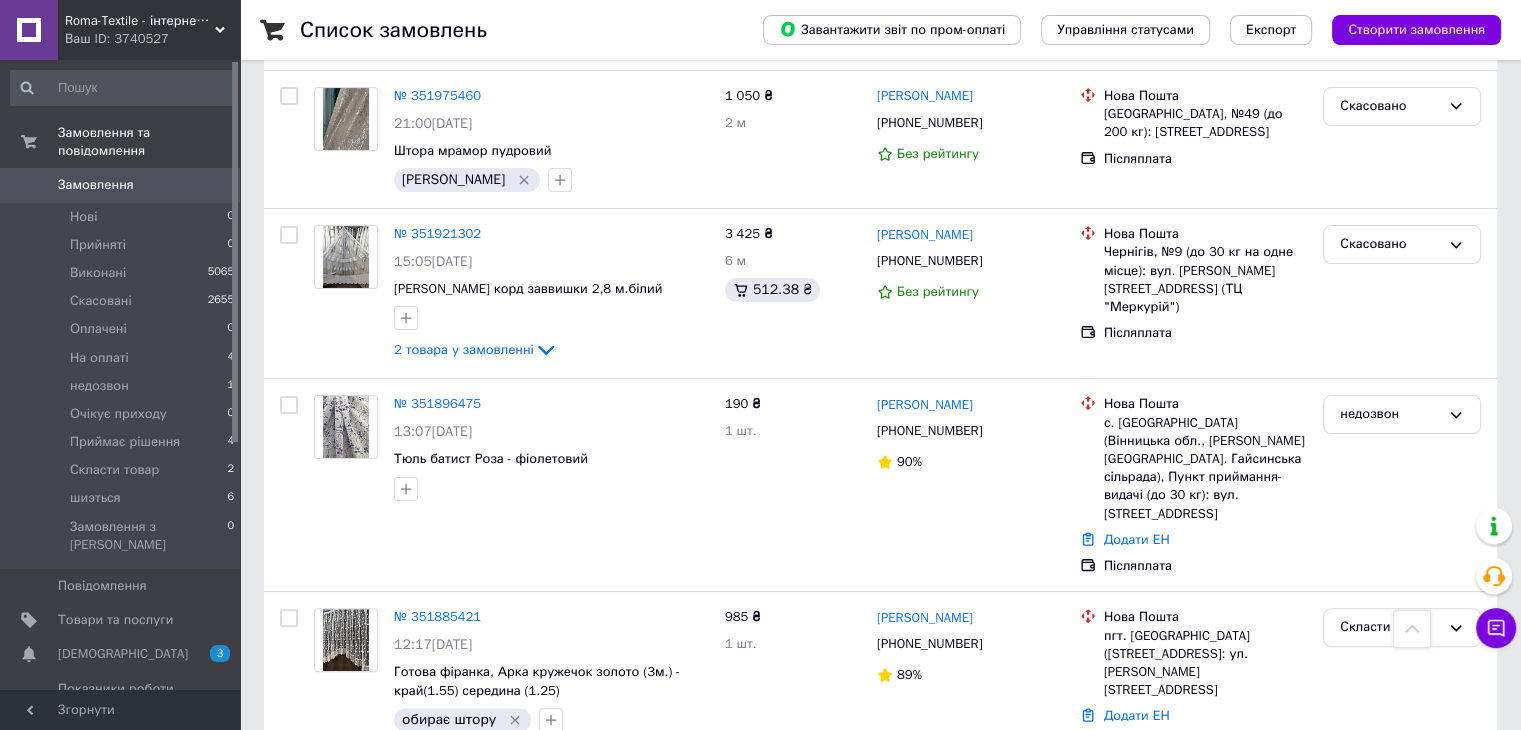 scroll, scrollTop: 391, scrollLeft: 0, axis: vertical 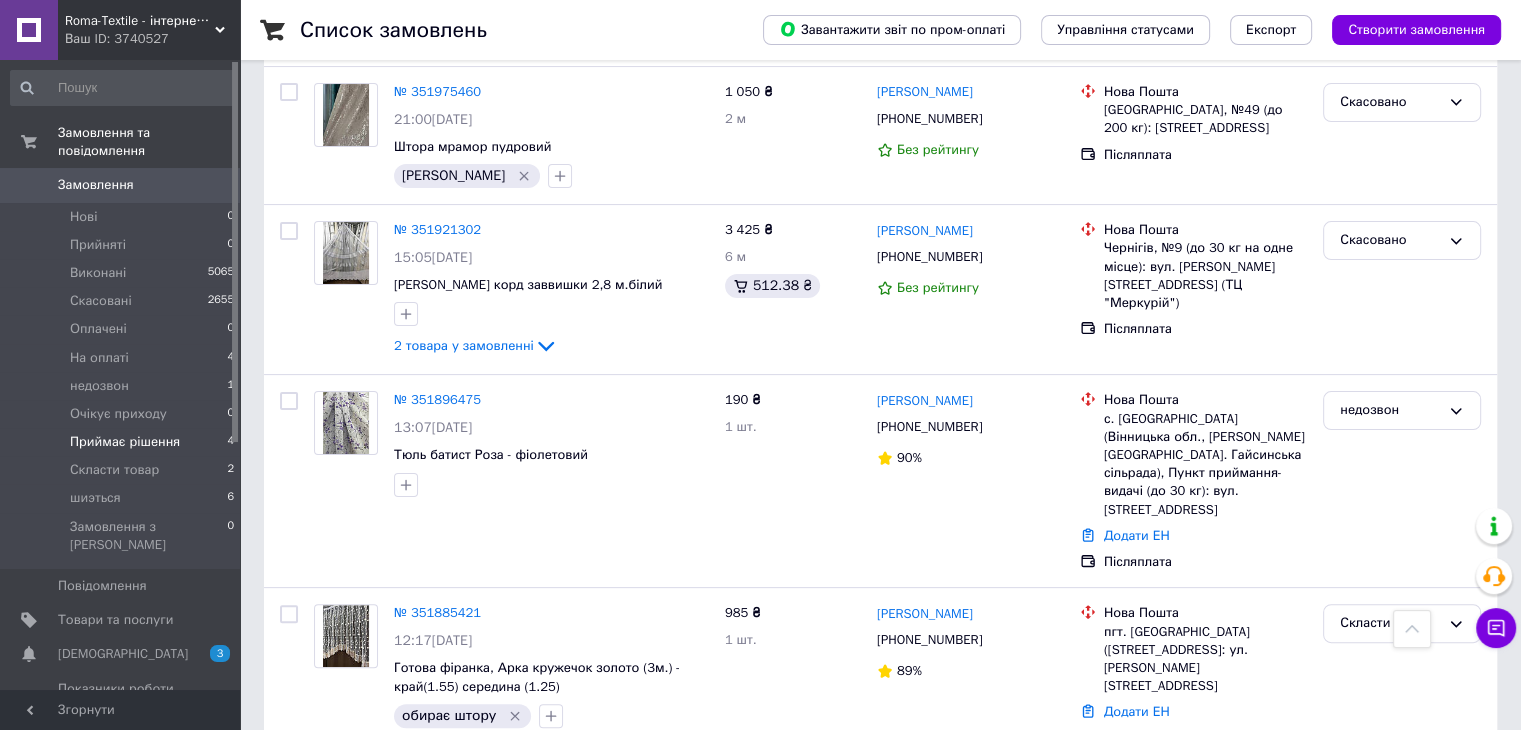 click on "Приймає рішення 4" at bounding box center (123, 442) 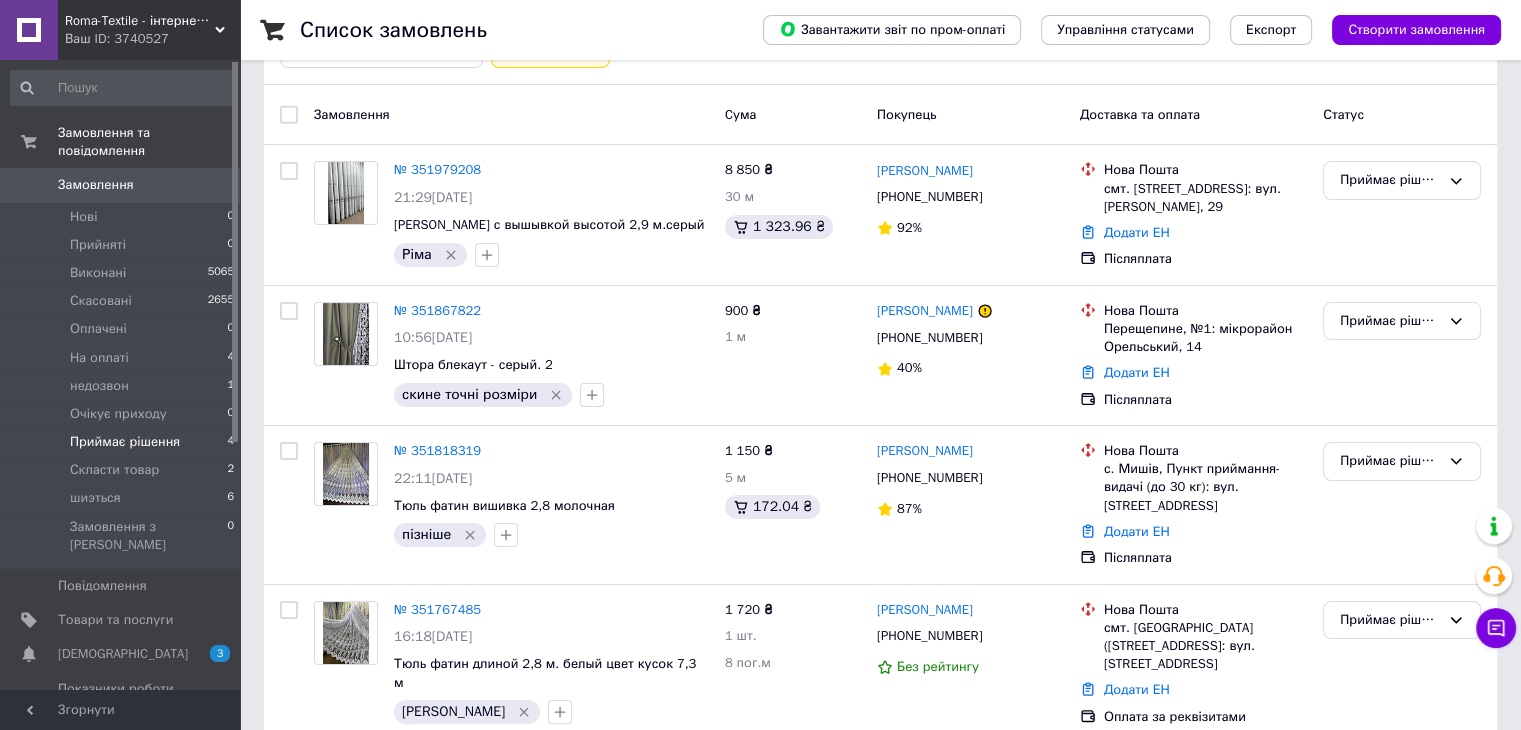 scroll, scrollTop: 272, scrollLeft: 0, axis: vertical 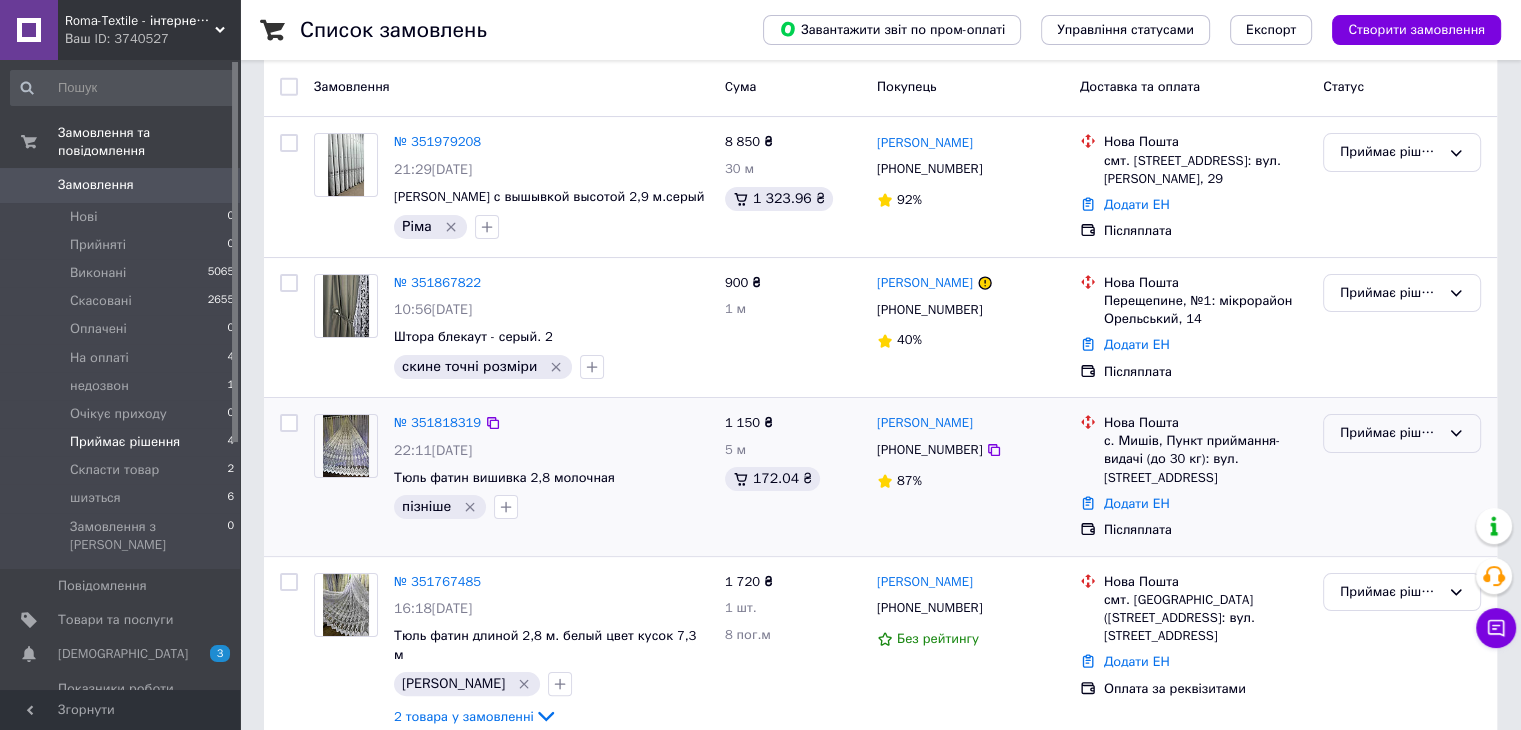 click on "Приймає рішення" at bounding box center [1390, 433] 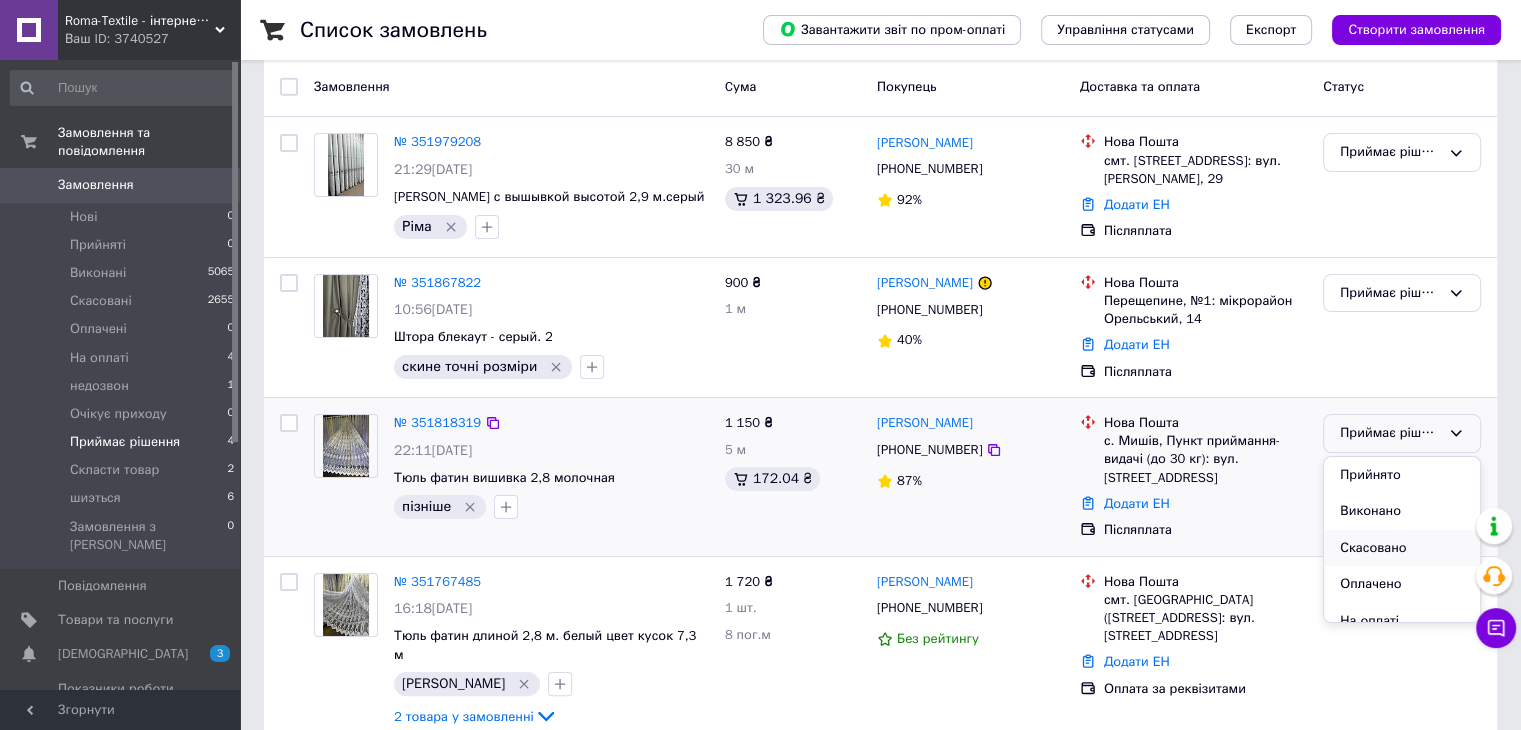 click on "Скасовано" at bounding box center [1402, 548] 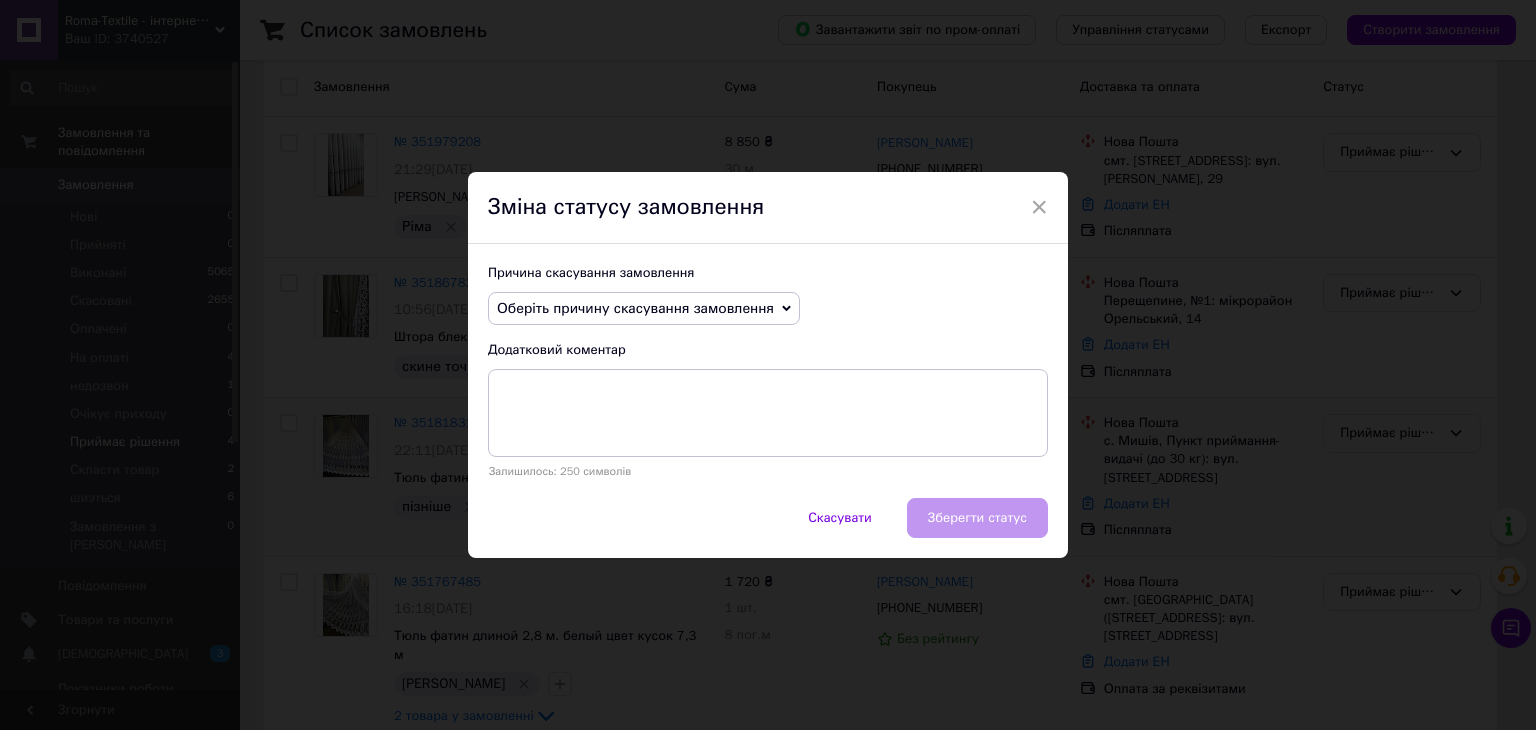 click on "Оберіть причину скасування замовлення" at bounding box center [635, 308] 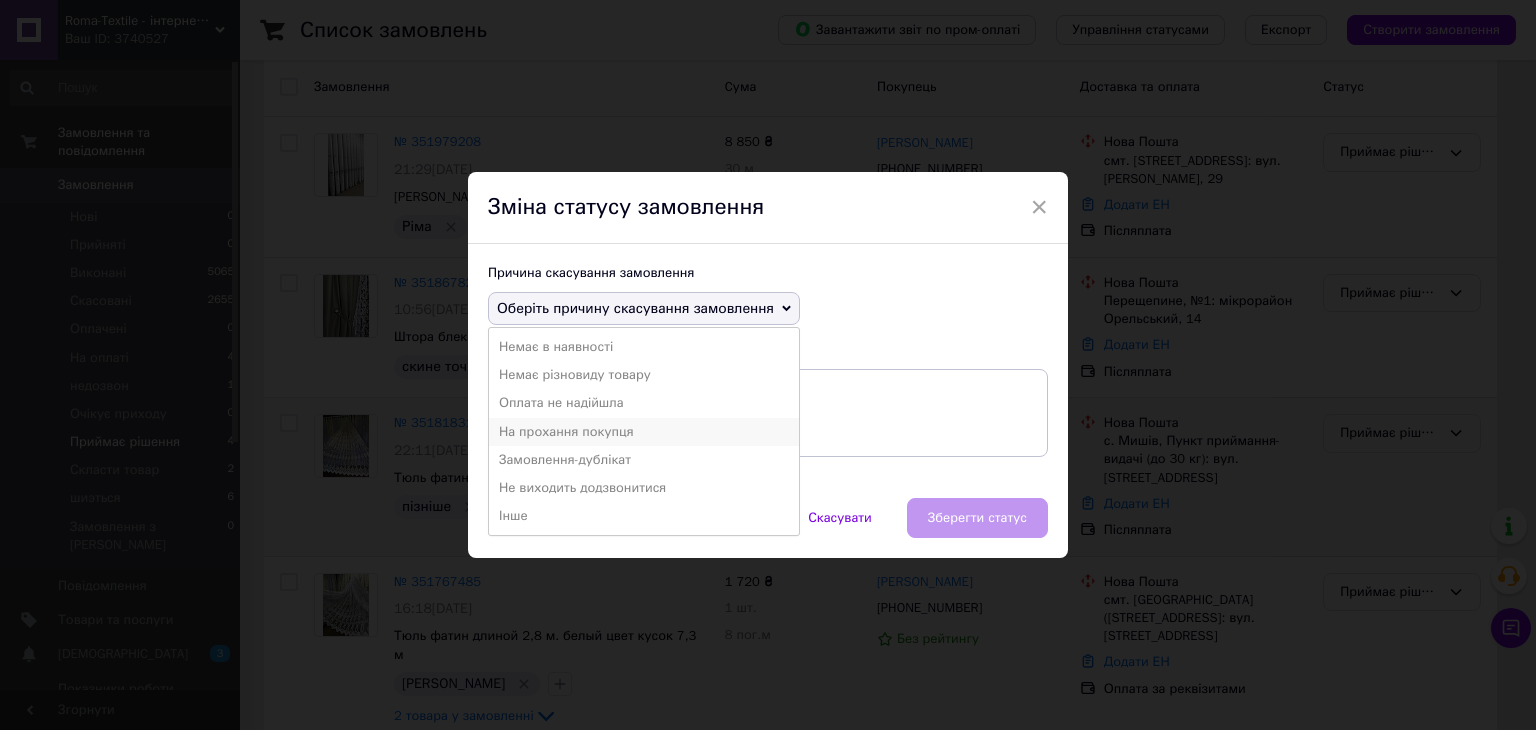 click on "На прохання покупця" at bounding box center (644, 432) 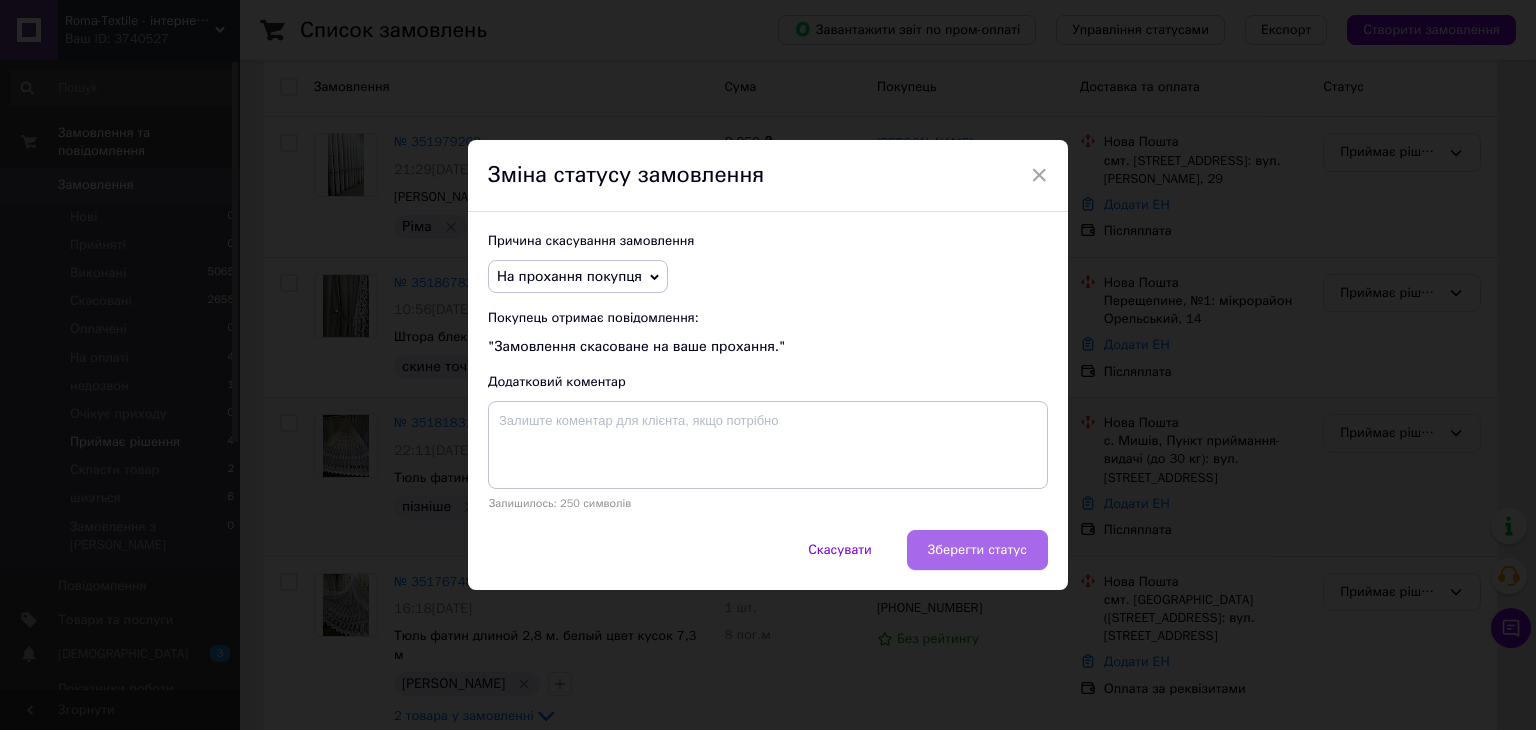 click on "Зберегти статус" at bounding box center [977, 550] 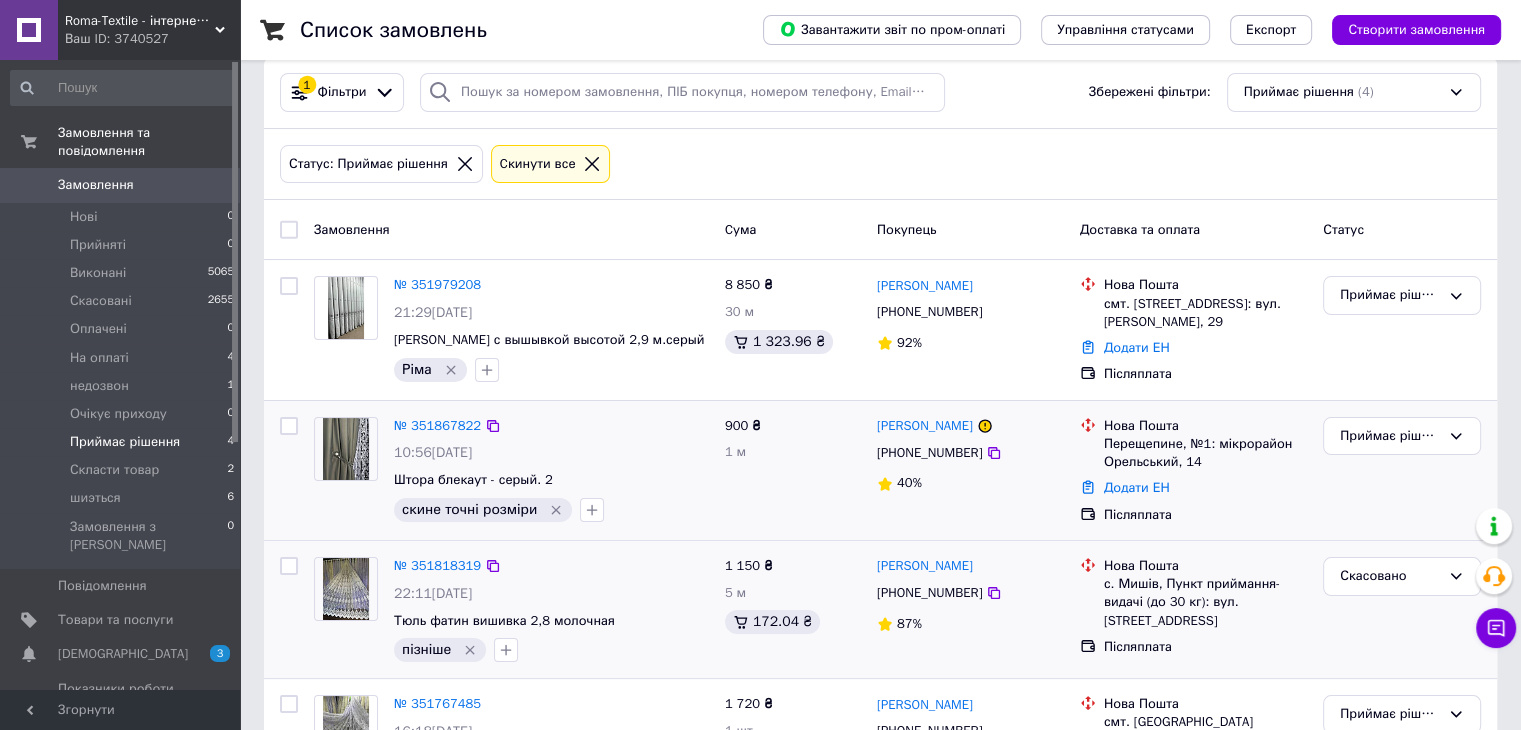 scroll, scrollTop: 270, scrollLeft: 0, axis: vertical 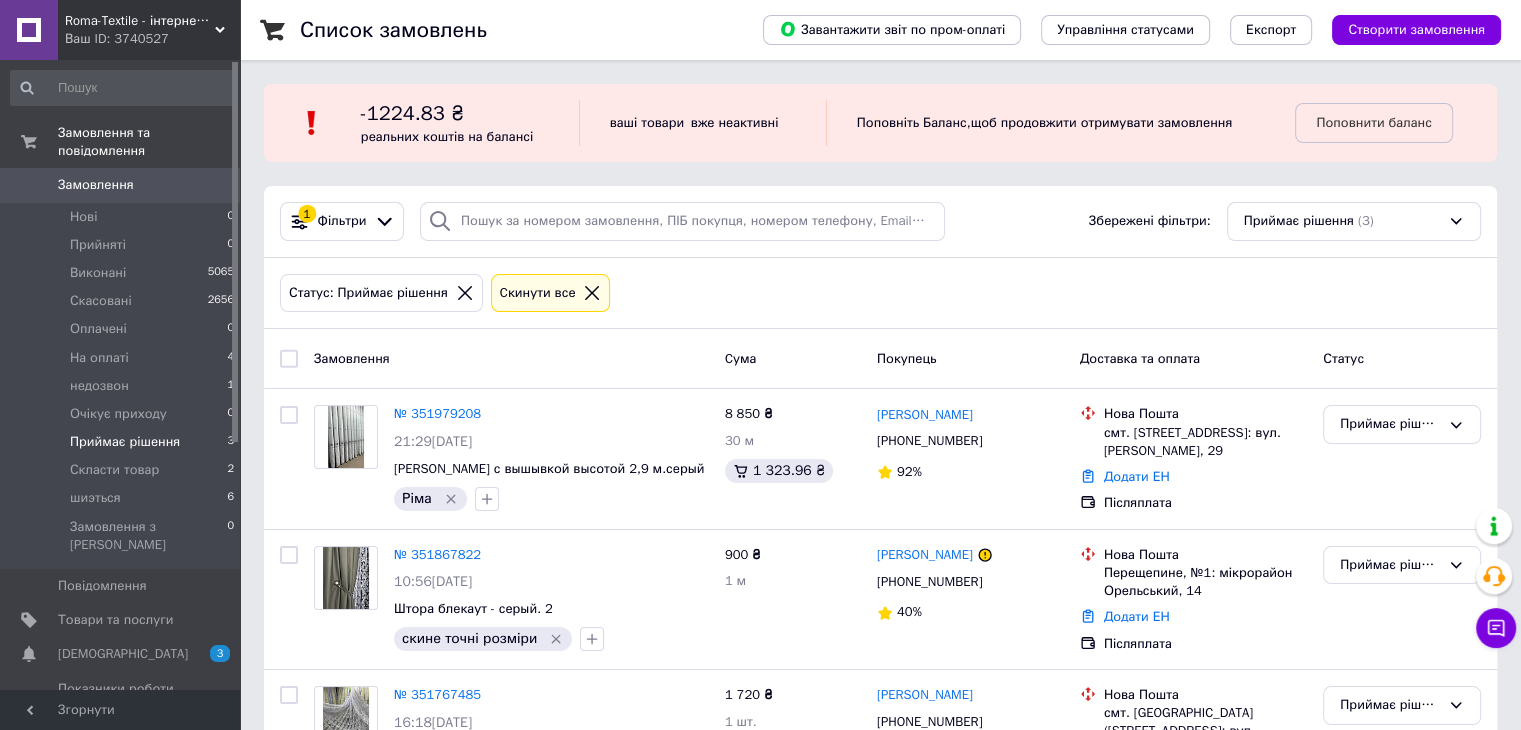 click on "1 Фільтри Збережені фільтри: Приймає рішення (3)" at bounding box center (880, 221) 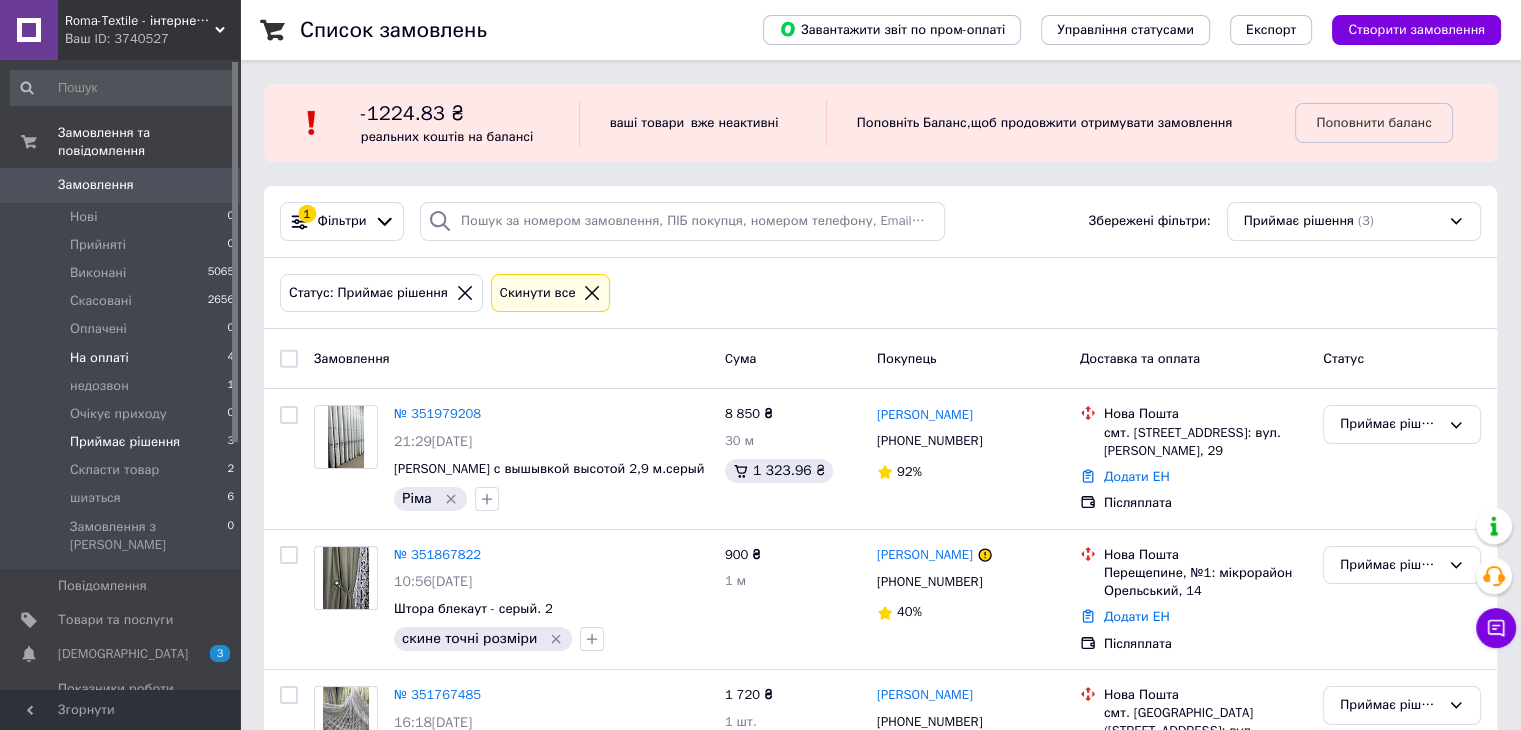 click on "На оплаті 4" at bounding box center (123, 358) 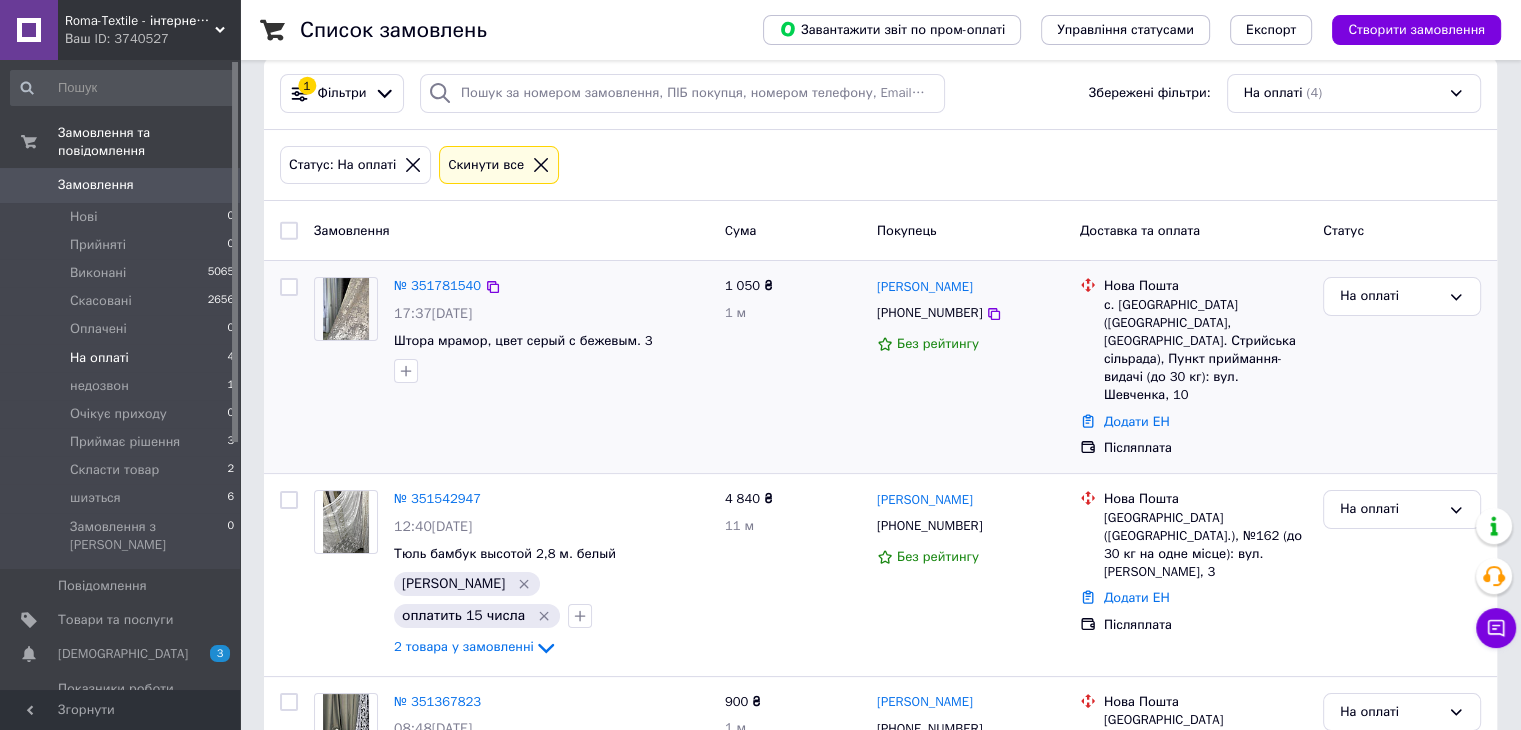 scroll, scrollTop: 126, scrollLeft: 0, axis: vertical 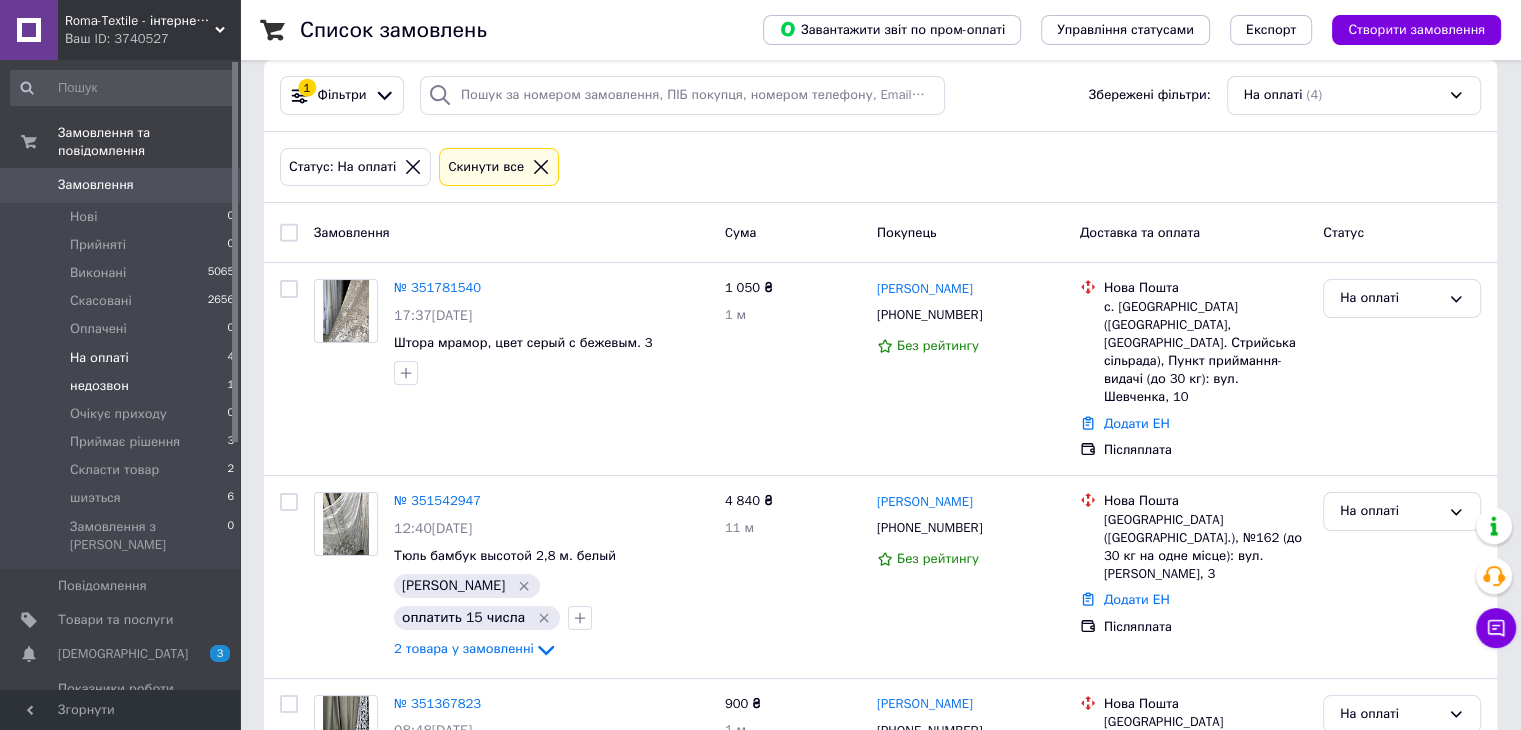 click on "недозвон 1" at bounding box center [123, 386] 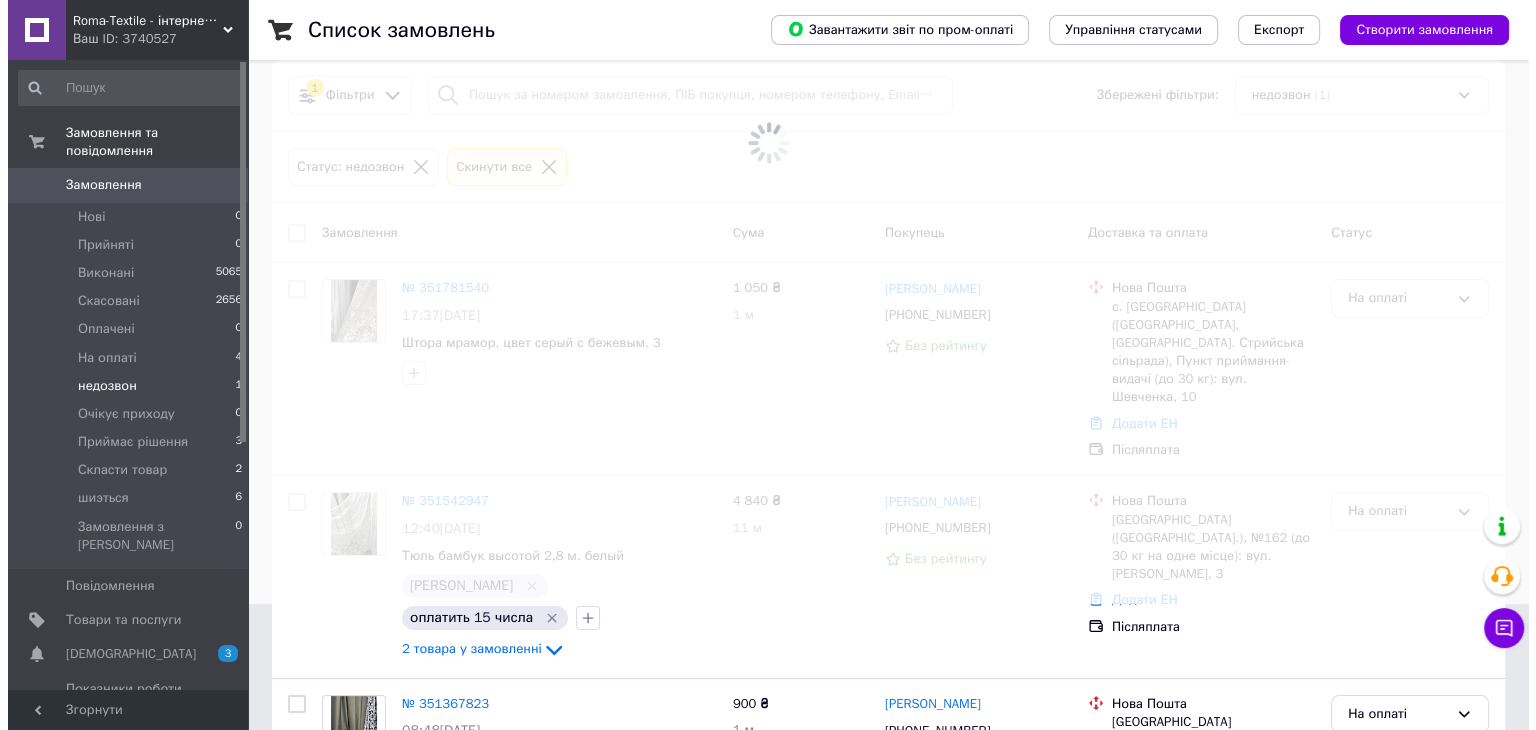 scroll, scrollTop: 0, scrollLeft: 0, axis: both 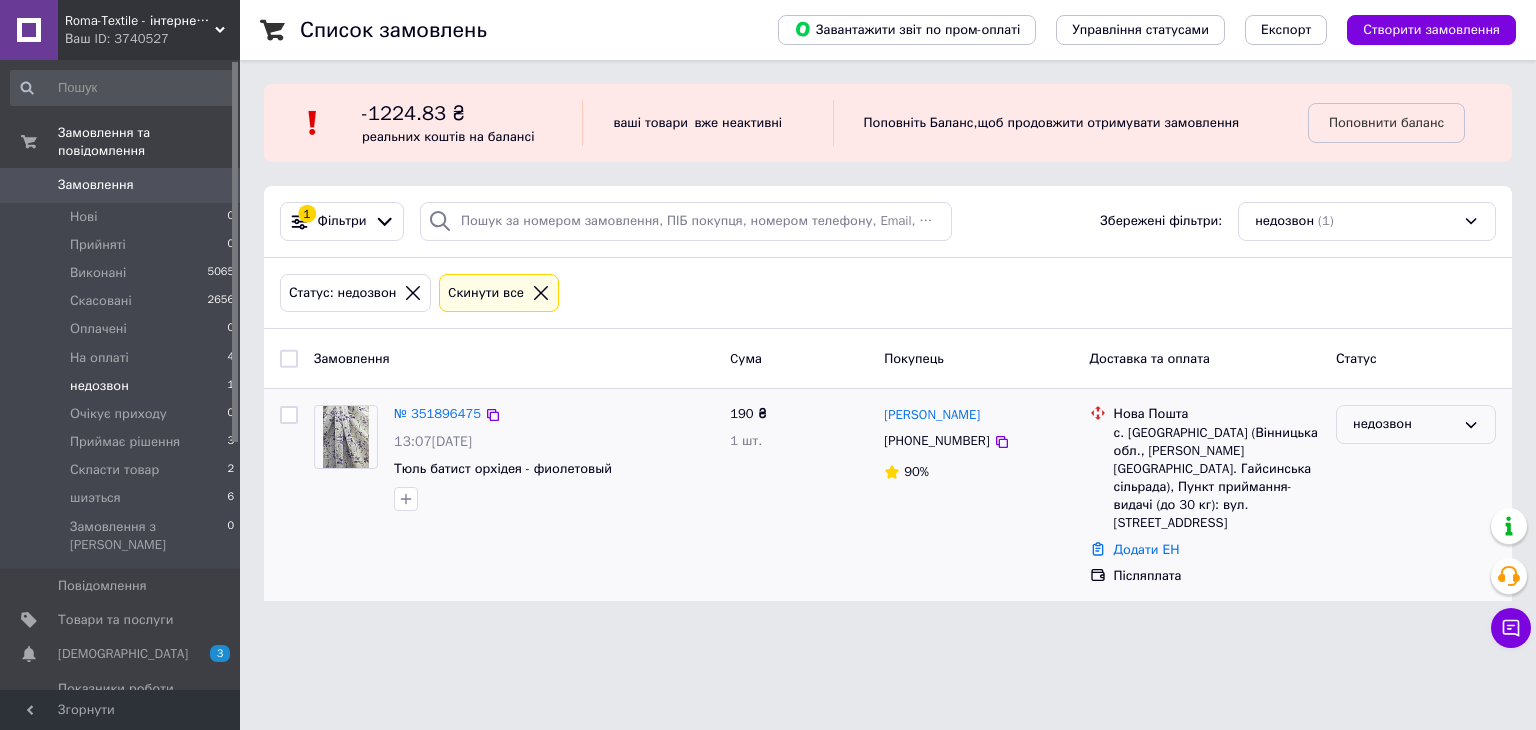 click on "недозвон" at bounding box center (1416, 424) 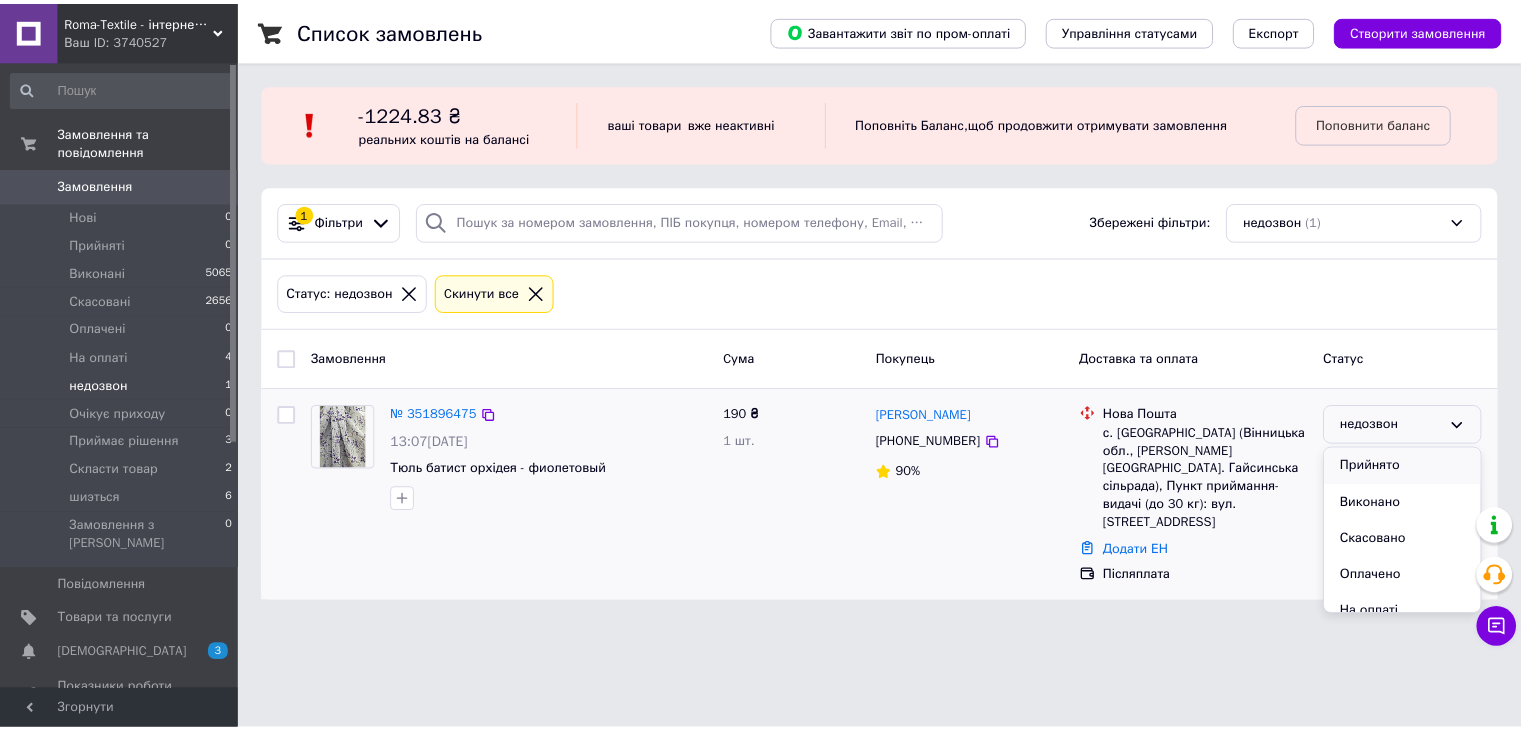 scroll, scrollTop: 163, scrollLeft: 0, axis: vertical 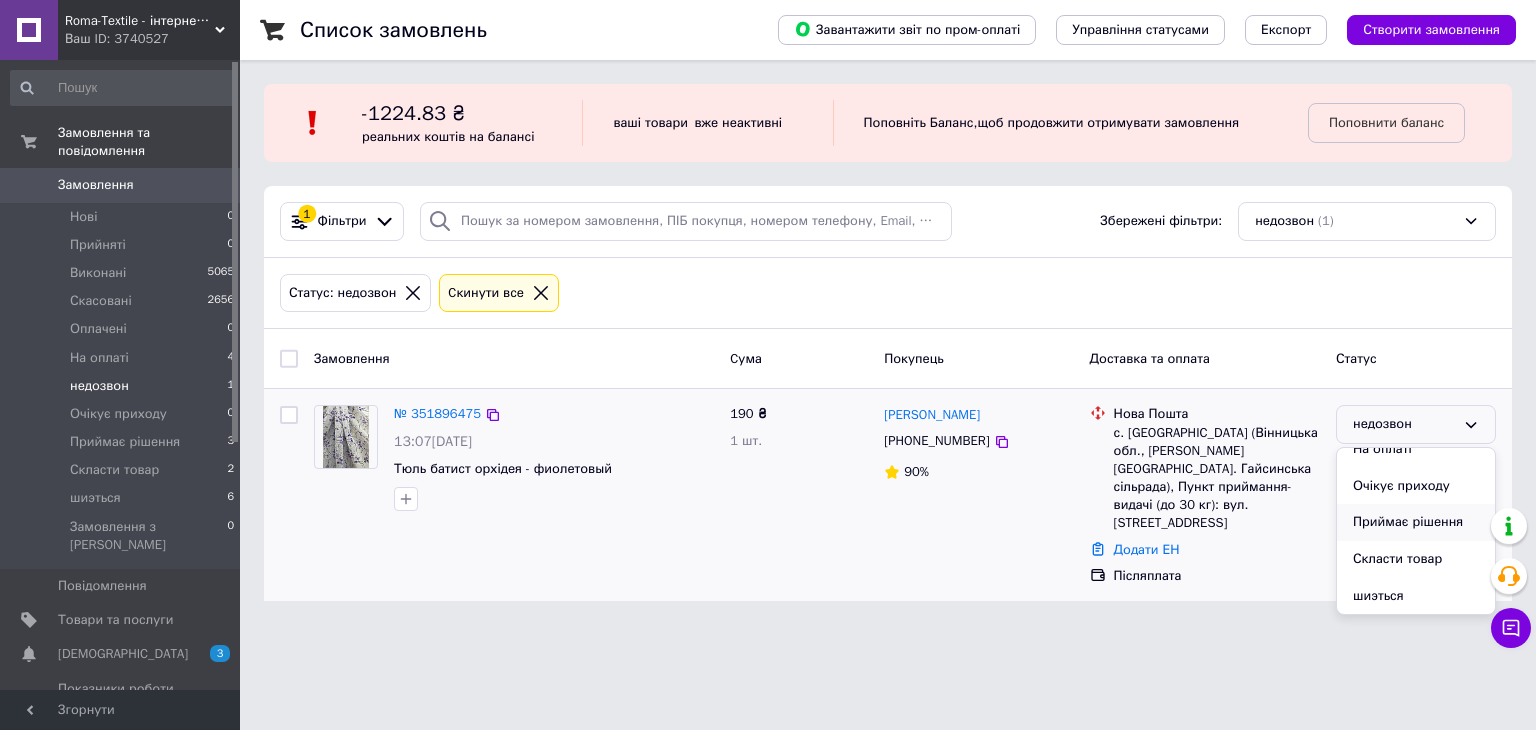 click on "Приймає рішення" at bounding box center [1416, 522] 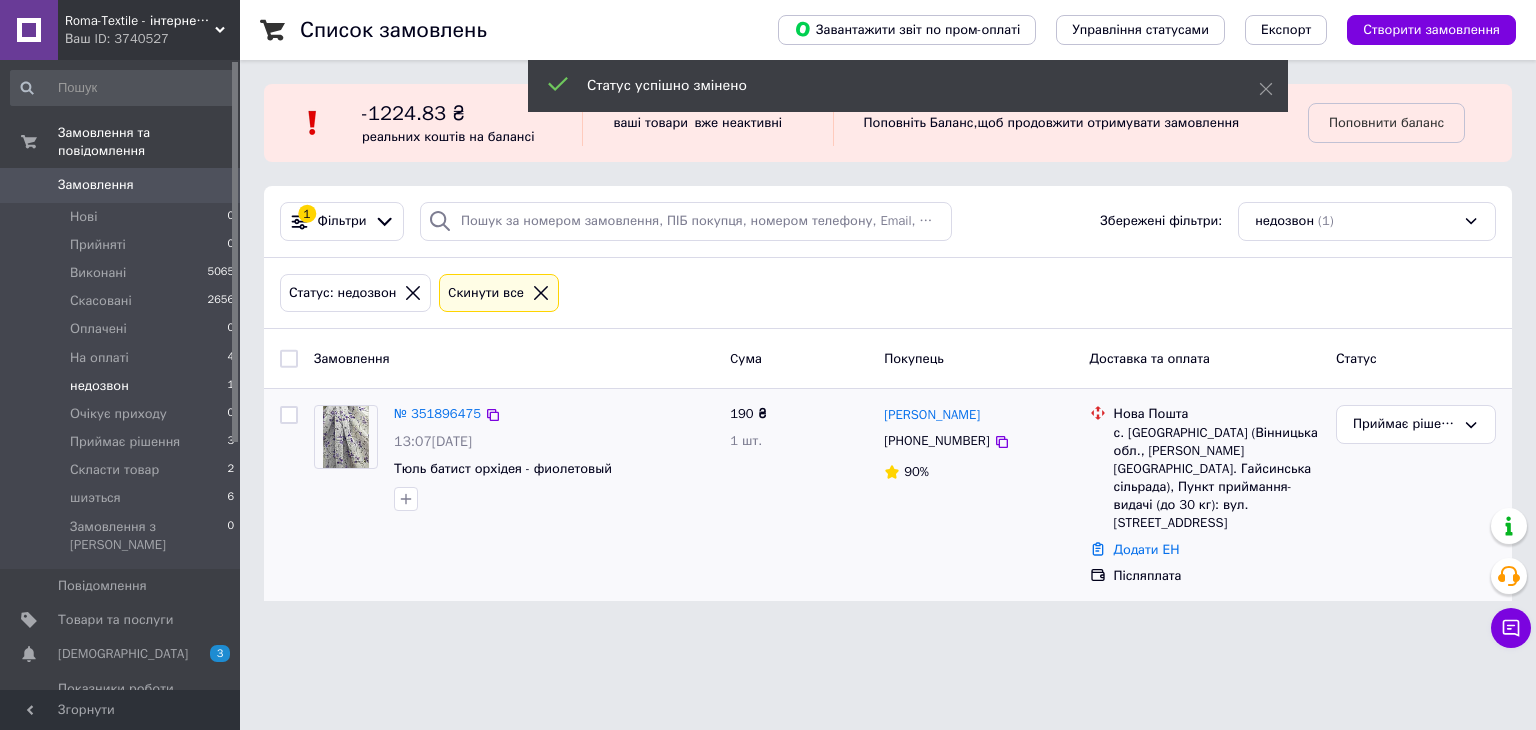 click on "Замовлення" at bounding box center [121, 185] 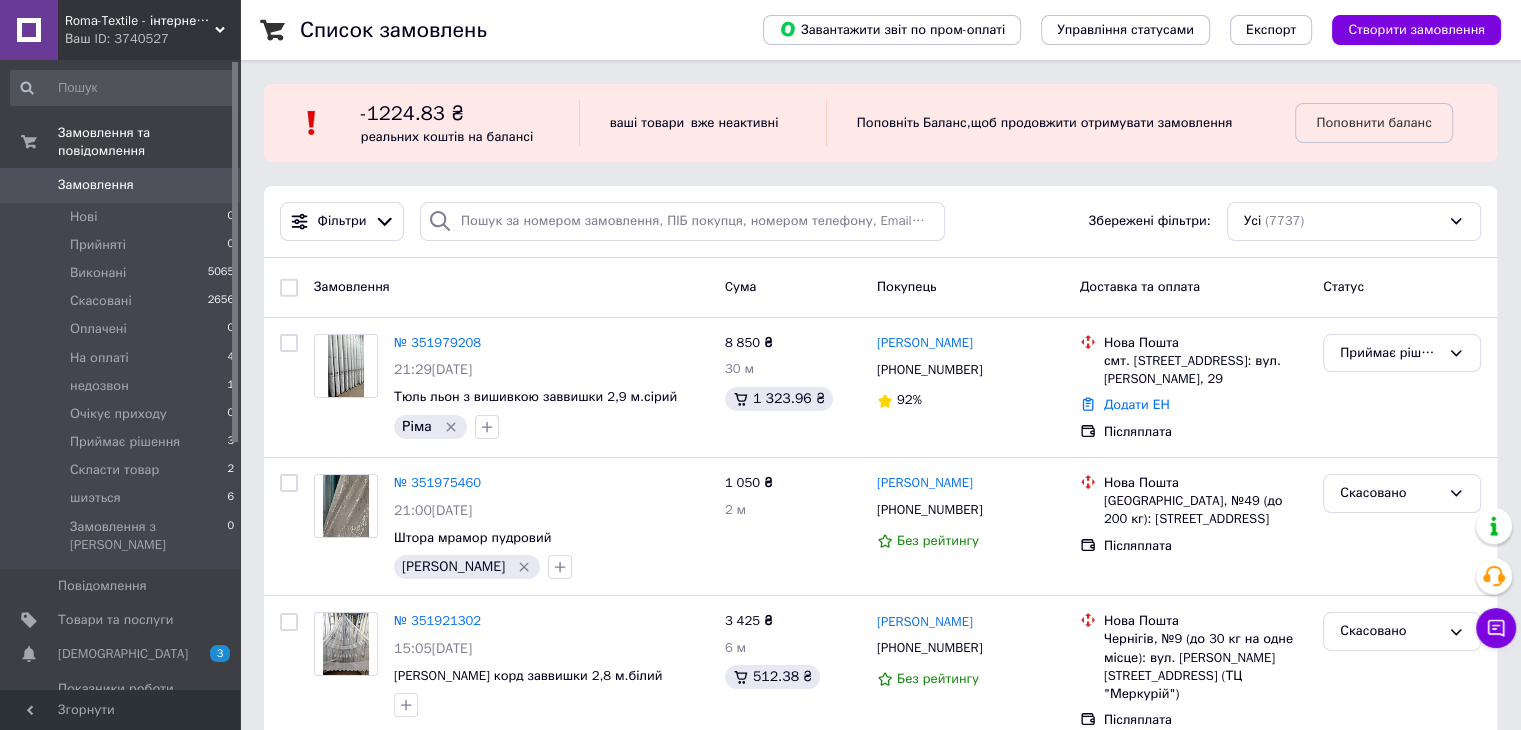 click on "Фільтри Збережені фільтри: Усі (7737)" at bounding box center [880, 221] 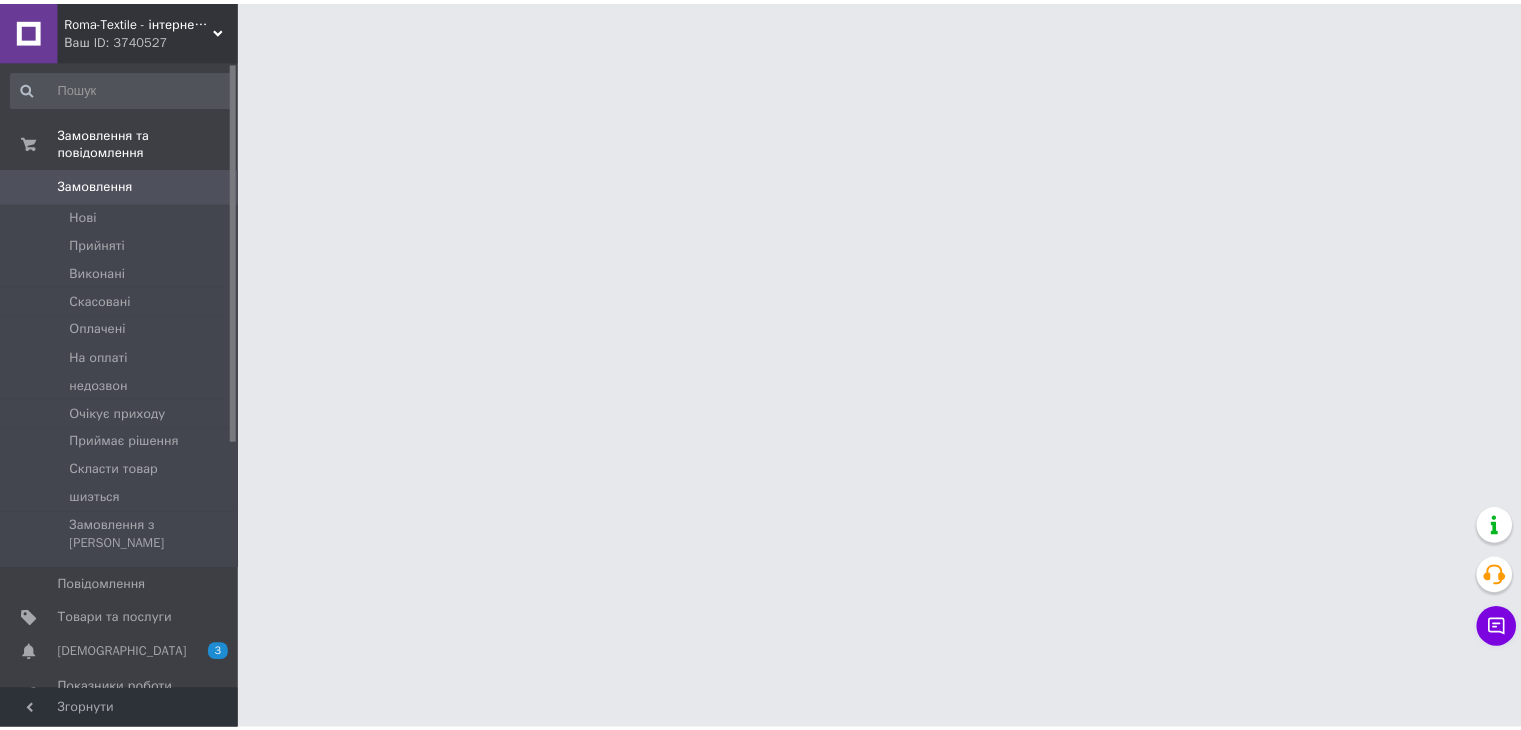 scroll, scrollTop: 0, scrollLeft: 0, axis: both 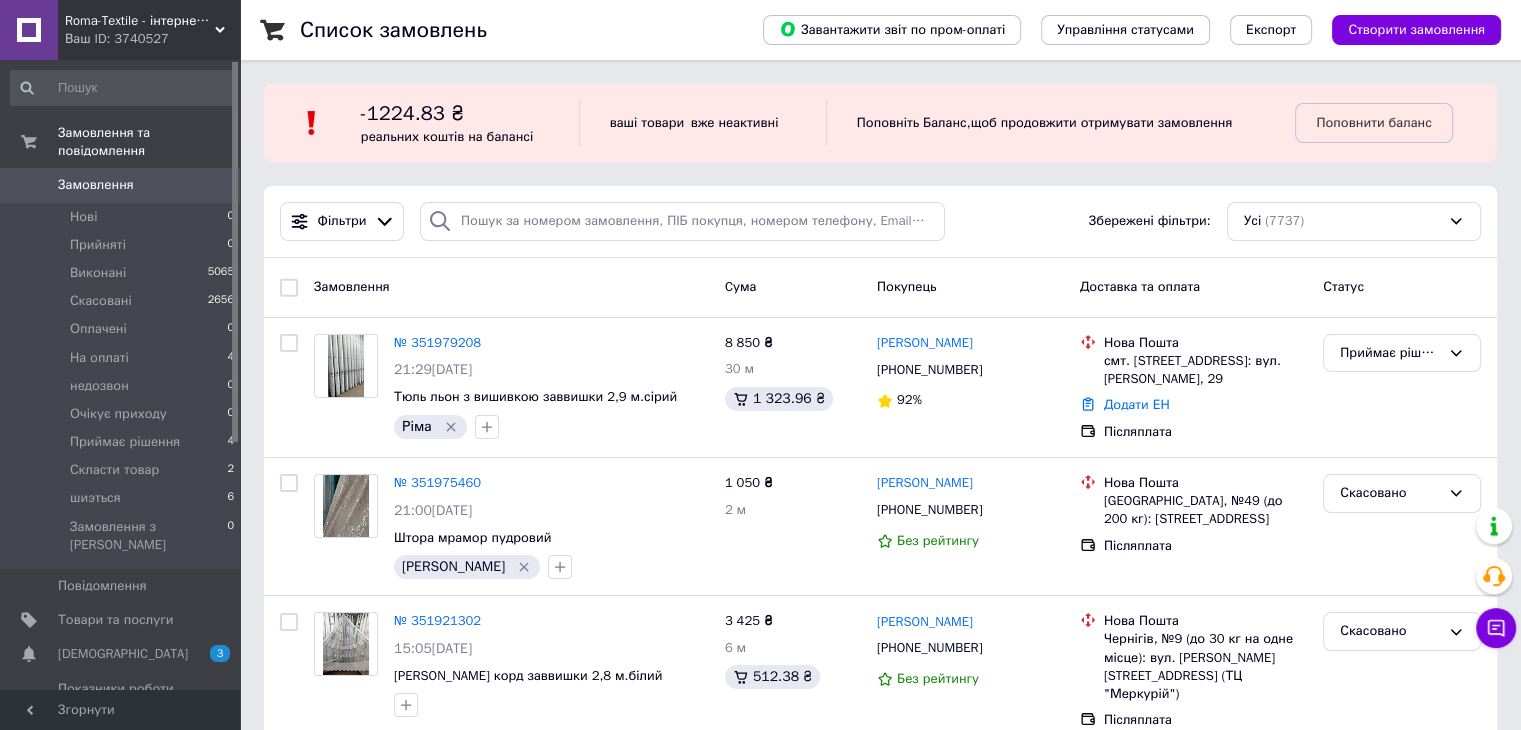 click on "№ 351979208" at bounding box center [437, 342] 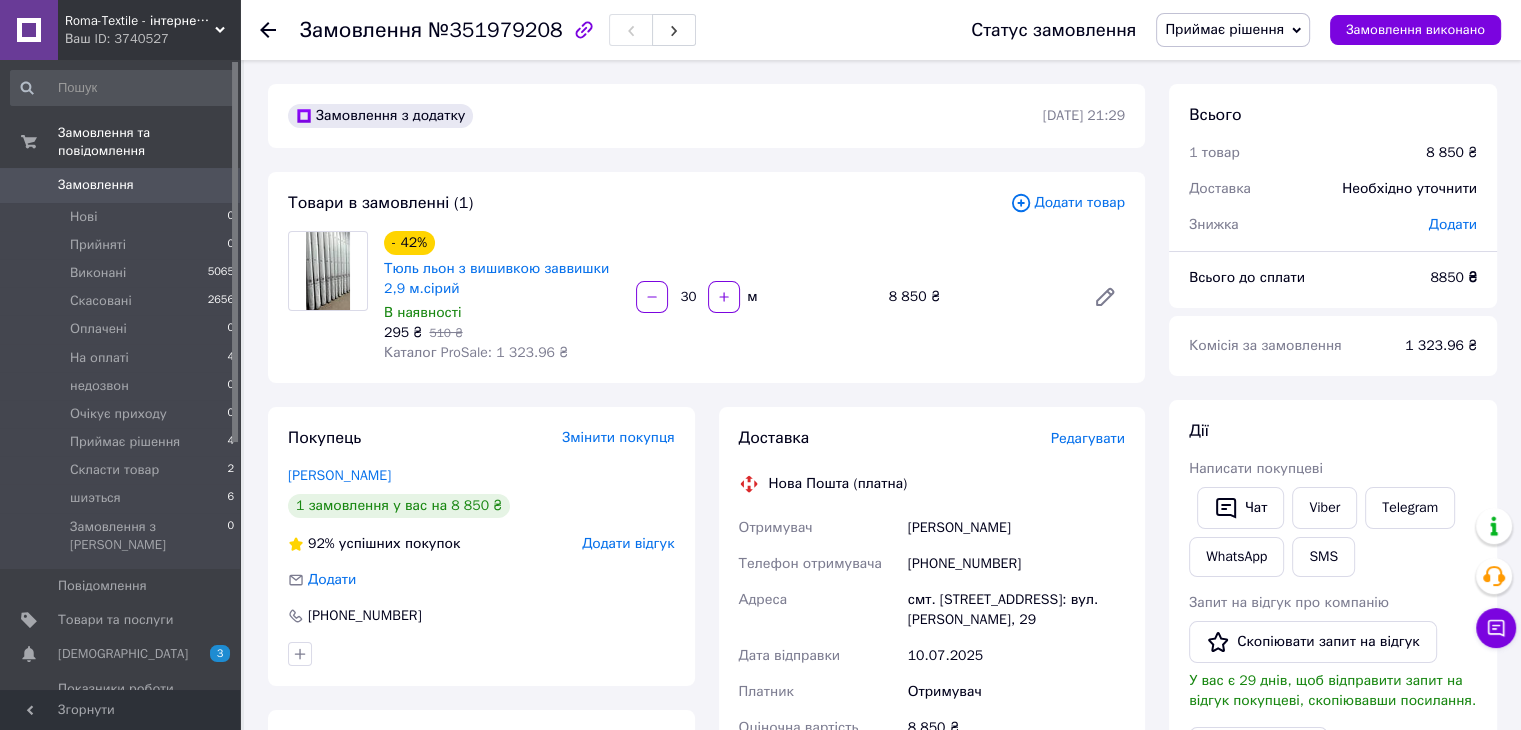 click 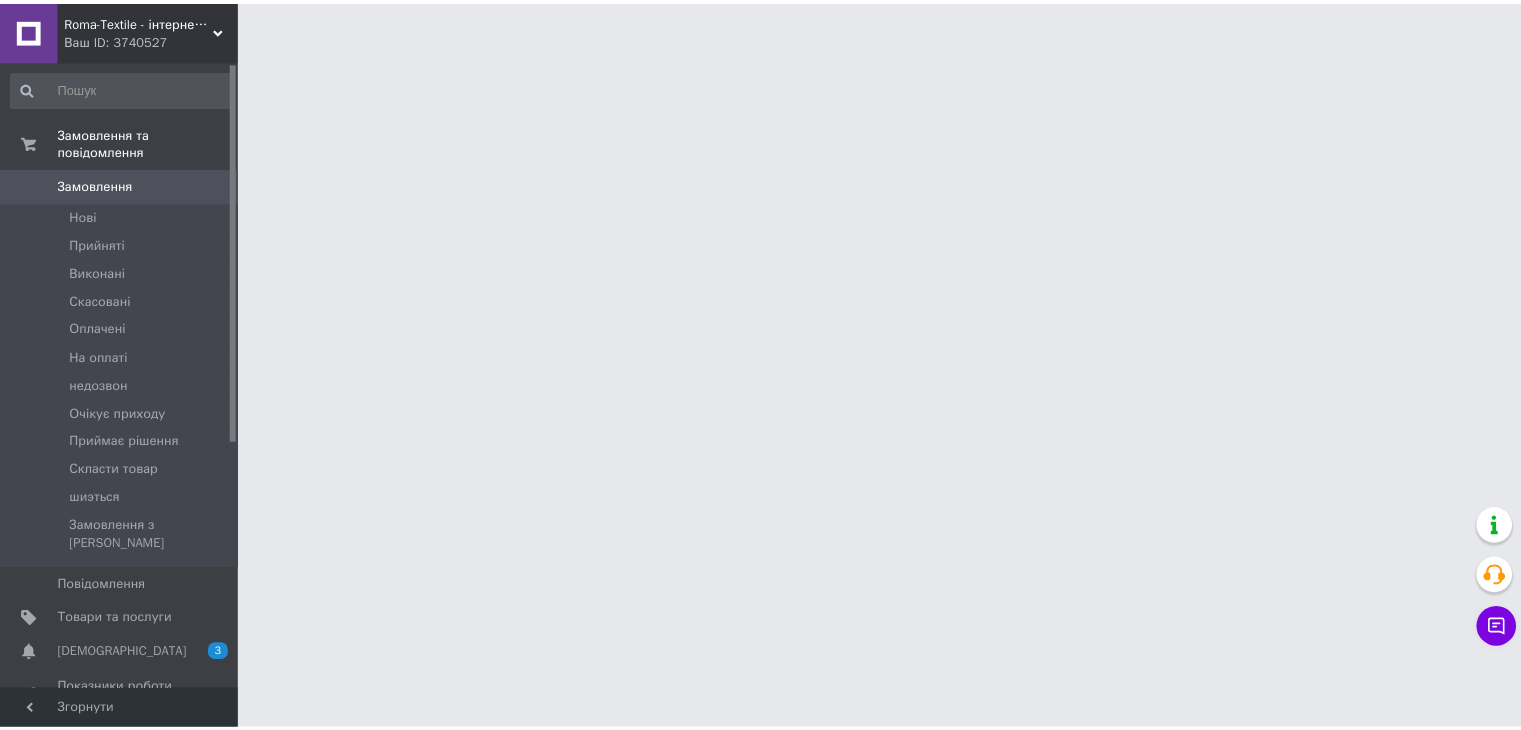 scroll, scrollTop: 0, scrollLeft: 0, axis: both 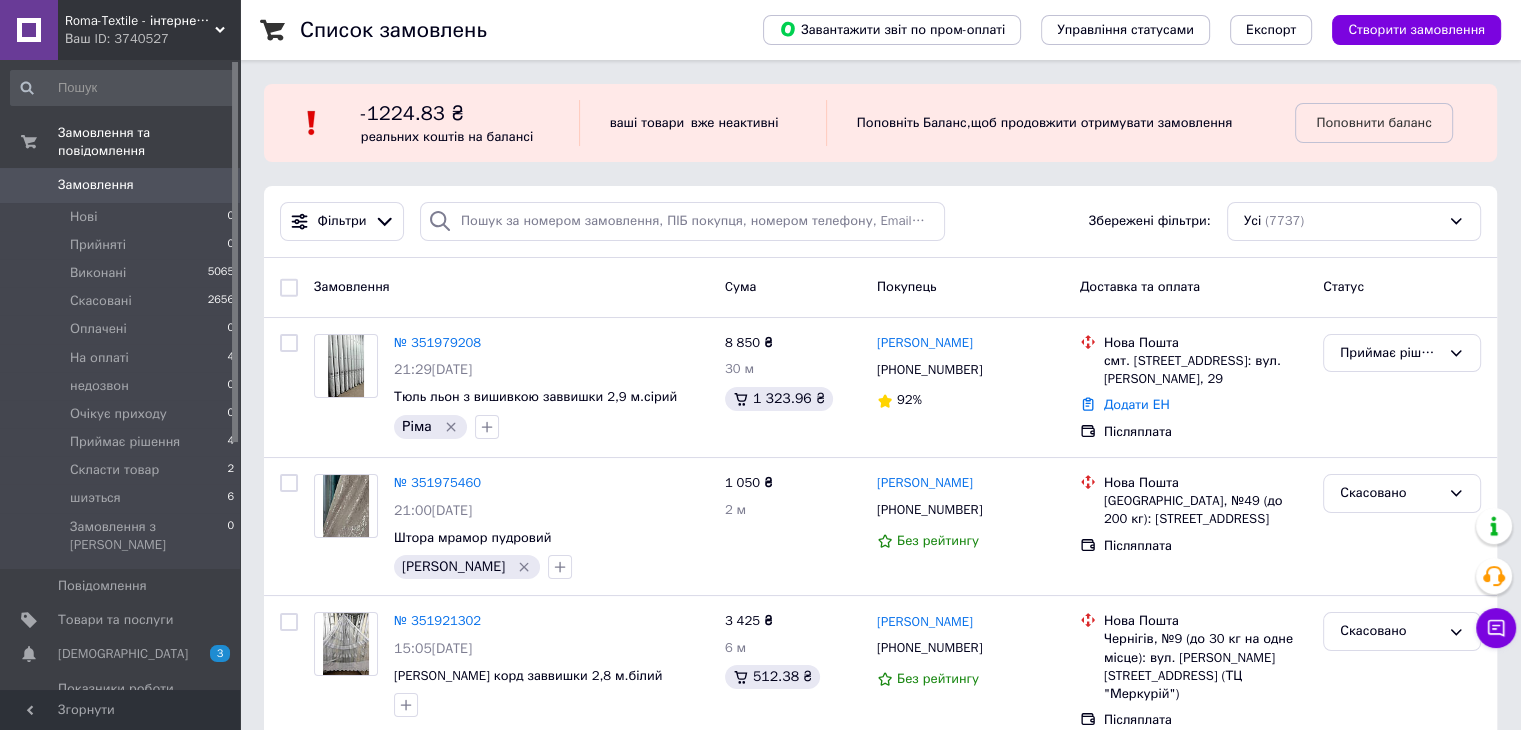 click on "Фільтри Збережені фільтри: Усі (7737)" at bounding box center [880, 222] 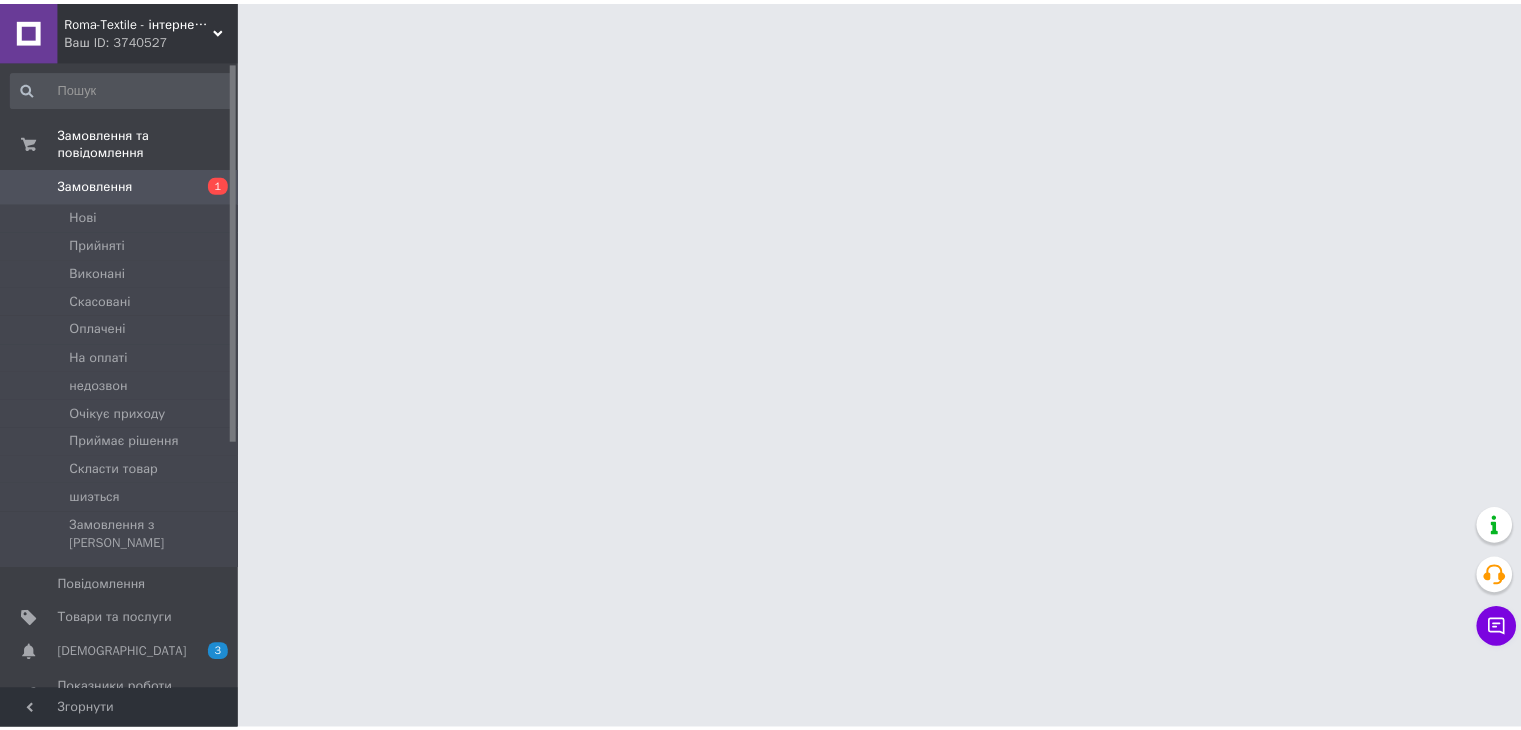 scroll, scrollTop: 0, scrollLeft: 0, axis: both 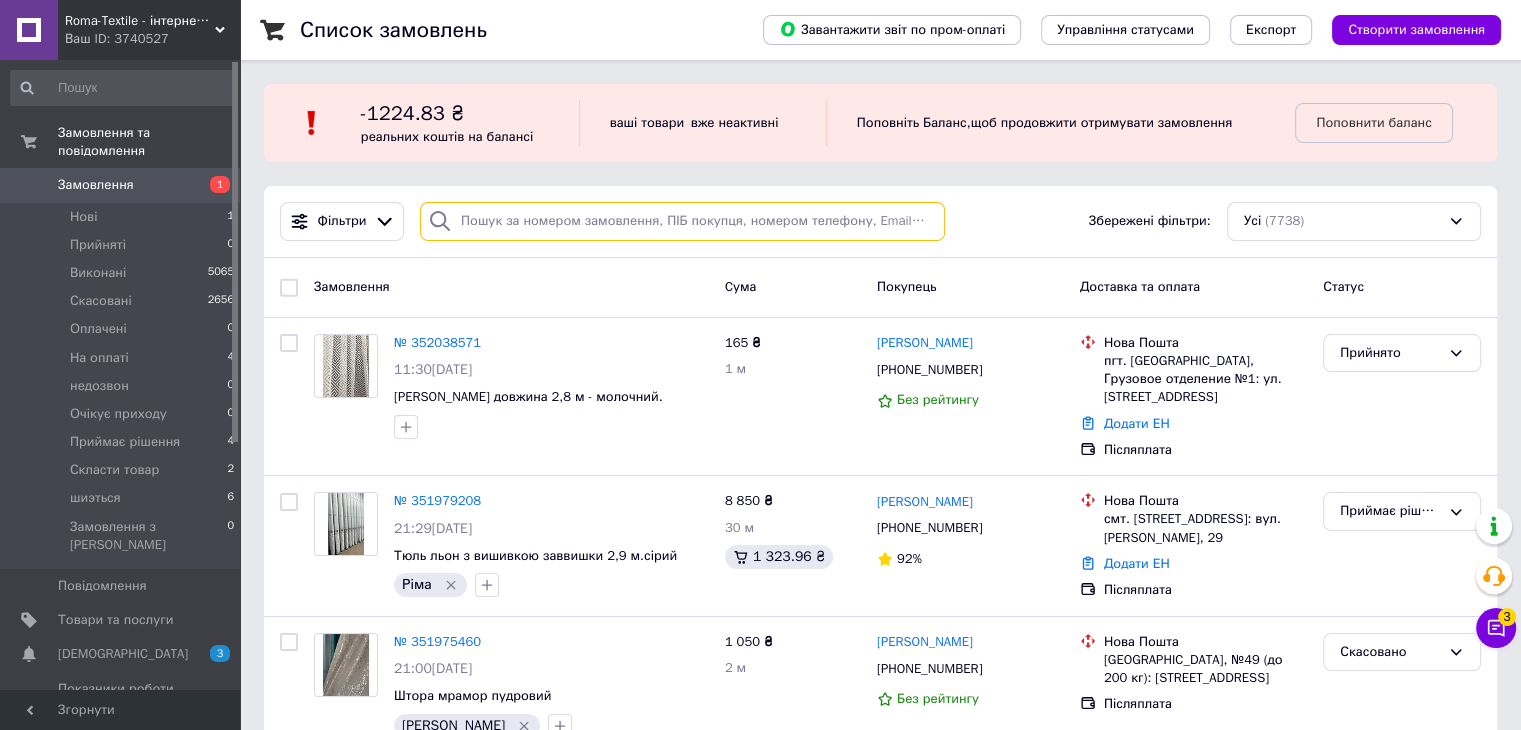 click at bounding box center (682, 221) 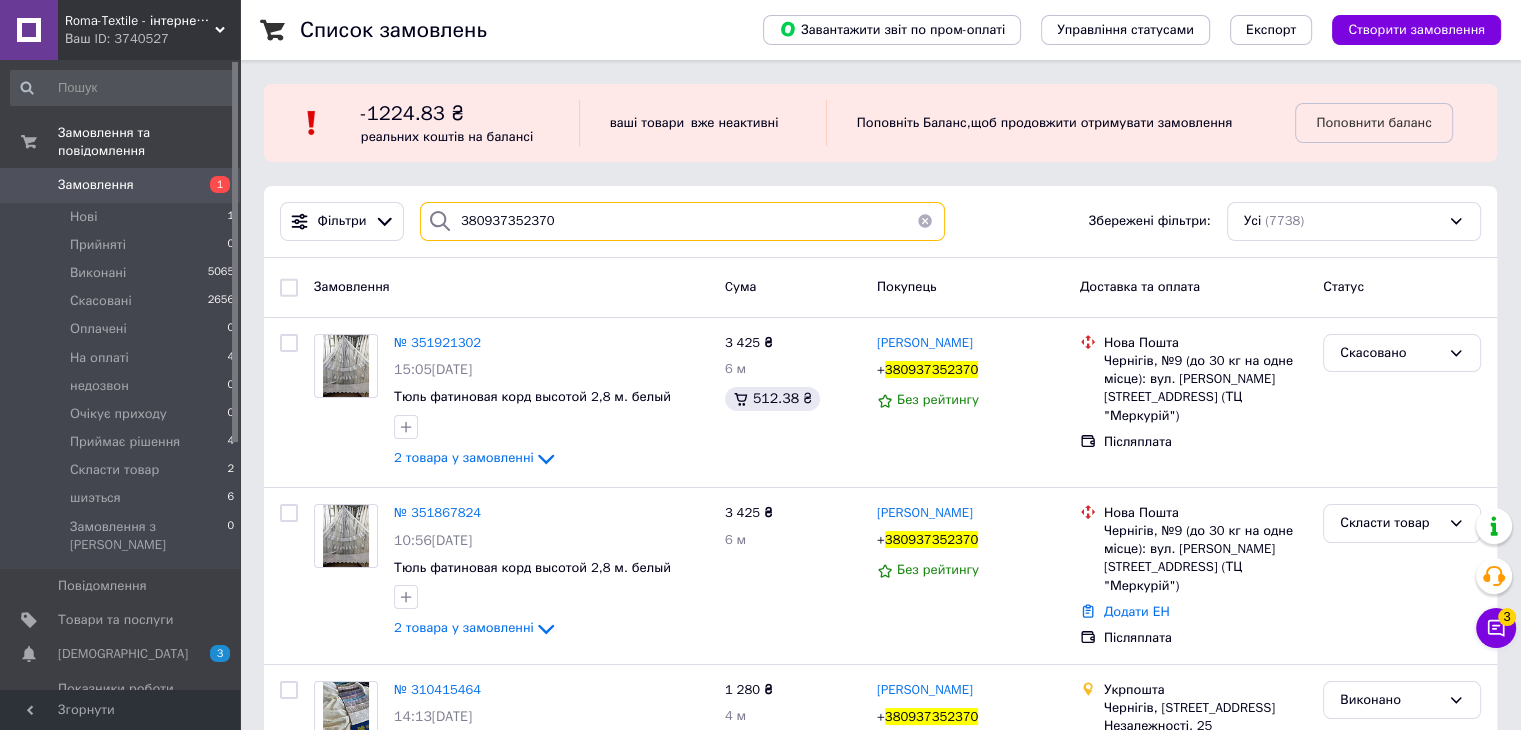drag, startPoint x: 608, startPoint y: 225, endPoint x: 448, endPoint y: 85, distance: 212.60292 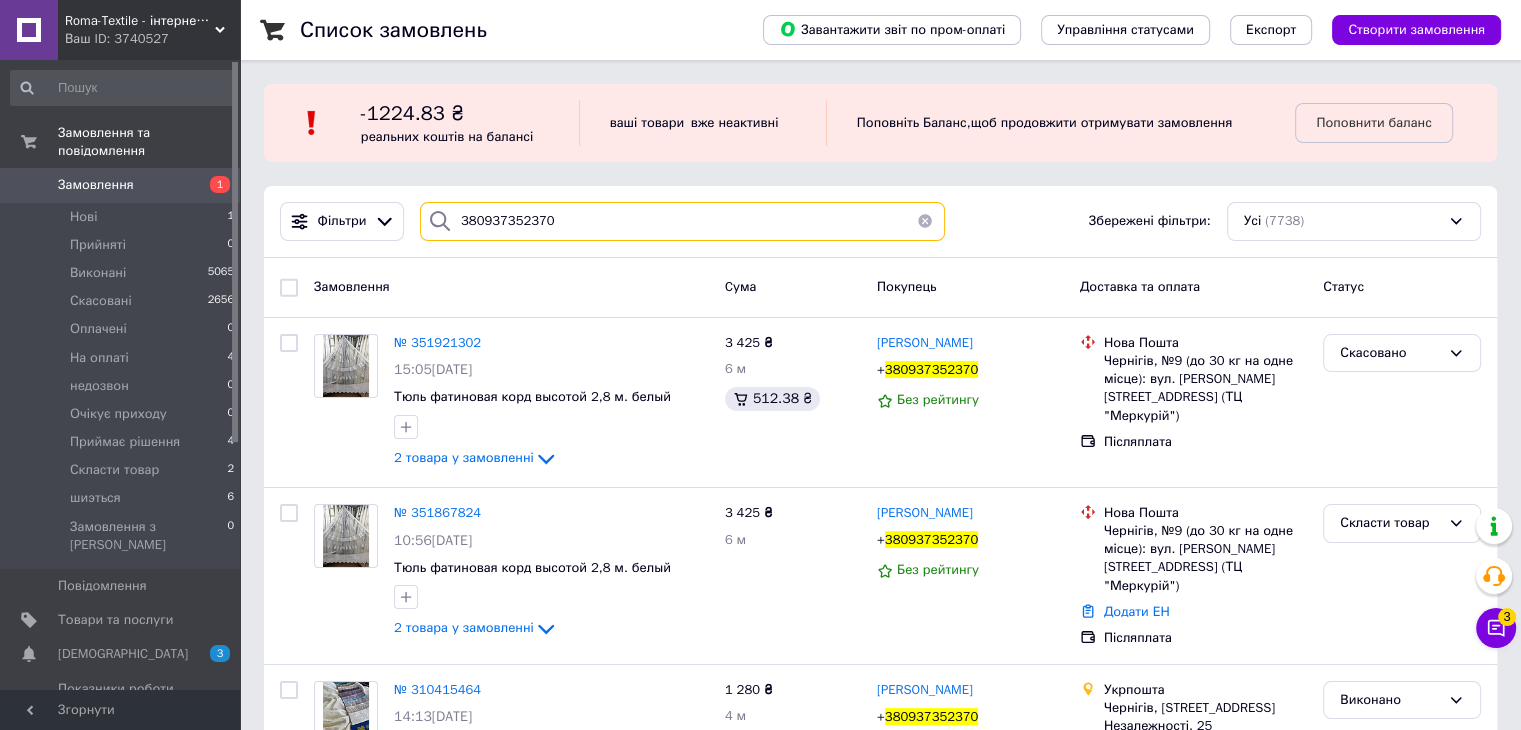 click on "Список замовлень   Завантажити звіт по пром-оплаті Управління статусами Експорт Створити замовлення -1224.83 ₴ реальних коштів на балансі ваші товари   вже неактивні Поповніть Баланс ,  щоб продовжити отримувати замовлення Поповнити баланс Фільтри 380937352370 Збережені фільтри: Усі (7738) Замовлення Cума Покупець Доставка та оплата Статус № 351921302 15:05, 09.07.2025 Тюль фатиновая корд высотой 2,8 м. белый 2 товара у замовленні 3 425 ₴ 6 м 512.38 ₴ Оксана Забаровская + 380937352370 Без рейтингу Нова Пошта Чернігів, №9 (до 30 кг на одне місце): вул. Красносільського, 59а (ТЦ "Меркурій") 3 425 ₴" at bounding box center [880, 497] 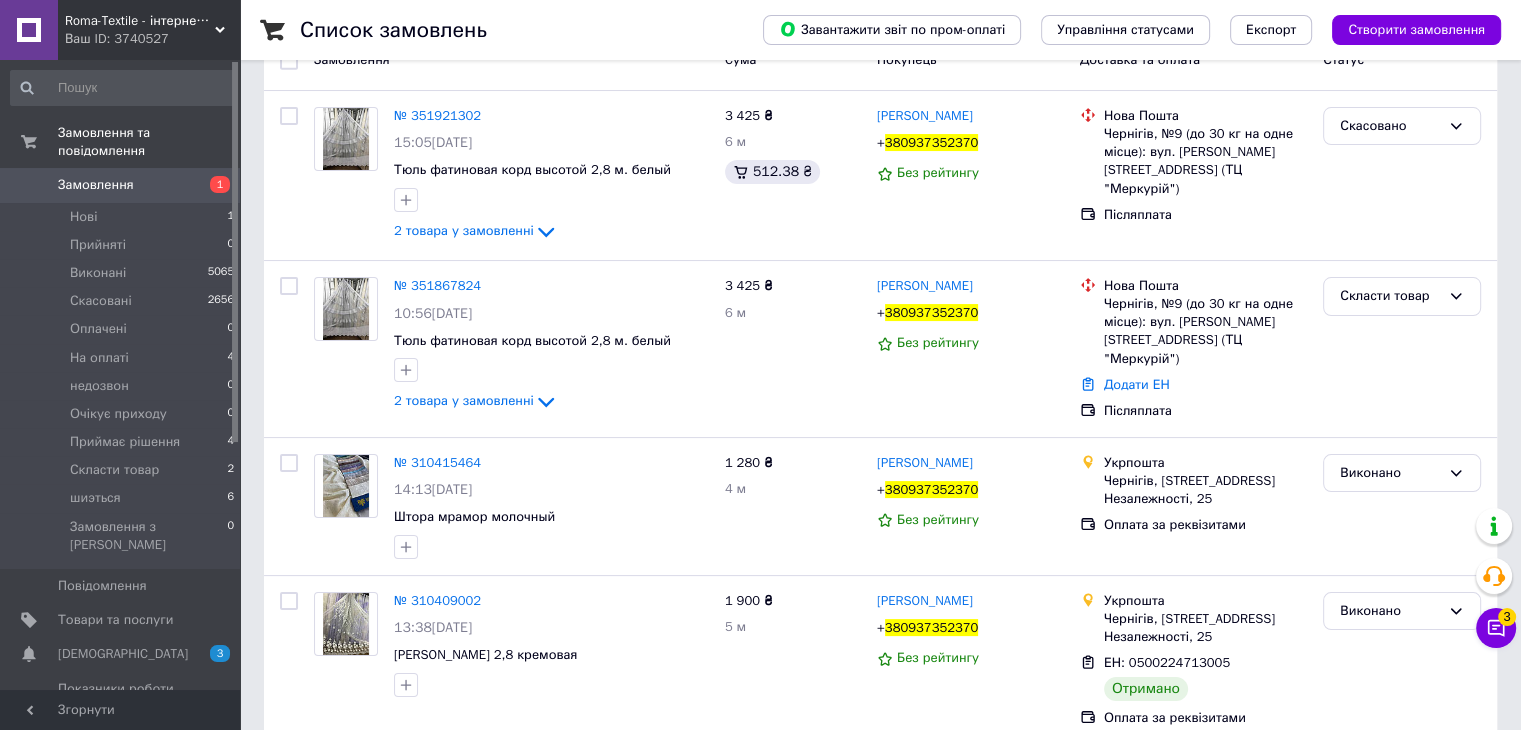 scroll, scrollTop: 256, scrollLeft: 0, axis: vertical 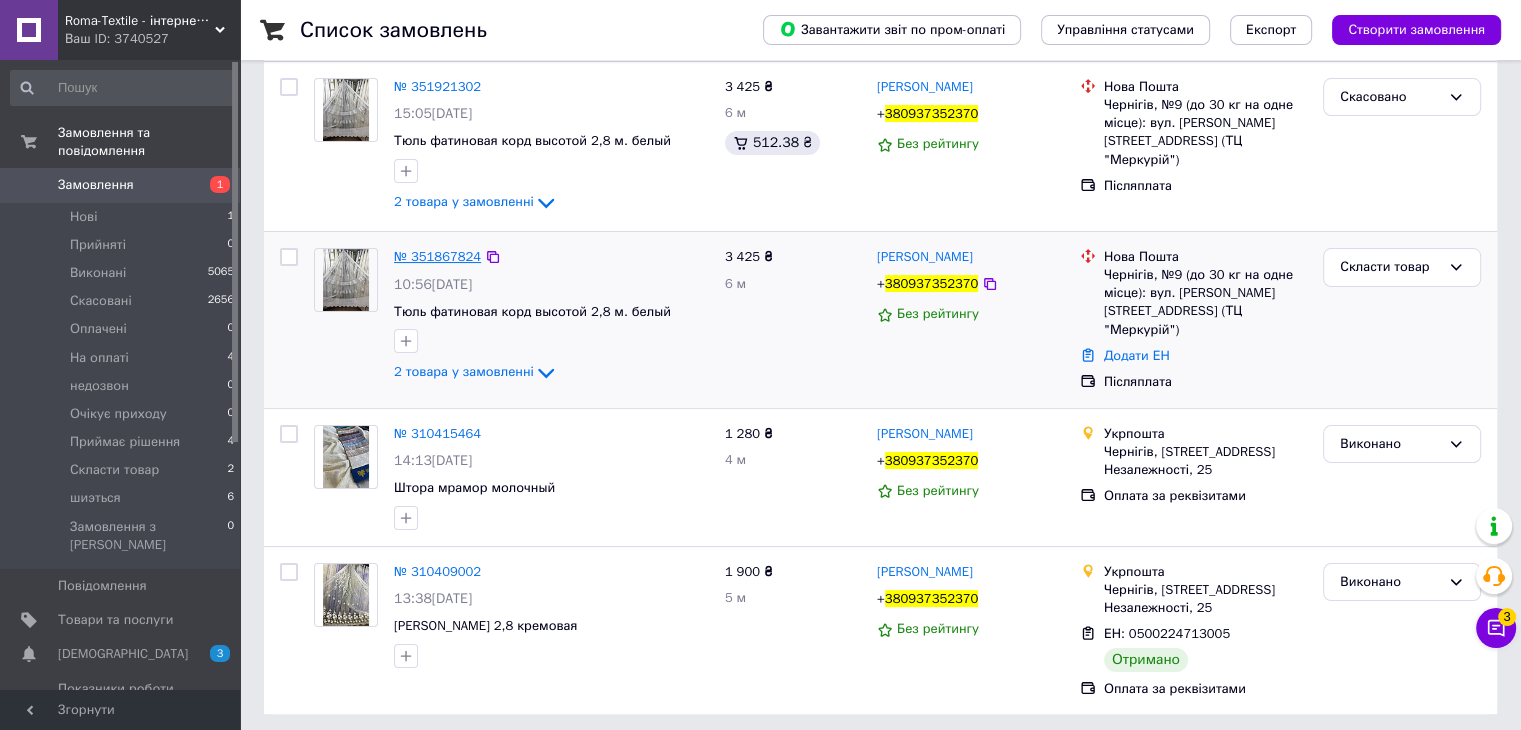 type on "380937352370" 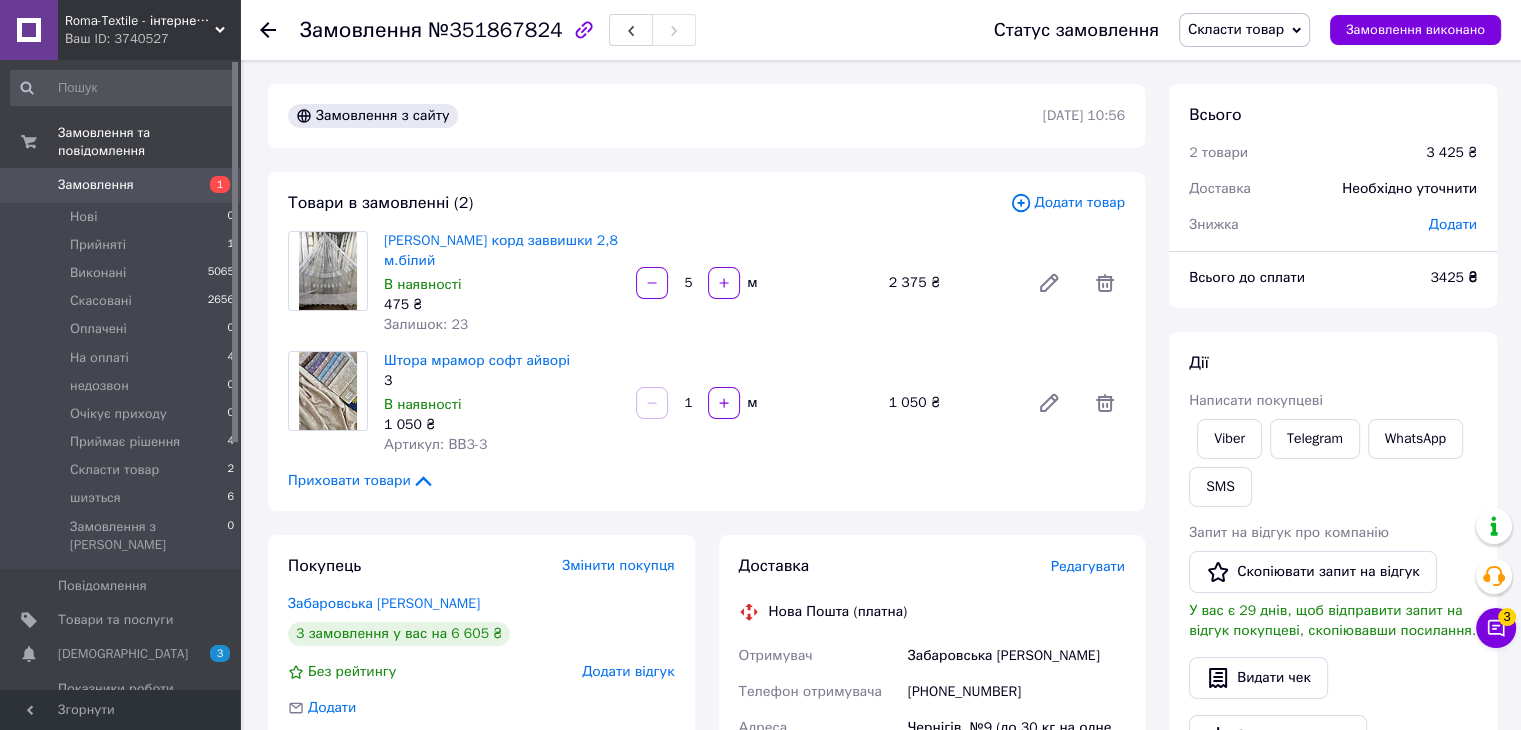 click on "Тюль фатинова корд заввишки 2,8 м.білий" at bounding box center (502, 251) 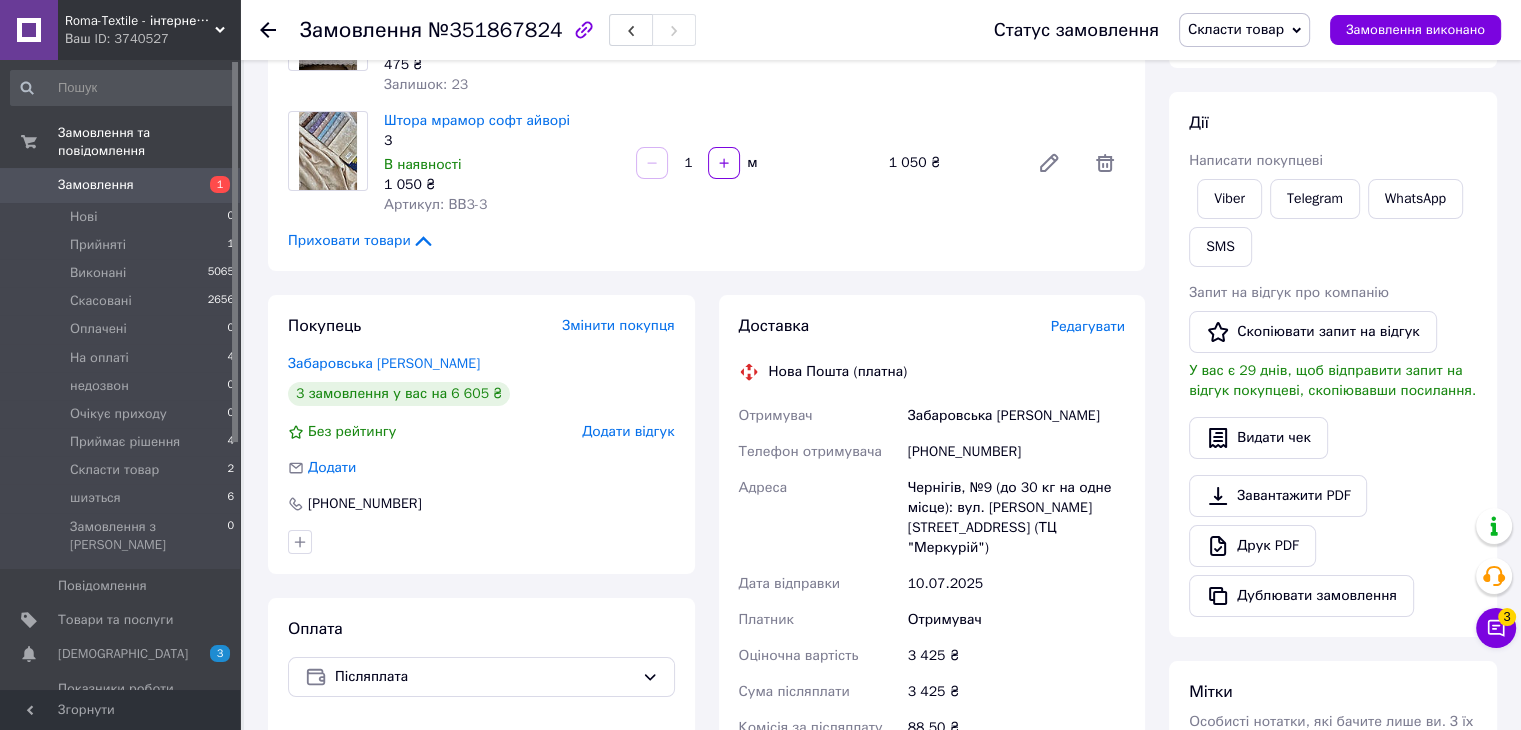 scroll, scrollTop: 248, scrollLeft: 0, axis: vertical 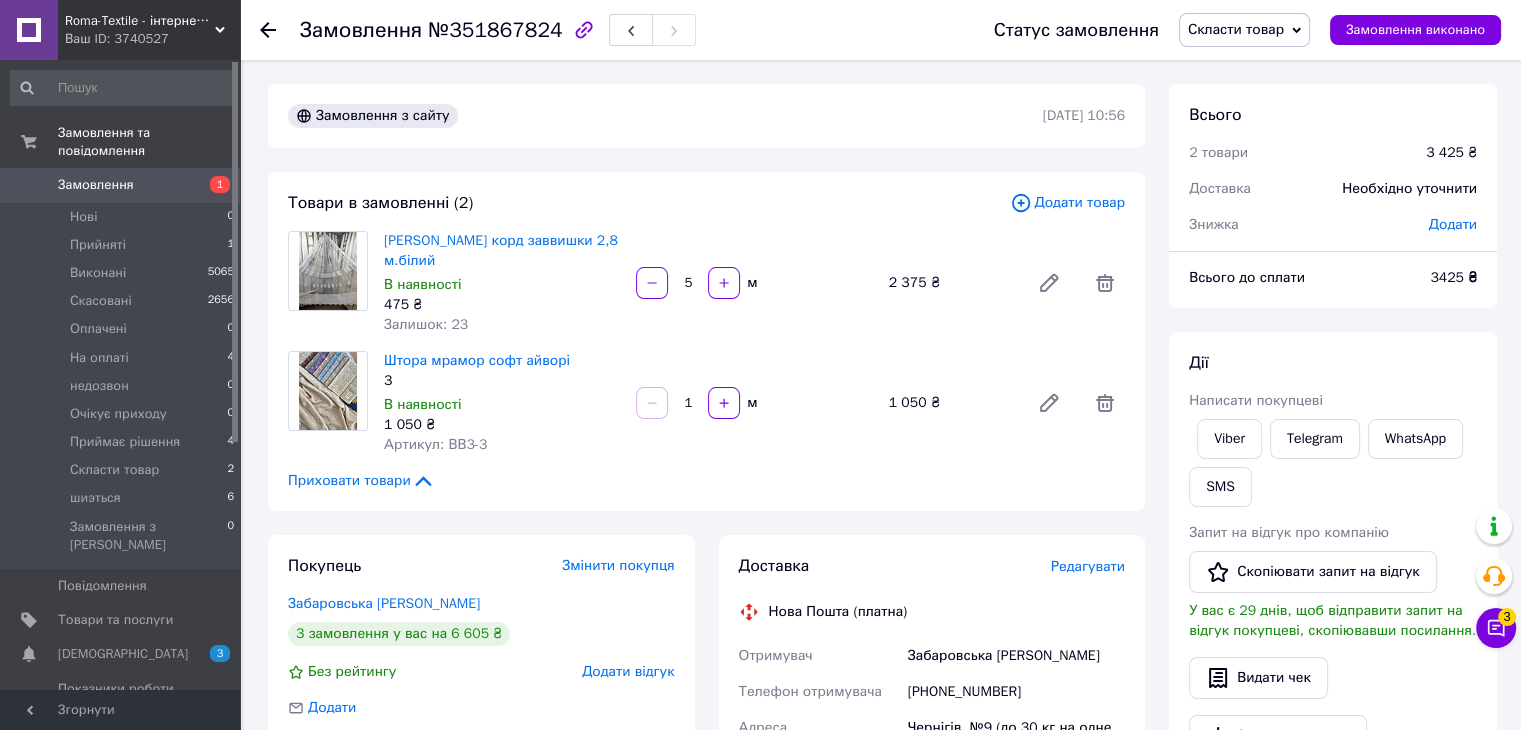 click on "Скласти товар" at bounding box center [1244, 30] 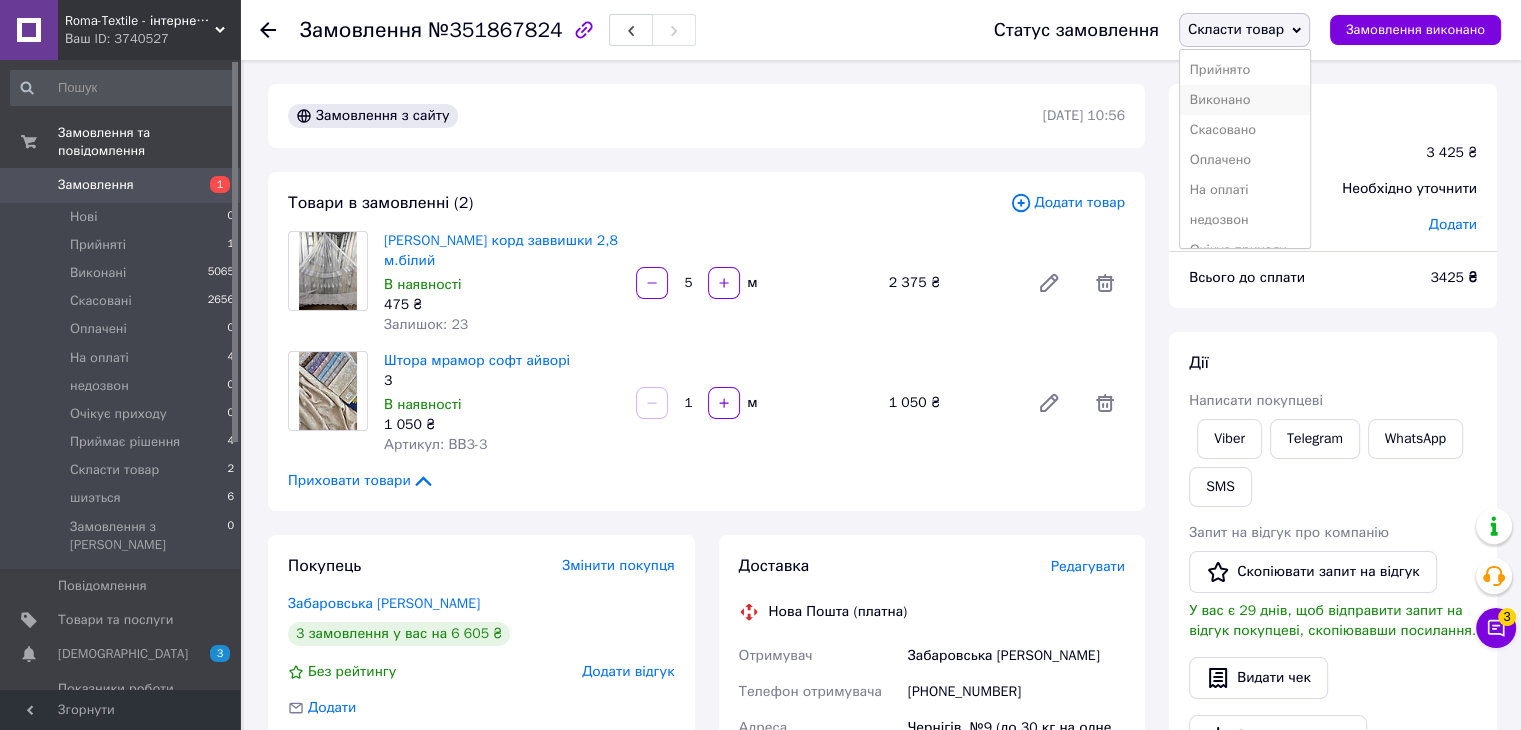 click on "Виконано" at bounding box center (1245, 100) 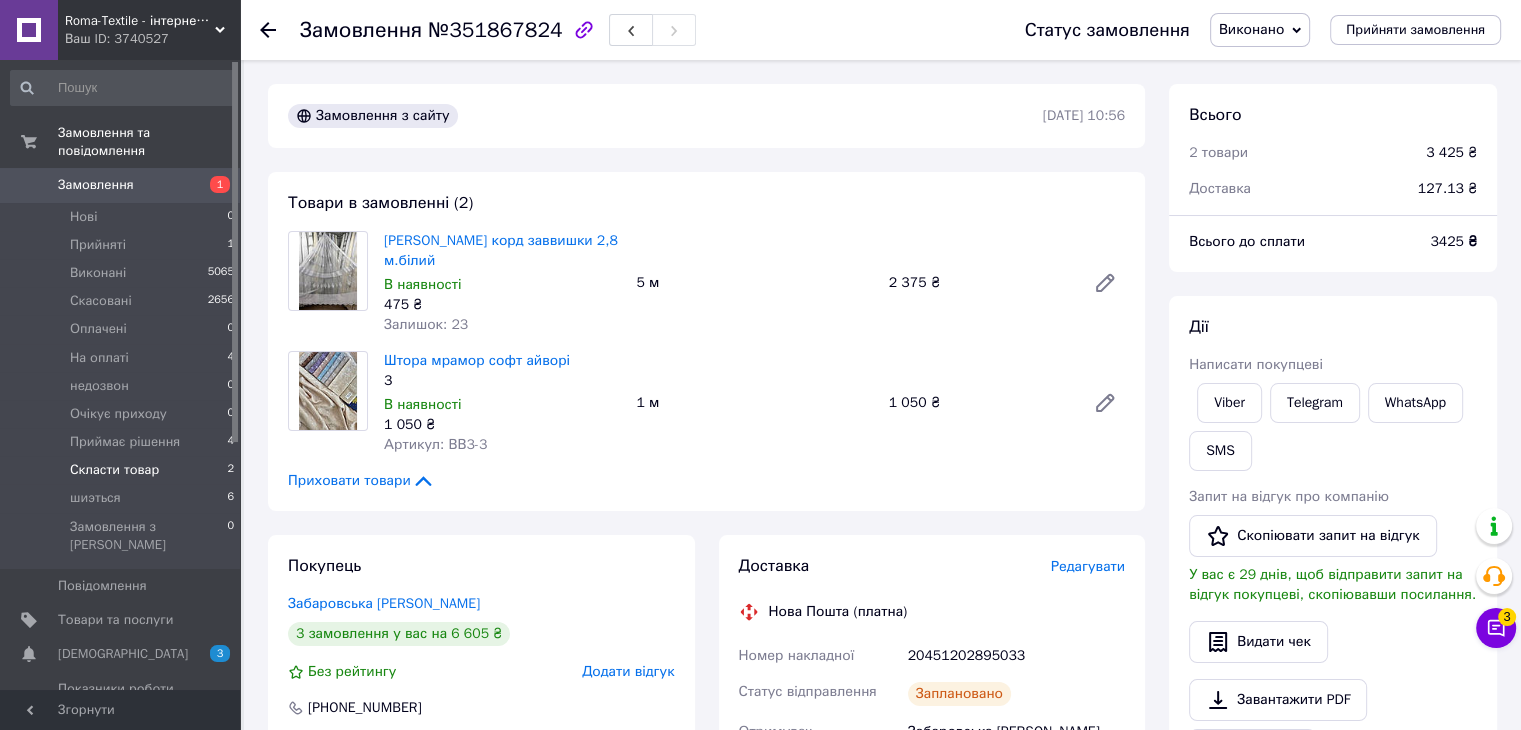 click on "Скласти товар 2" at bounding box center [123, 470] 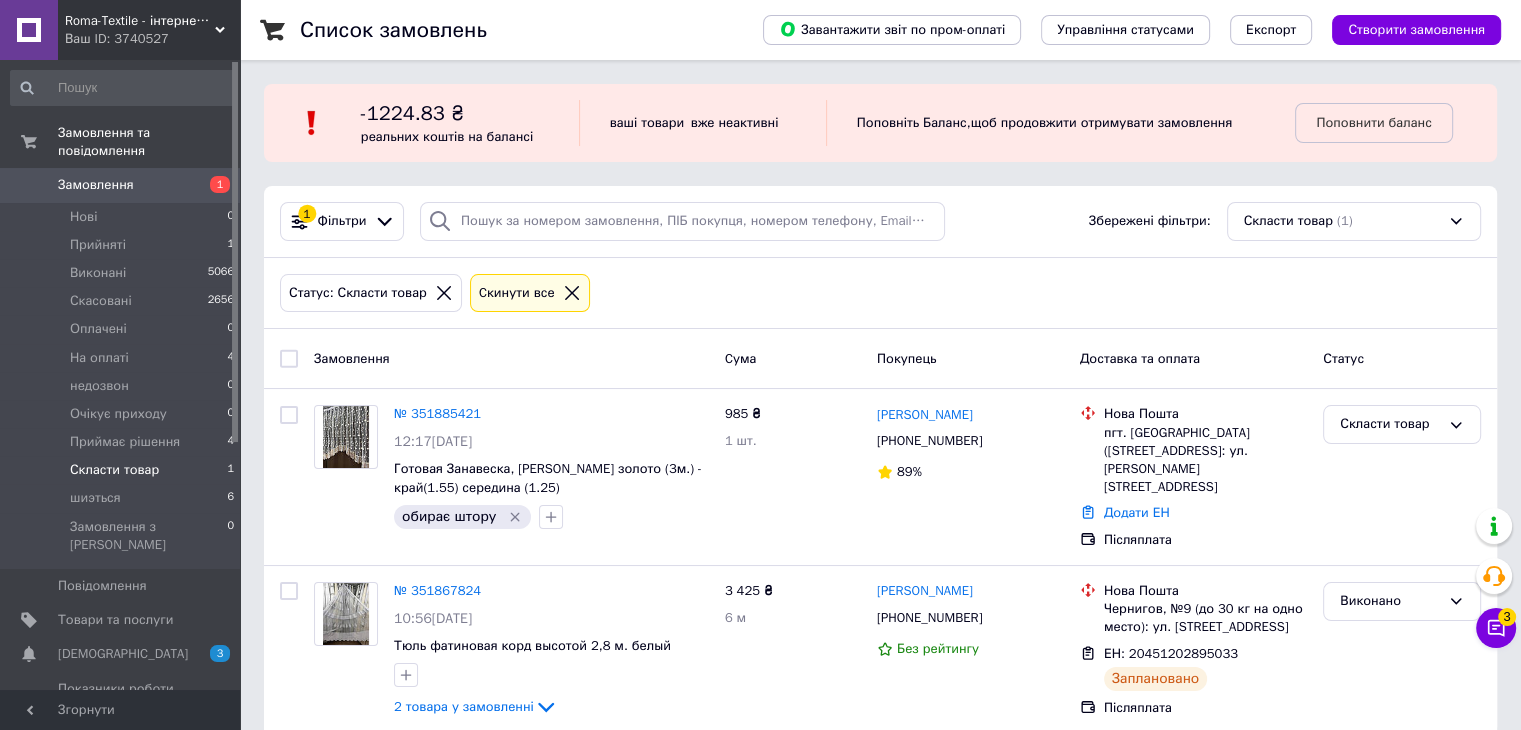 scroll, scrollTop: 8, scrollLeft: 0, axis: vertical 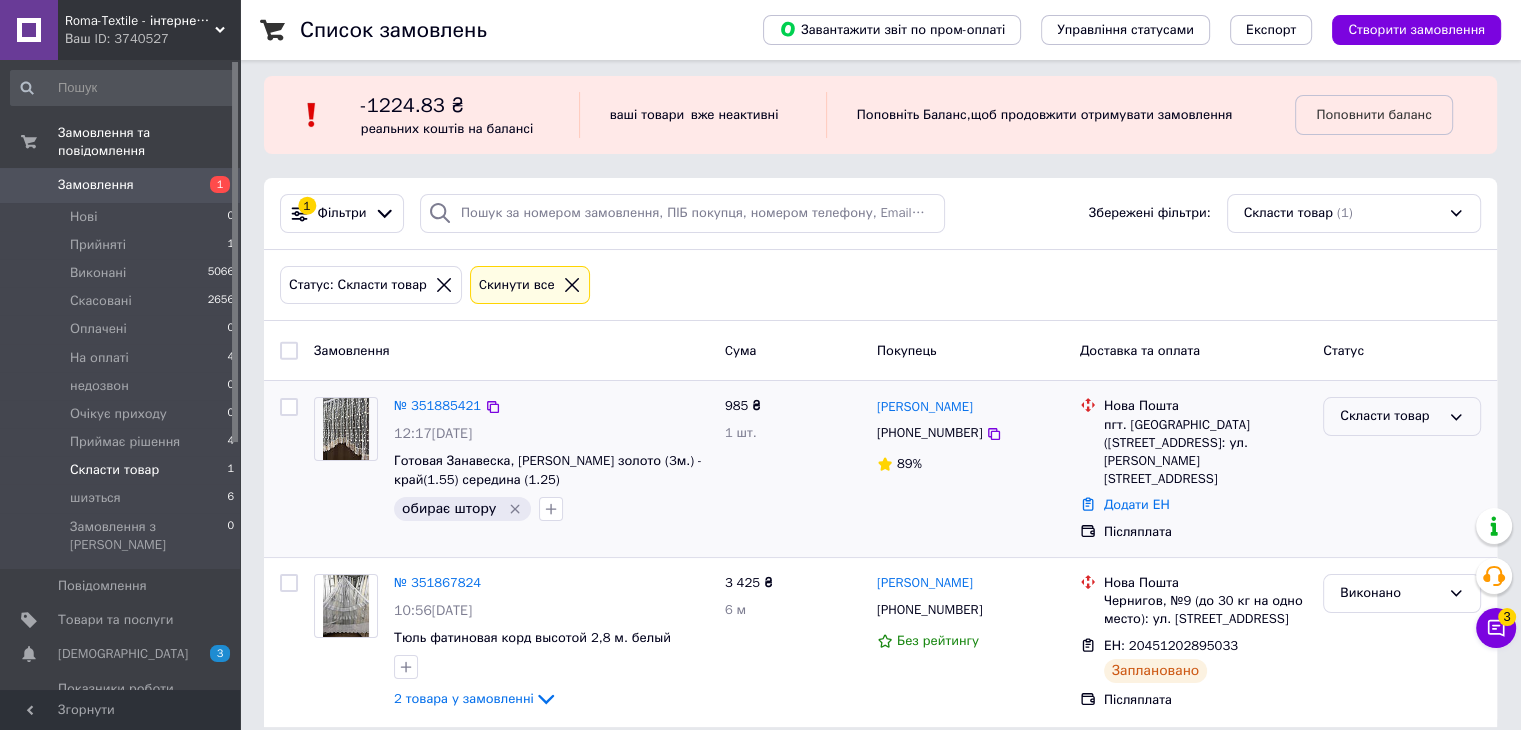 click on "Скласти товар" at bounding box center [1390, 416] 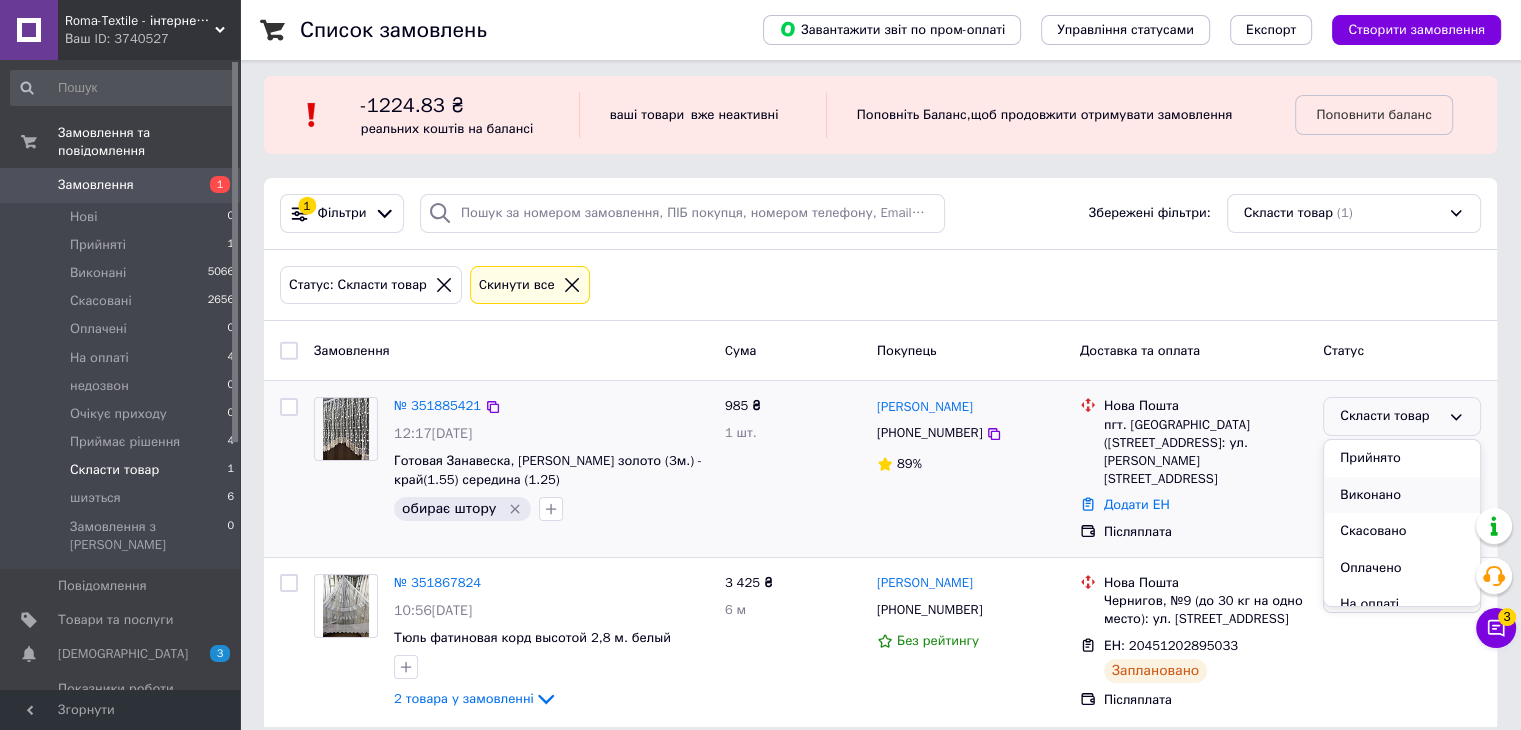 scroll, scrollTop: 163, scrollLeft: 0, axis: vertical 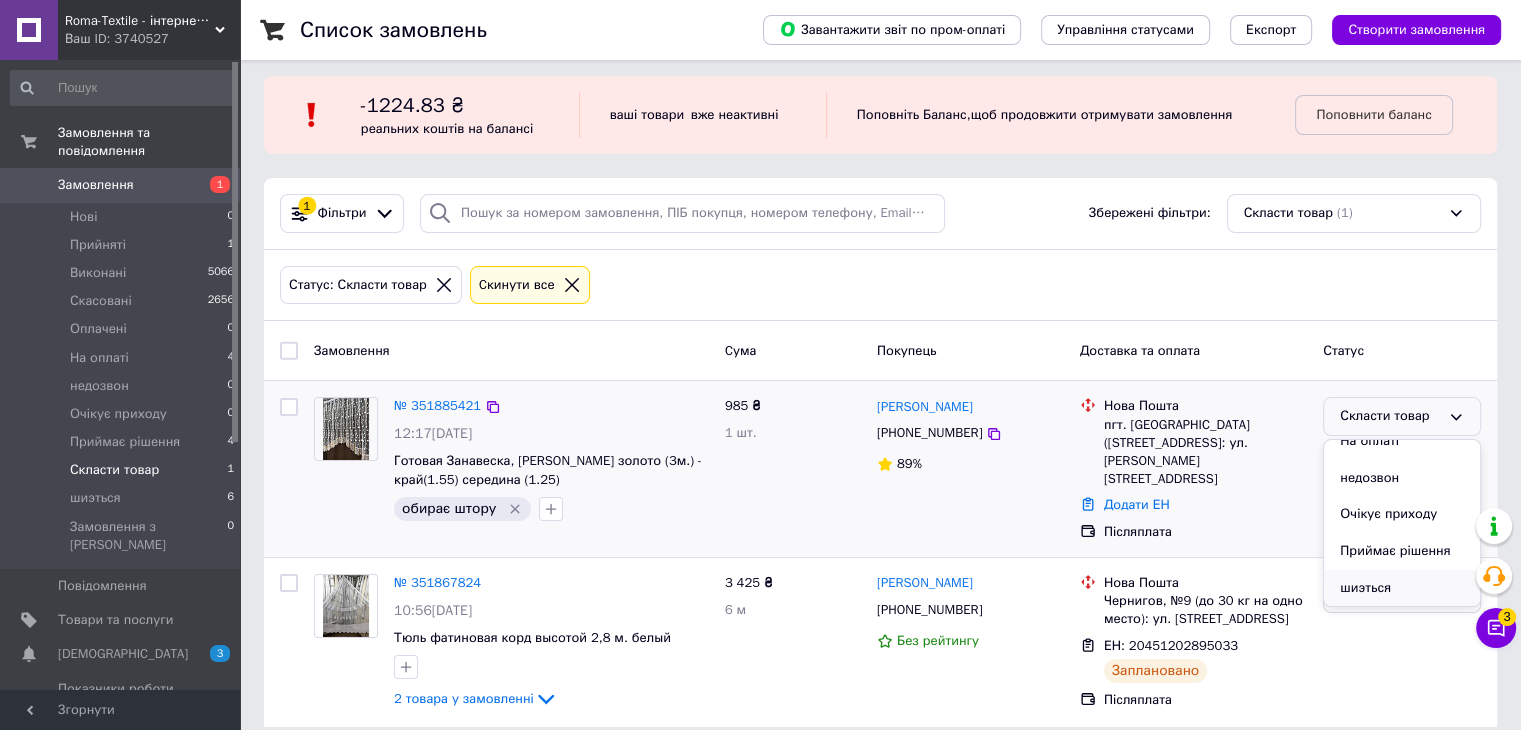 click on "шиэться" at bounding box center (1402, 588) 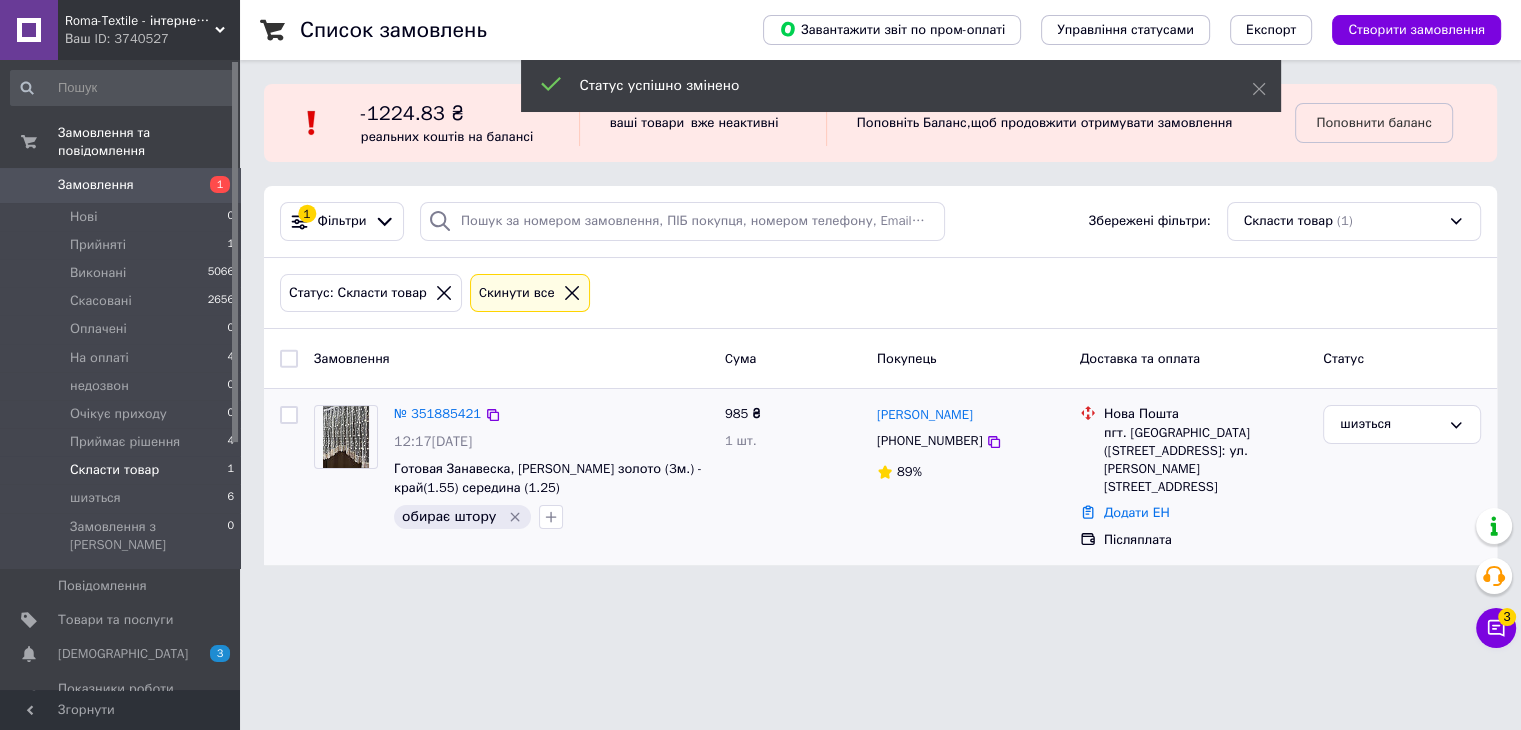 scroll, scrollTop: 0, scrollLeft: 0, axis: both 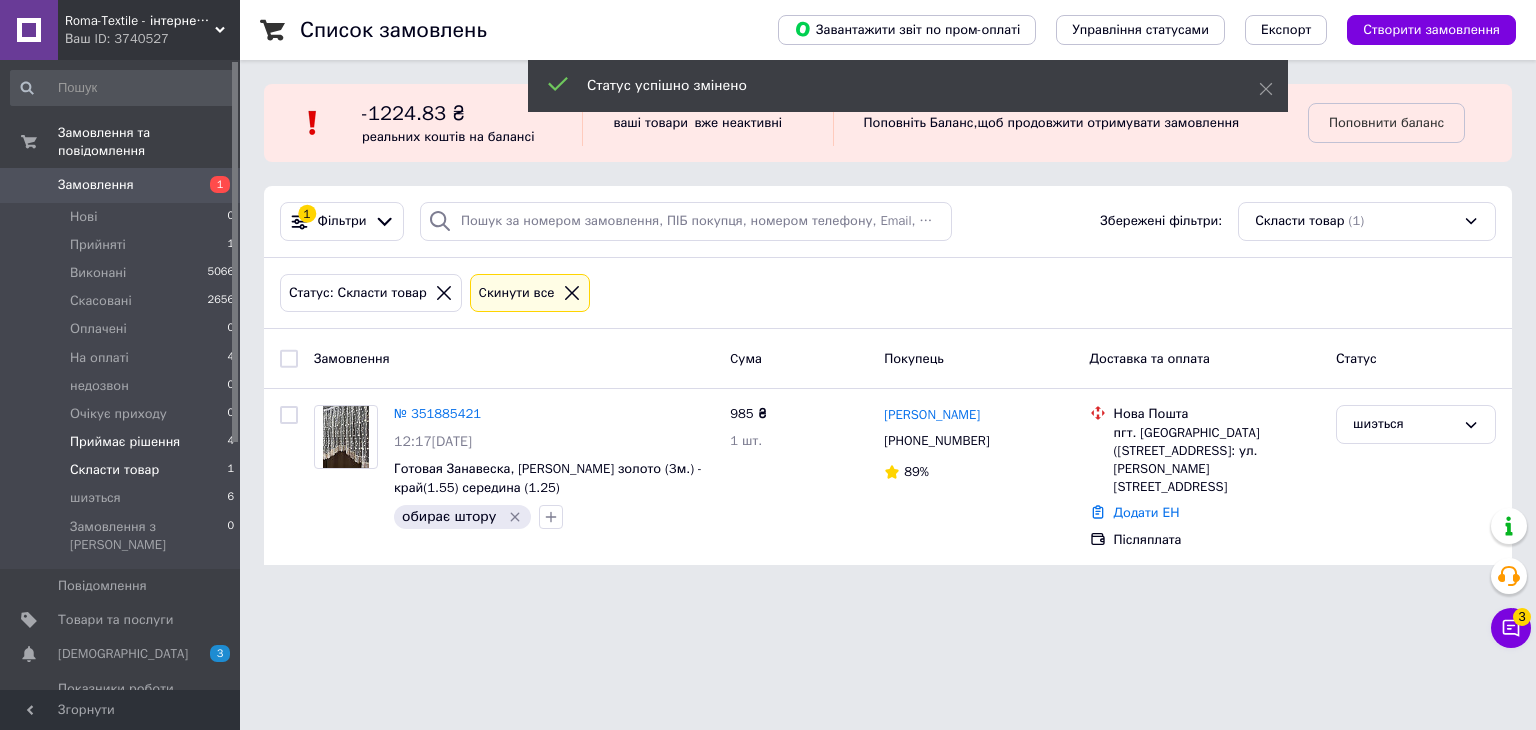 click on "Приймає рішення" at bounding box center (125, 442) 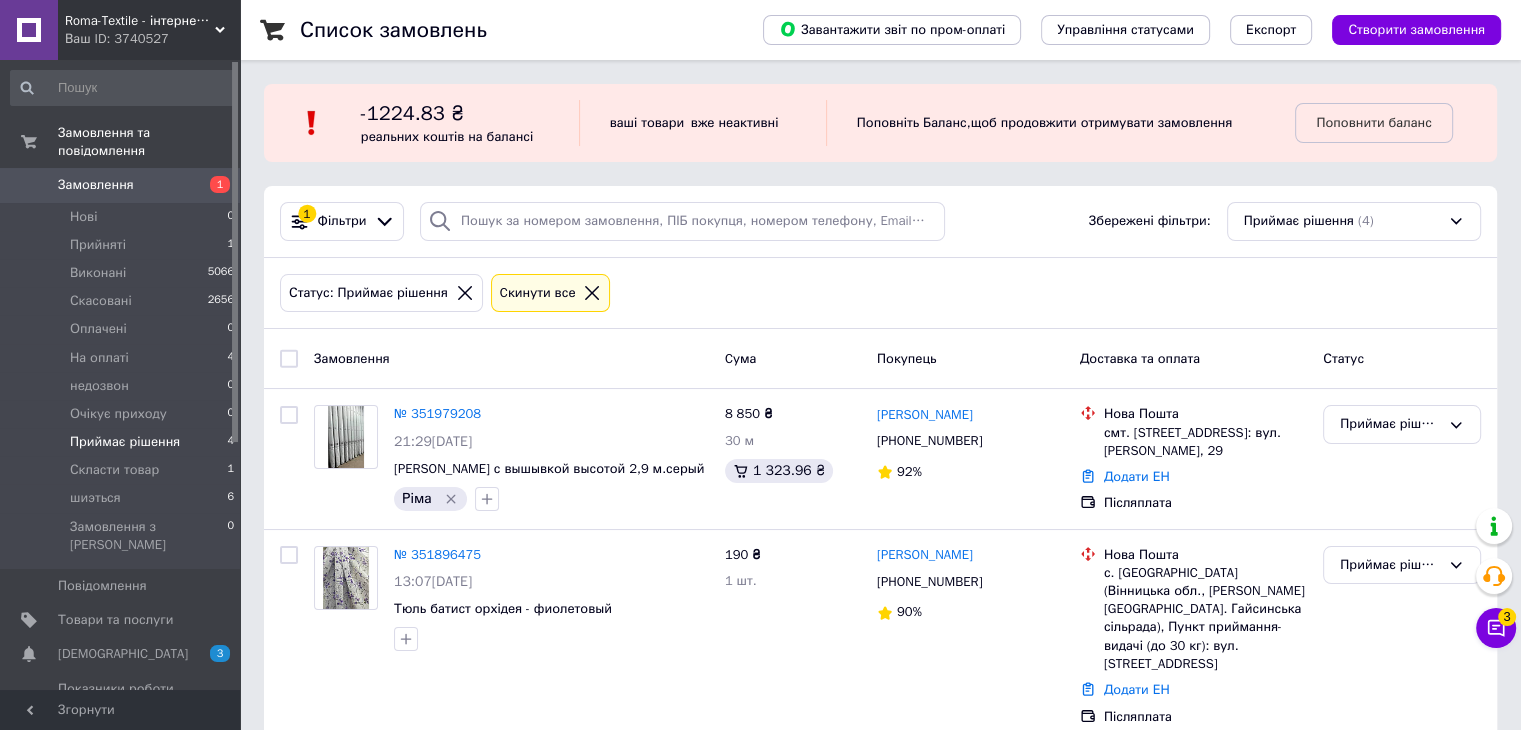 scroll, scrollTop: 0, scrollLeft: 0, axis: both 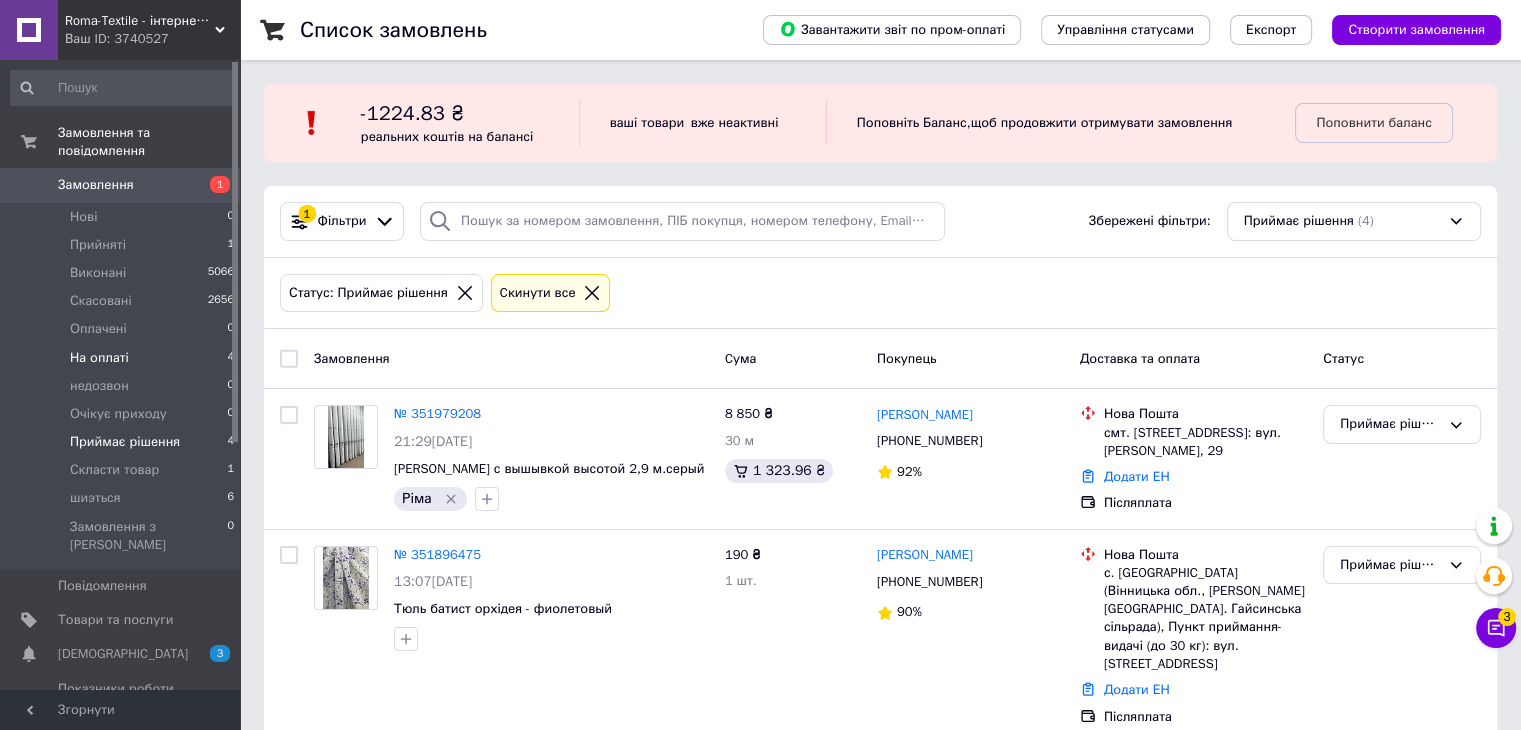 click on "На оплаті 4" at bounding box center [123, 358] 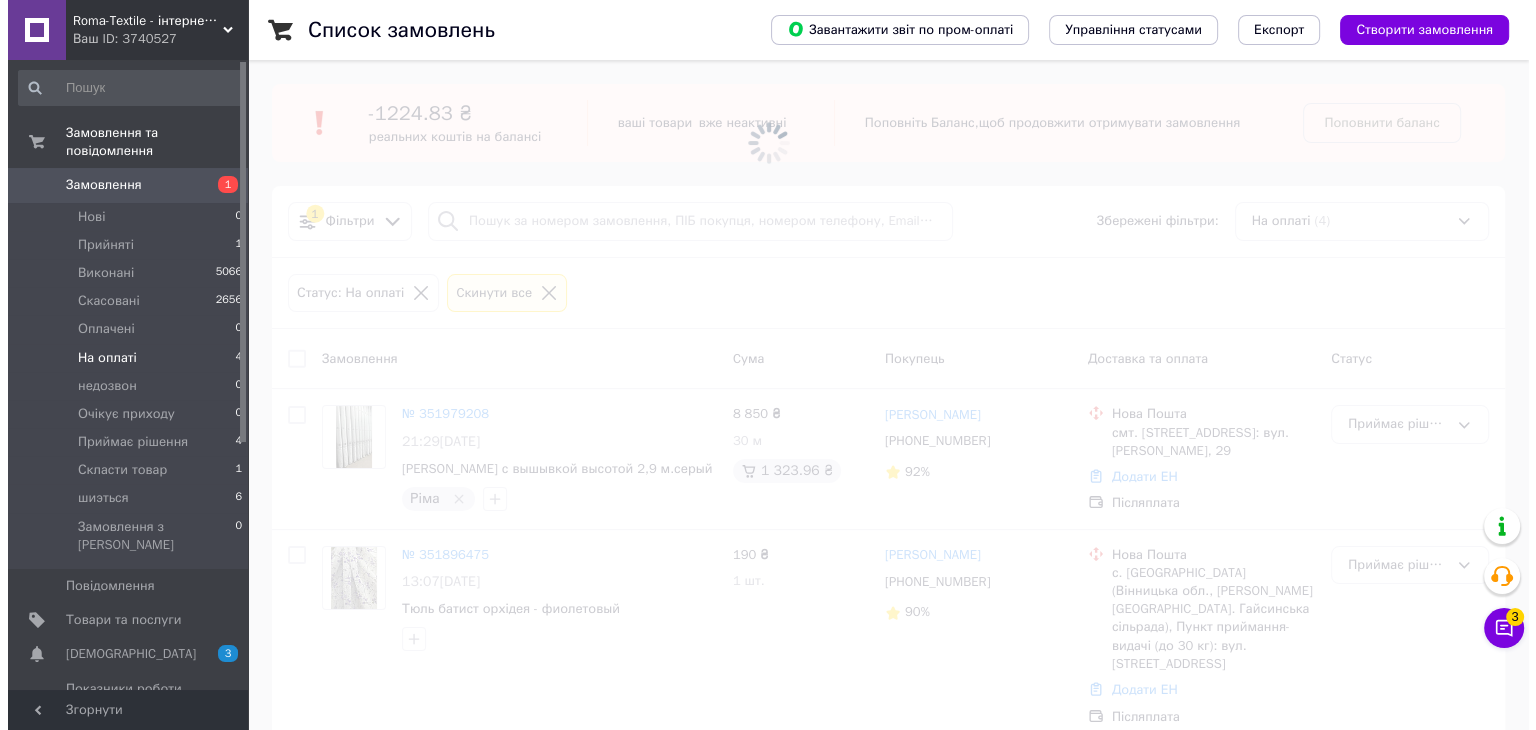 scroll, scrollTop: 0, scrollLeft: 0, axis: both 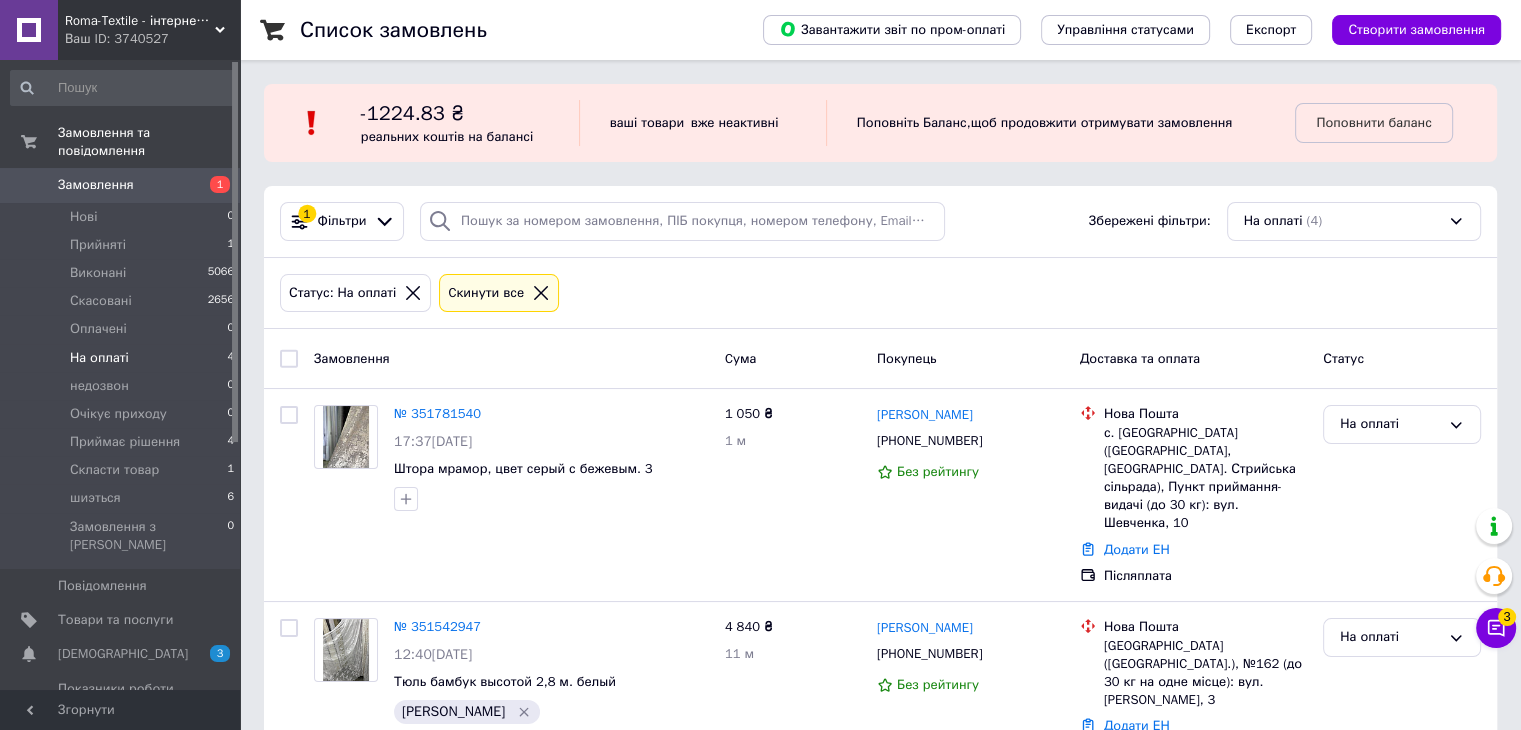 click on "1" at bounding box center (212, 185) 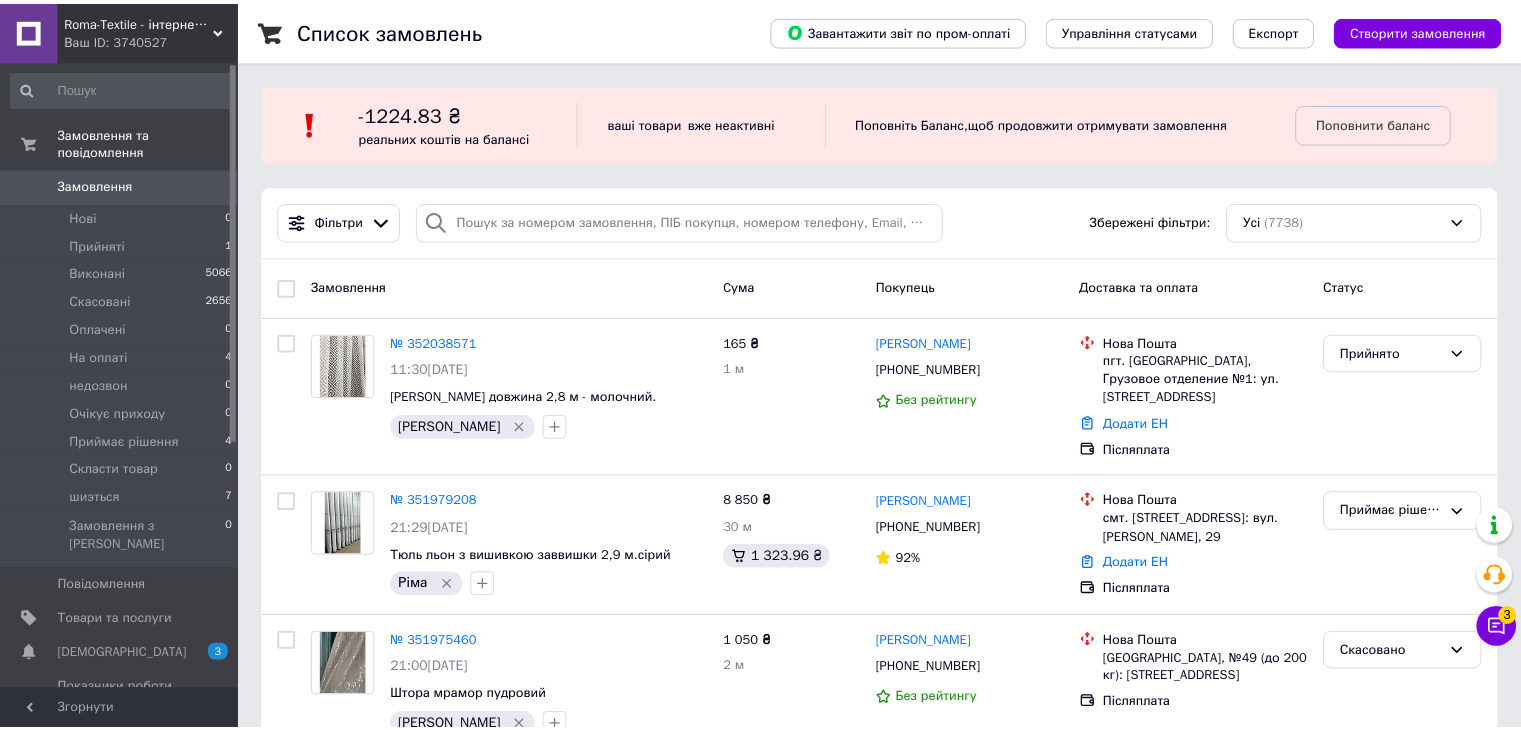 scroll, scrollTop: 0, scrollLeft: 0, axis: both 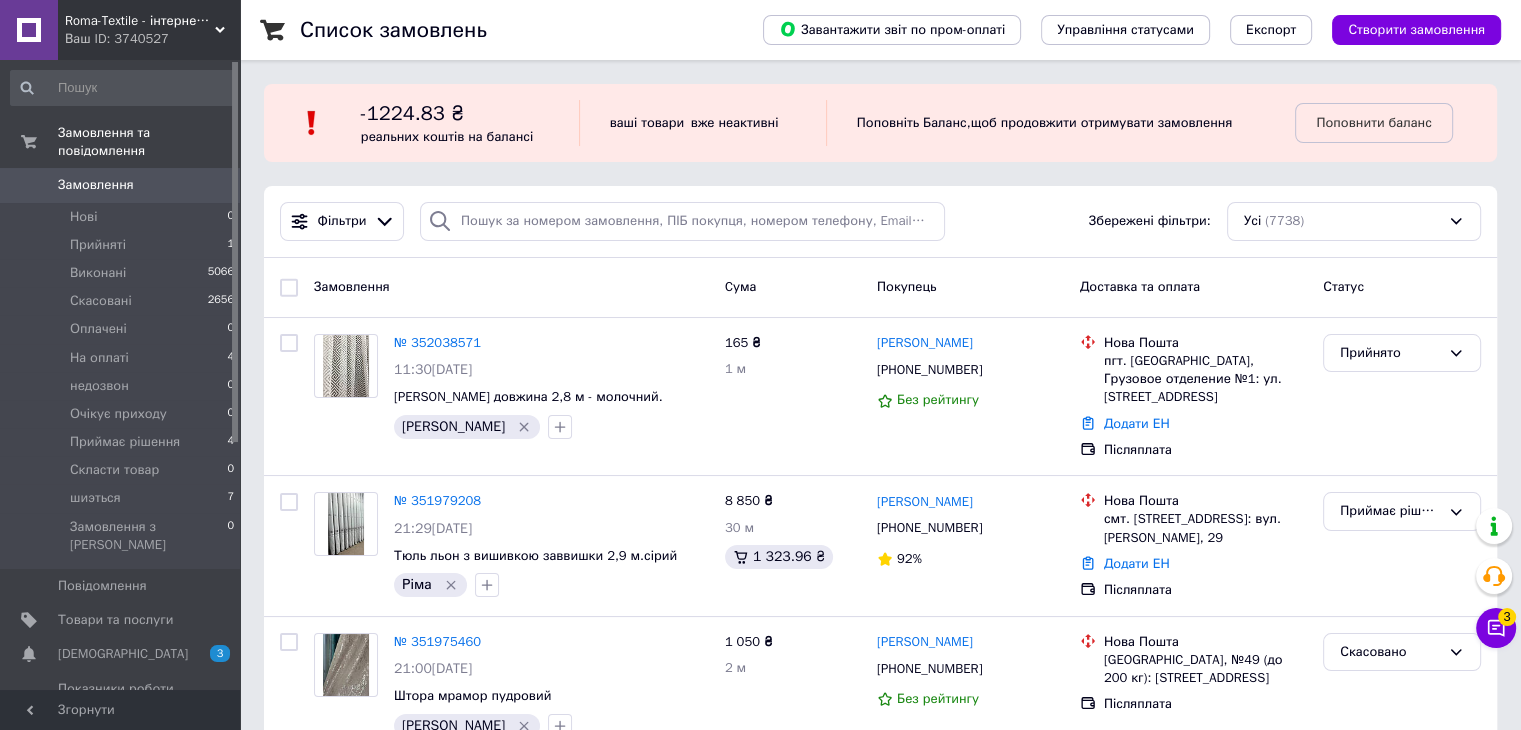 click on "0" at bounding box center [212, 185] 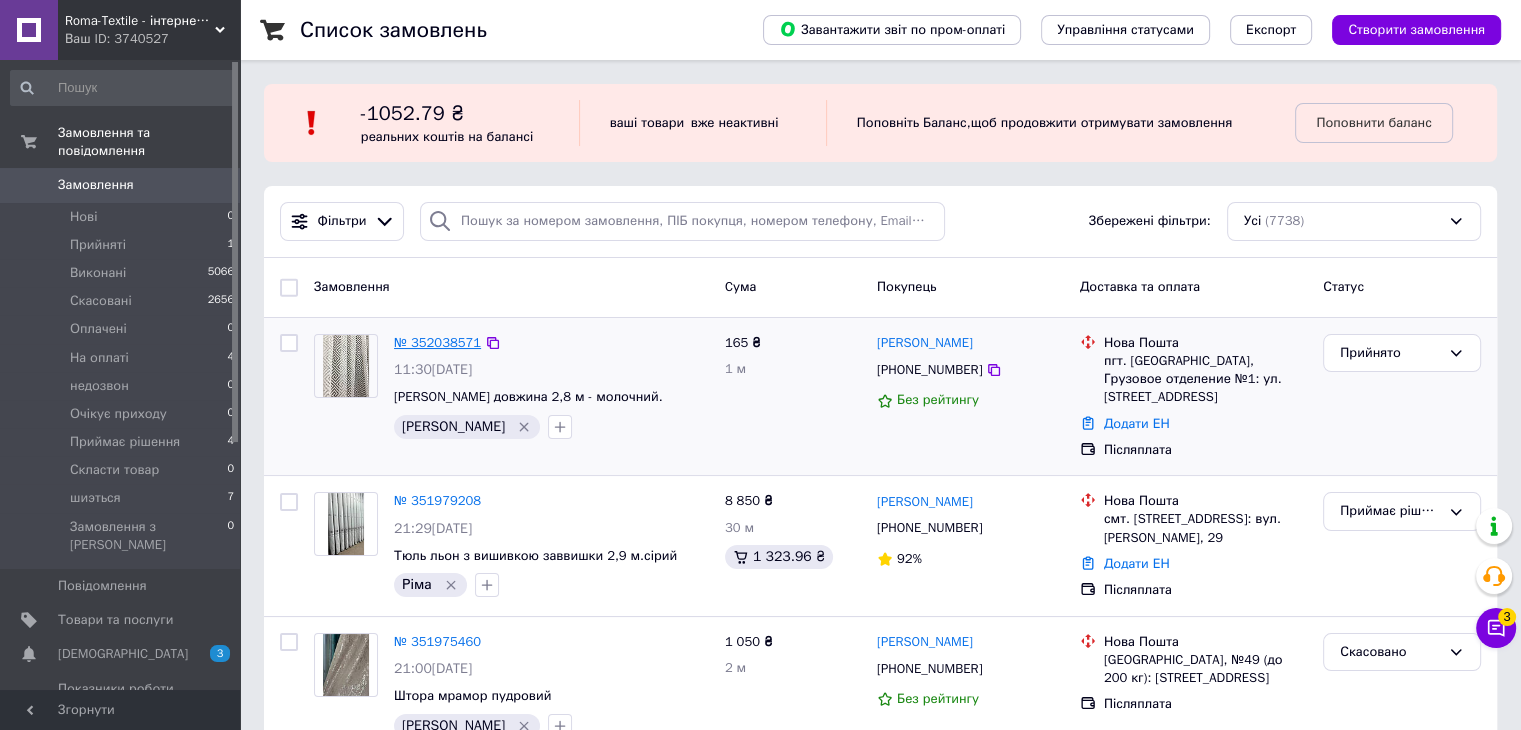 click on "№ 352038571" at bounding box center (437, 342) 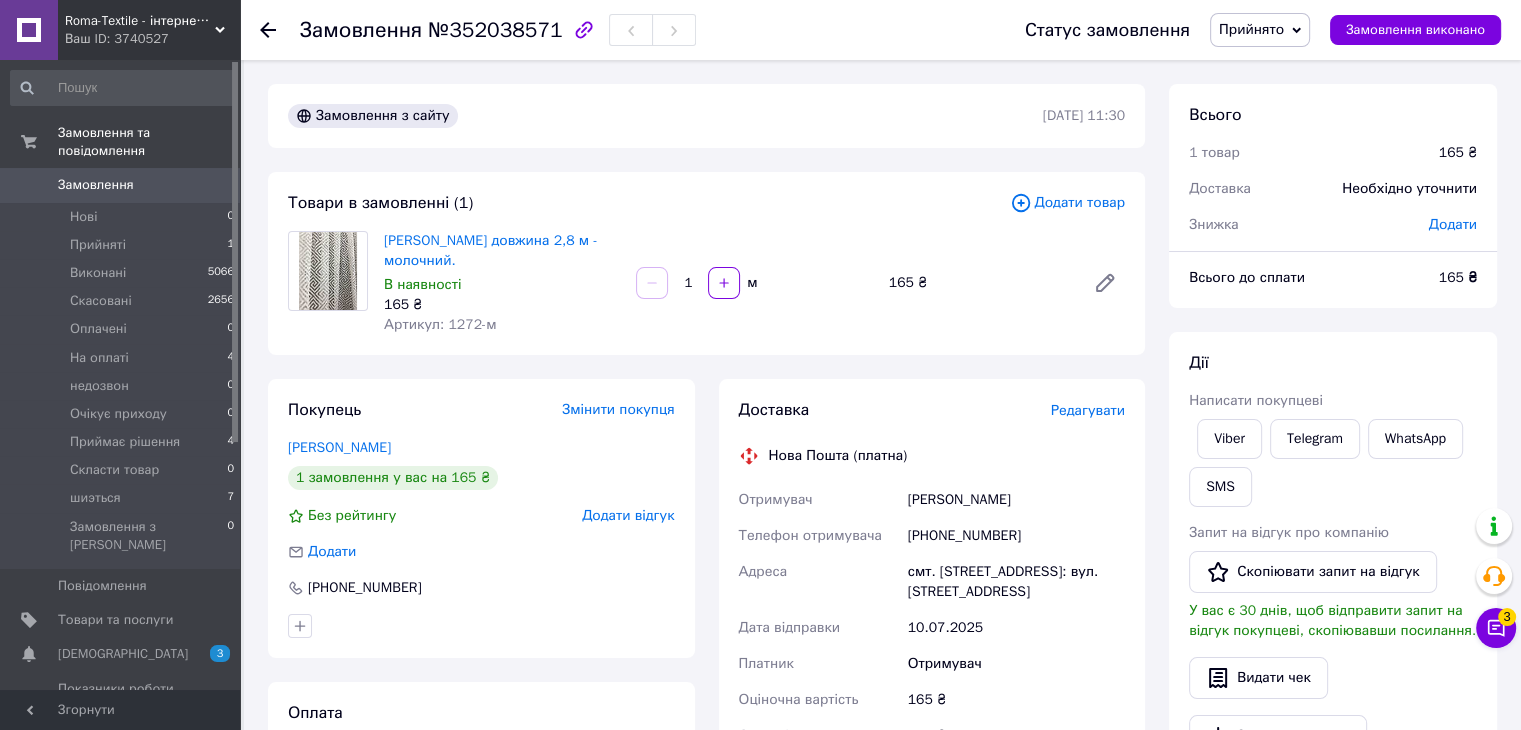 click on "+380985267898" at bounding box center [1016, 536] 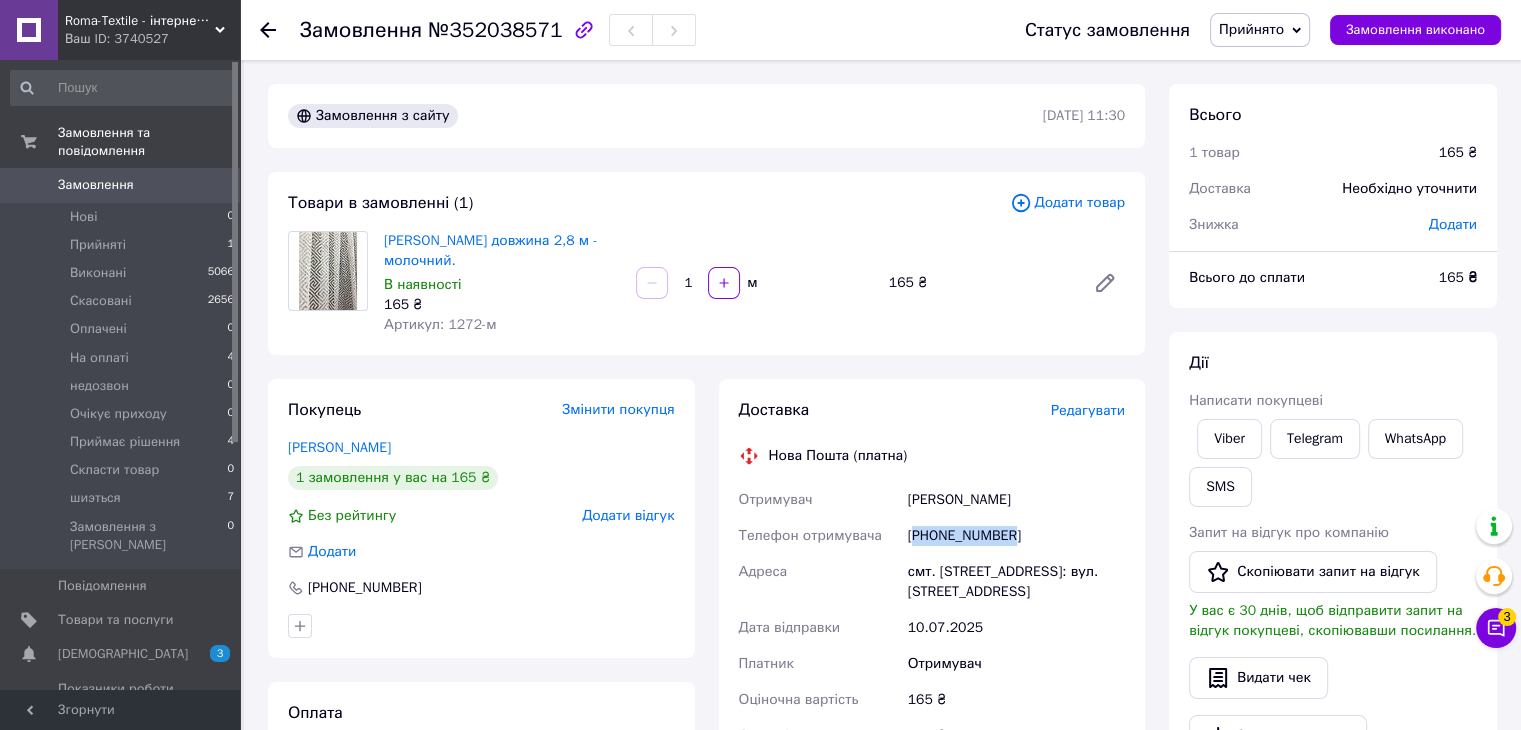 click on "+380985267898" at bounding box center [1016, 536] 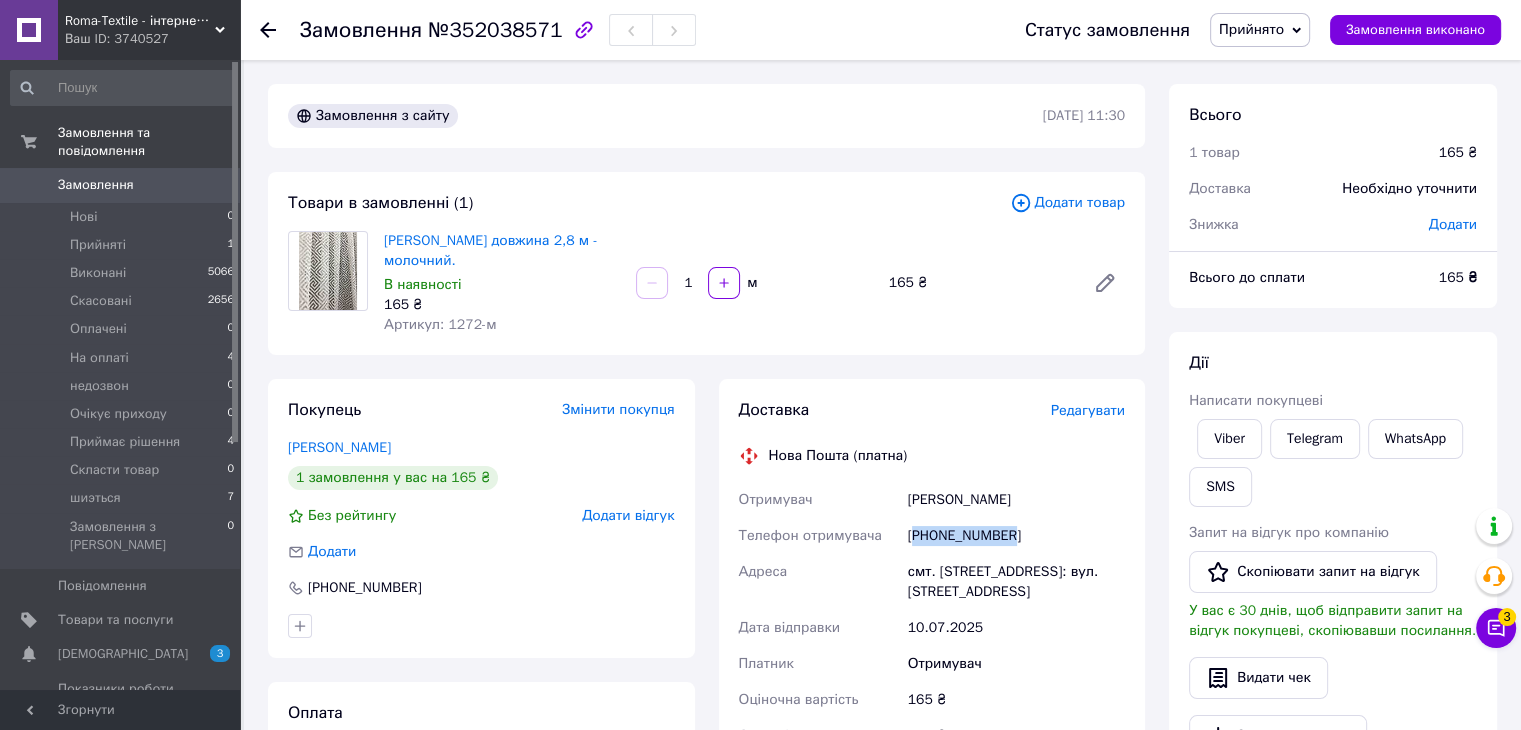 copy on "380985267898" 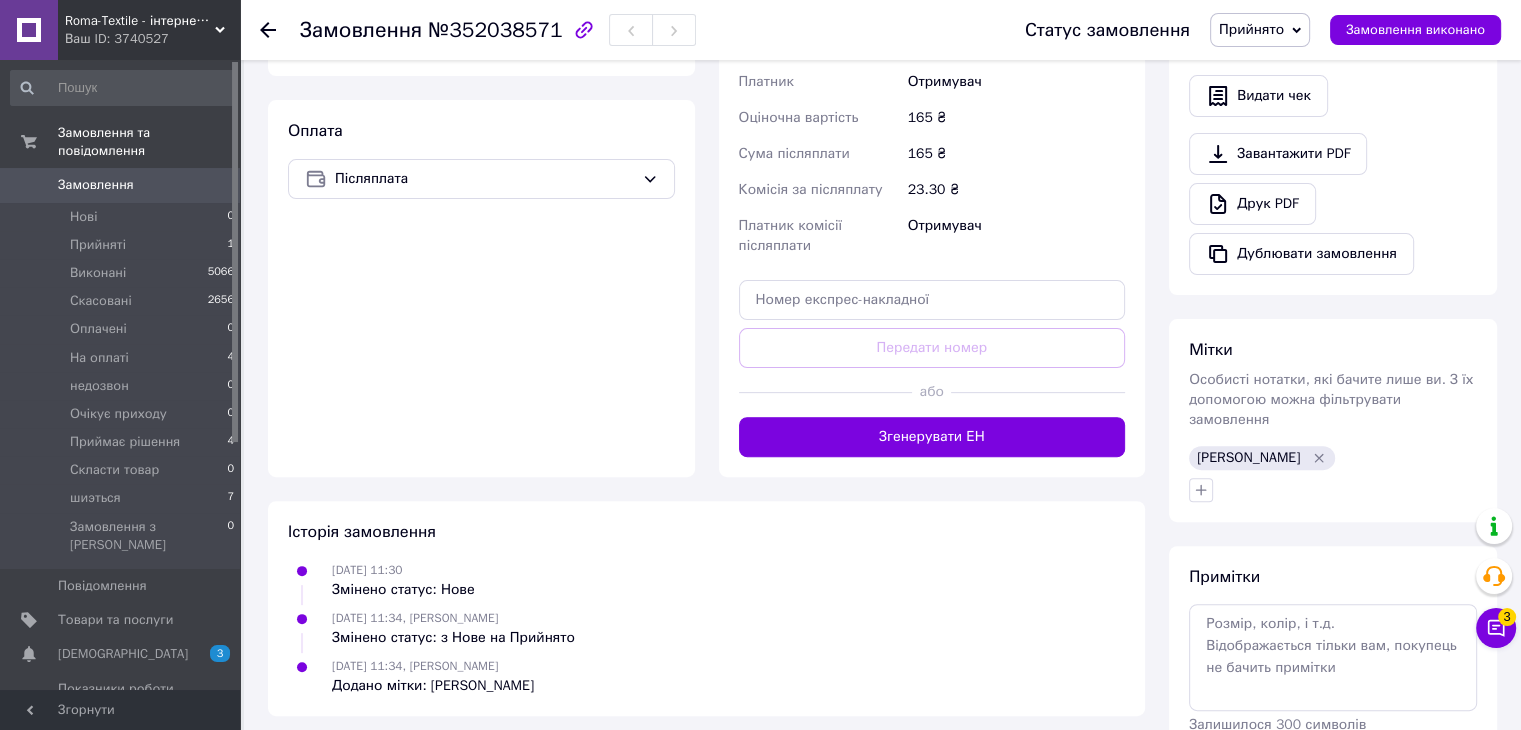 scroll, scrollTop: 664, scrollLeft: 0, axis: vertical 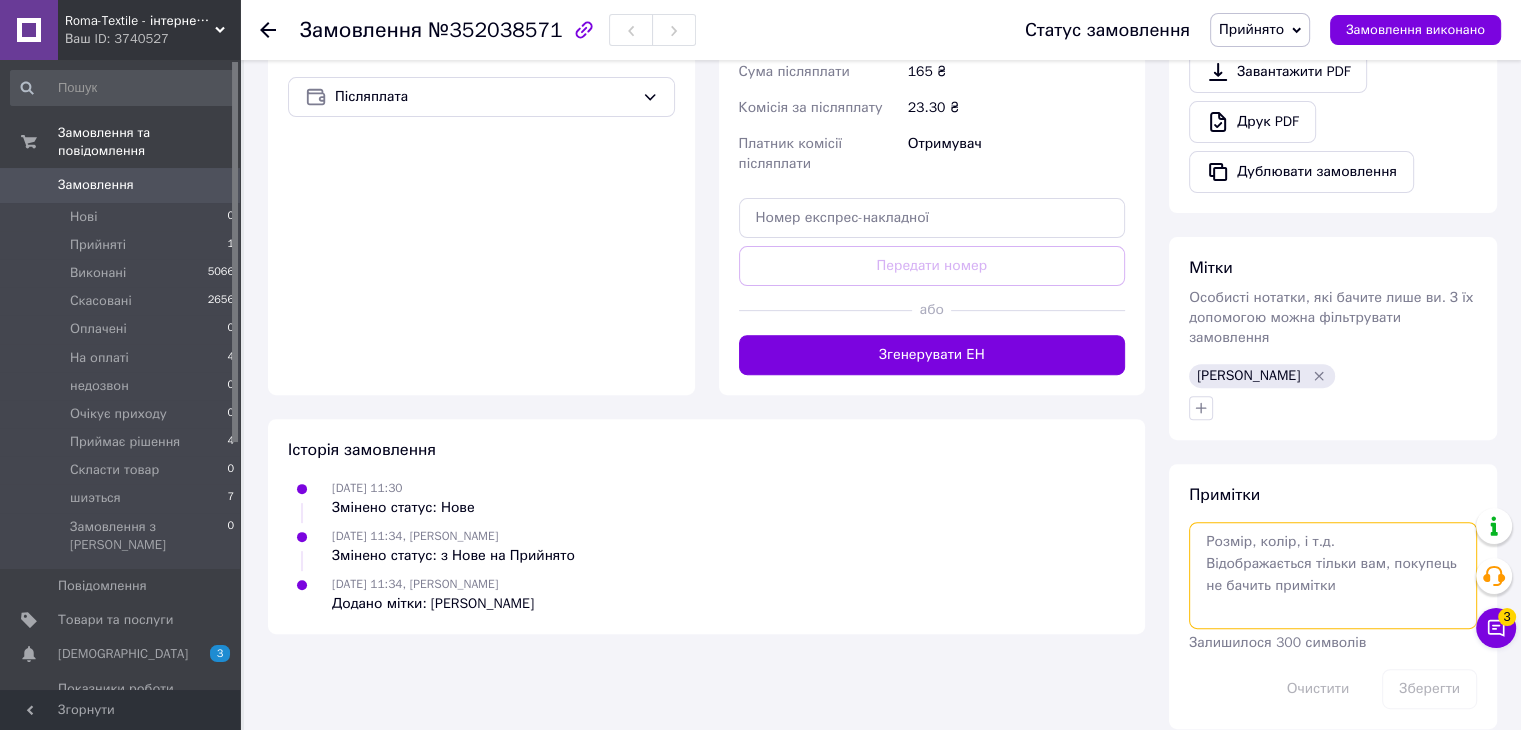 click at bounding box center [1333, 575] 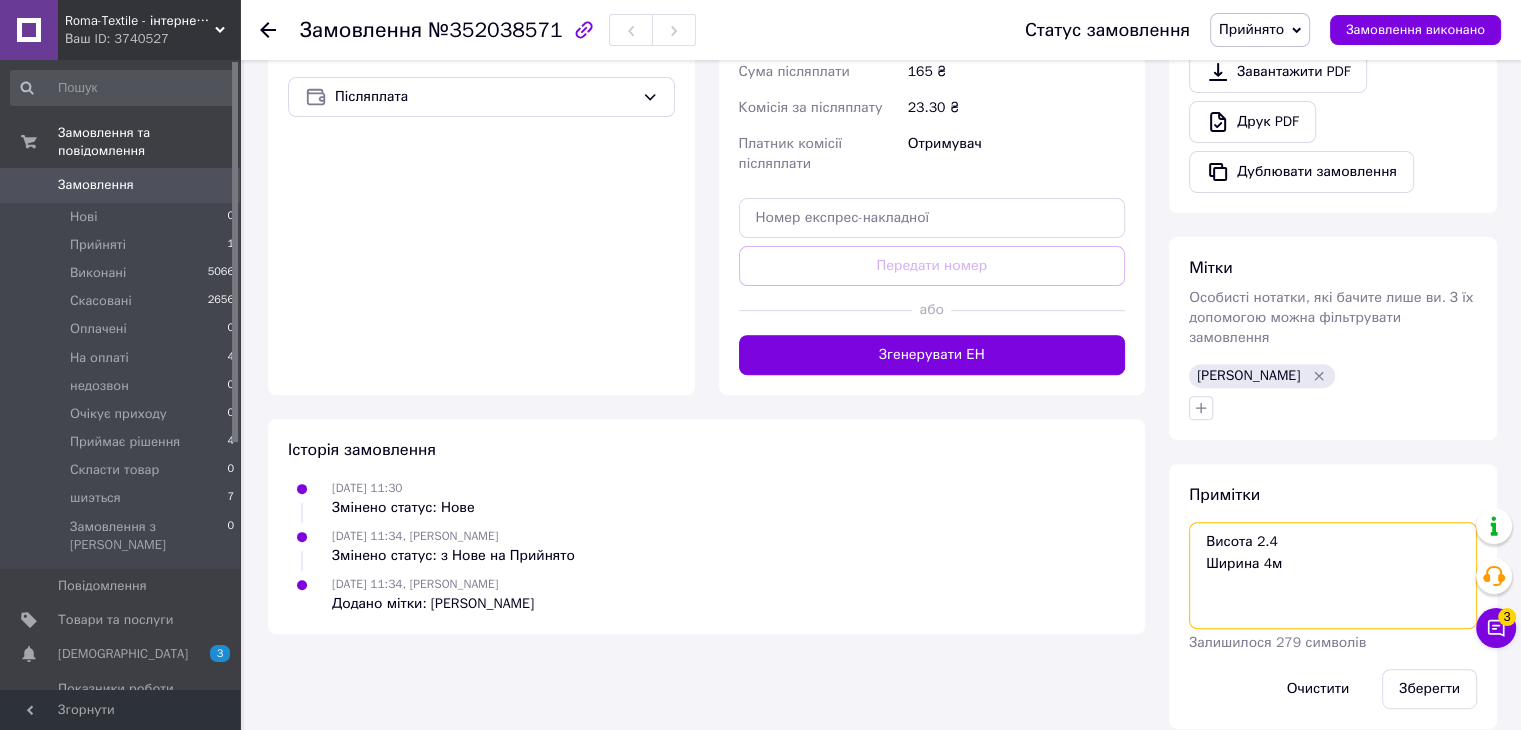 drag, startPoint x: 1282, startPoint y: 547, endPoint x: 1268, endPoint y: 545, distance: 14.142136 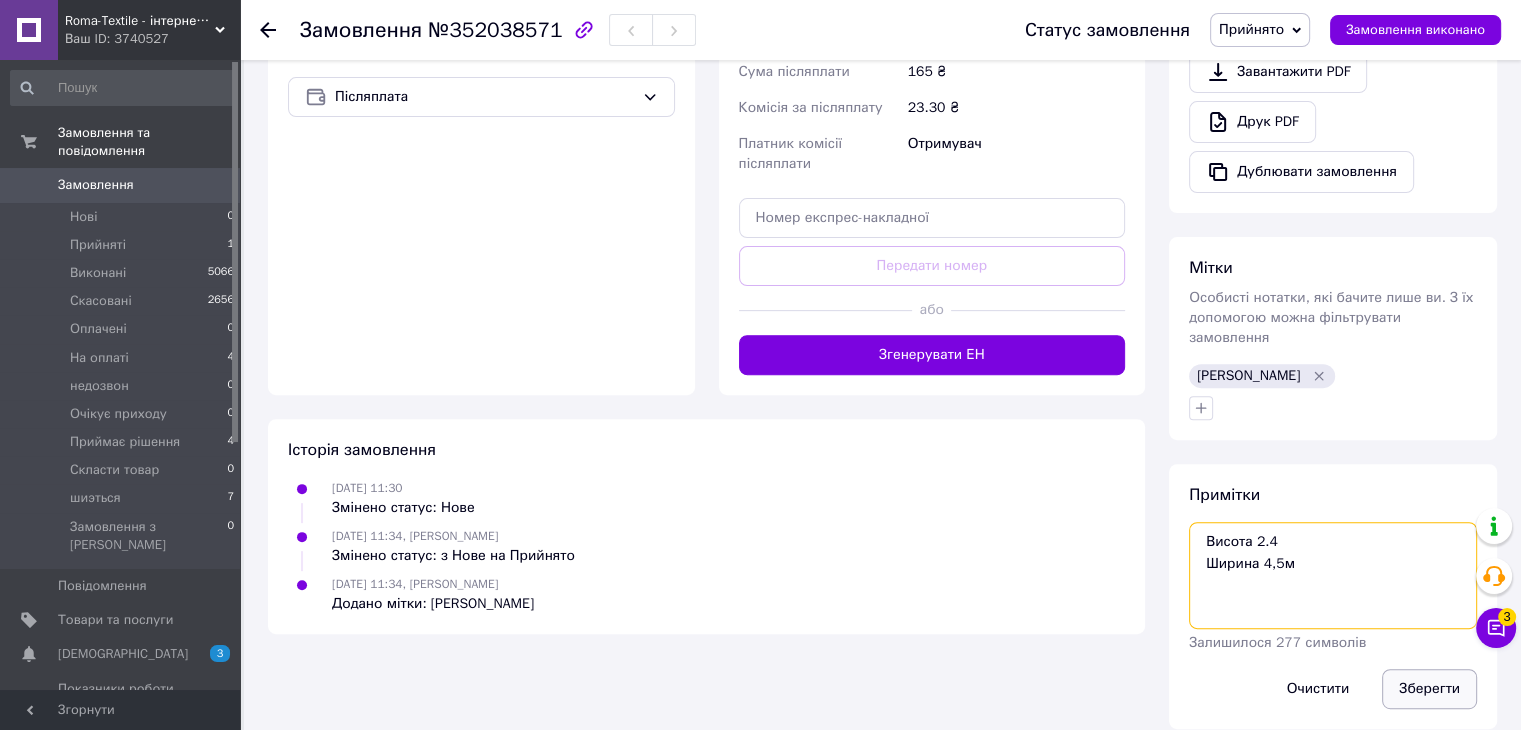 type on "Висота 2.4
Ширина 4,5м" 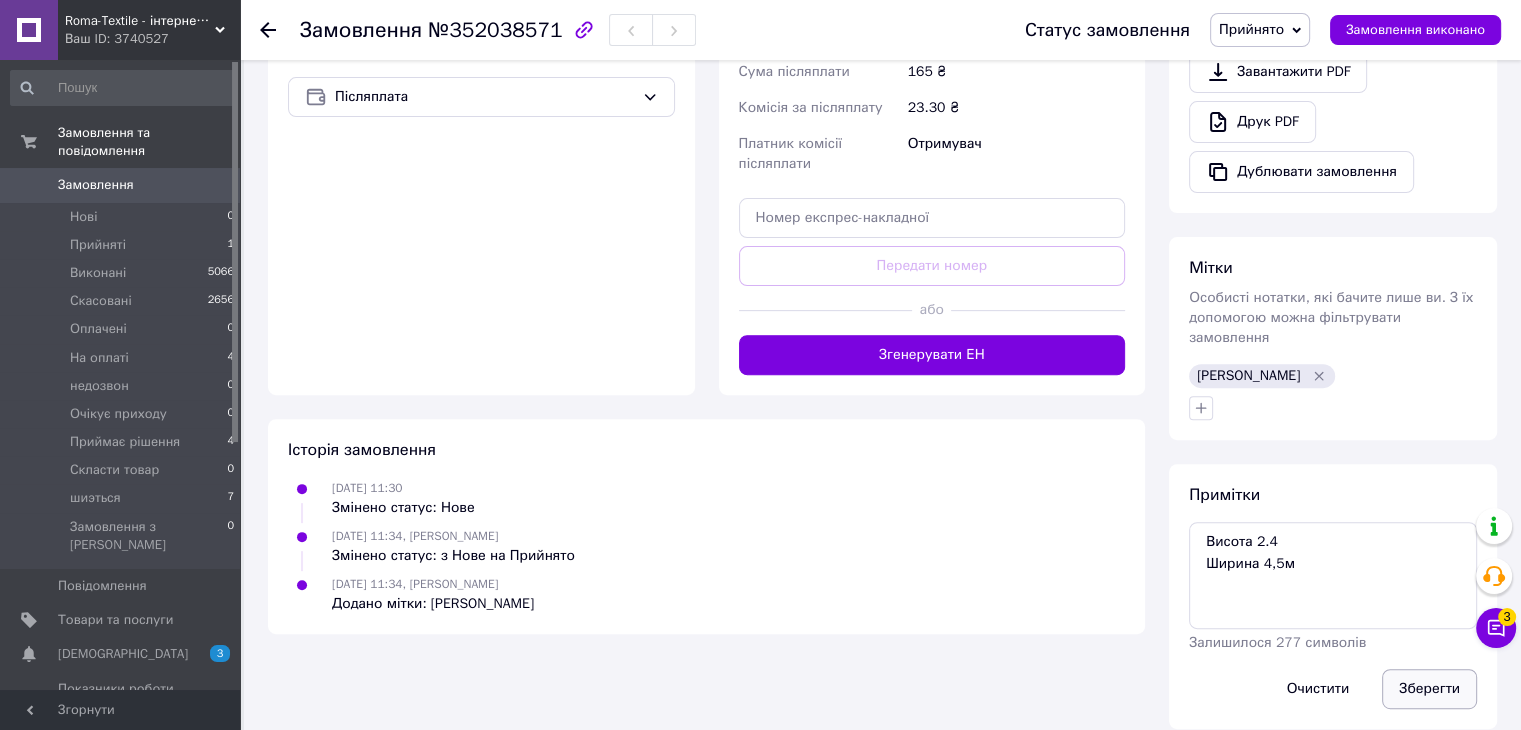 click on "Зберегти" at bounding box center [1429, 689] 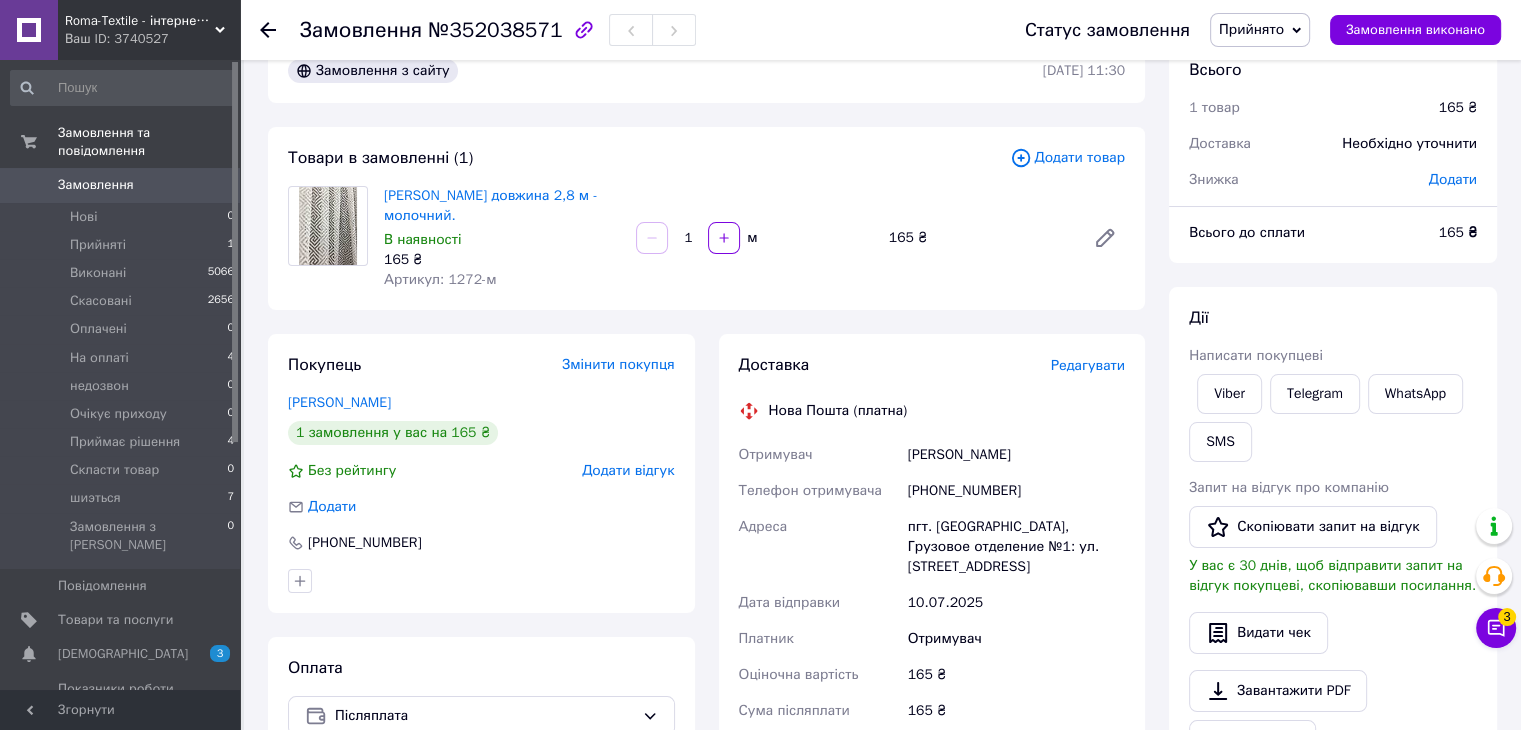 scroll, scrollTop: 8, scrollLeft: 0, axis: vertical 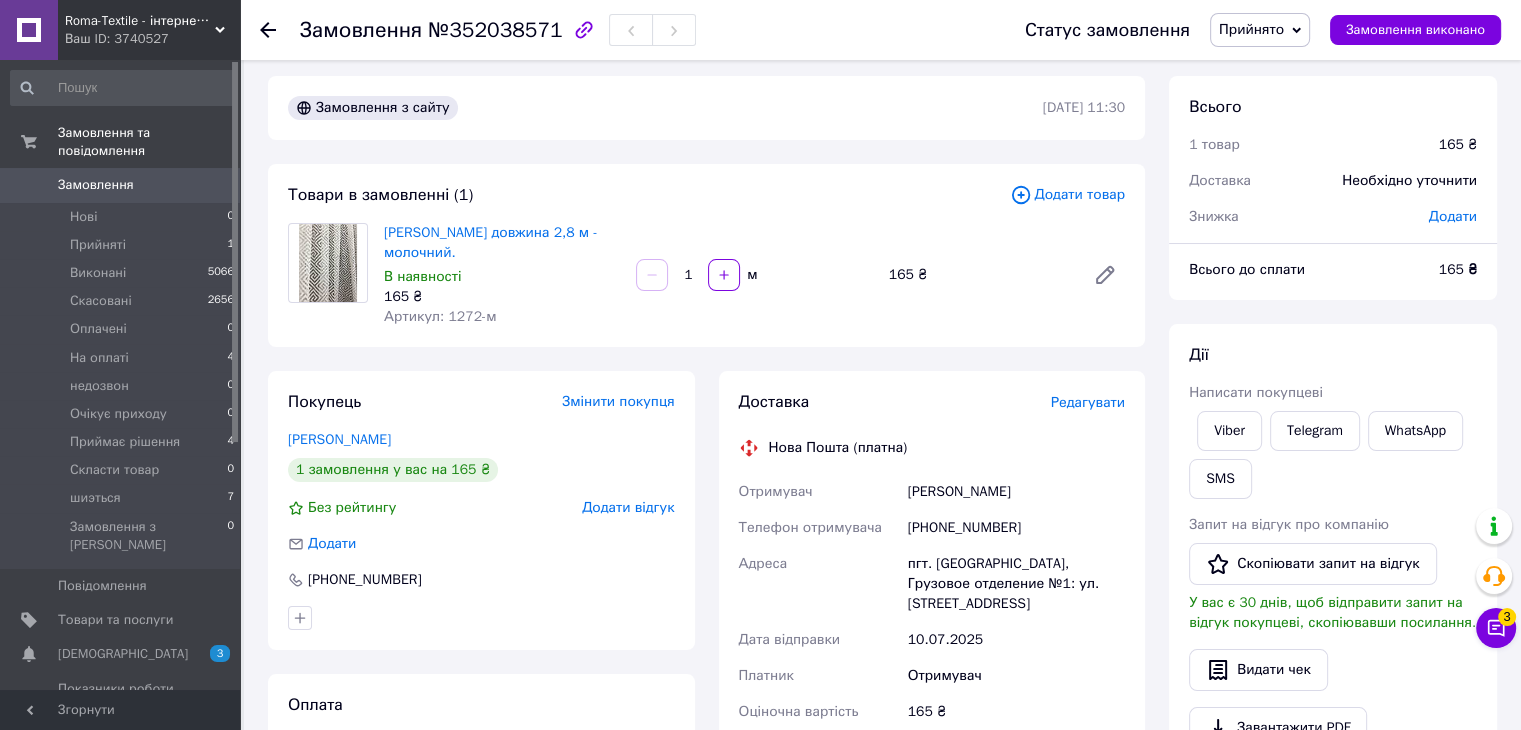 click on "Замовлення з сайту 10.07.2025 | 11:30 Товари в замовленні (1) Додати товар Тюль жакардд Версачі довжина 2,8 м  - молочний. В наявності 165 ₴ Артикул: 1272-м 1   м 165 ₴ Покупець Змінити покупця Жужа Юлія 1 замовлення у вас на 165 ₴ Без рейтингу   Додати відгук Додати +380985267898 Оплата Післяплата Доставка Редагувати Нова Пошта (платна) Отримувач Жужа Юлія Телефон отримувача +380985267898 Адреса пгт. Кирнасовка, Грузовое отделение №1: ул. Соборная, 35Б Дата відправки 10.07.2025 Платник Отримувач Оціночна вартість 165 ₴ Сума післяплати 165 ₴ Комісія за післяплату 23.30 ₴ Отримувач Передати номер" at bounding box center (706, 730) 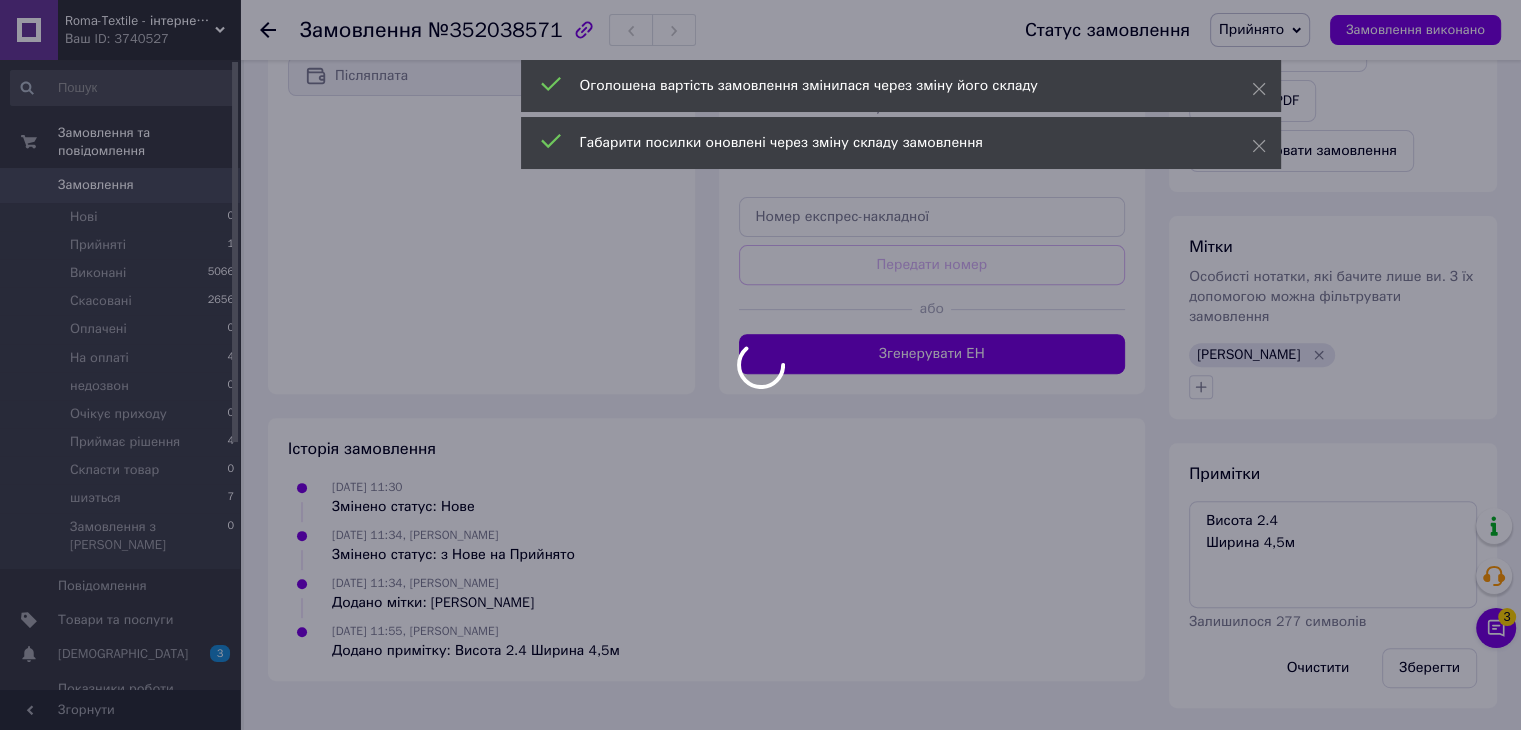 scroll, scrollTop: 691, scrollLeft: 0, axis: vertical 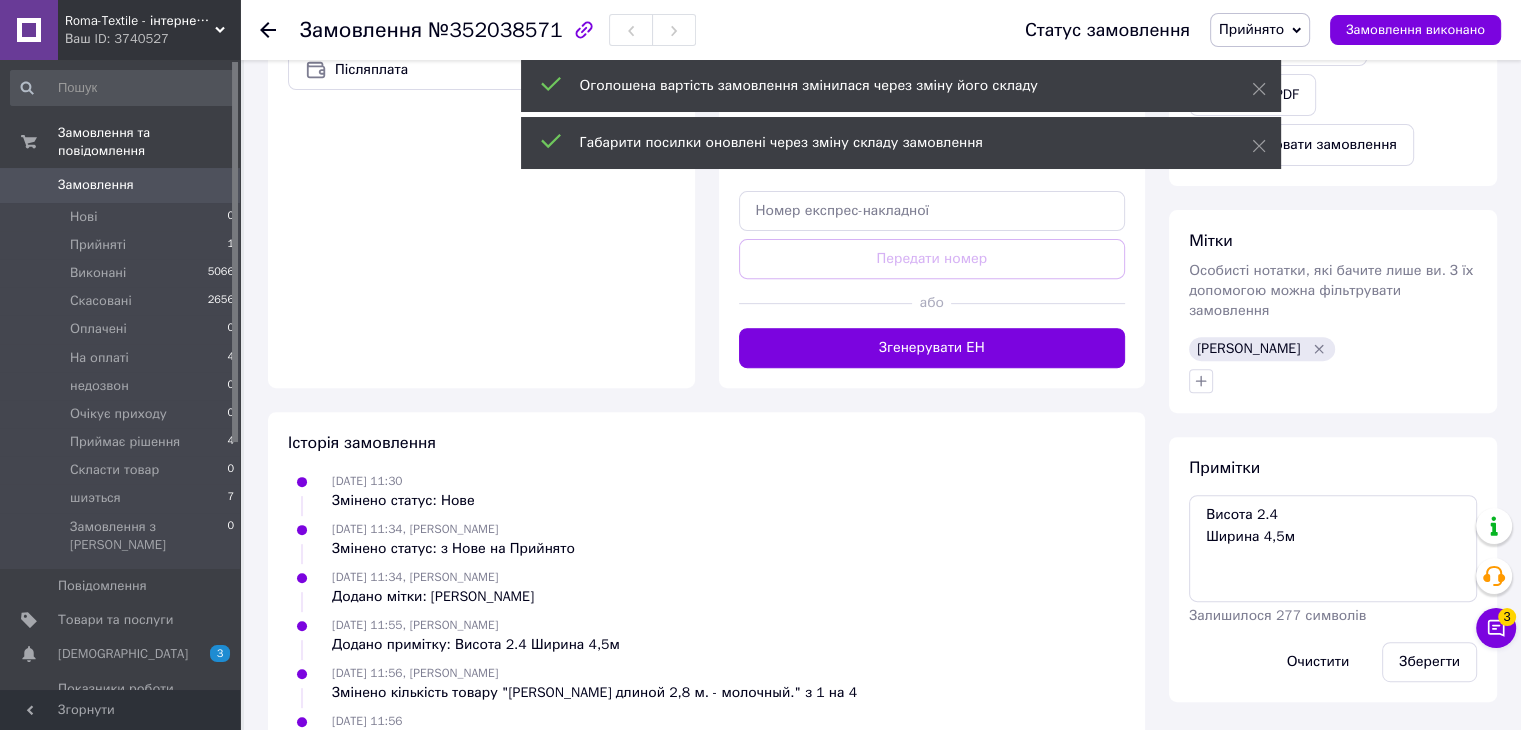 type on "4" 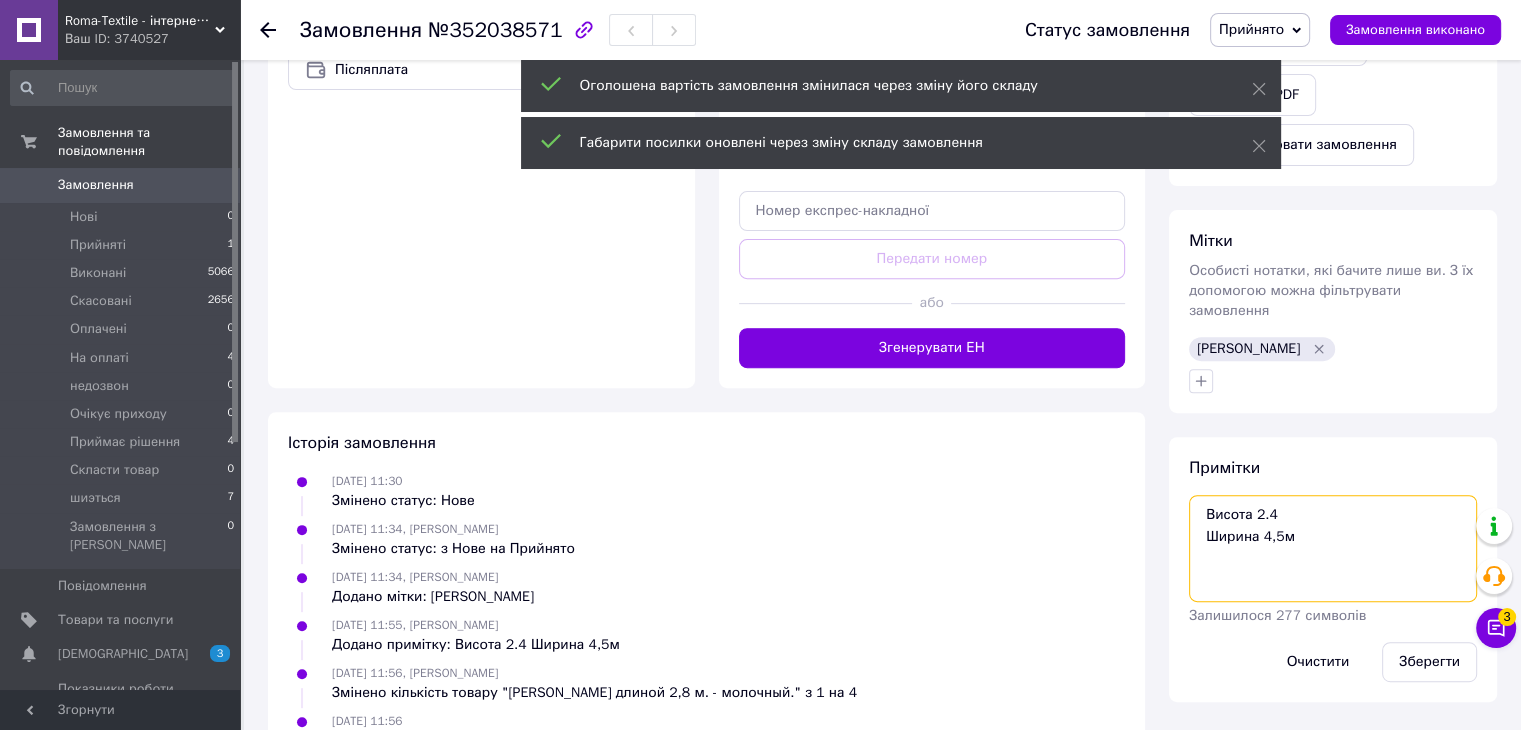 click on "Висота 2.4
Ширина 4,5м" at bounding box center [1333, 548] 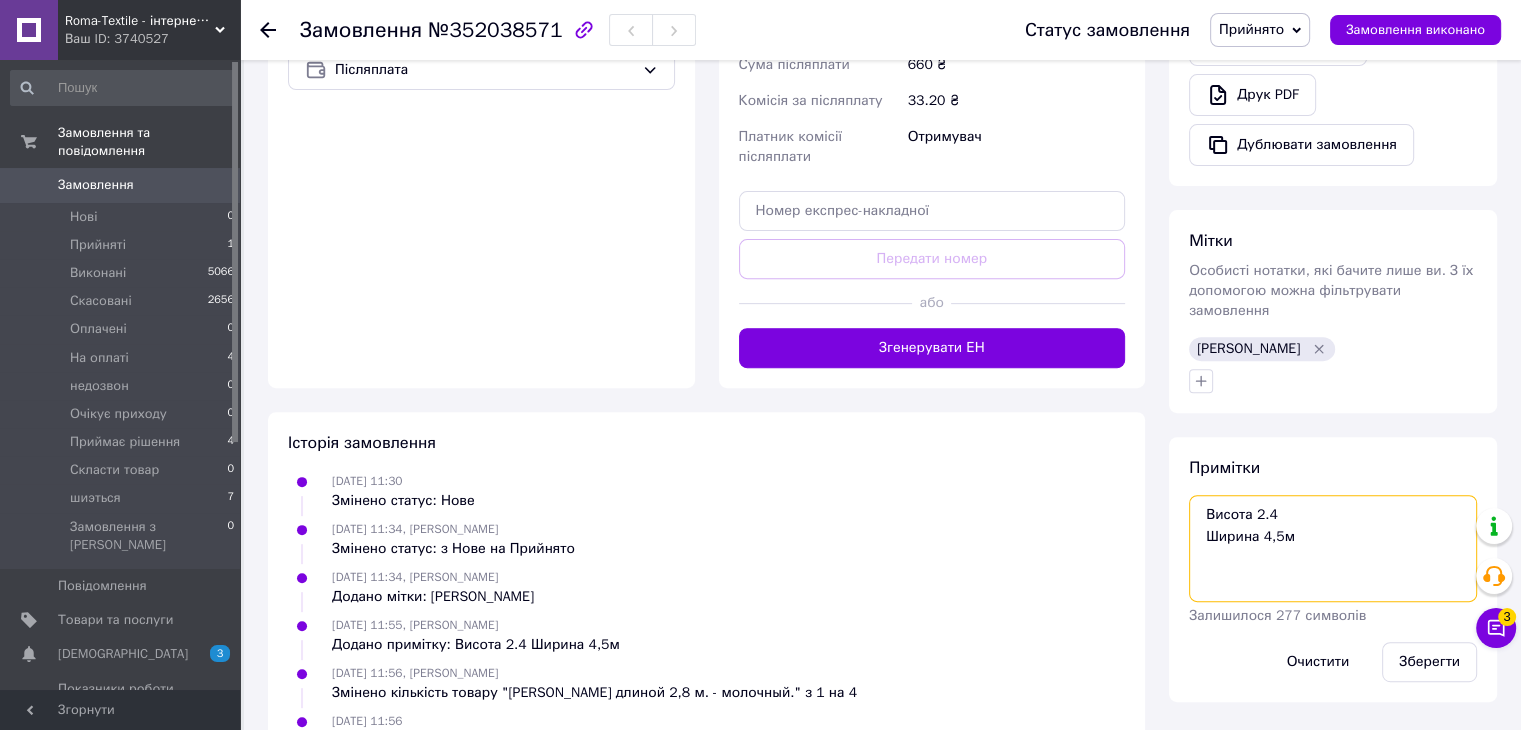 click on "Висота 2.4
Ширина 4,5м" at bounding box center (1333, 548) 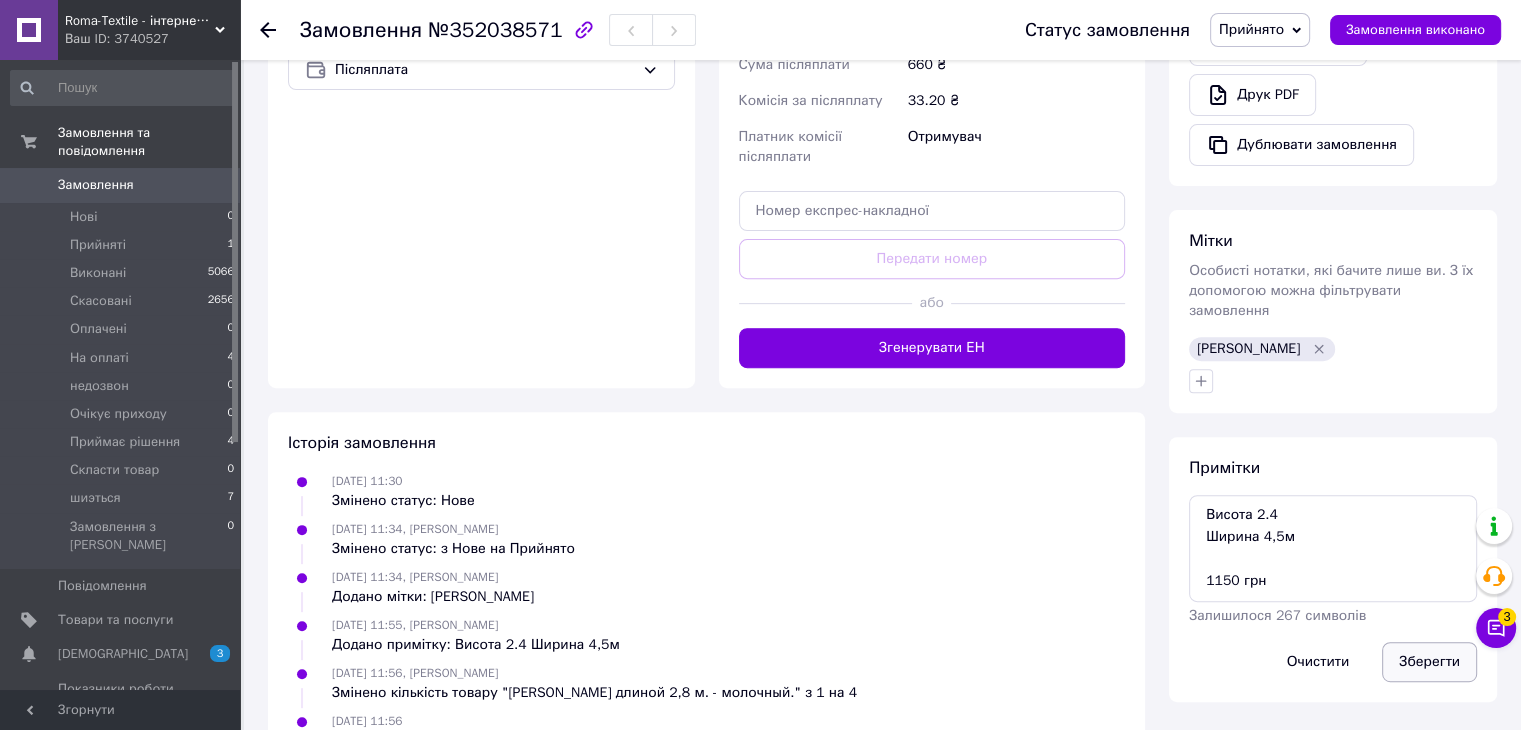 click on "Зберегти" at bounding box center [1429, 662] 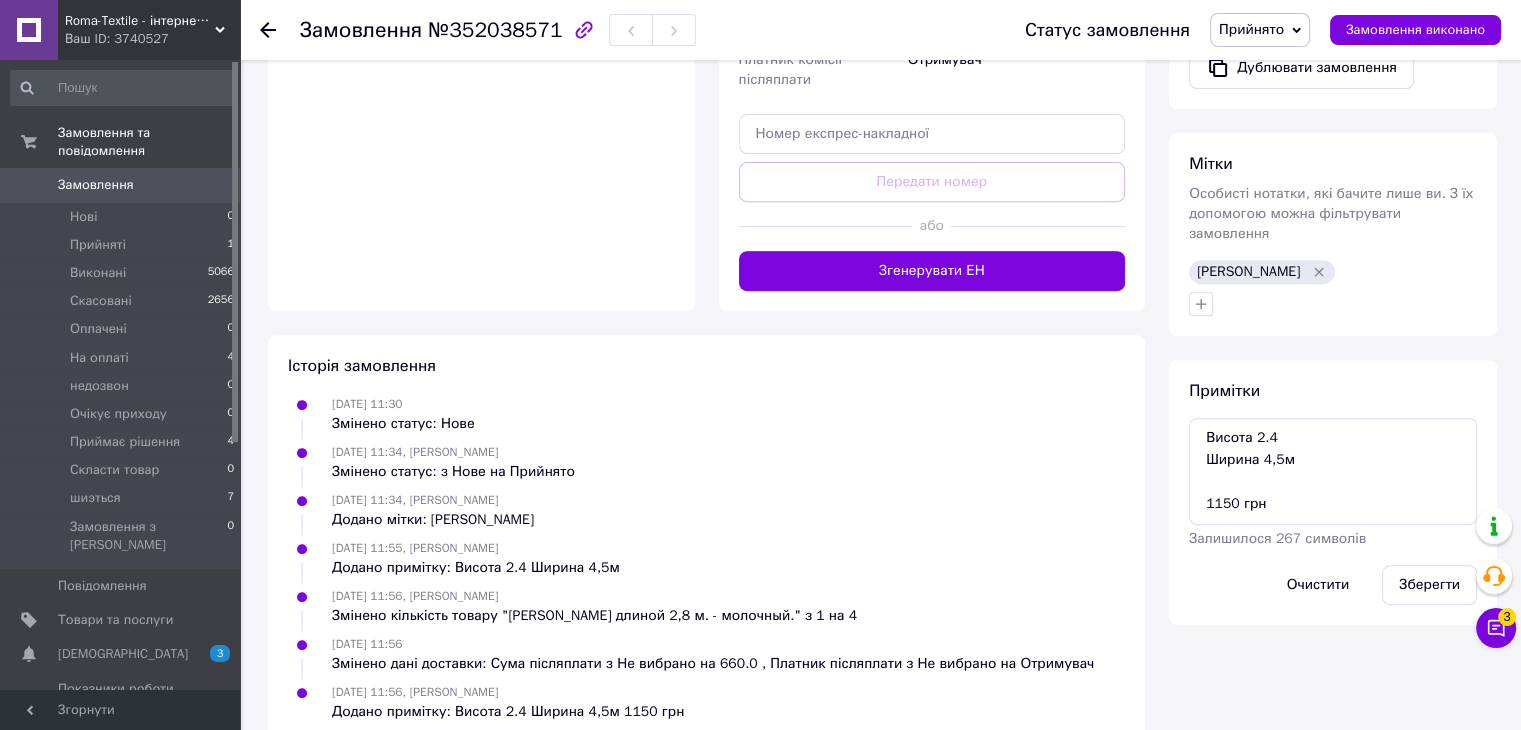 scroll, scrollTop: 776, scrollLeft: 0, axis: vertical 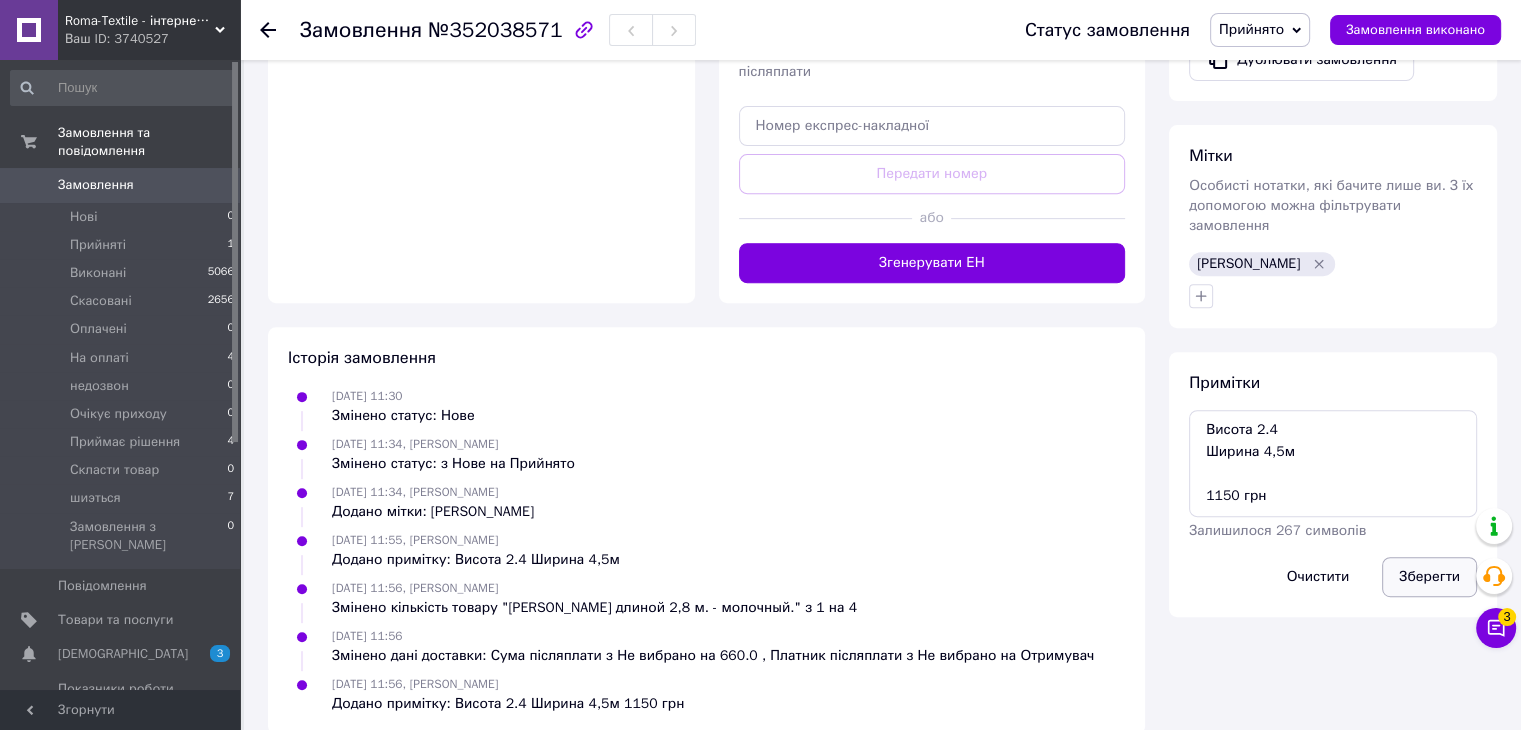click on "Зберегти" at bounding box center (1429, 577) 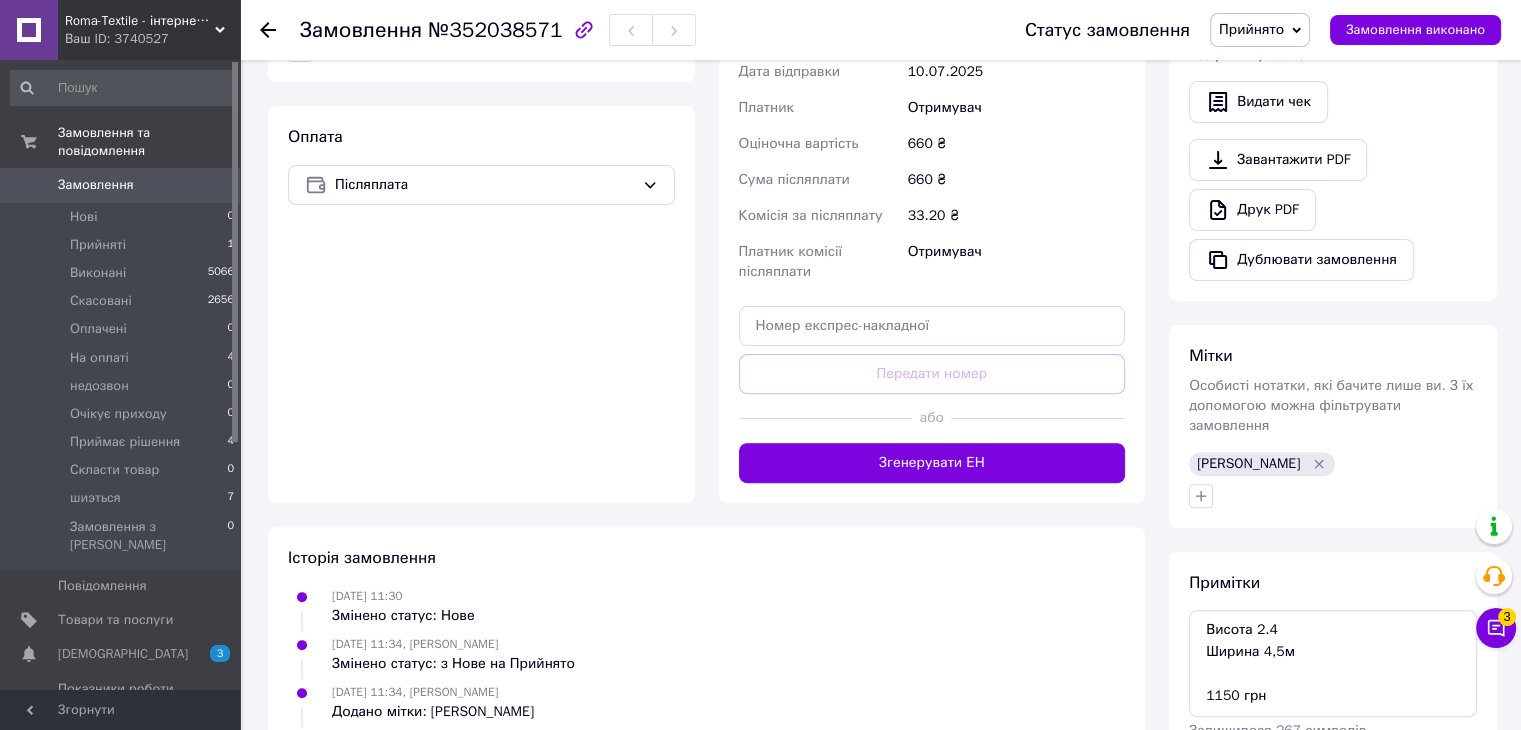 scroll, scrollTop: 771, scrollLeft: 0, axis: vertical 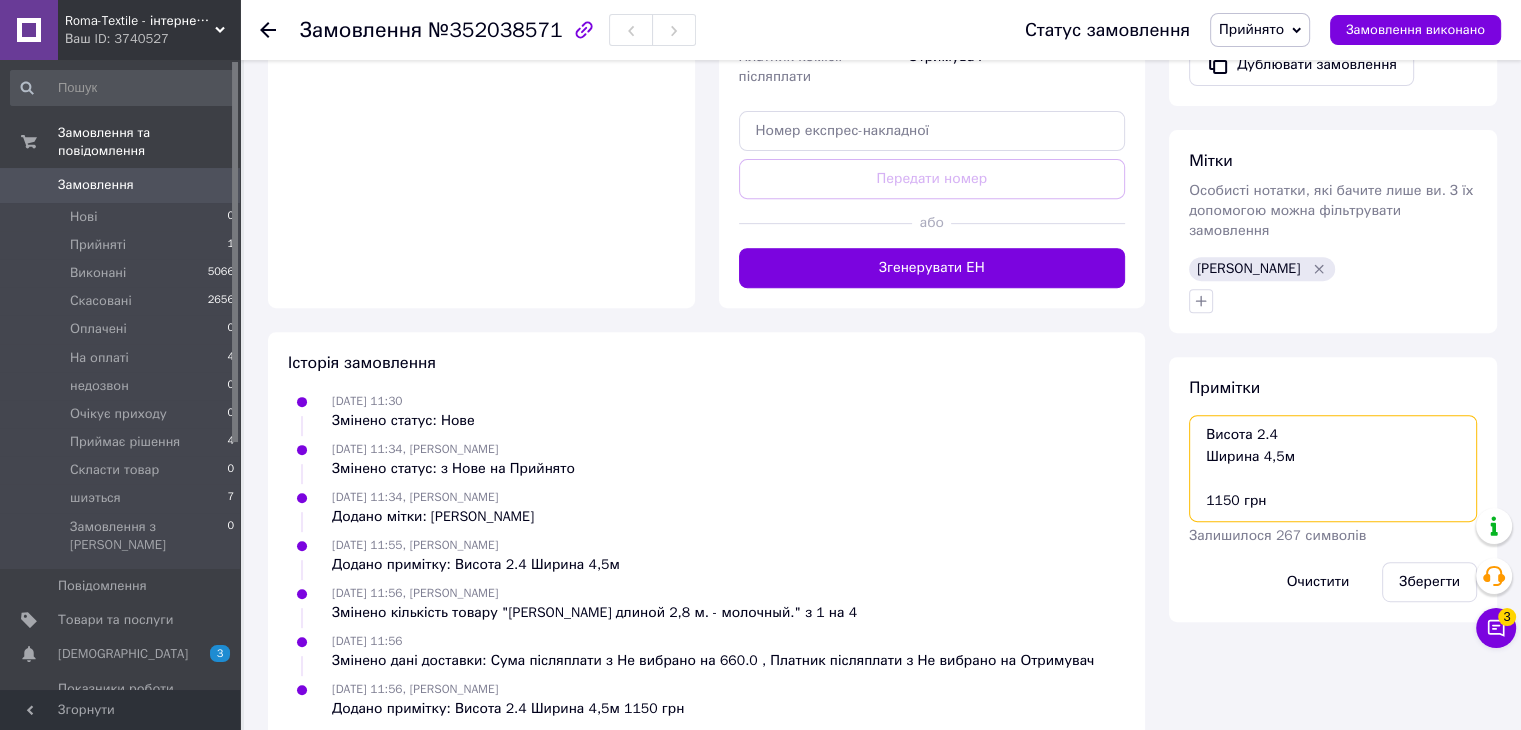 click on "Висота 2.4
Ширина 4,5м
1150 грн" at bounding box center [1333, 468] 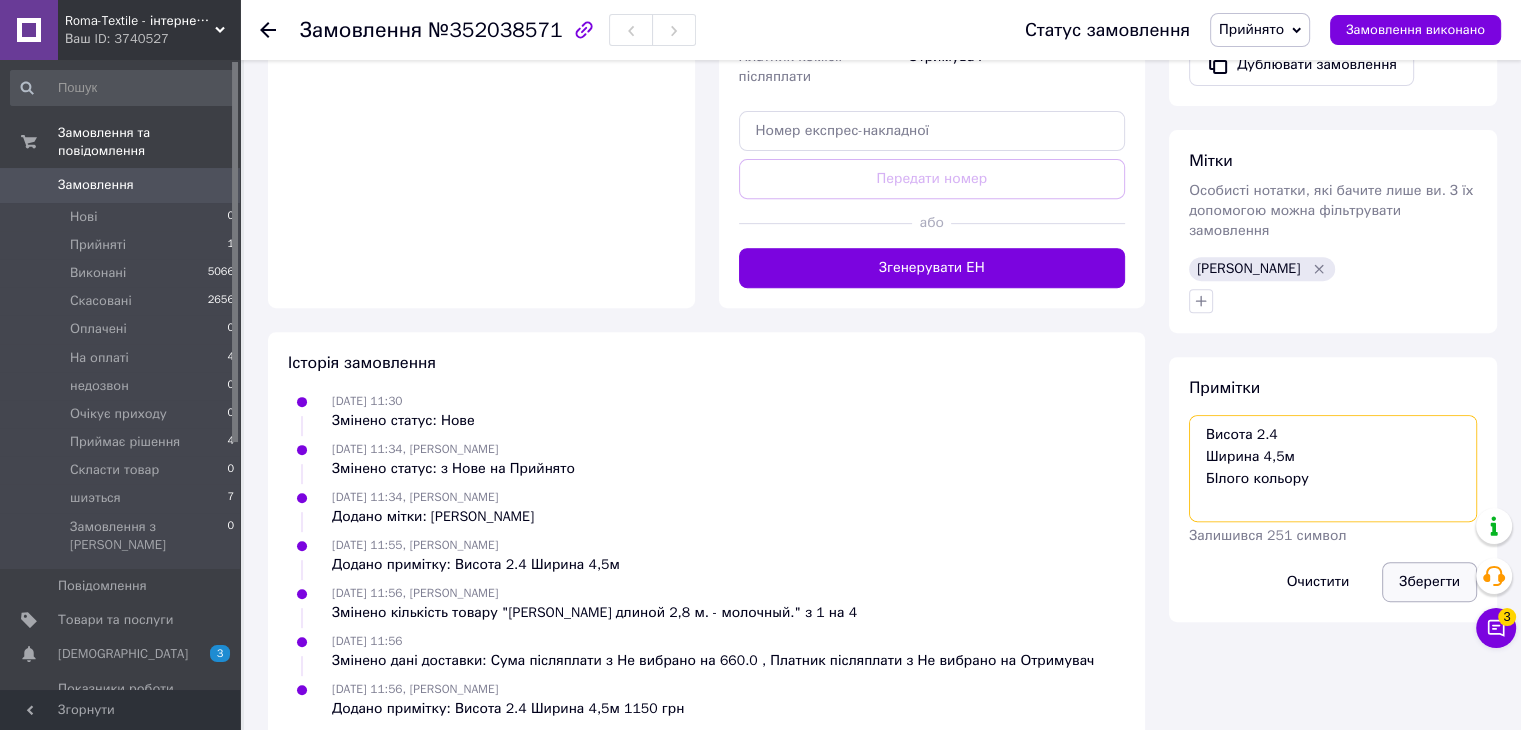 type on "Висота 2.4
Ширина 4,5м
БІлого кольору
1150 грн" 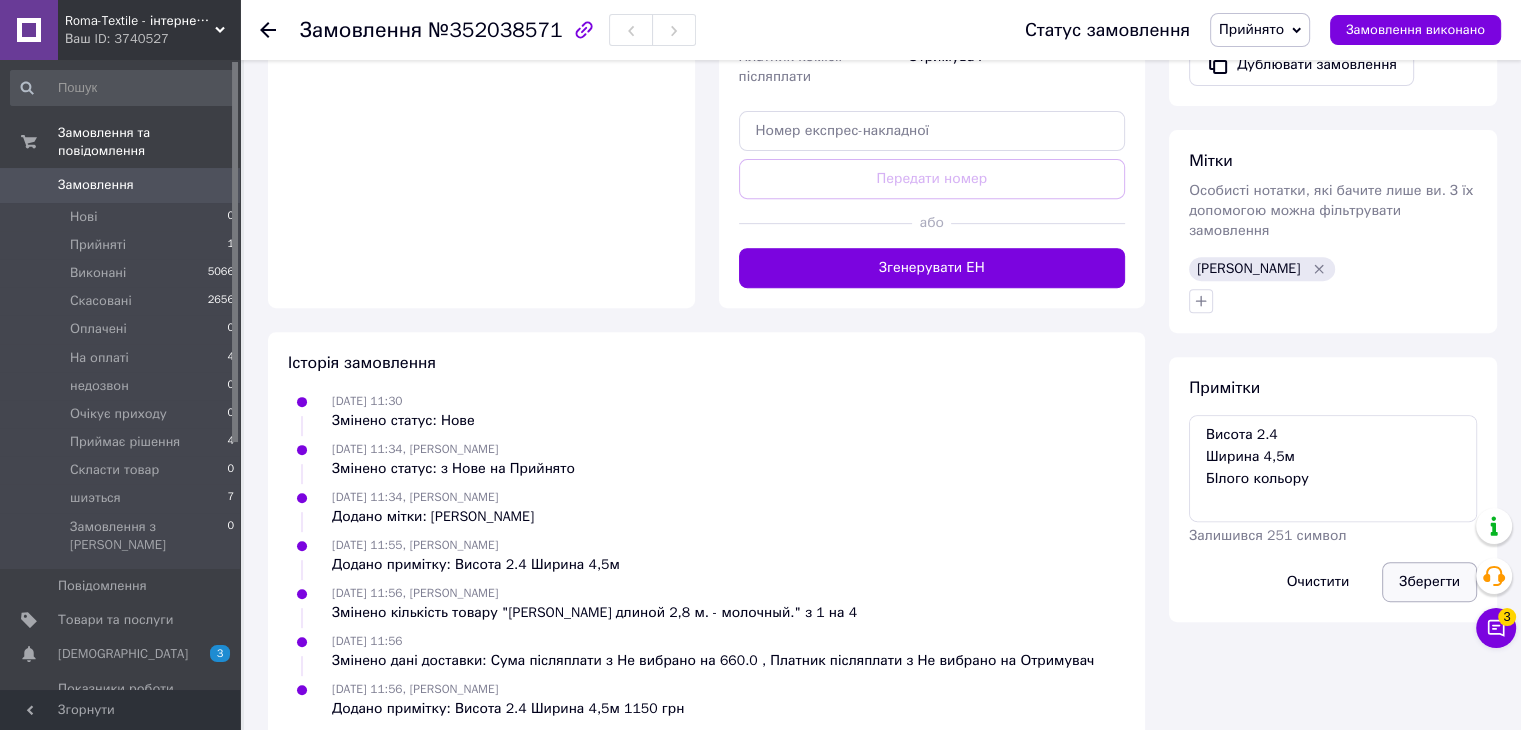 click on "Зберегти" at bounding box center [1429, 582] 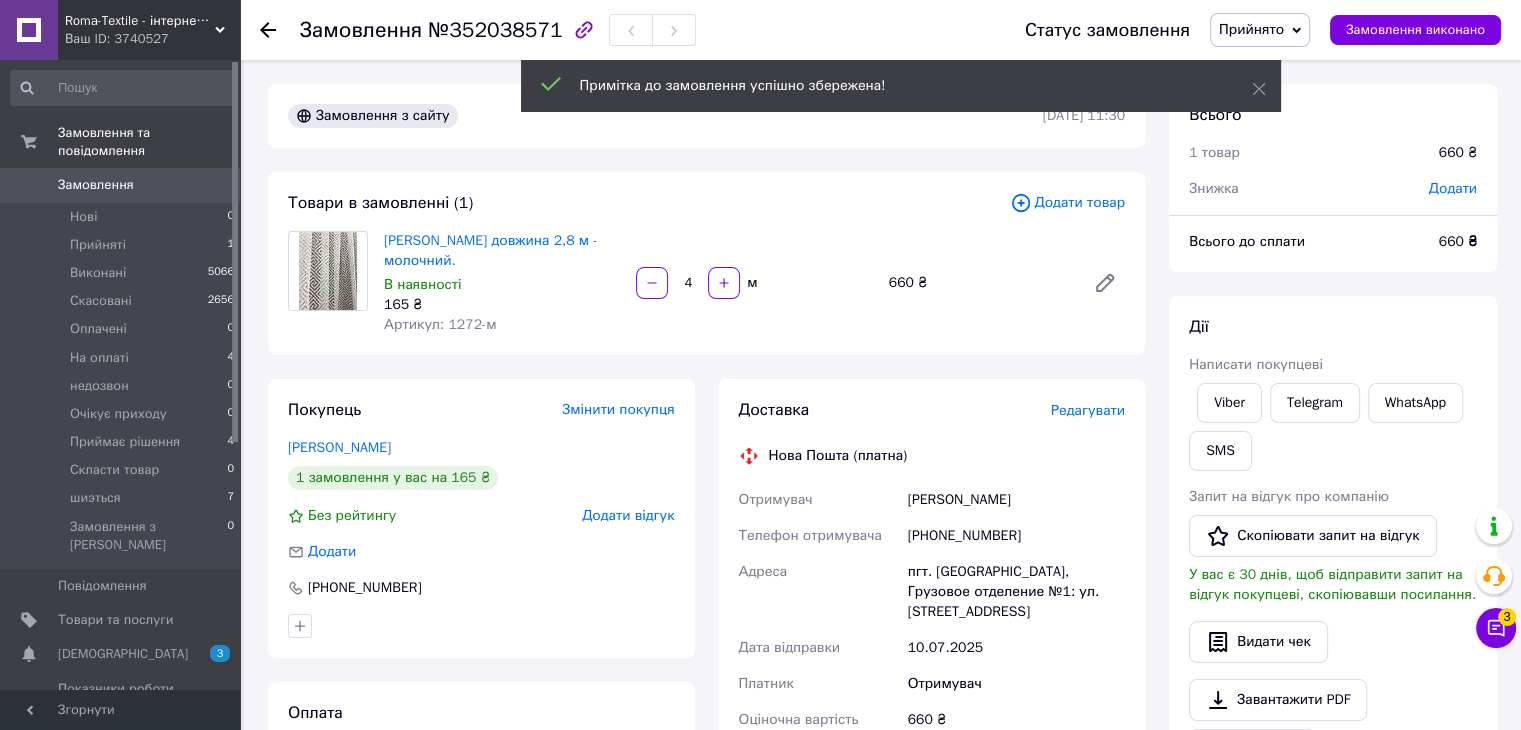 scroll, scrollTop: 0, scrollLeft: 0, axis: both 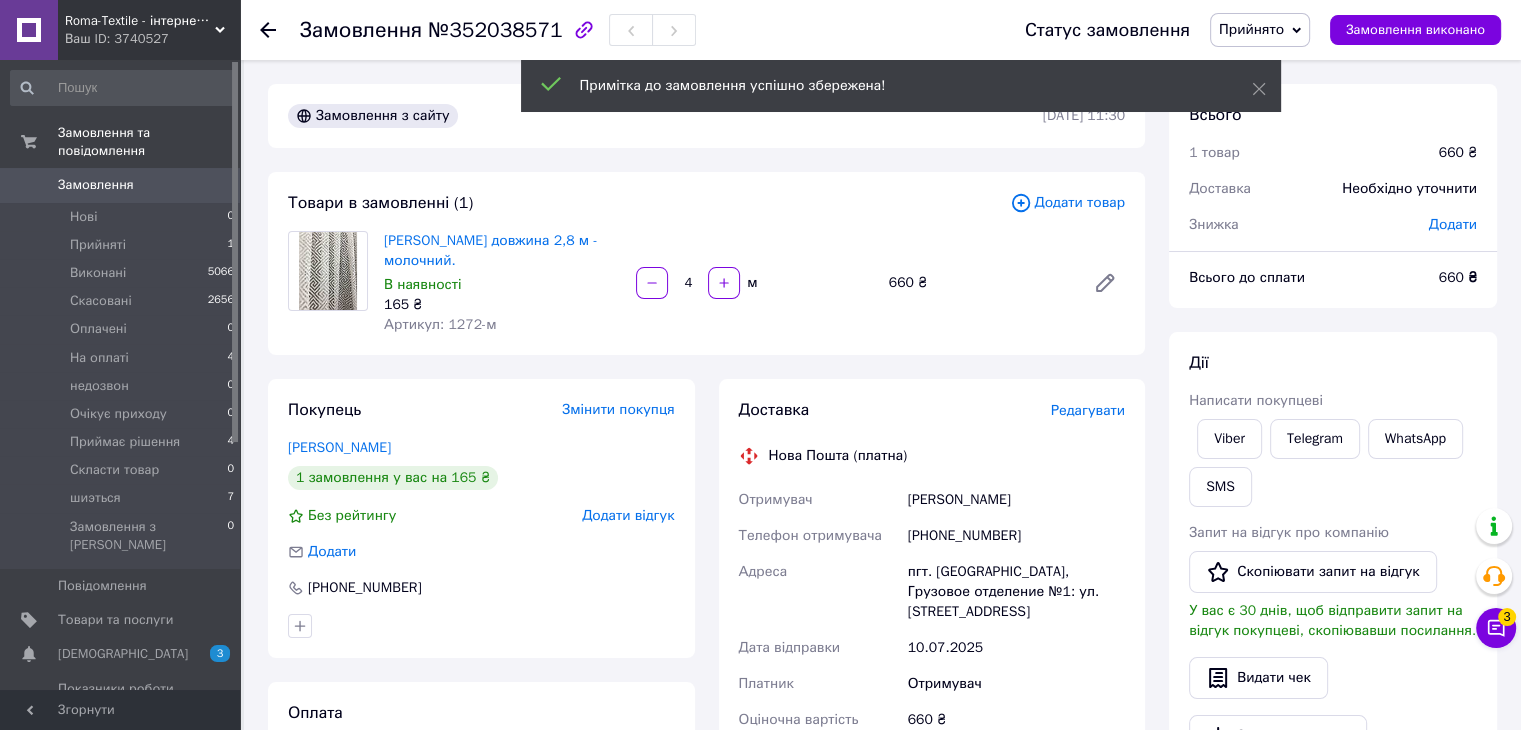 click on "Прийнято" at bounding box center (1260, 30) 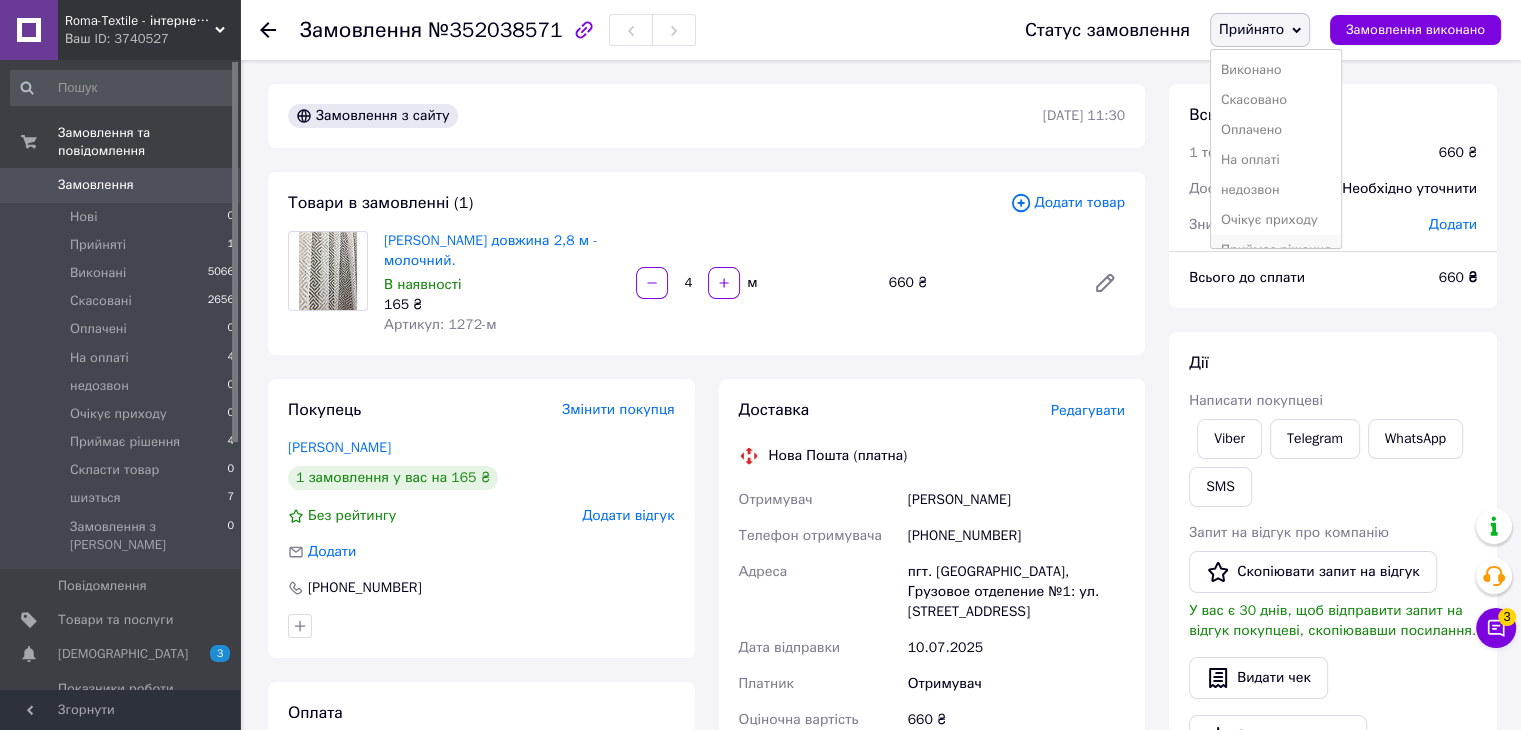 scroll, scrollTop: 81, scrollLeft: 0, axis: vertical 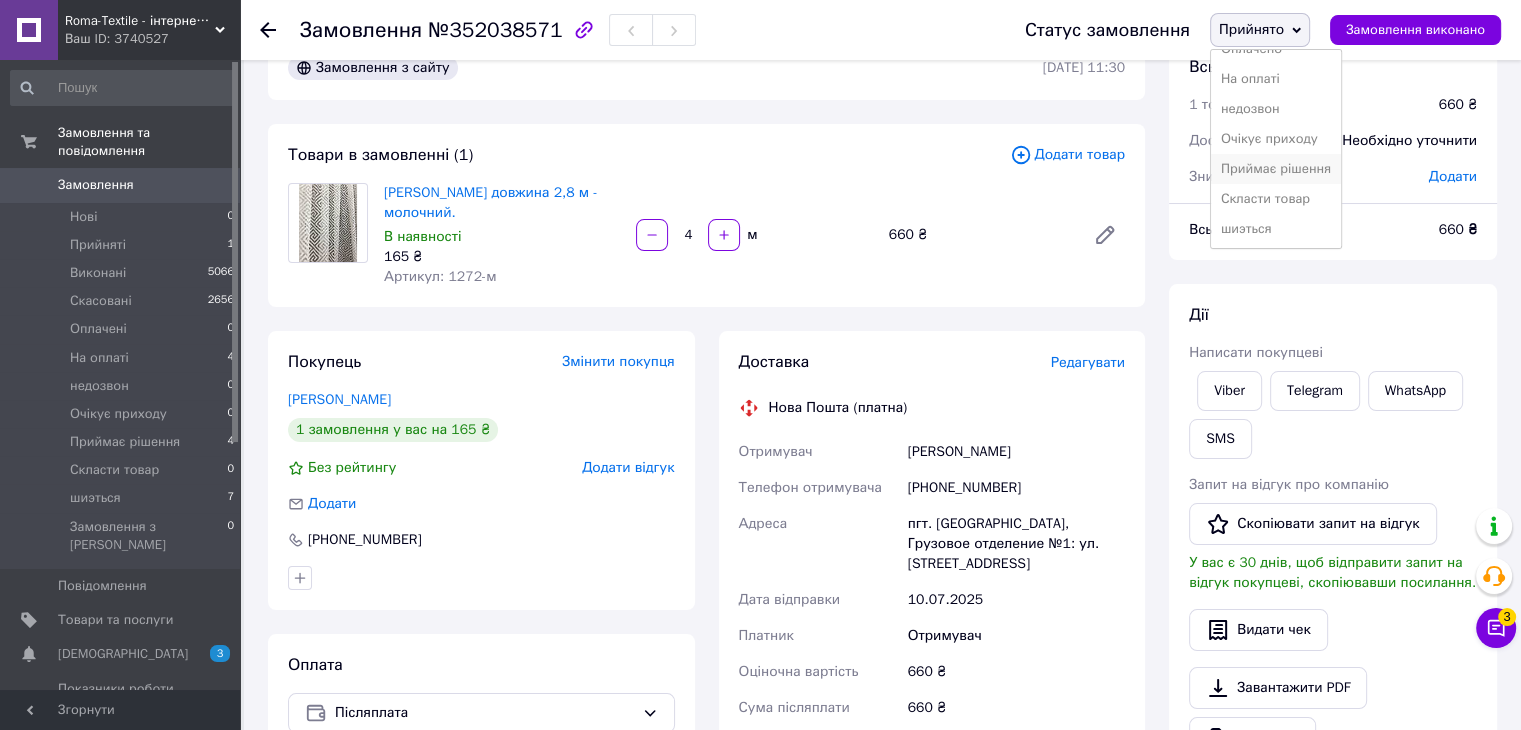 click on "Приймає рішення" at bounding box center (1276, 169) 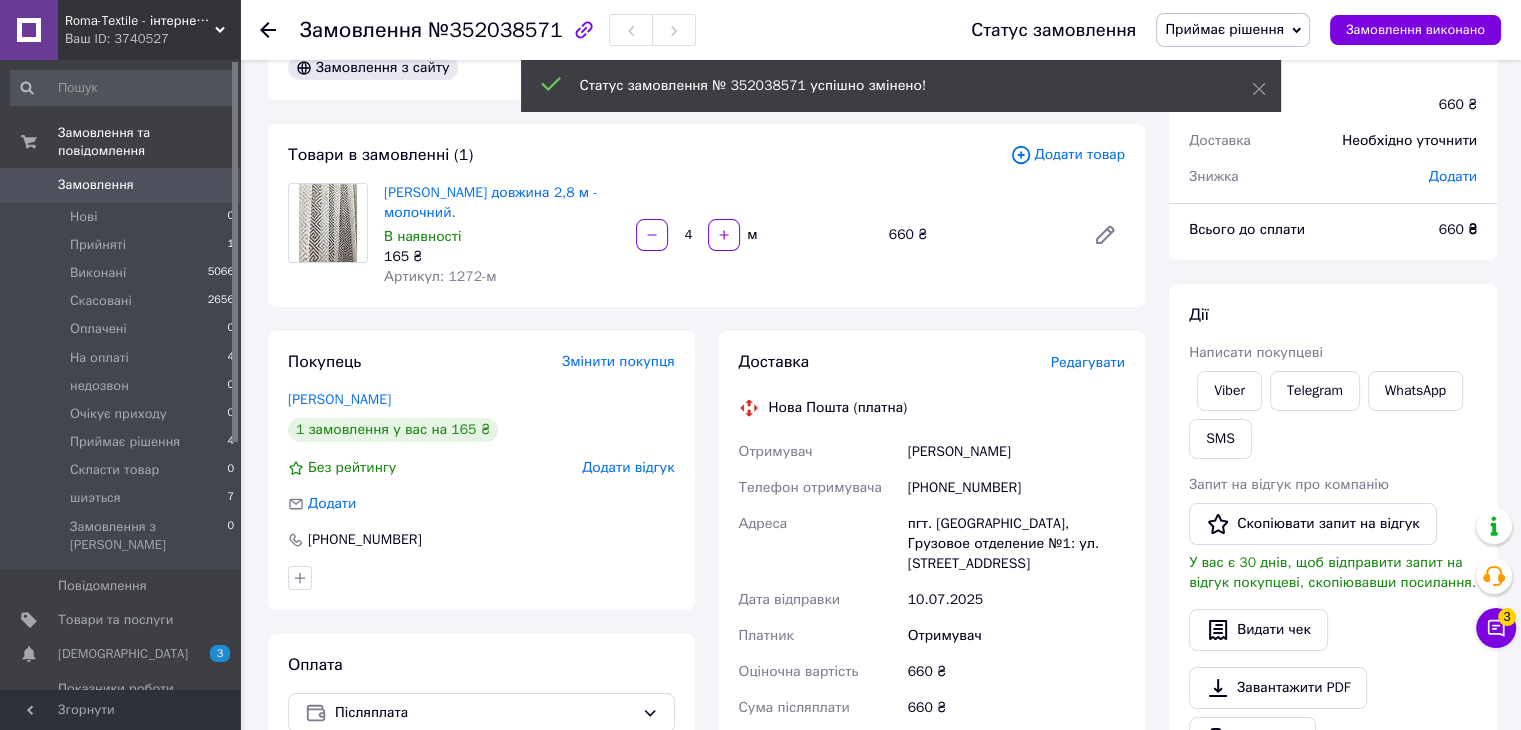 click on "Приймає рішення" at bounding box center [1224, 29] 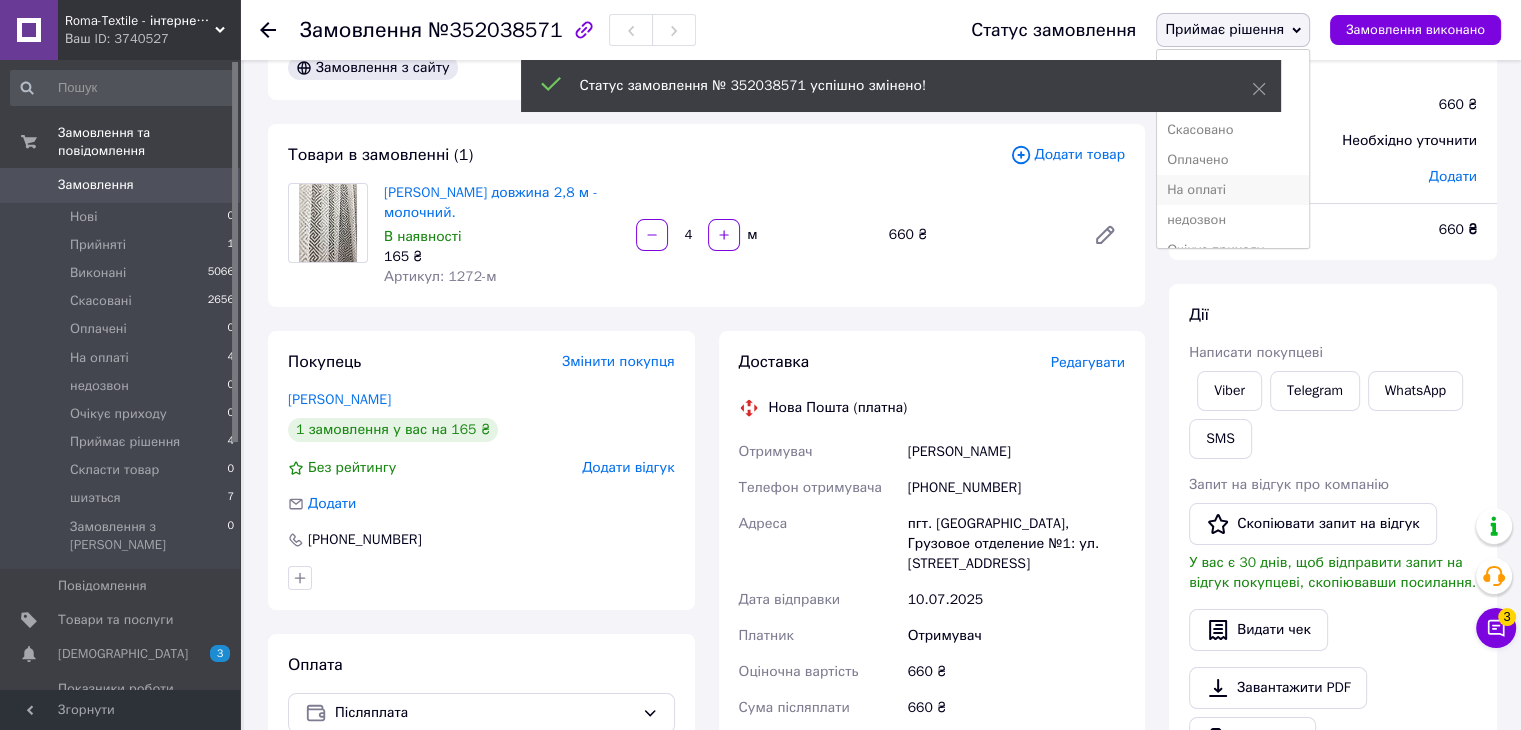 click on "На оплаті" at bounding box center [1233, 190] 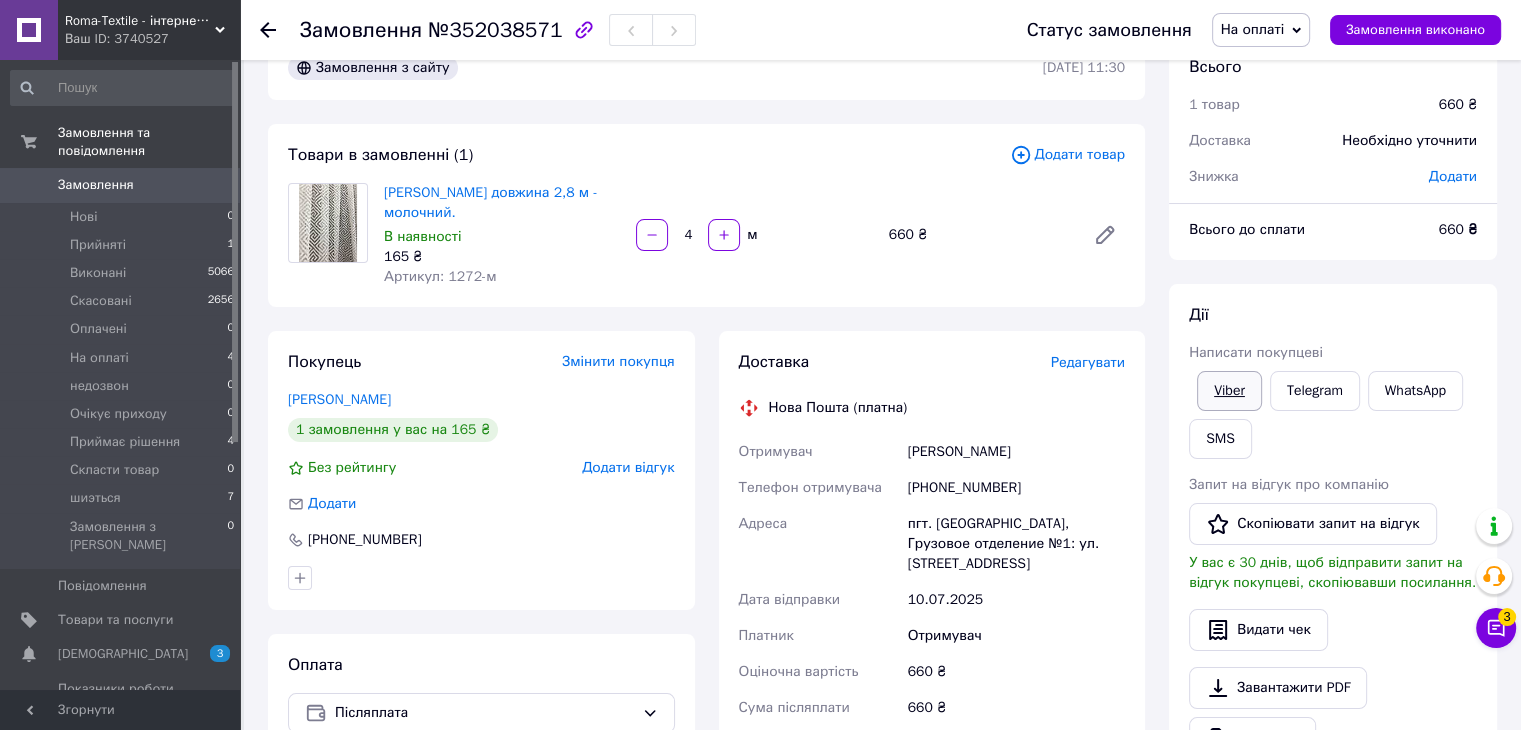 click on "Viber" at bounding box center (1229, 391) 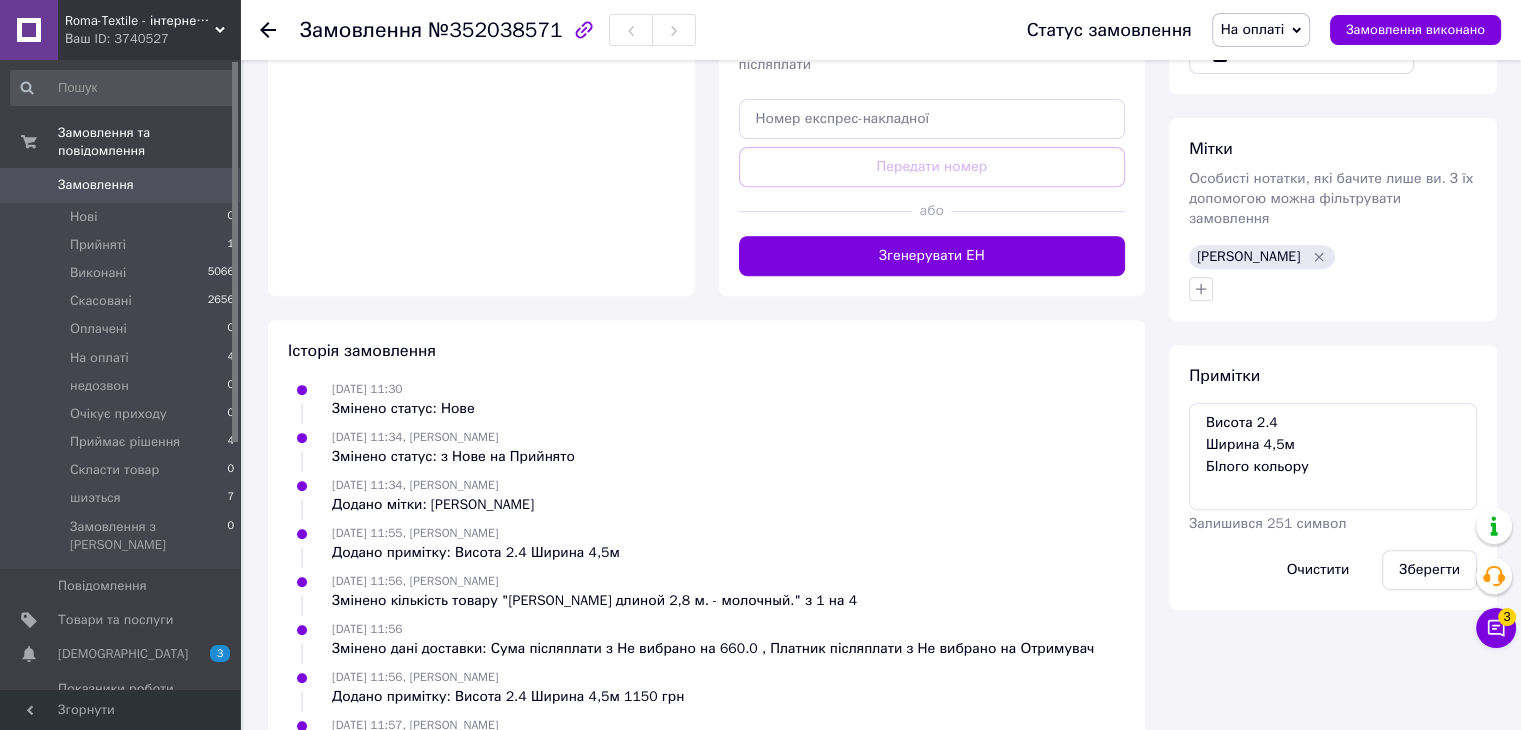 scroll, scrollTop: 800, scrollLeft: 0, axis: vertical 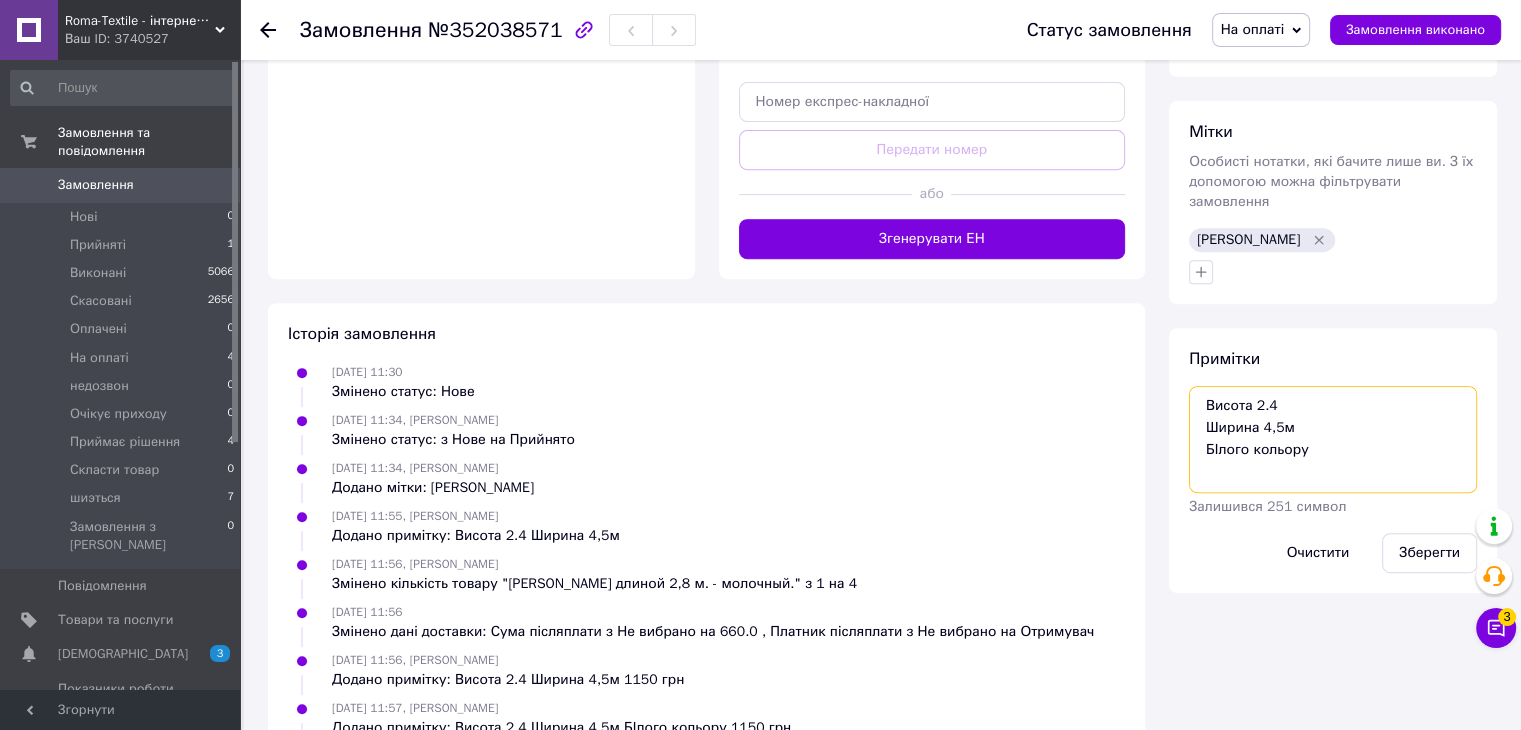 drag, startPoint x: 1320, startPoint y: 431, endPoint x: 1165, endPoint y: 381, distance: 162.86497 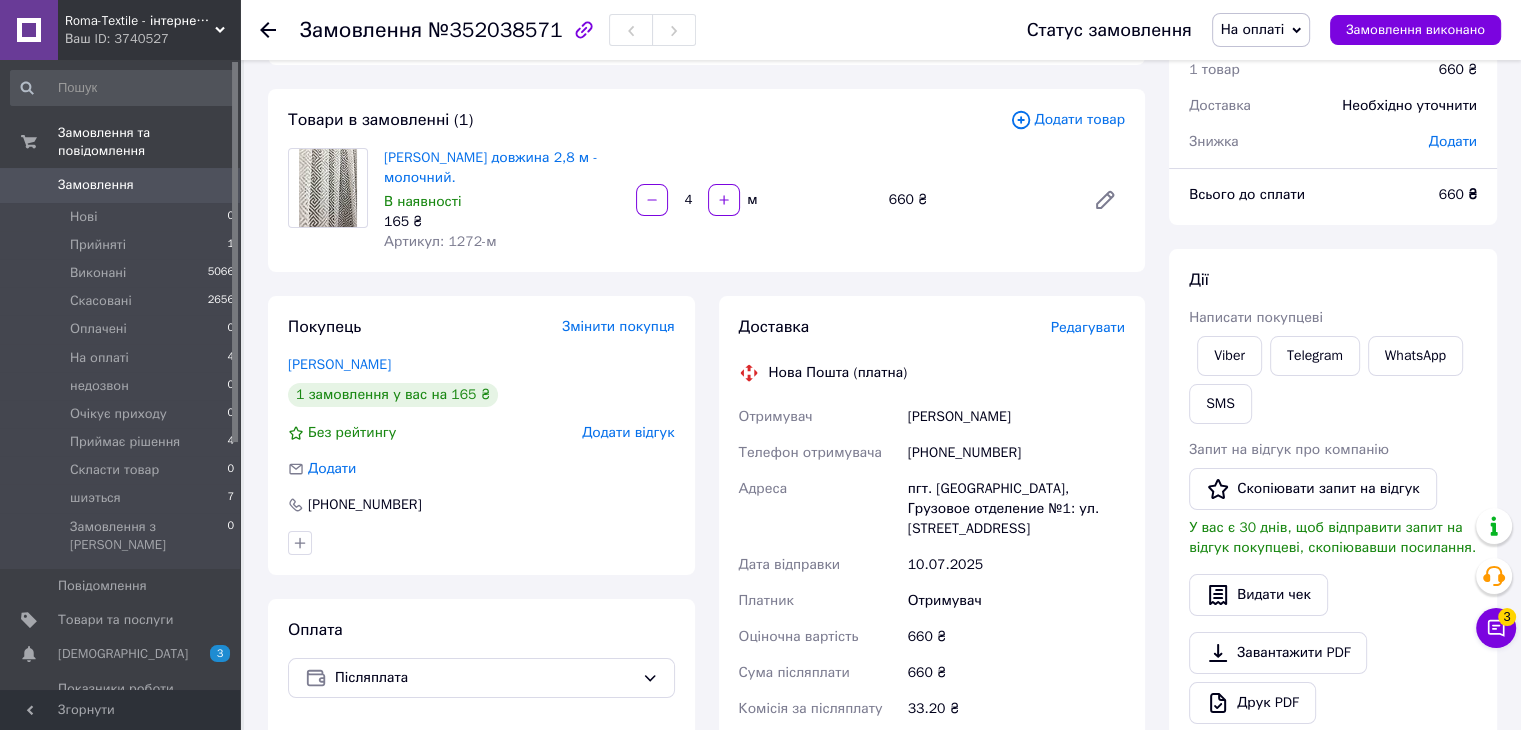 scroll, scrollTop: 0, scrollLeft: 0, axis: both 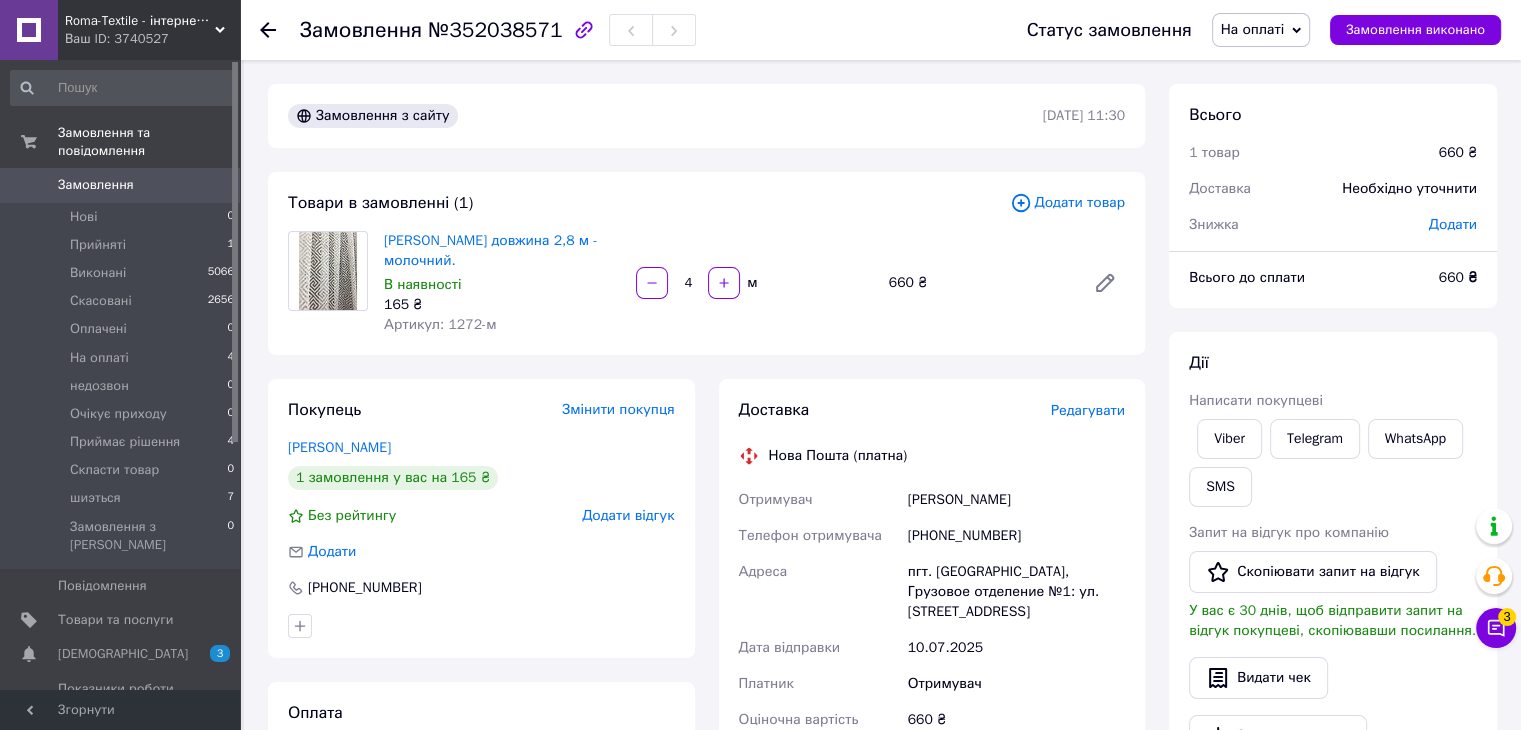 click 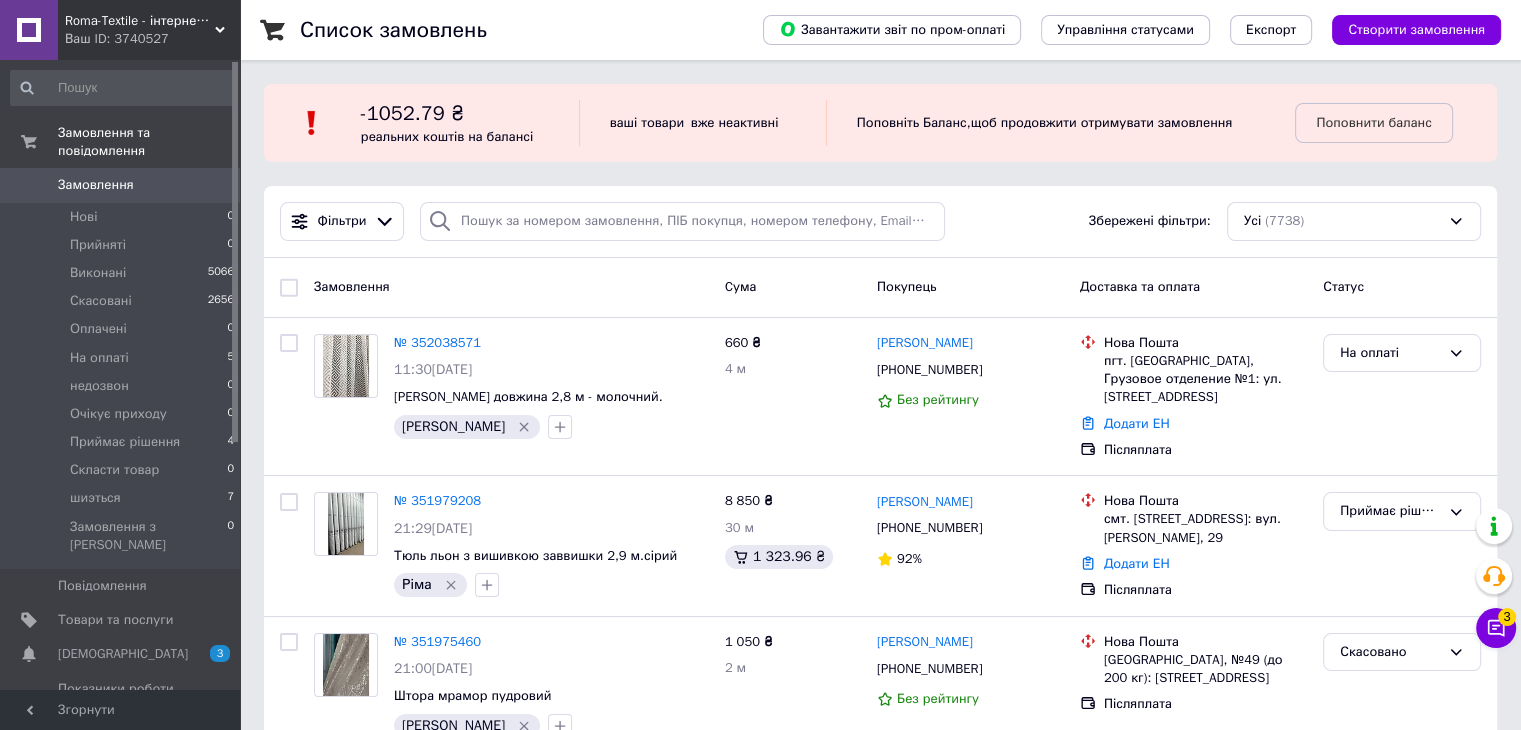 click on "Замовлення" at bounding box center (121, 185) 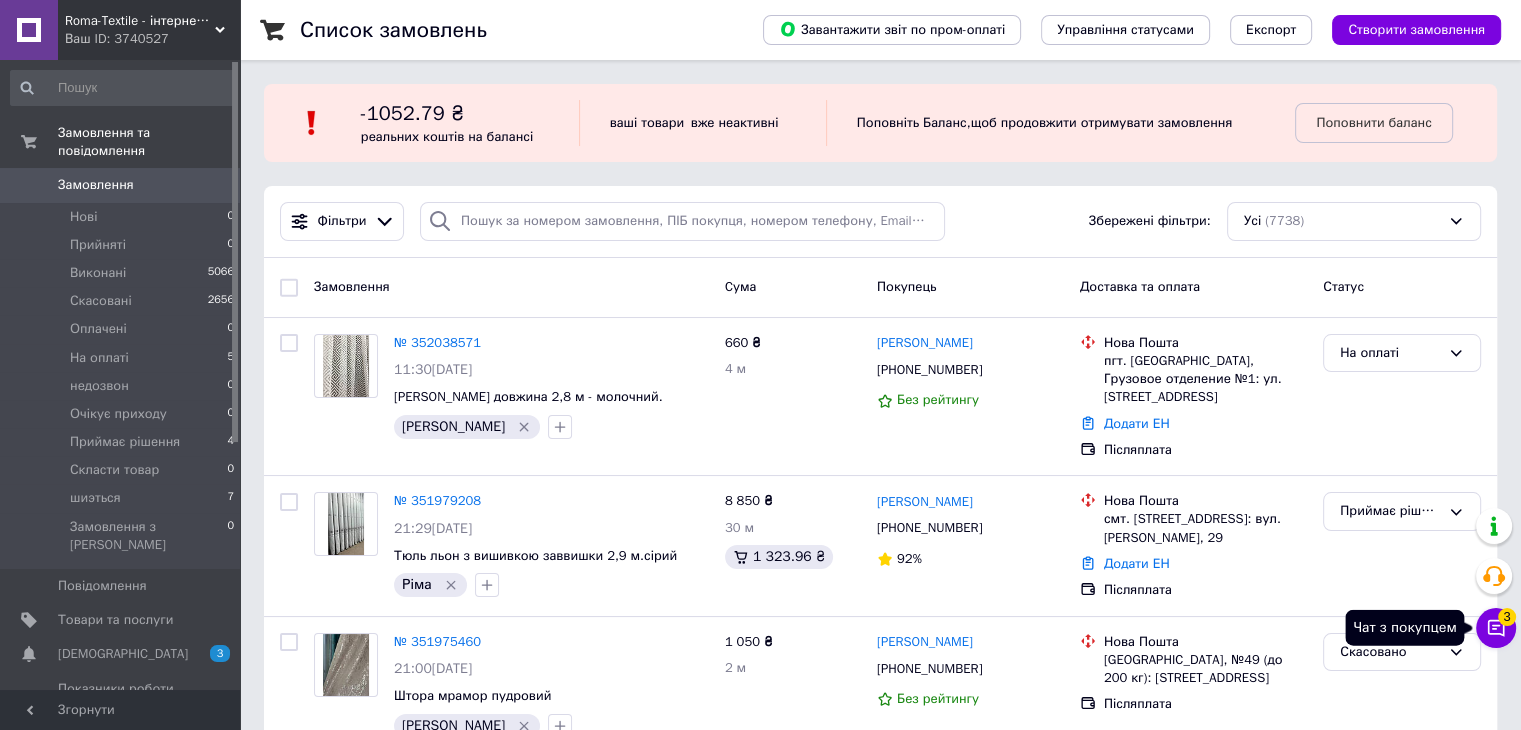 click 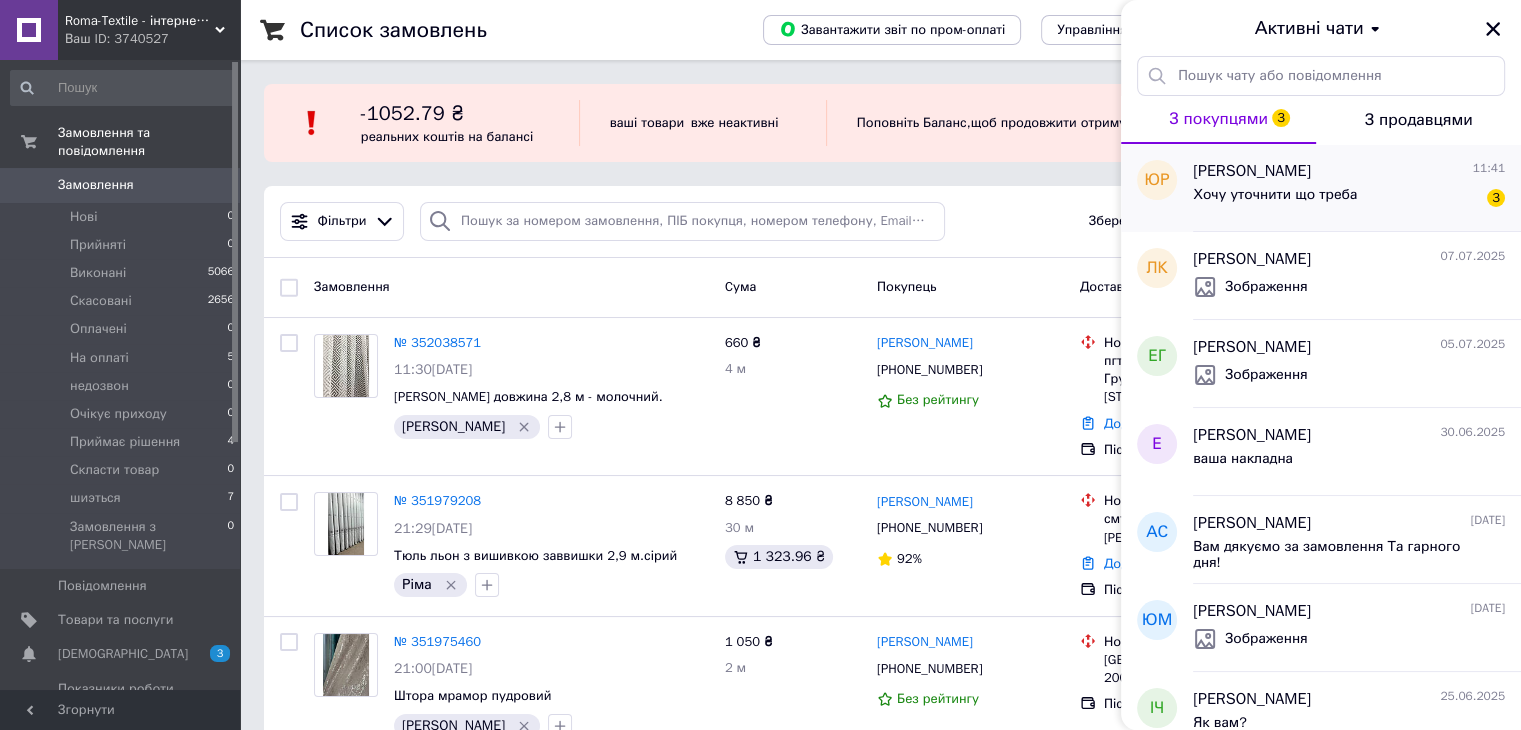 click on "Хочу уточнити що треба 3" at bounding box center (1349, 199) 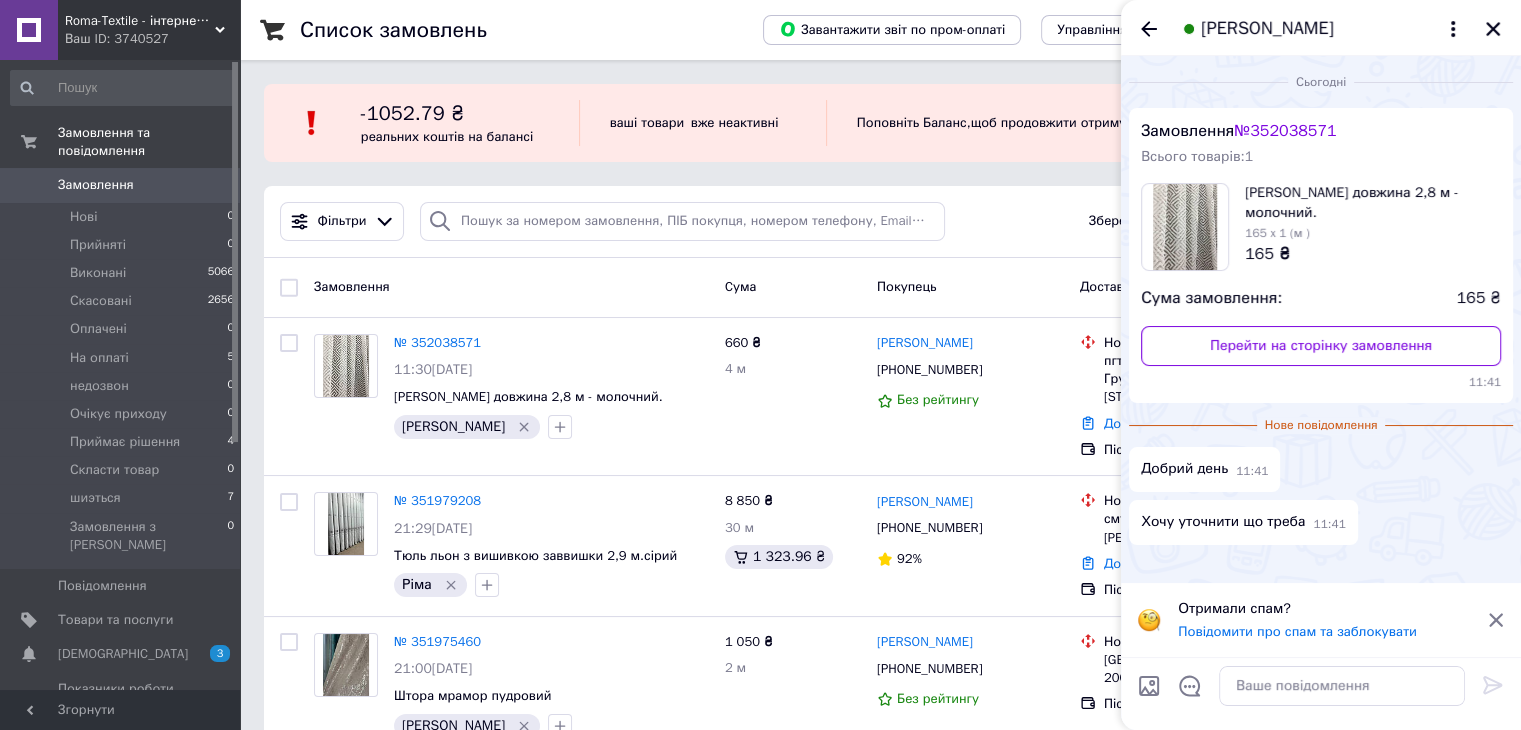 click on "Добрий день 11:41" at bounding box center [1321, 469] 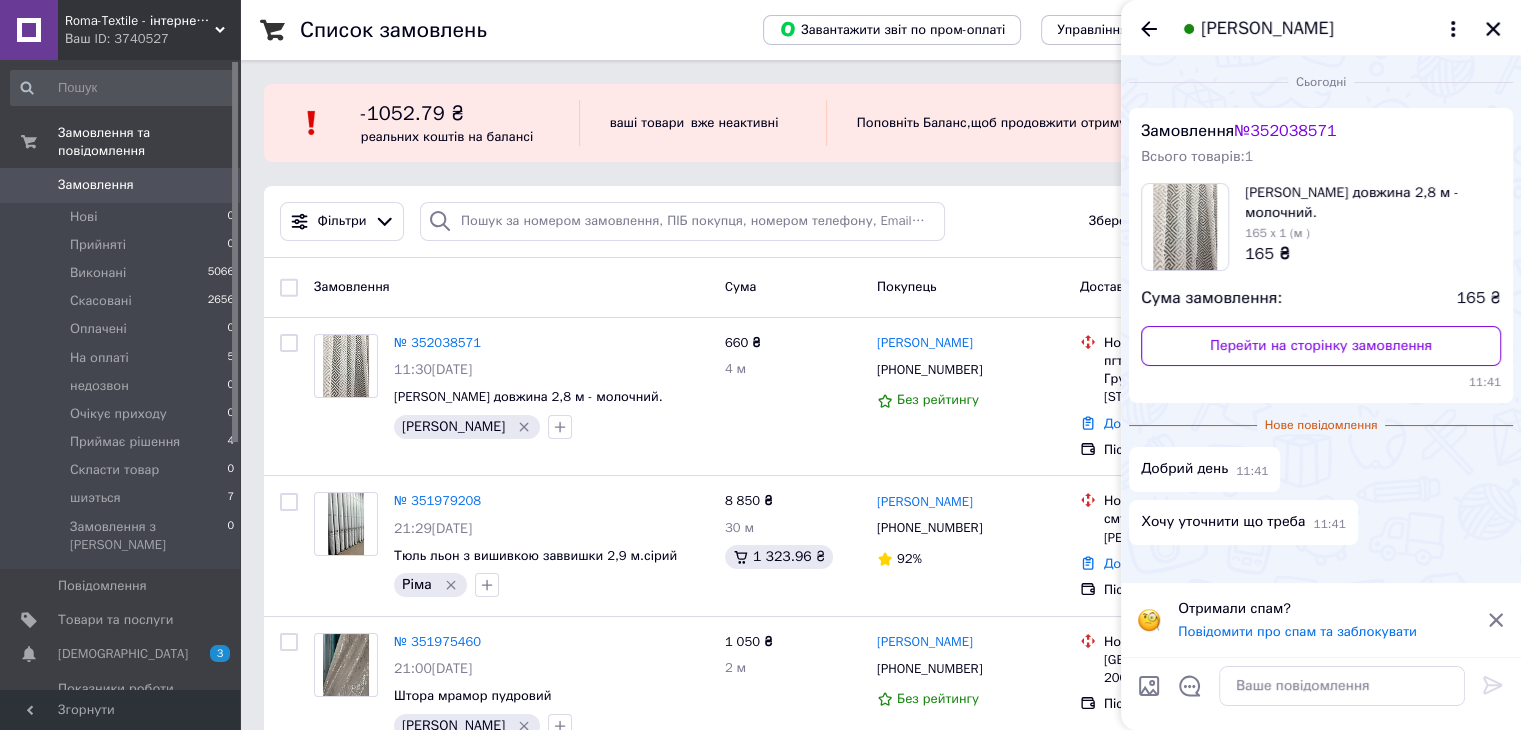 click 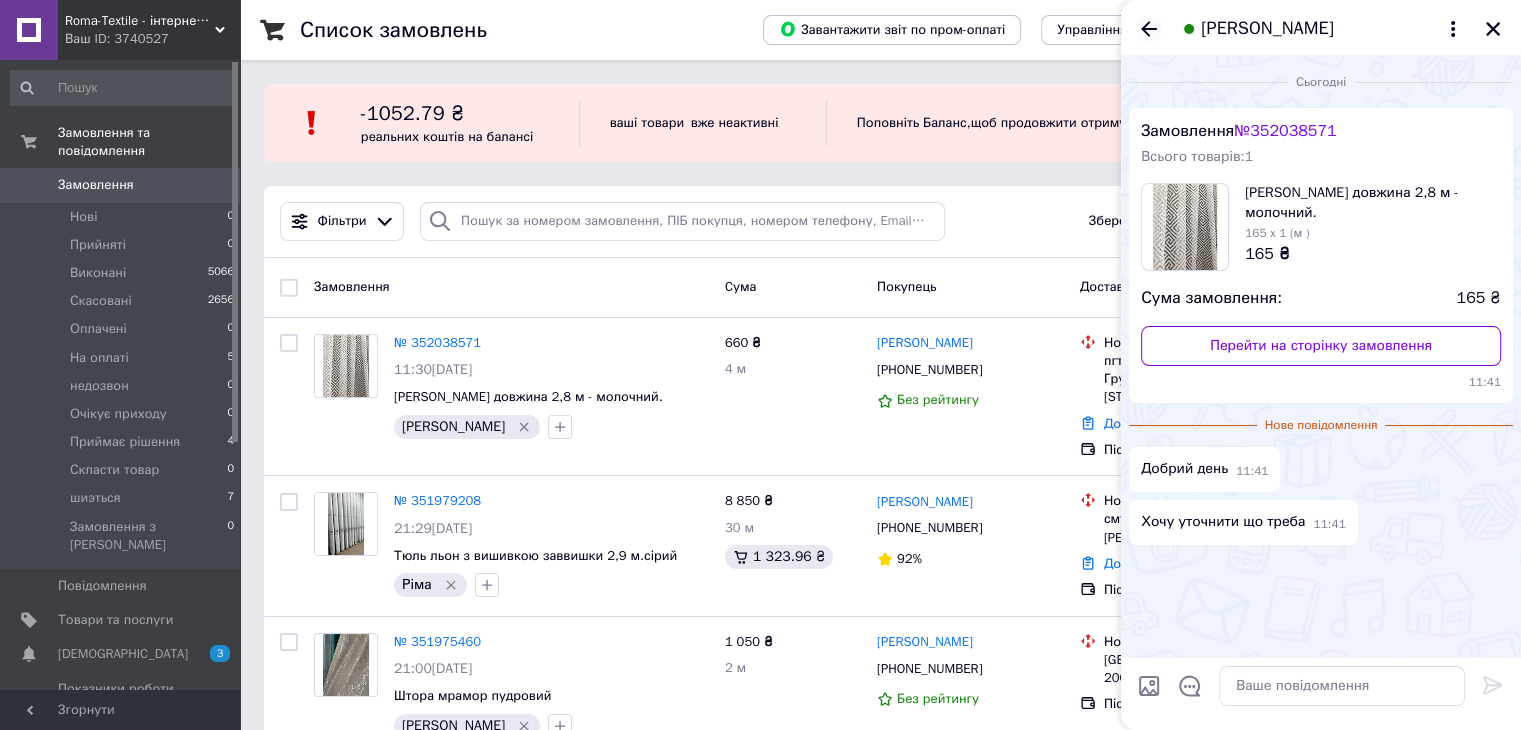 click 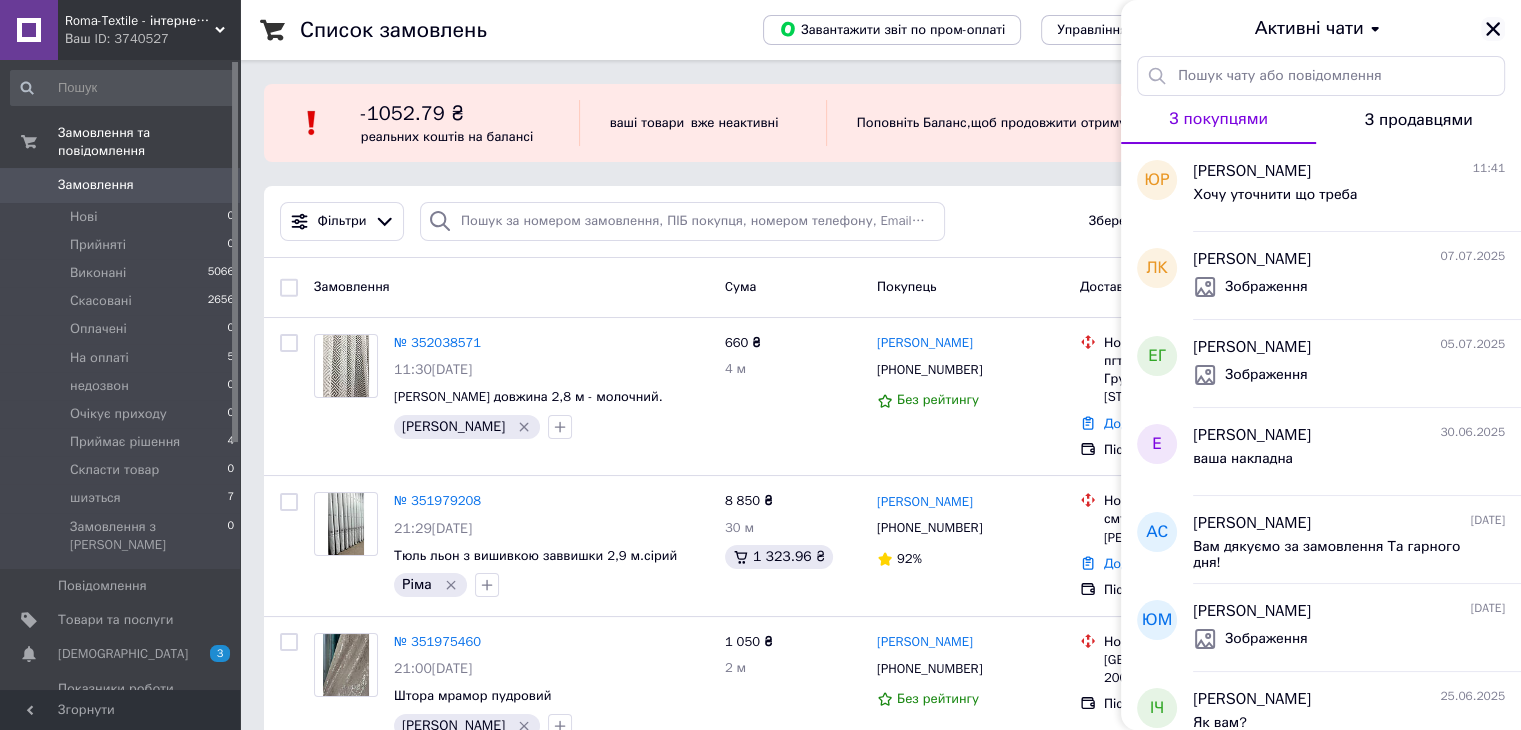 click 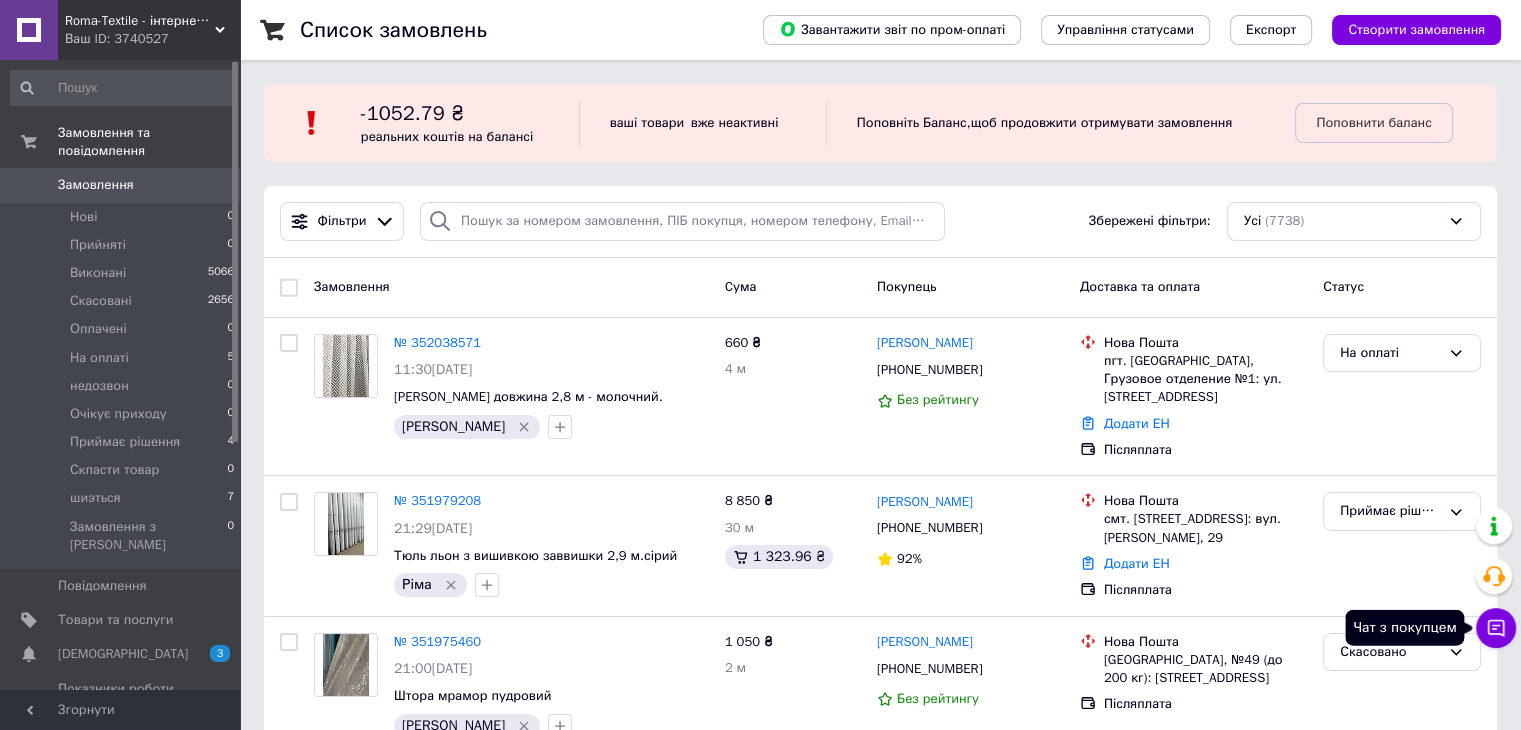 click on "Чат з покупцем" at bounding box center (1496, 628) 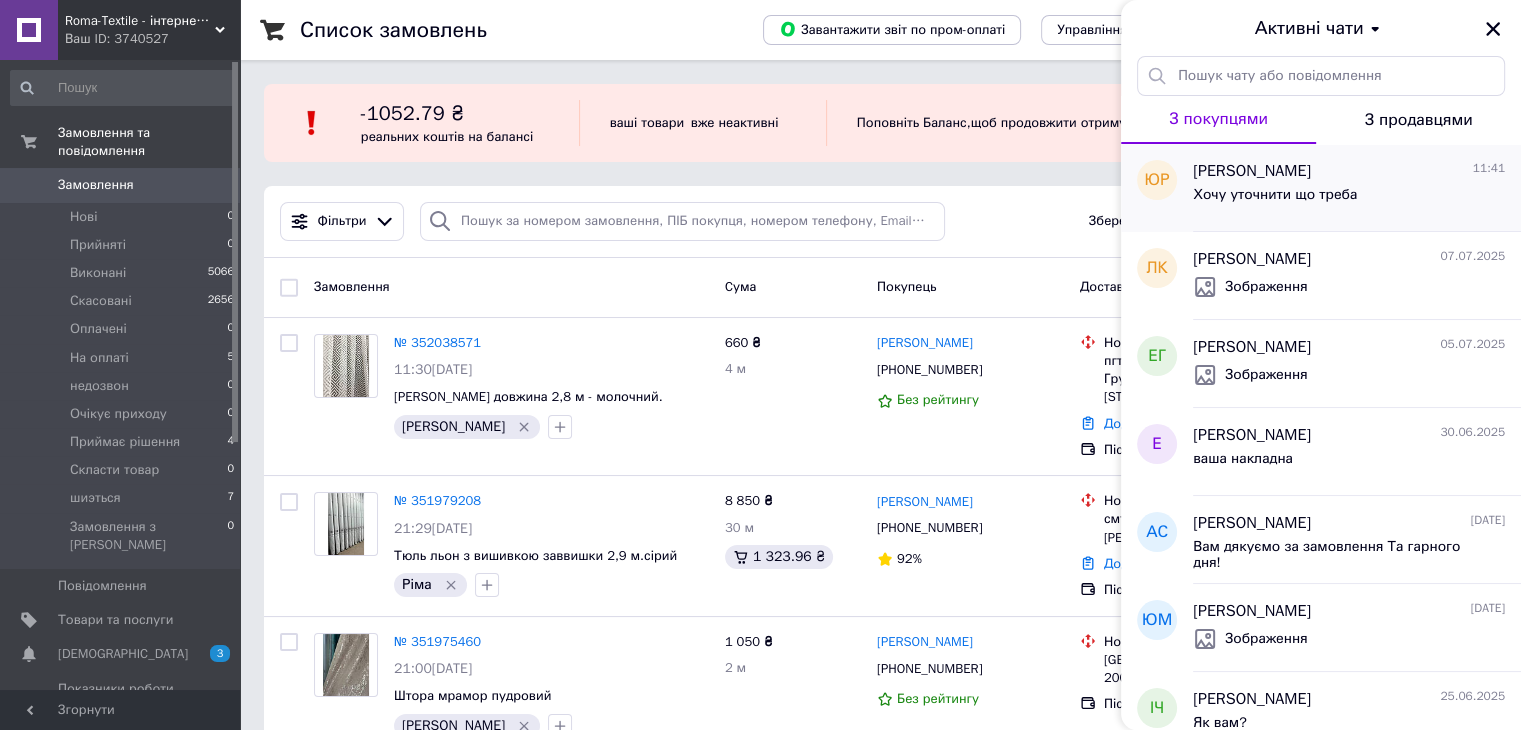 click on "Хочу уточнити що треба" at bounding box center [1275, 195] 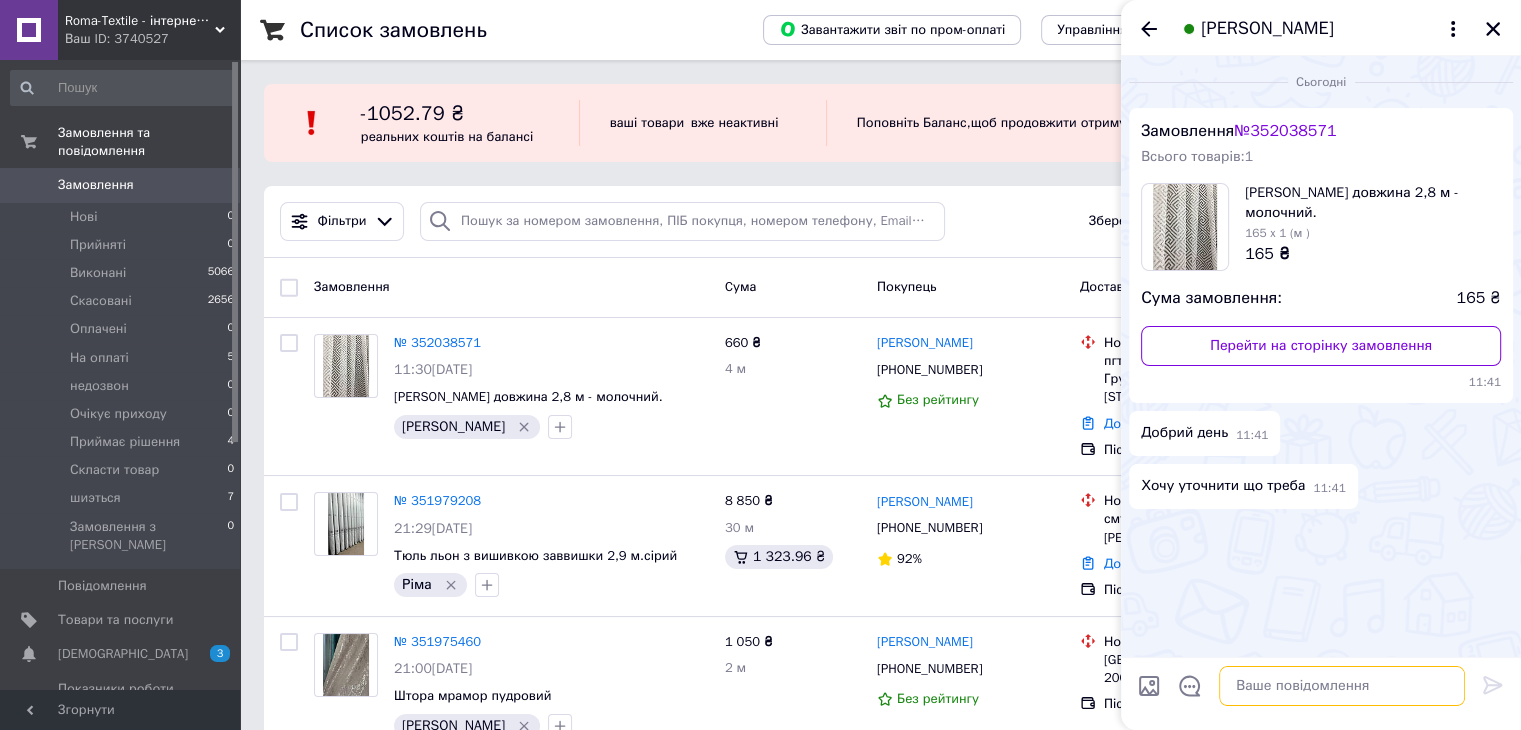 click at bounding box center [1342, 686] 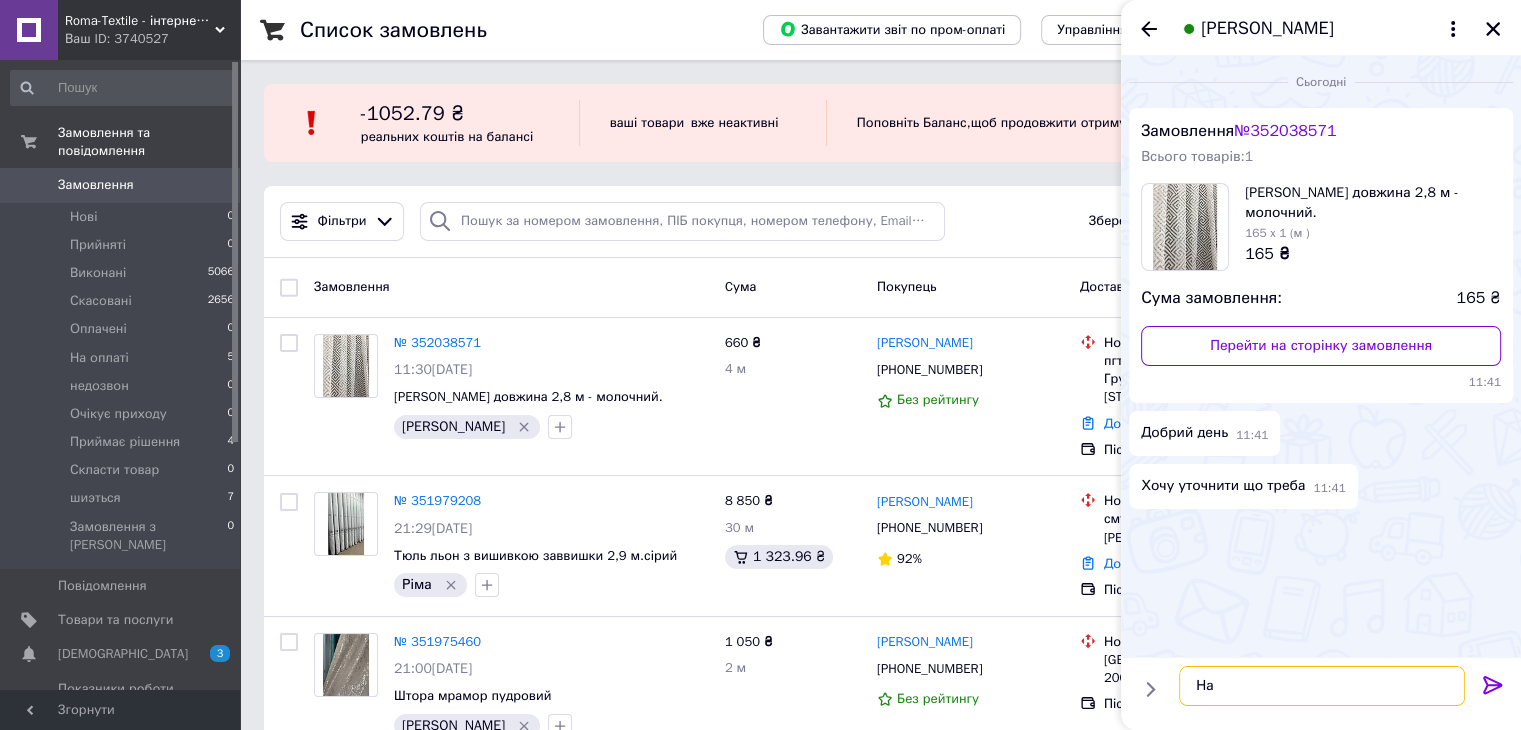 type on "Н" 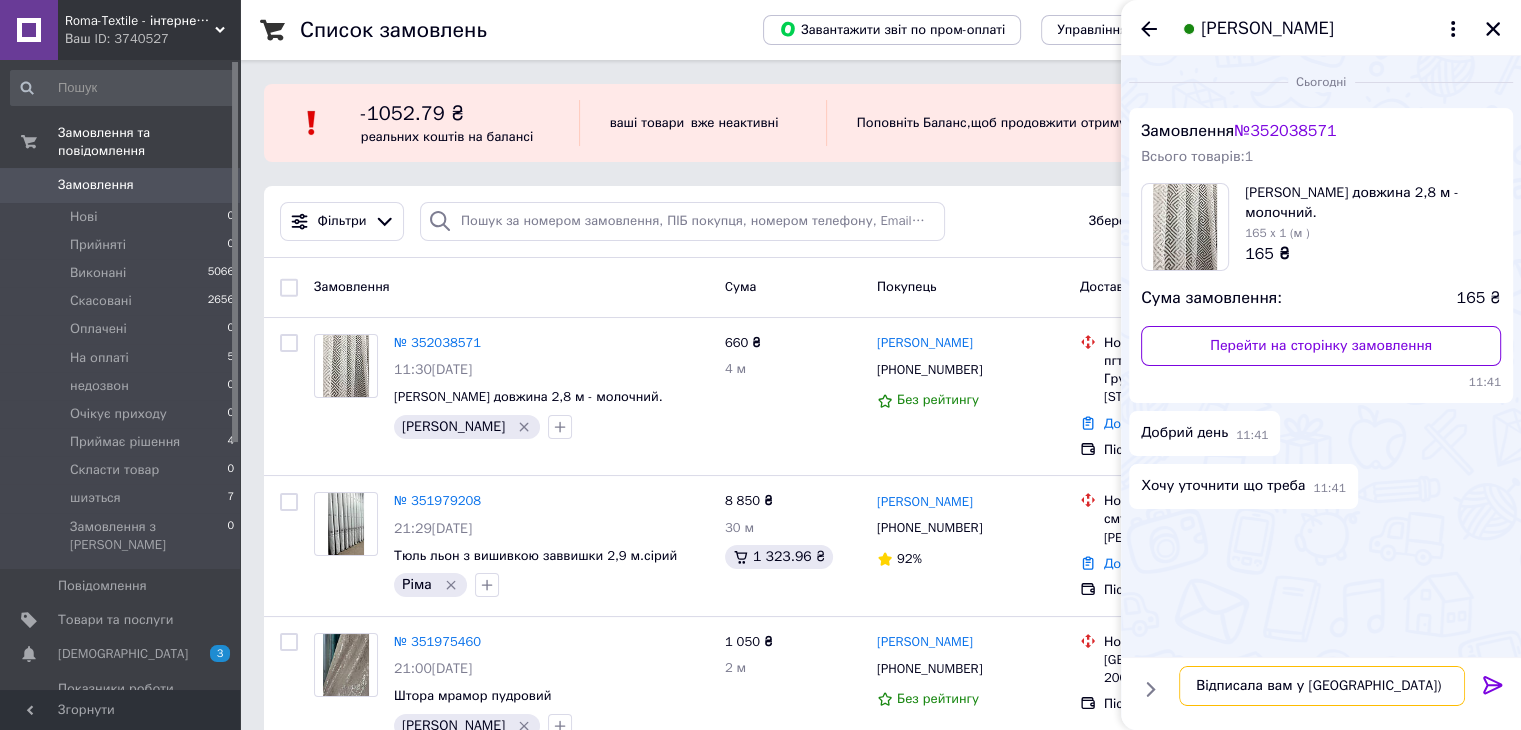 type on "Відписала вам у Вайбері))" 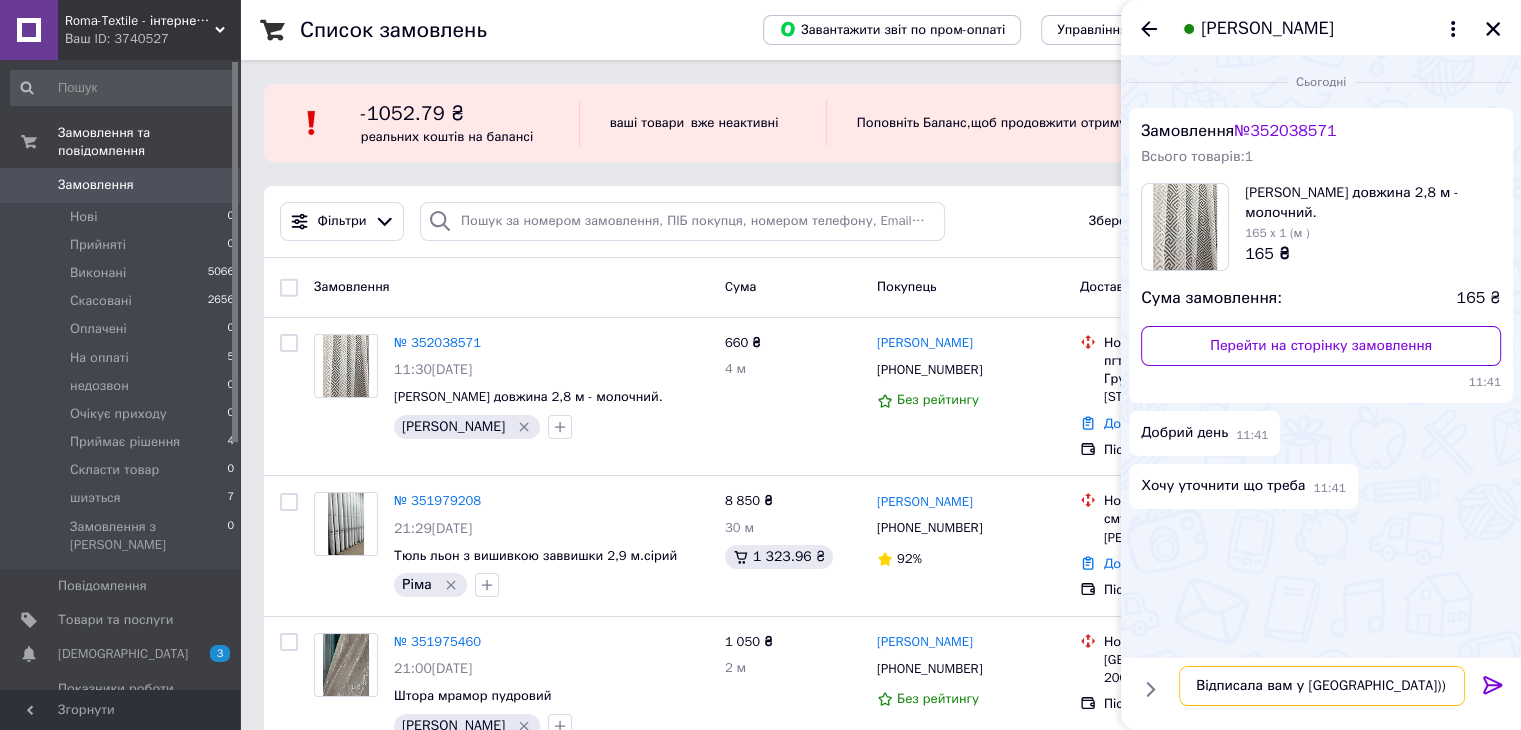 type 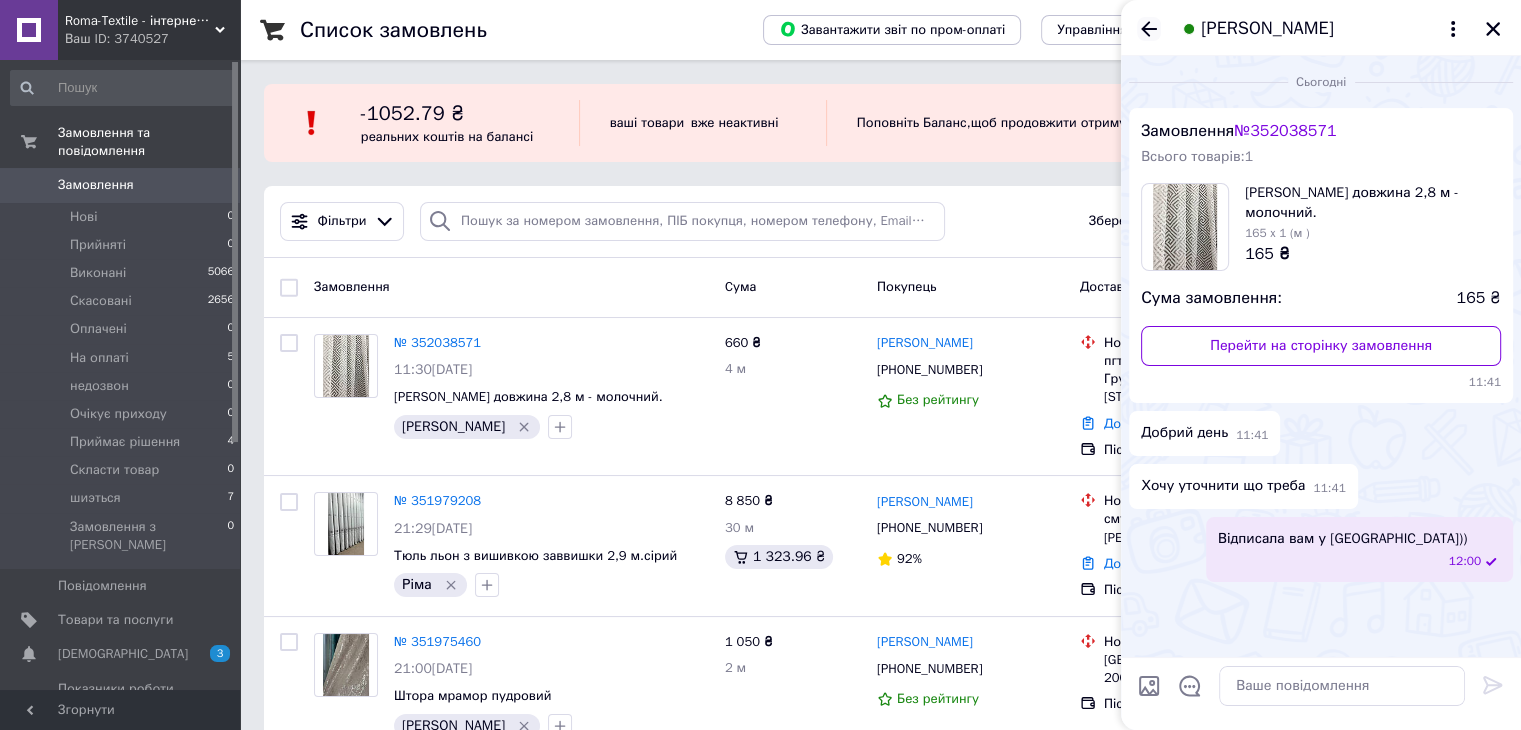 click 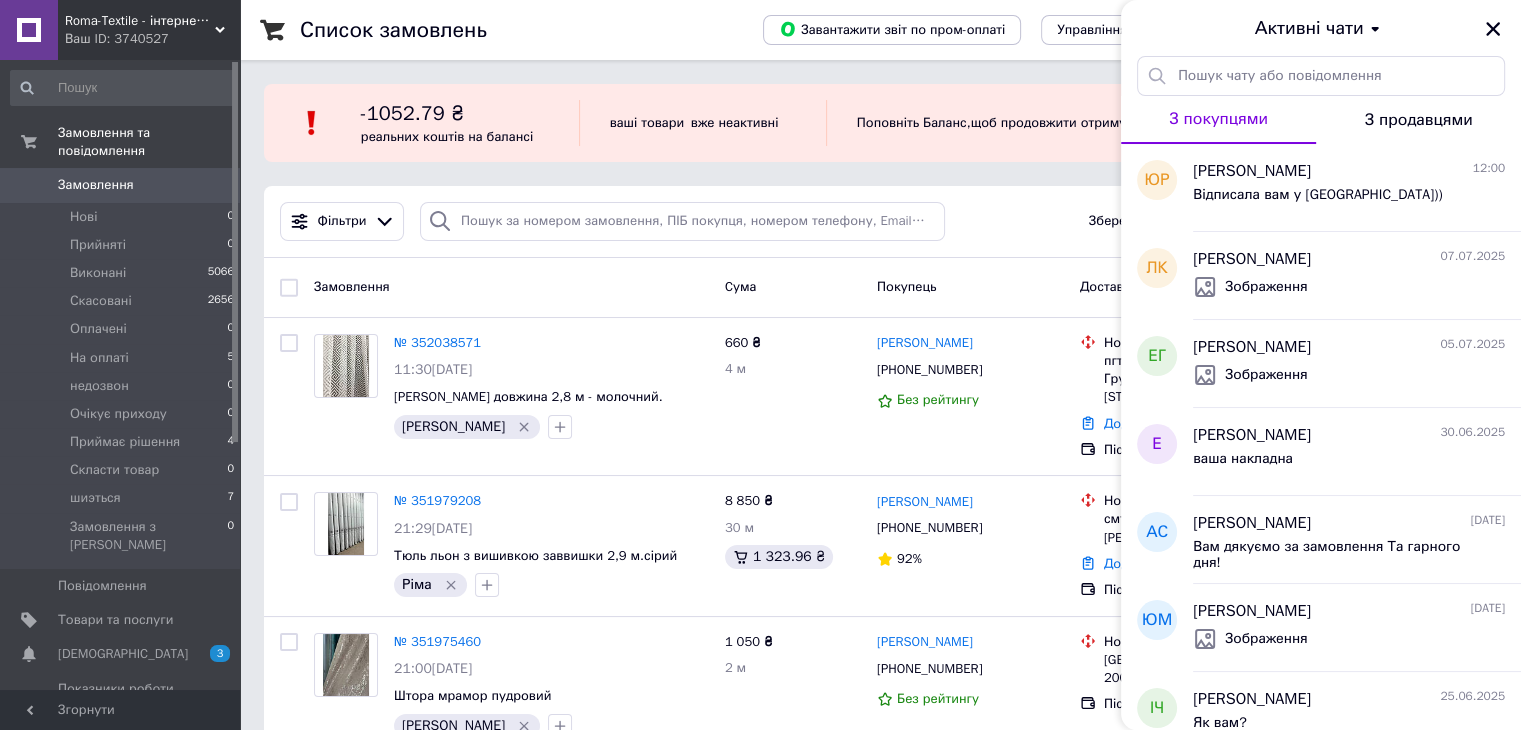 click on "Активні чати" at bounding box center [1321, 28] 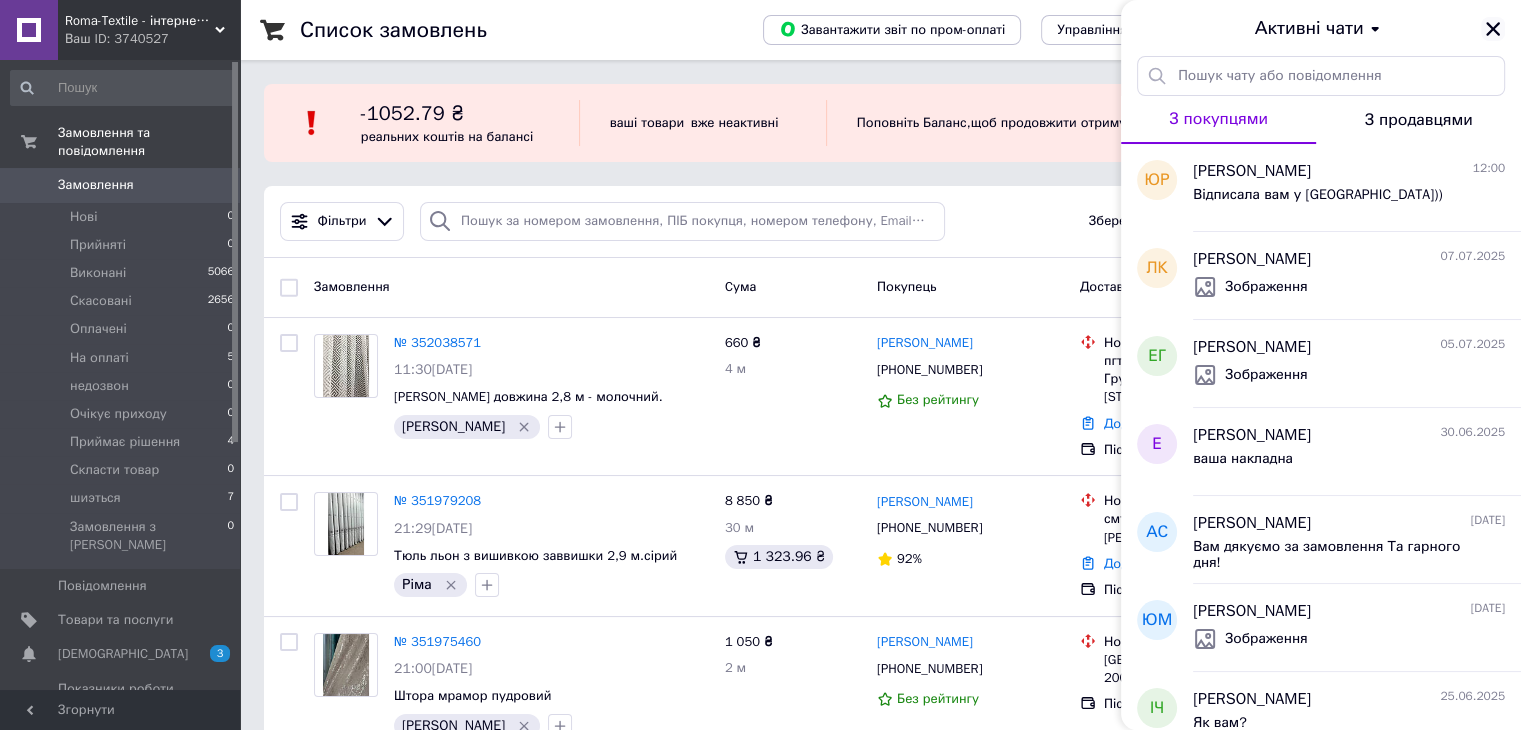 click 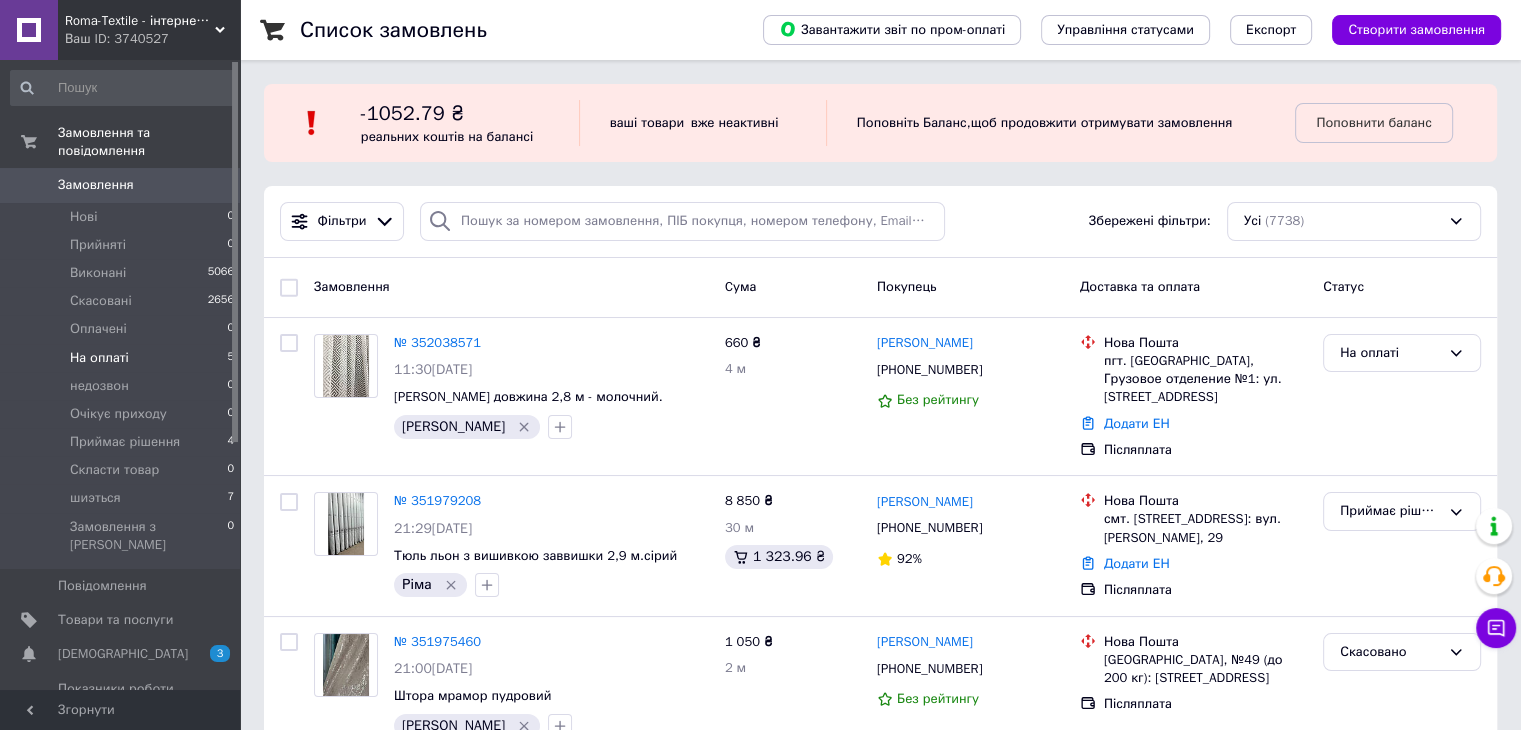 click on "5" at bounding box center [230, 358] 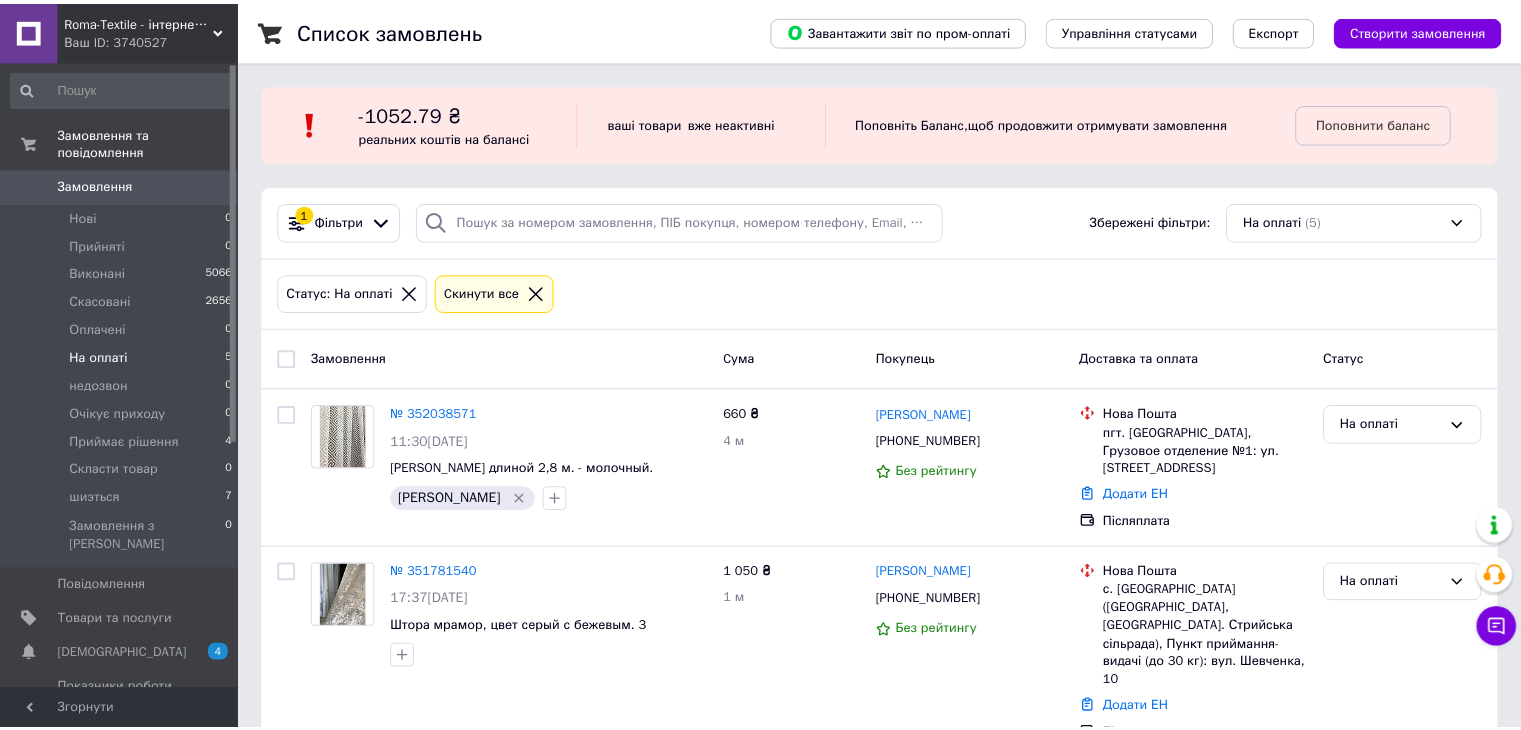 scroll, scrollTop: 0, scrollLeft: 0, axis: both 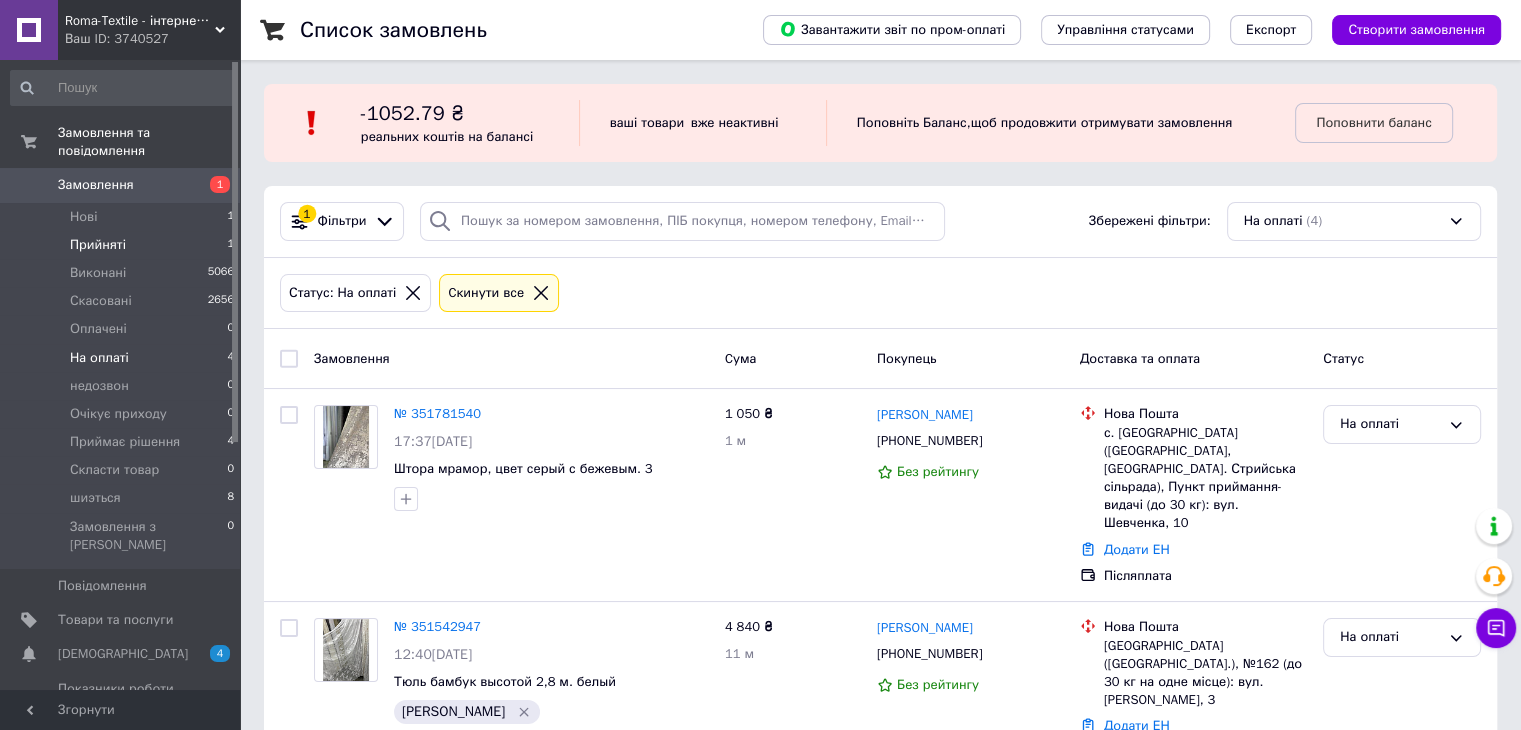 click on "Прийняті 1" at bounding box center (123, 245) 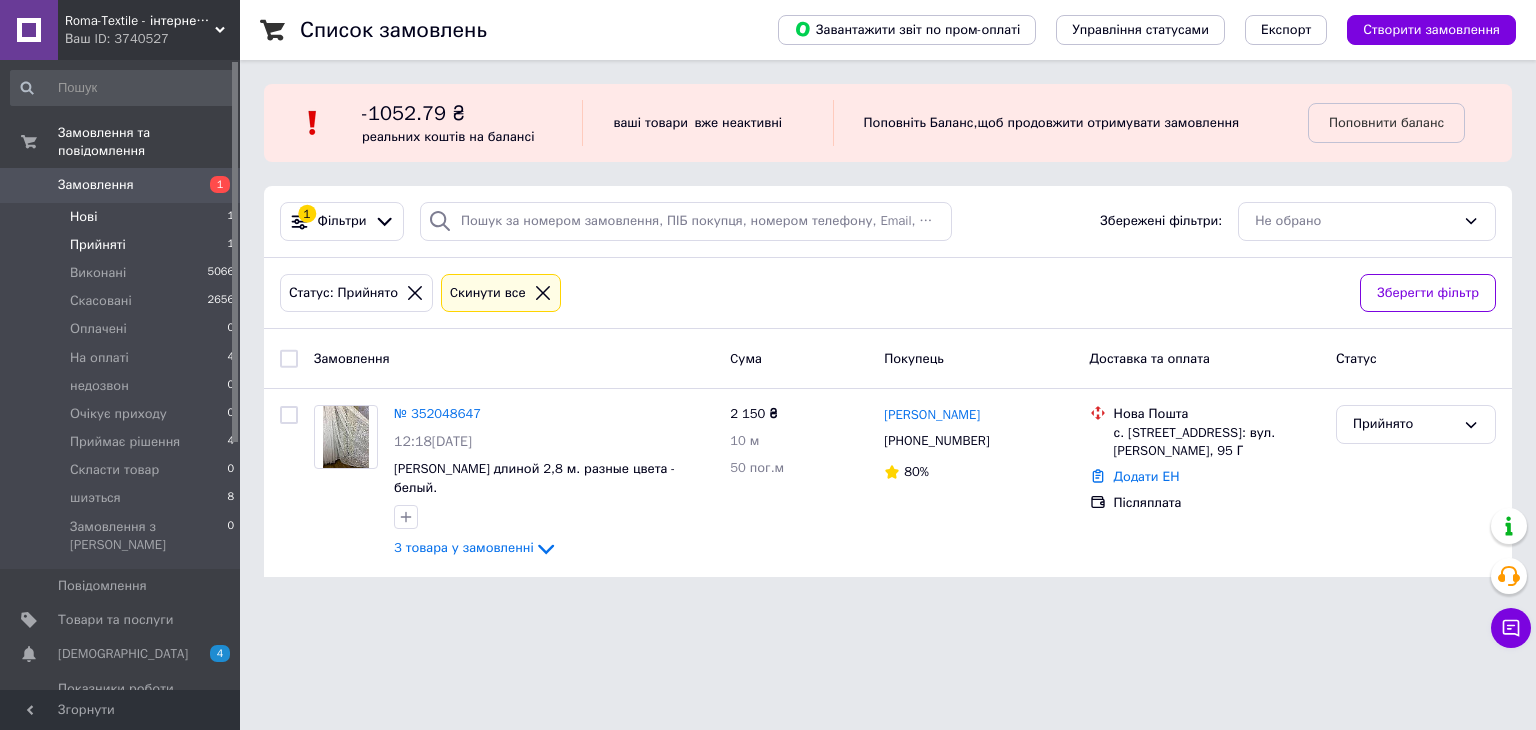 click on "Нові 1" at bounding box center [123, 217] 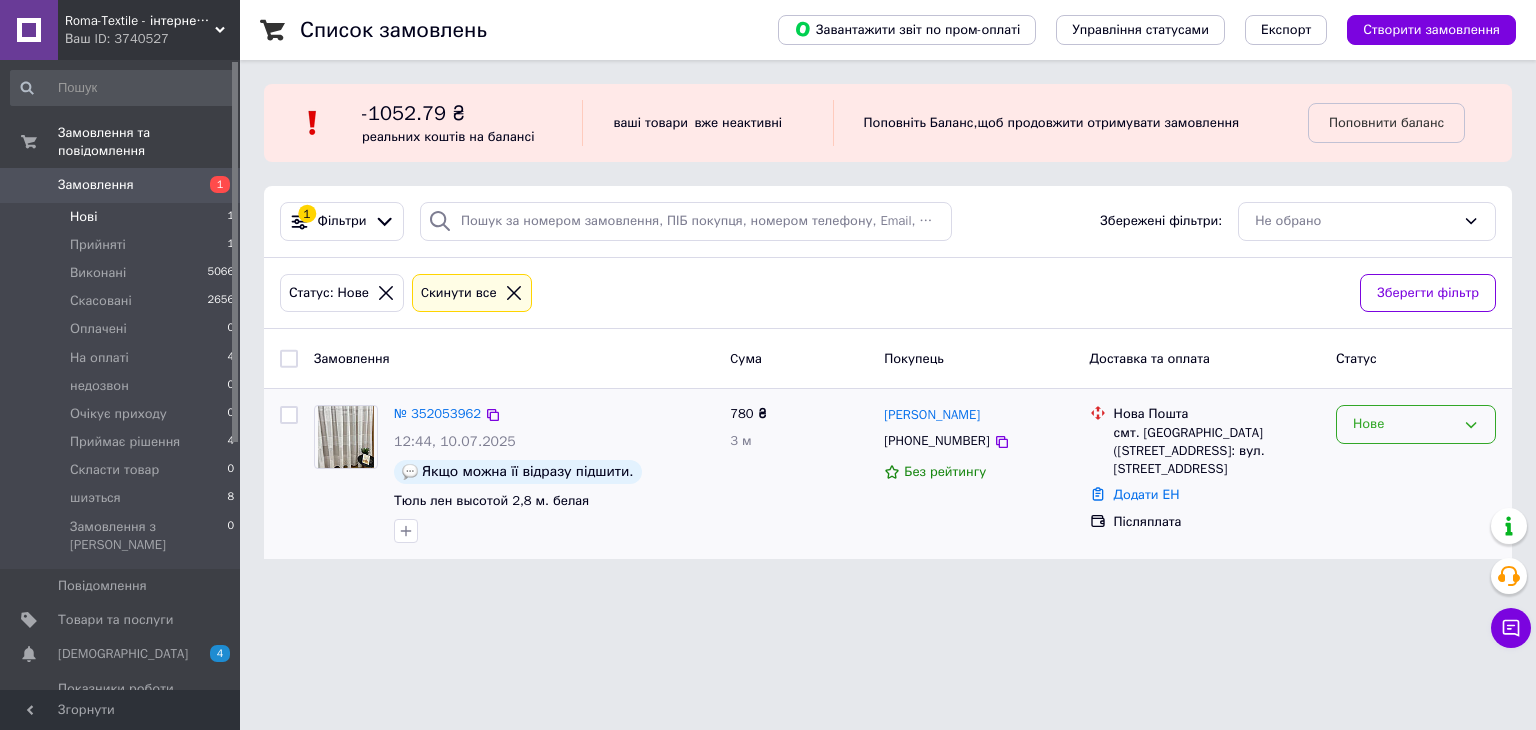 click on "Нове" at bounding box center (1404, 424) 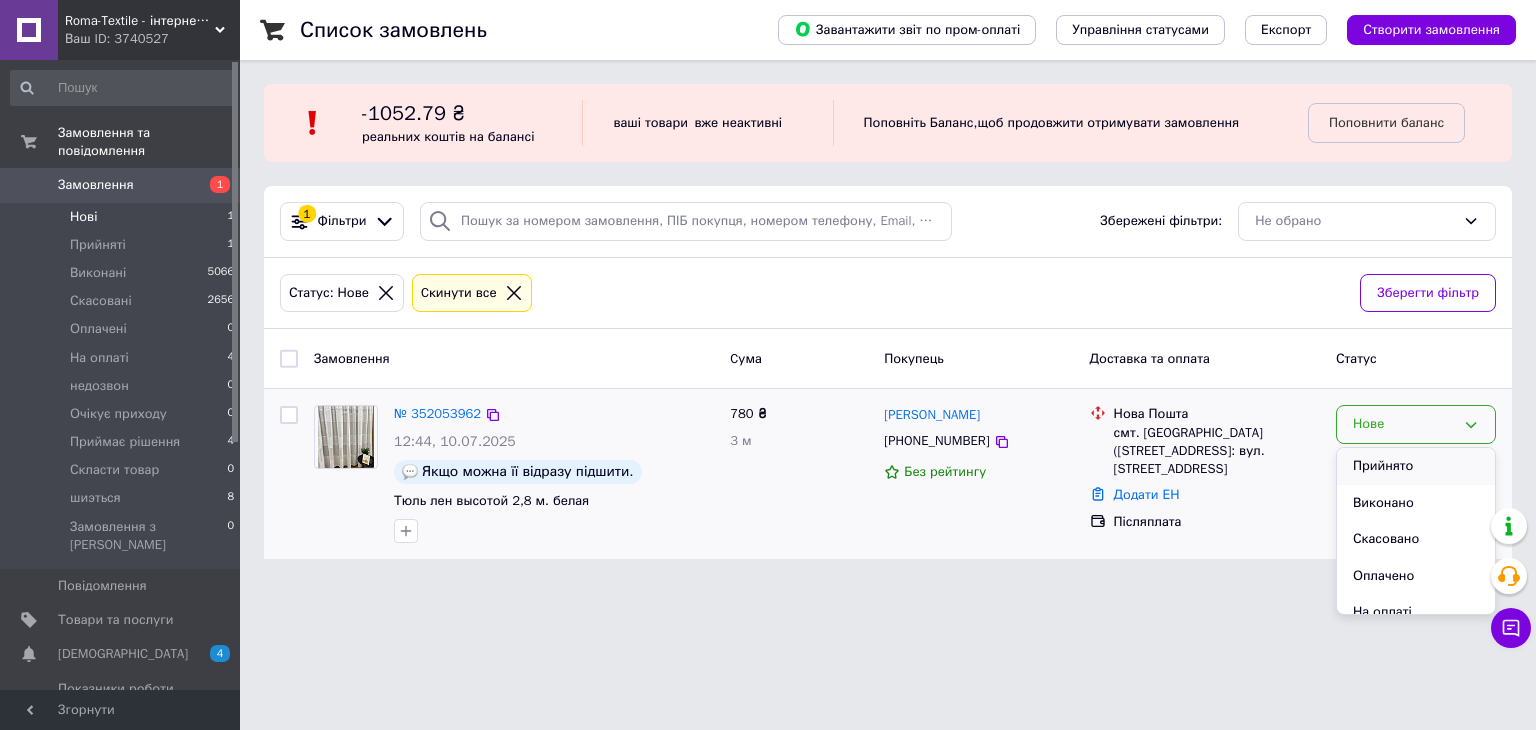 click on "Прийнято" at bounding box center (1416, 466) 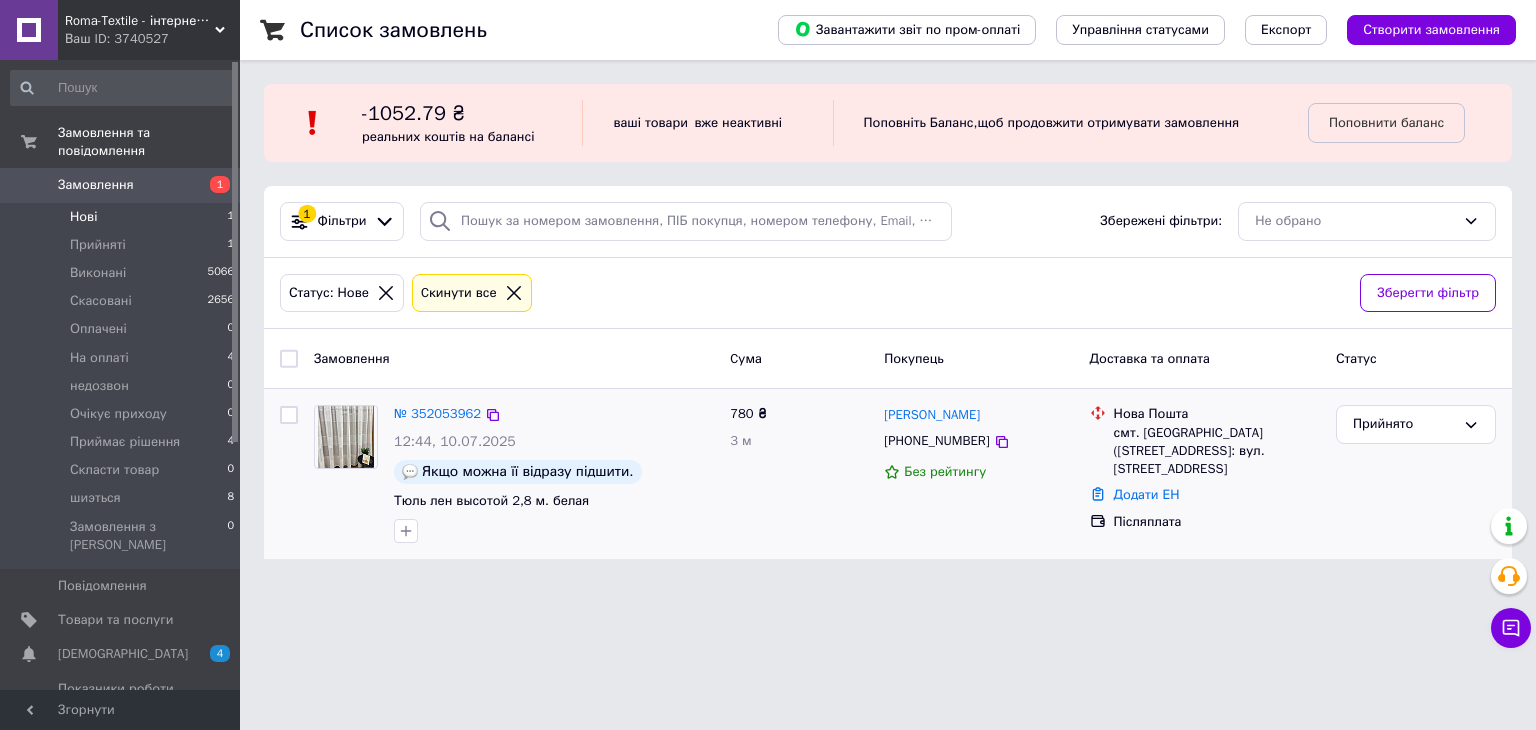 click on "№ 352053962 12:44, 10.07.2025 Якщо можна її відразу підшити.  Тюль лен высотой 2,8 м. белая" at bounding box center [554, 473] 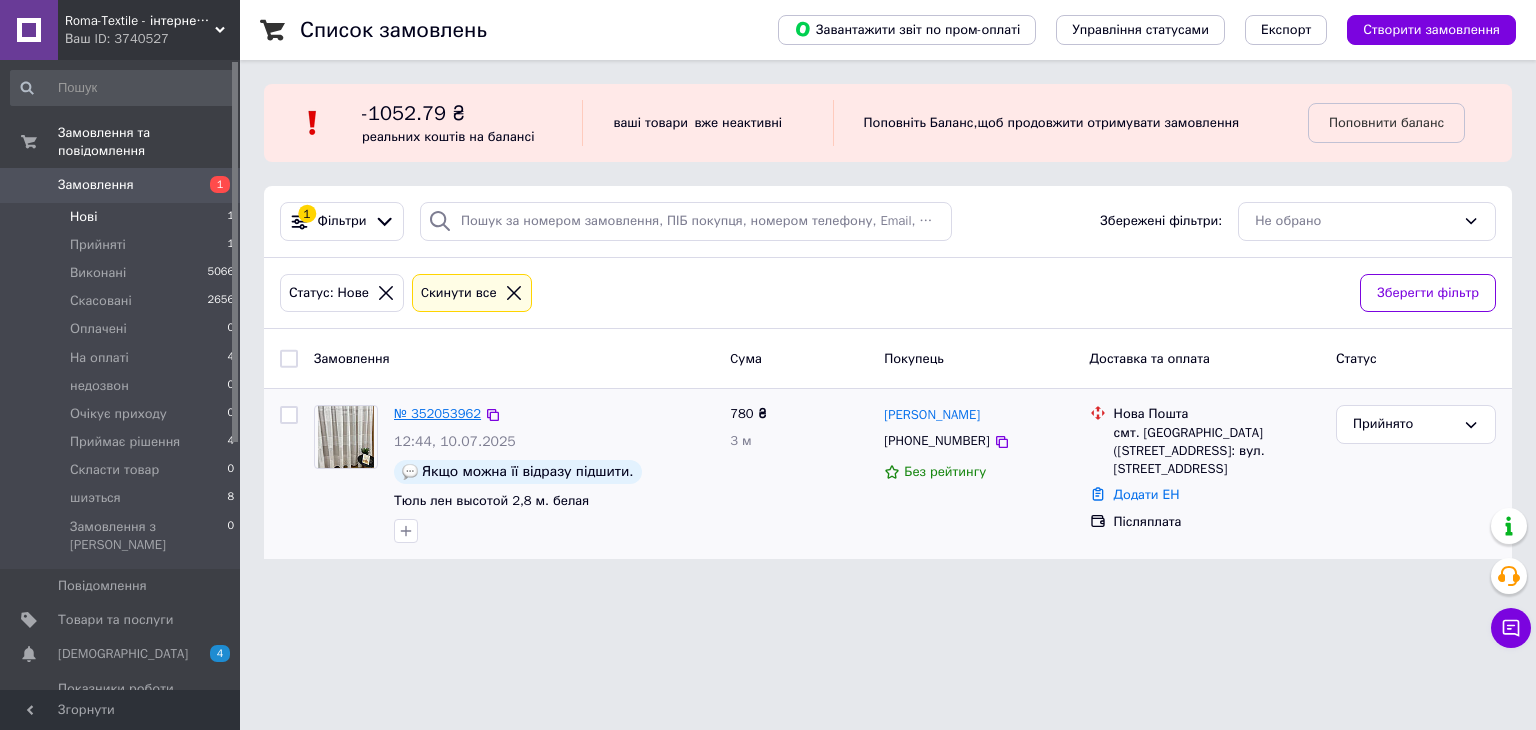 click on "№ 352053962" at bounding box center [437, 413] 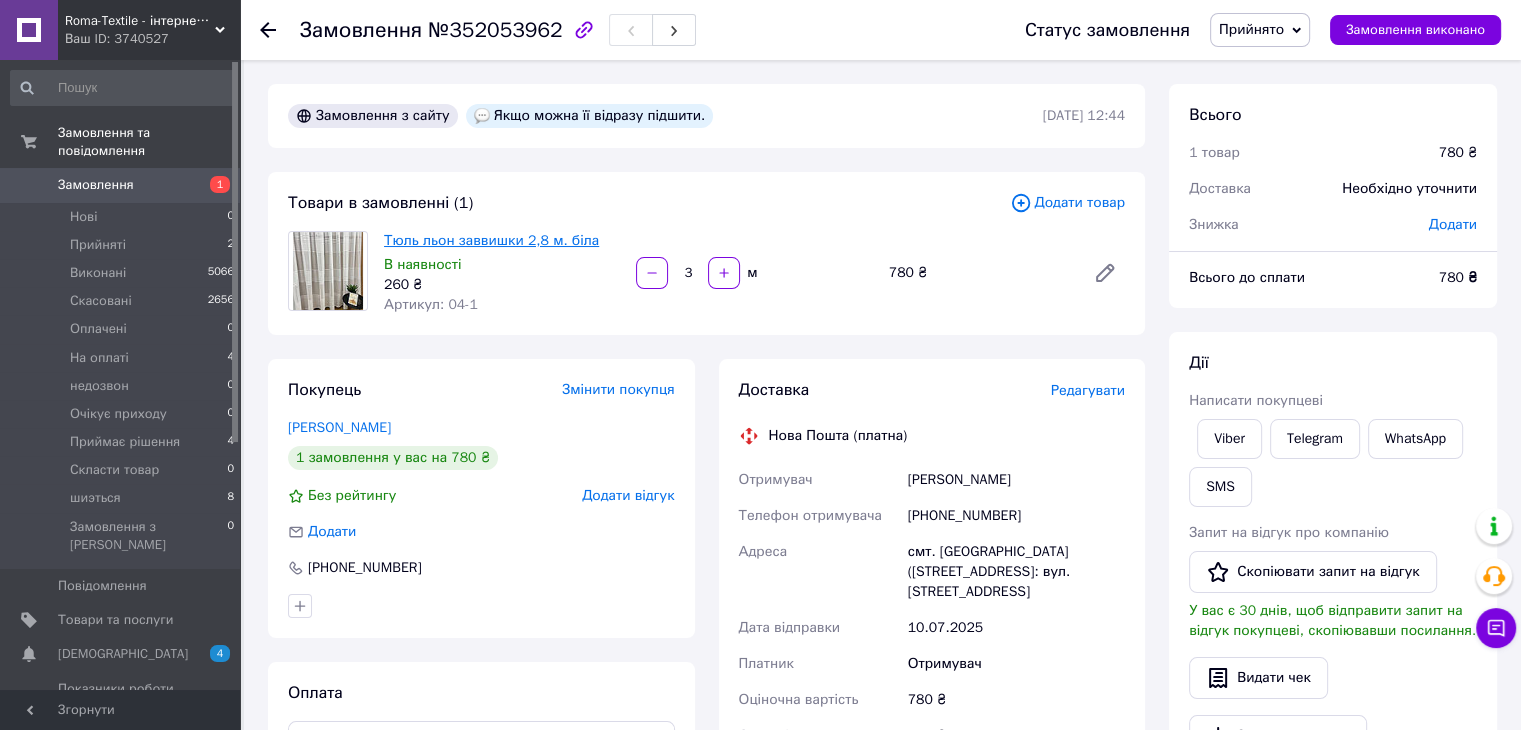 click on "Тюль льон заввишки 2,8 м. біла" at bounding box center [491, 240] 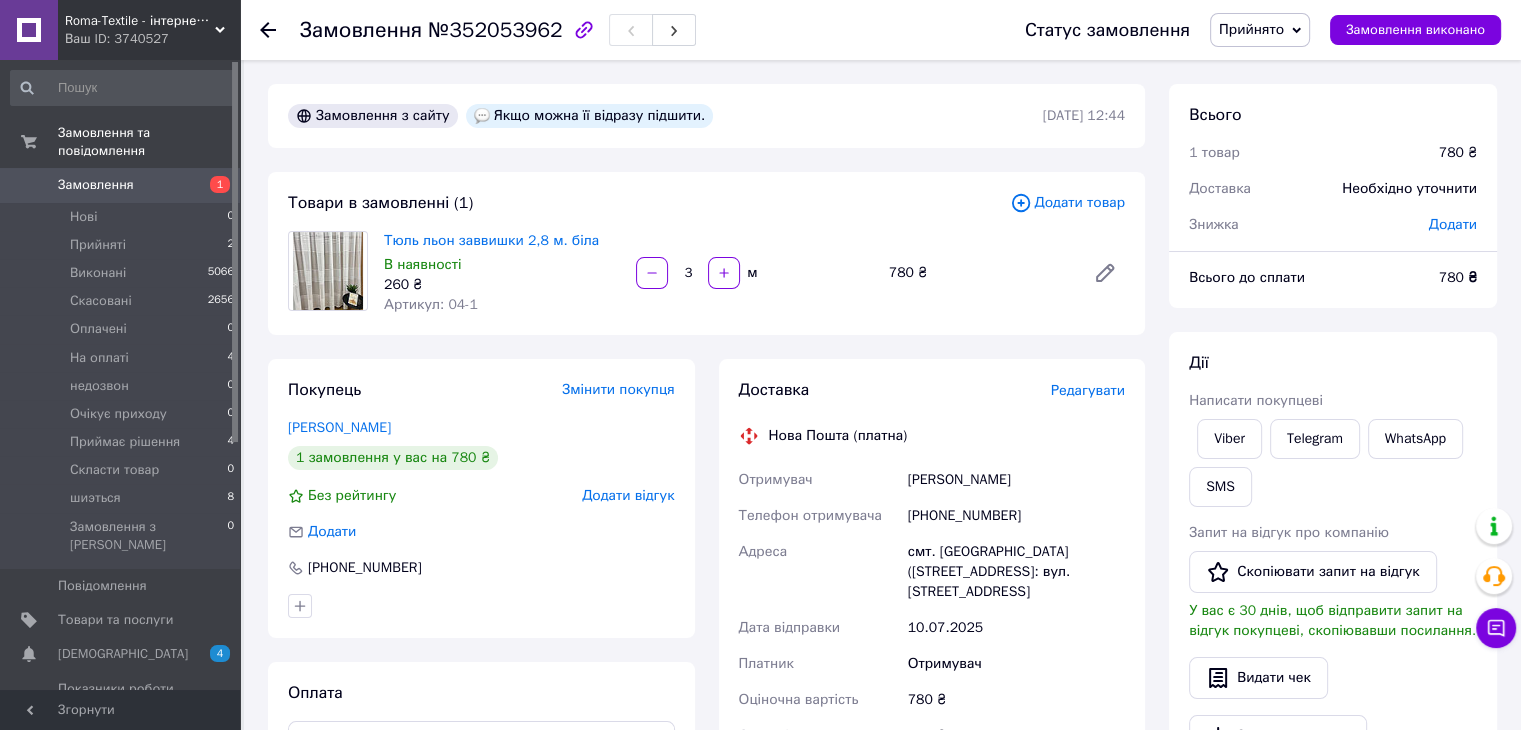 click 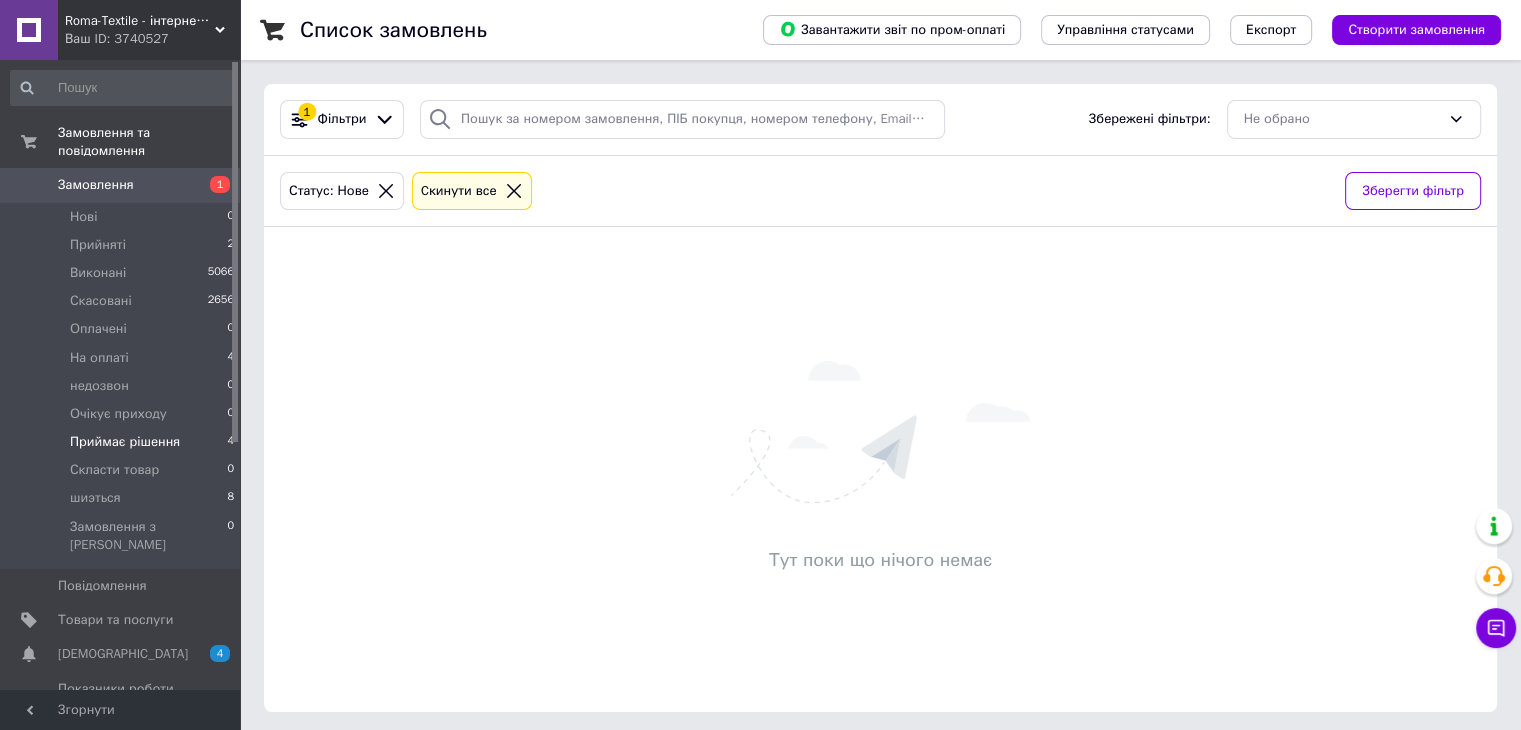 click on "Приймає рішення 4" at bounding box center [123, 442] 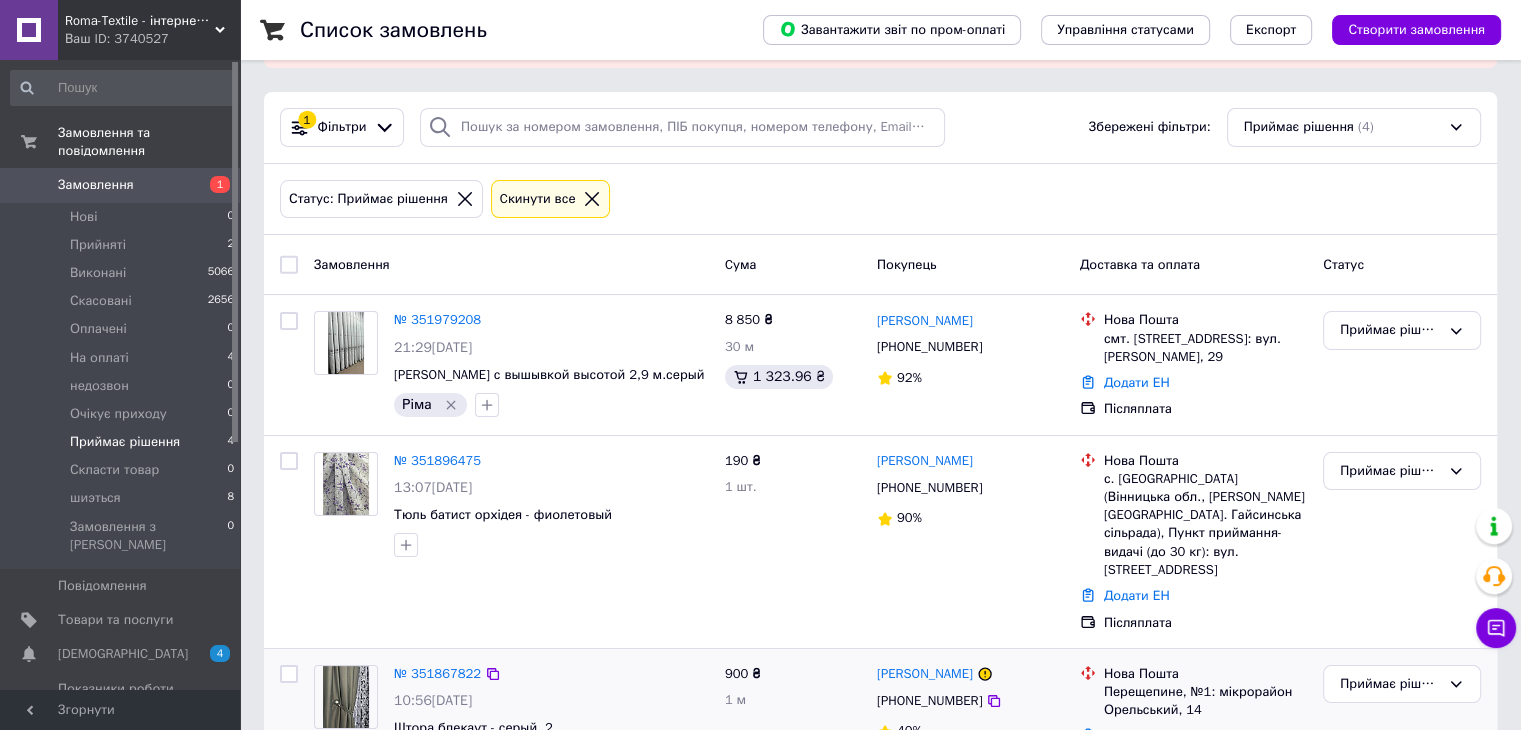 scroll, scrollTop: 327, scrollLeft: 0, axis: vertical 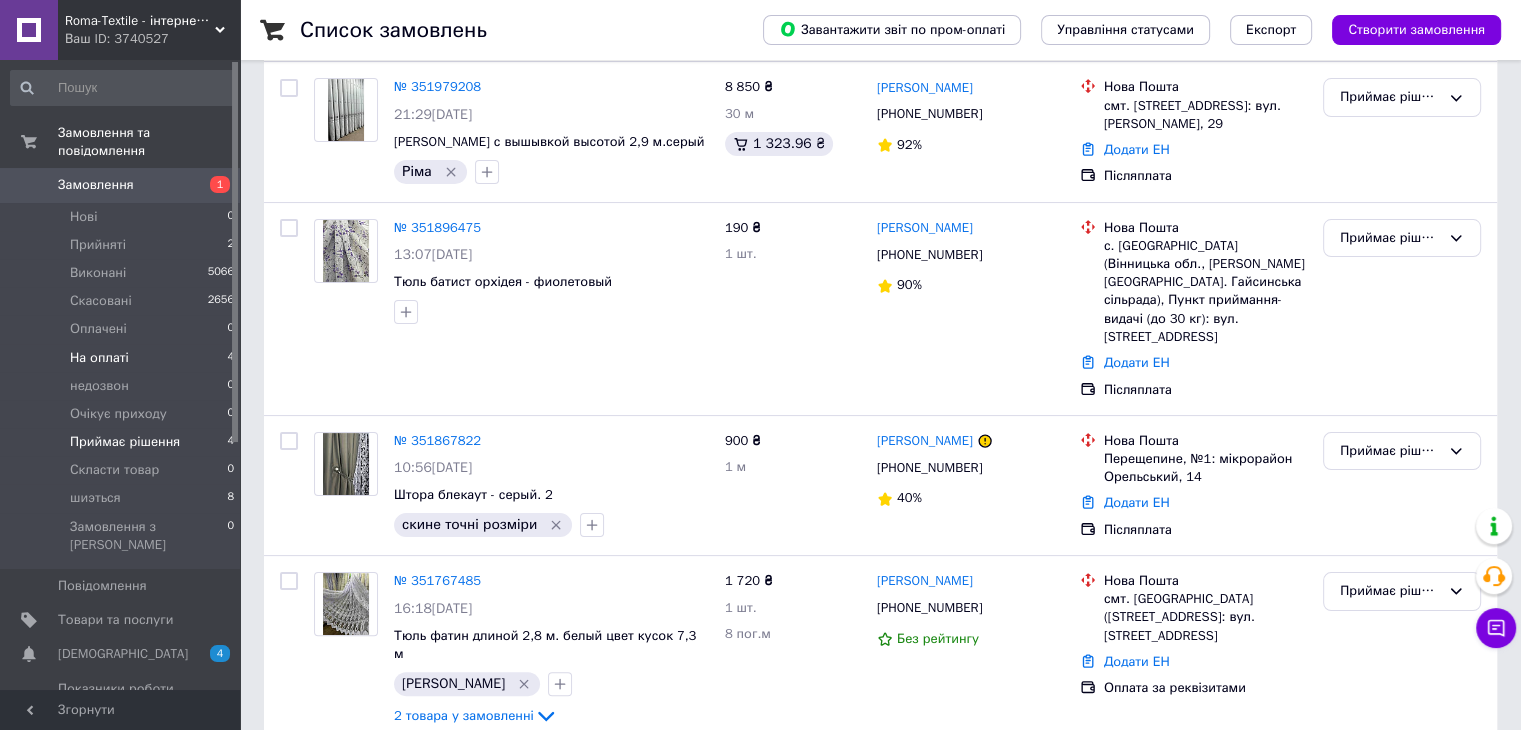 click on "На оплаті 4" at bounding box center (123, 358) 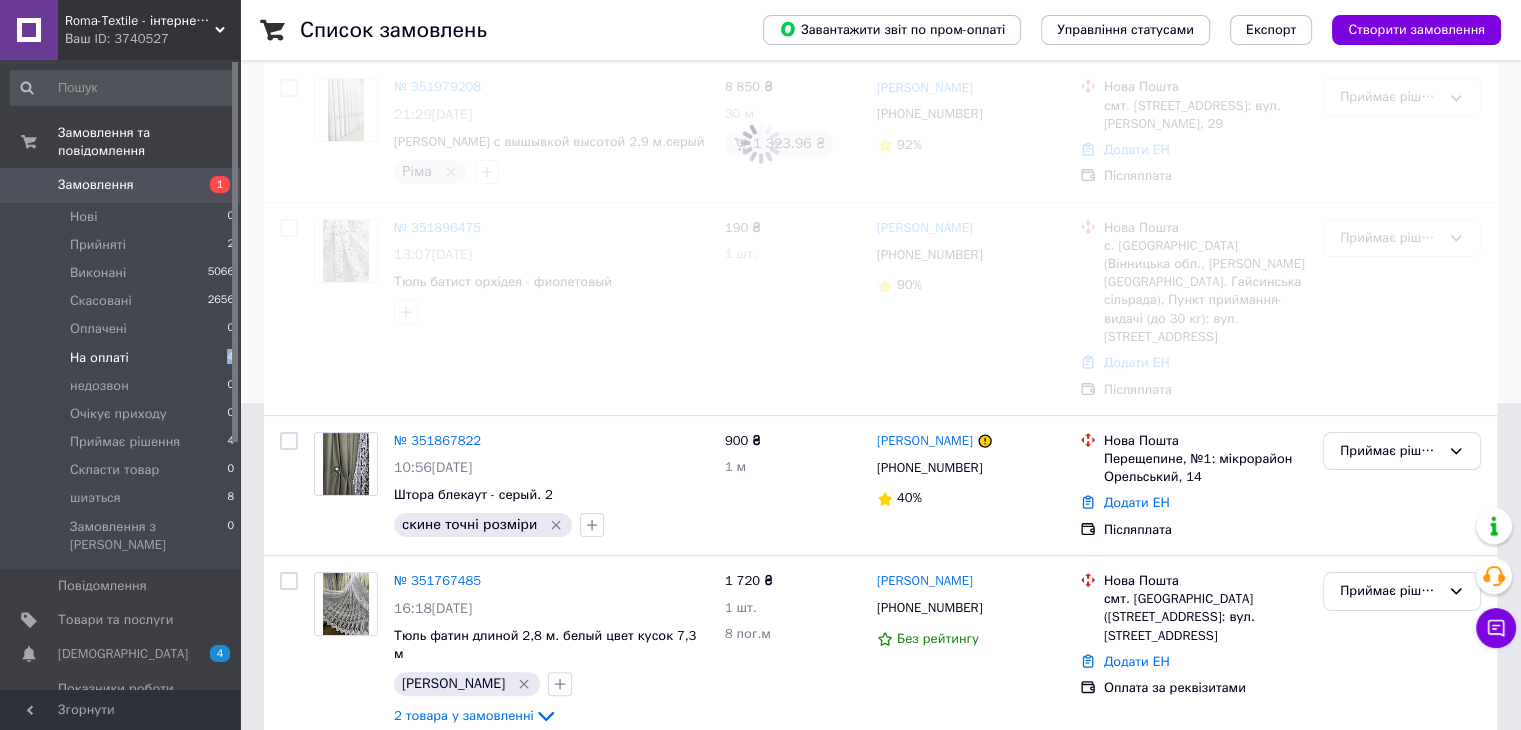 click on "На оплаті 4" at bounding box center (123, 358) 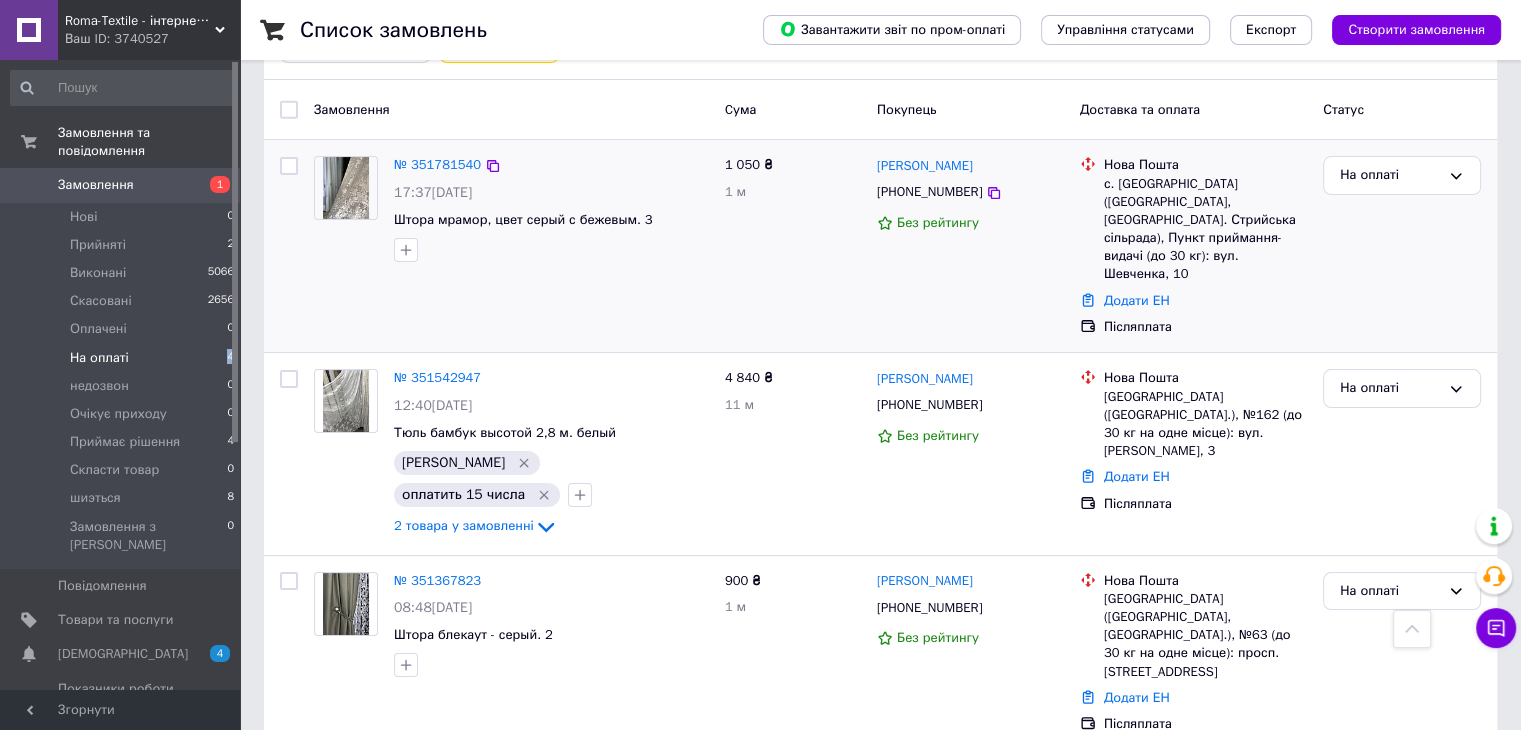 scroll, scrollTop: 238, scrollLeft: 0, axis: vertical 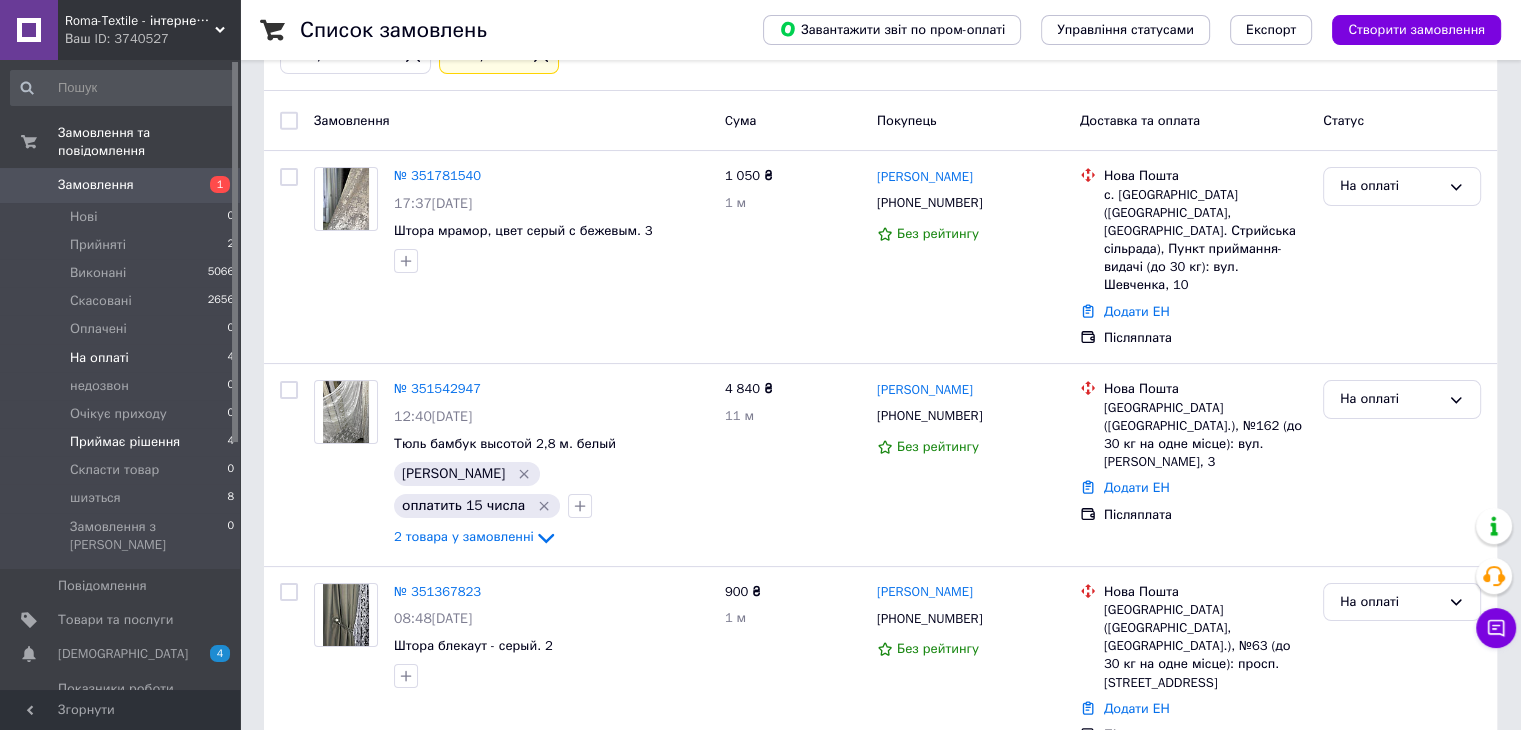 click on "Приймає рішення 4" at bounding box center [123, 442] 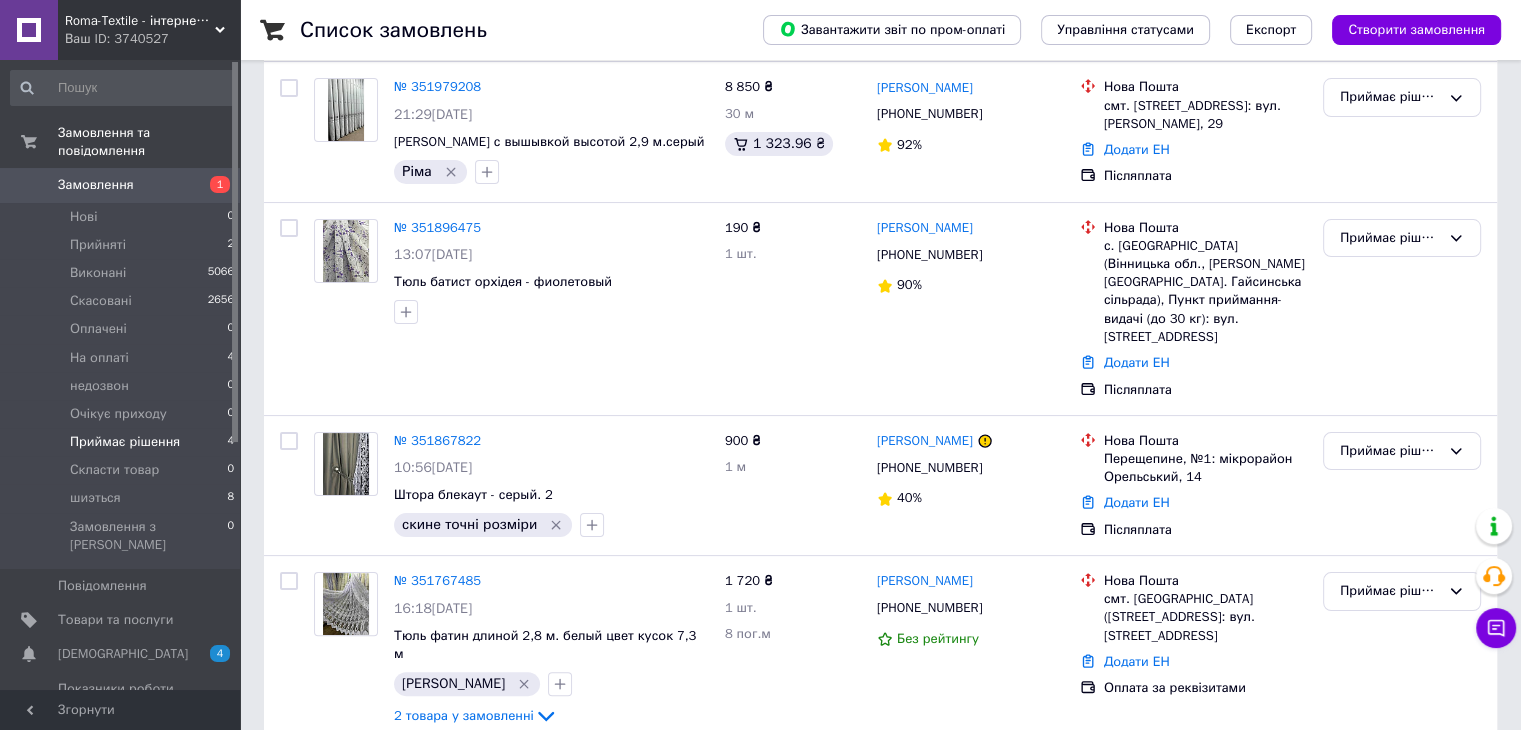 scroll, scrollTop: 0, scrollLeft: 0, axis: both 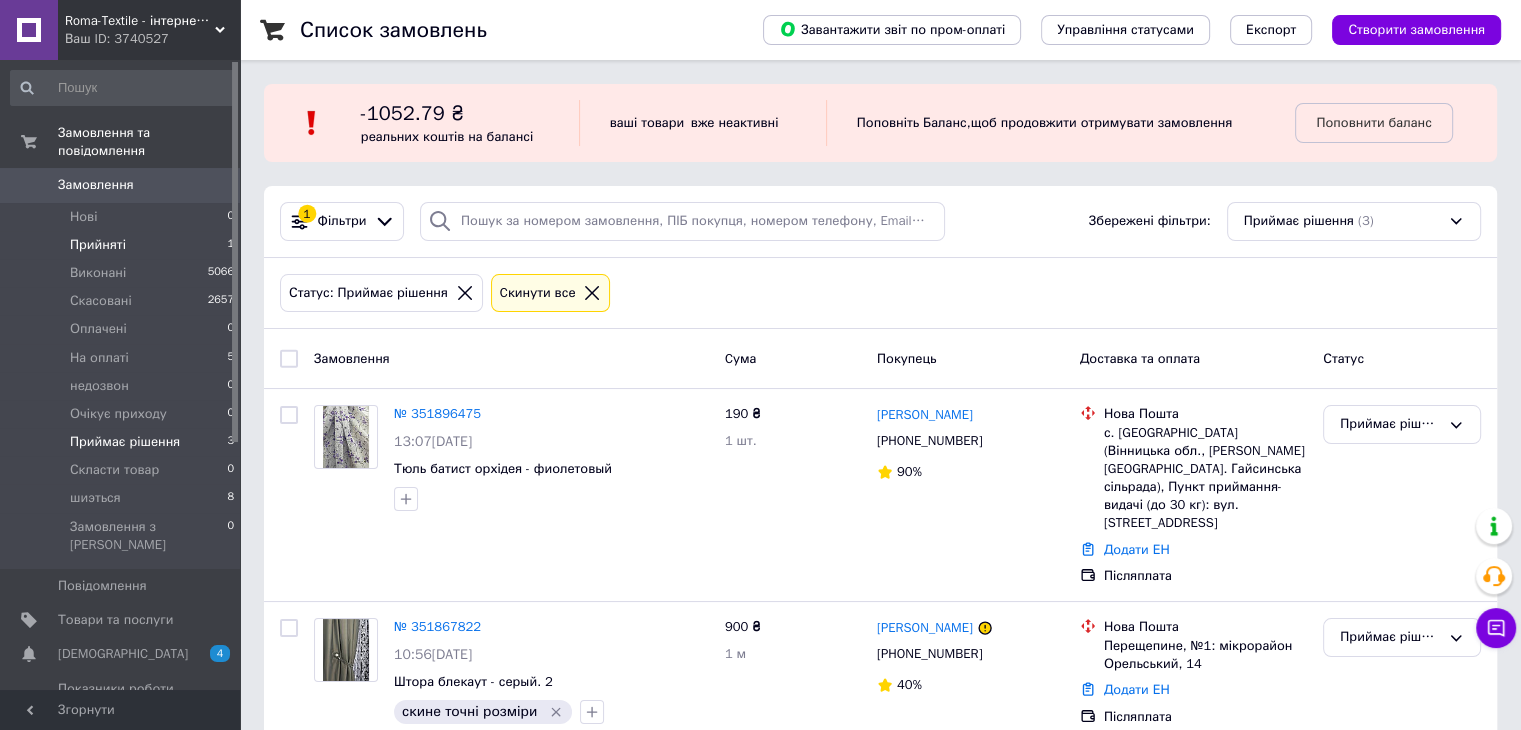 click on "Прийняті 1" at bounding box center (123, 245) 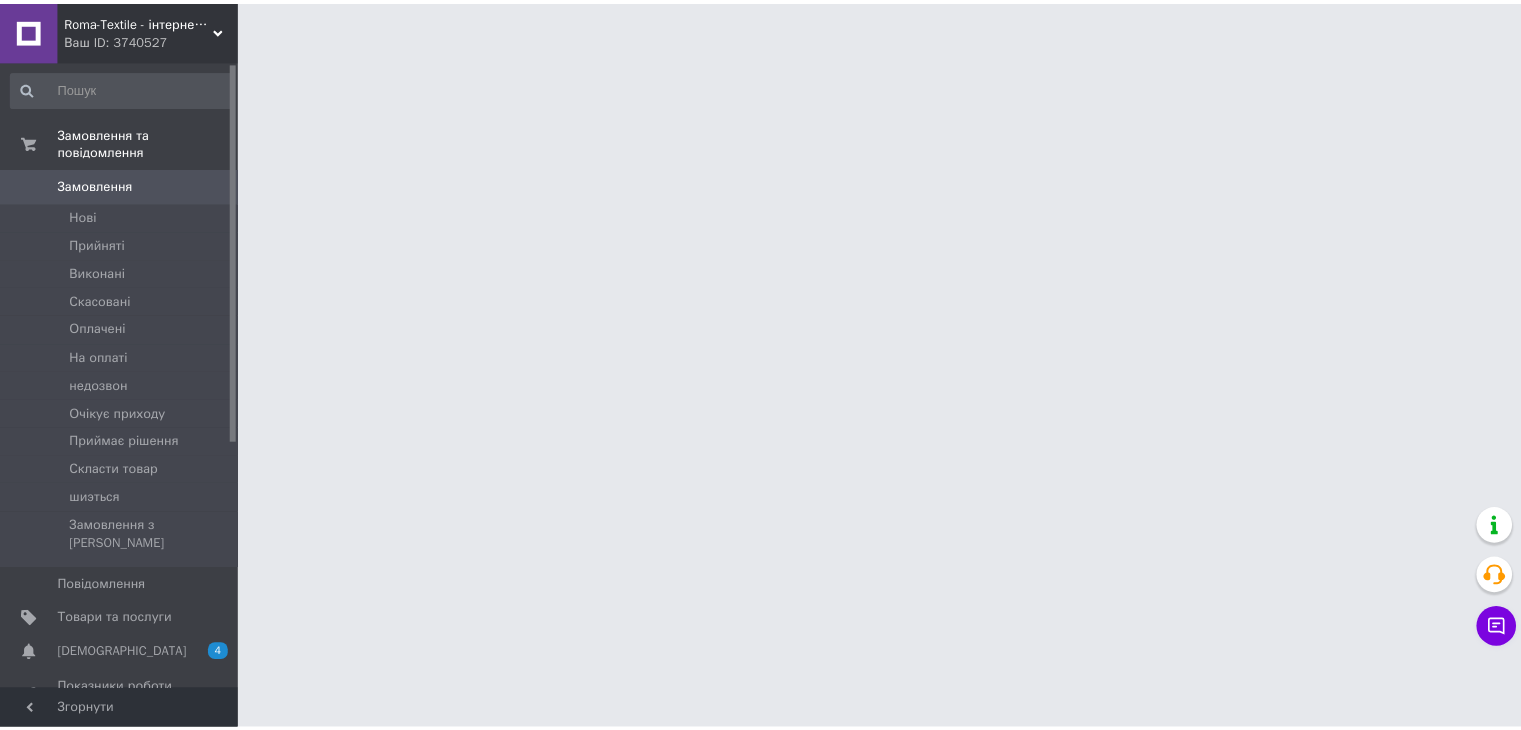 scroll, scrollTop: 0, scrollLeft: 0, axis: both 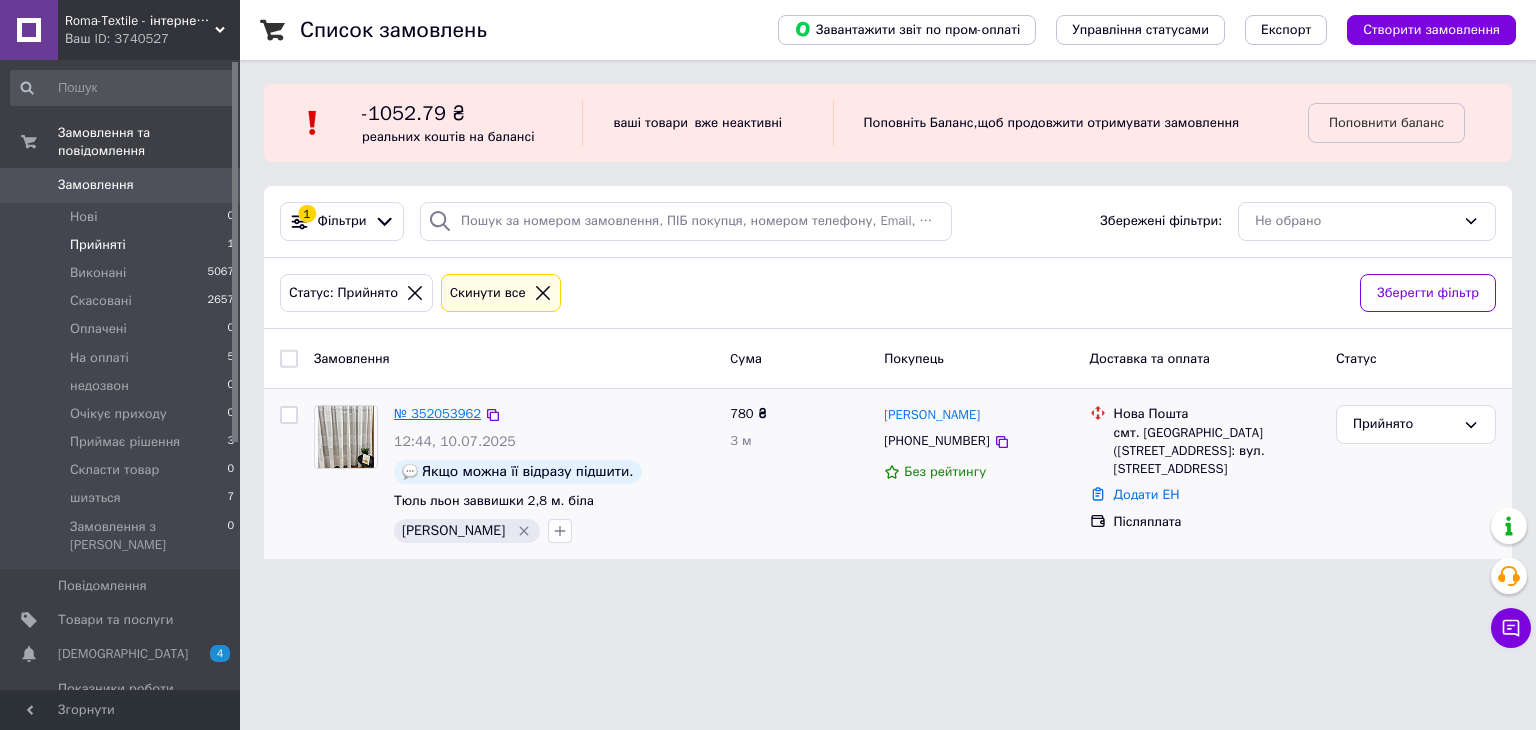 click on "№ 352053962" at bounding box center [437, 413] 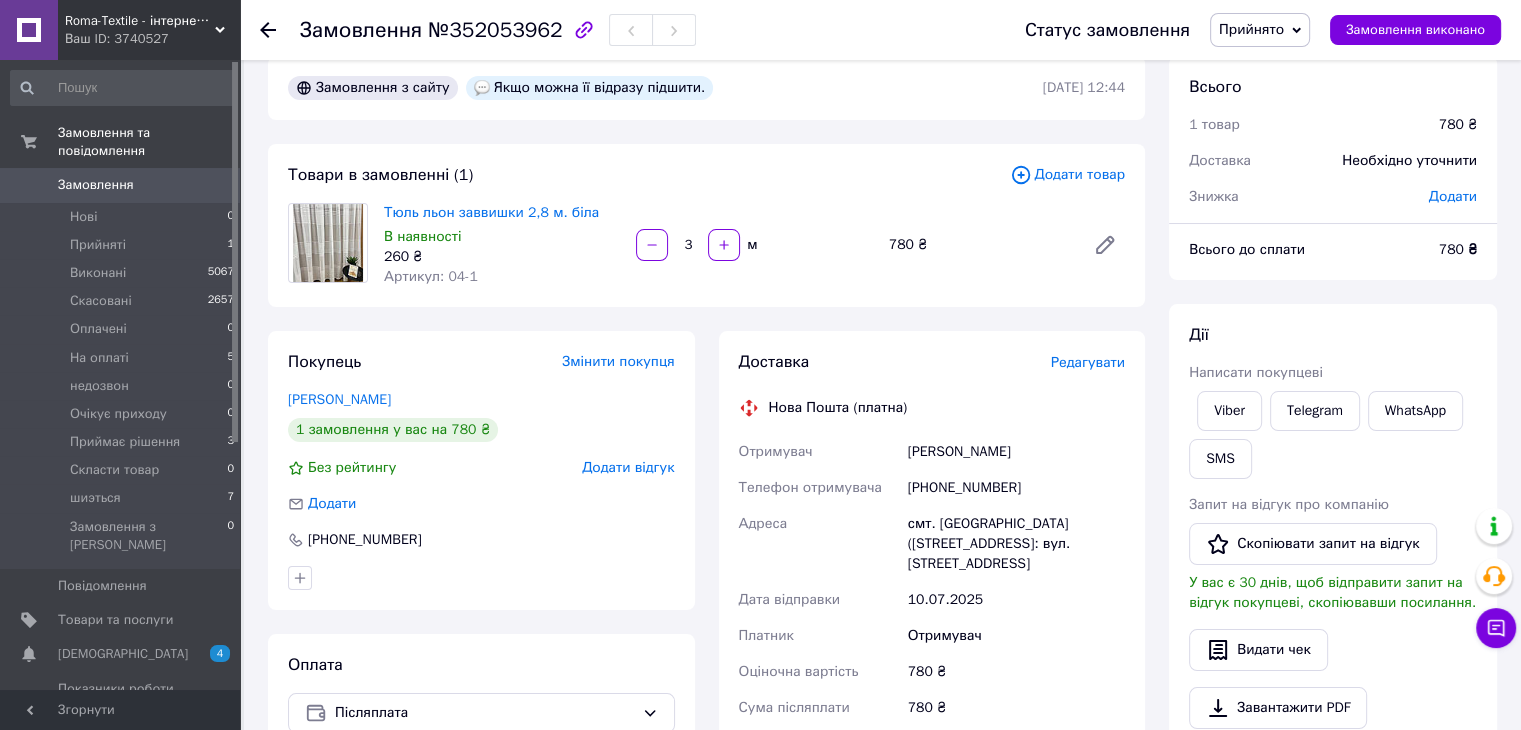 scroll, scrollTop: 11, scrollLeft: 0, axis: vertical 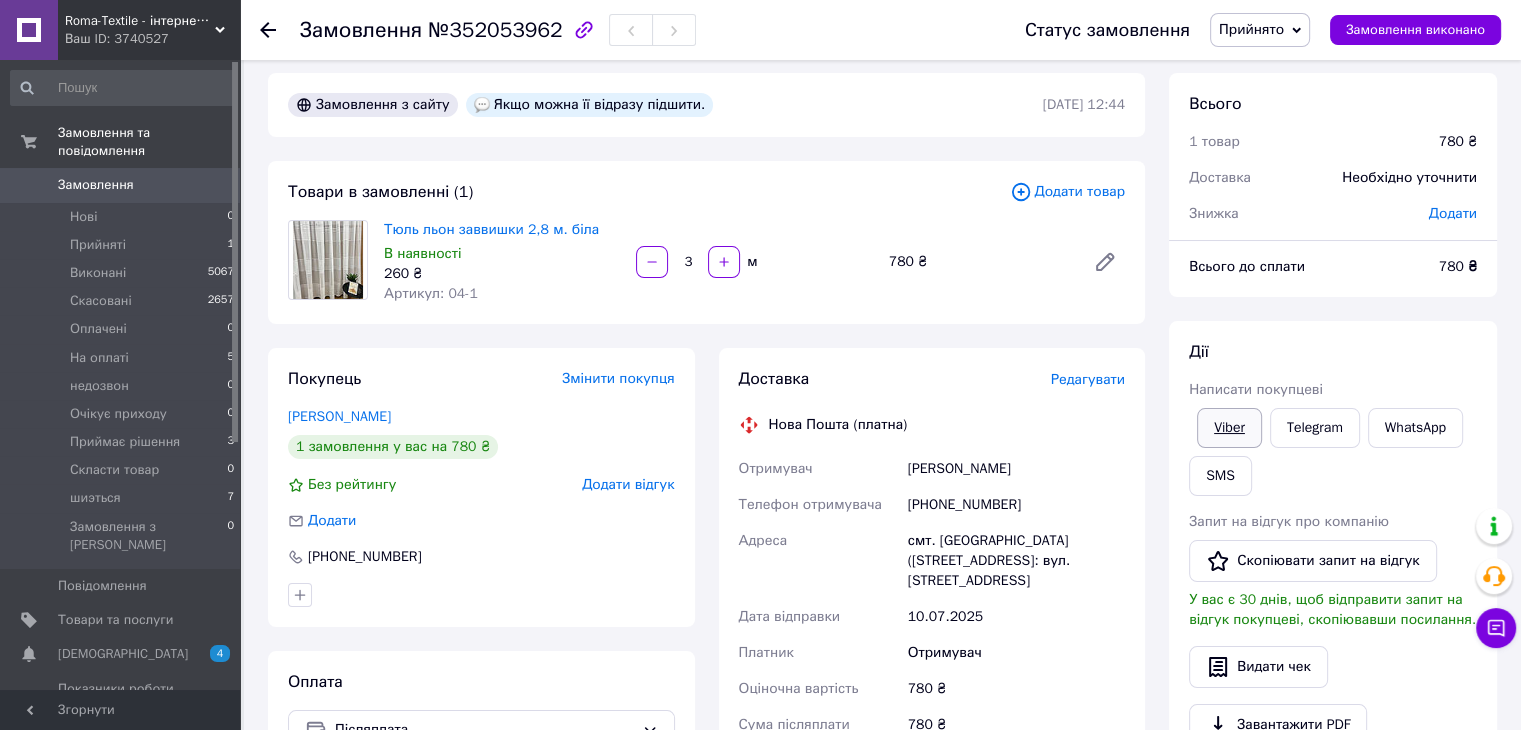 click on "Viber" at bounding box center (1229, 428) 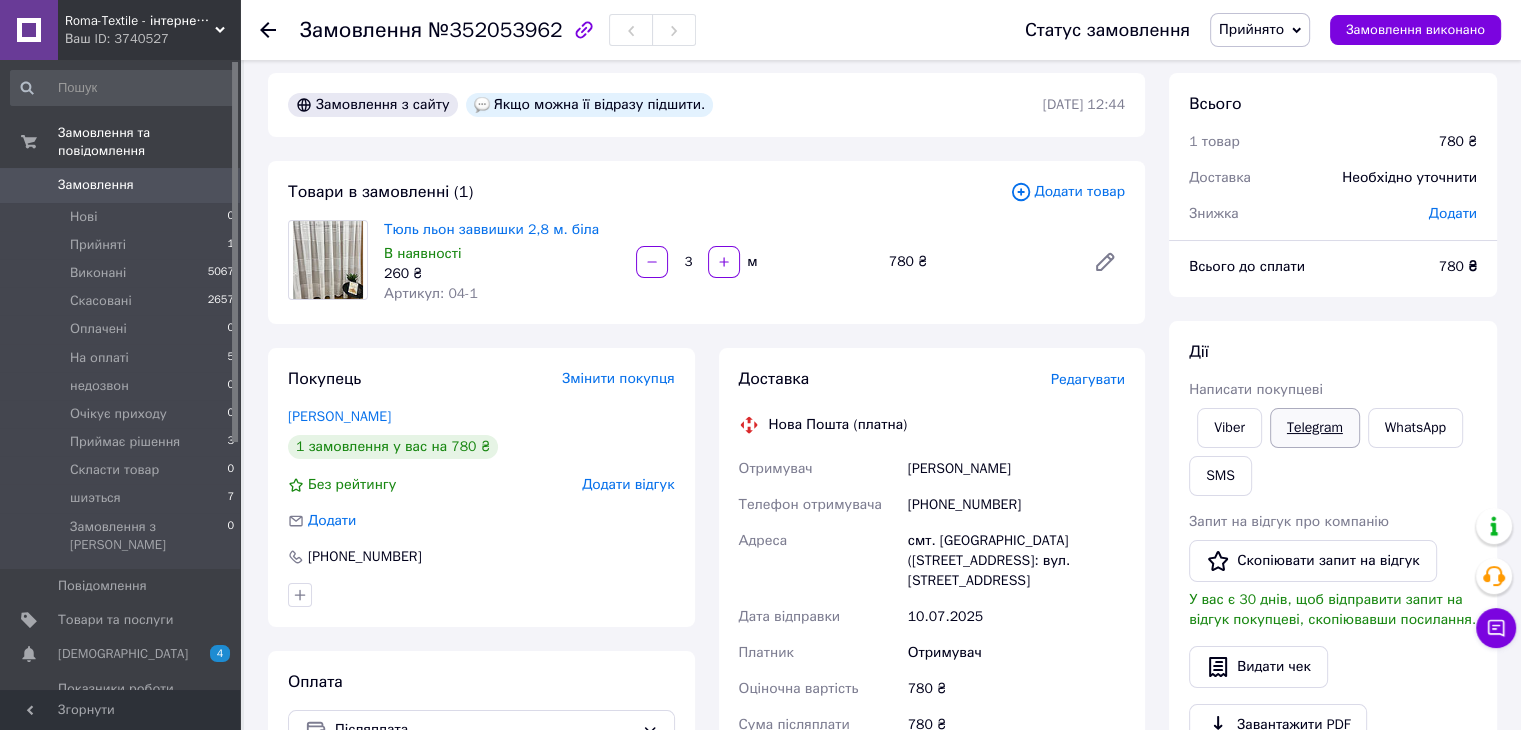 click on "Telegram" at bounding box center (1315, 428) 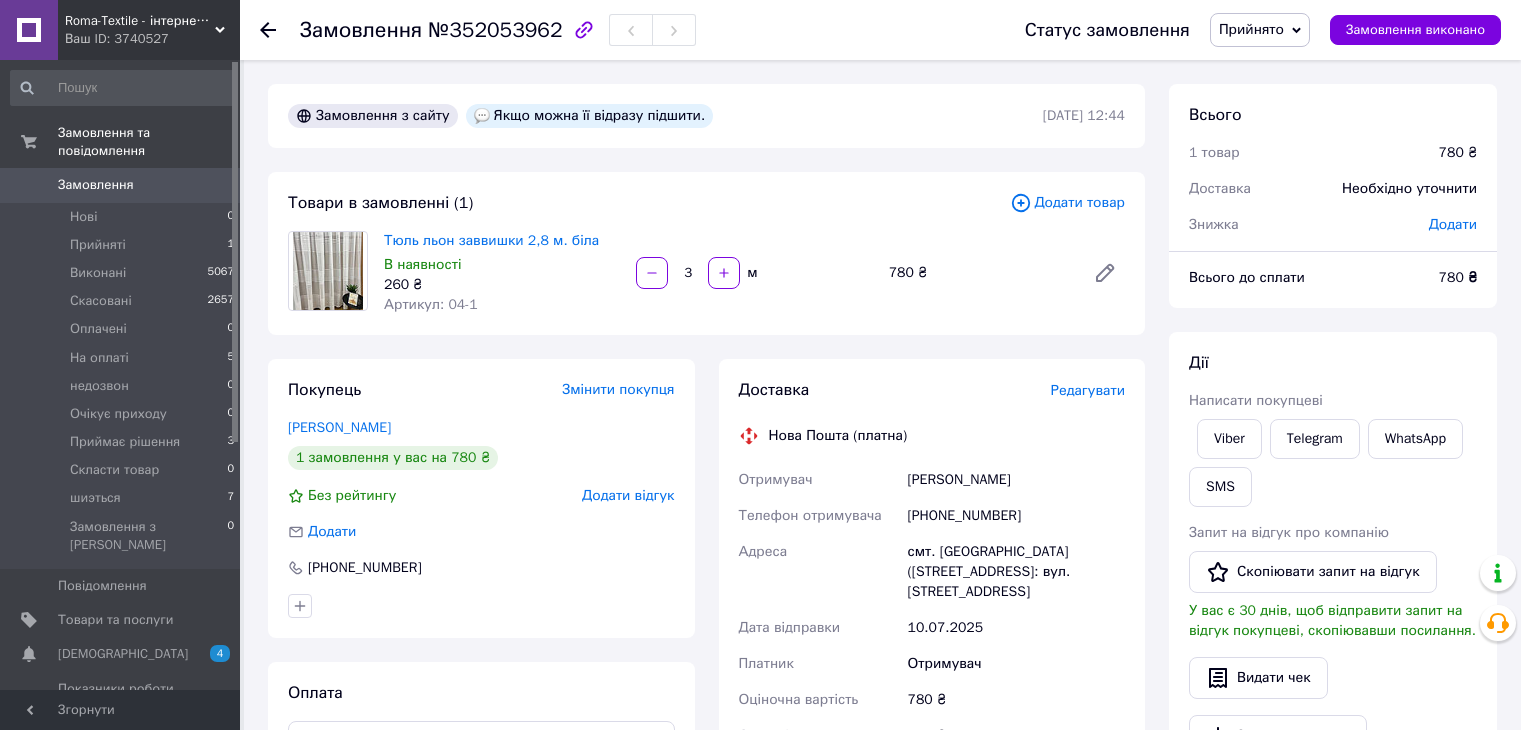 scroll, scrollTop: 11, scrollLeft: 0, axis: vertical 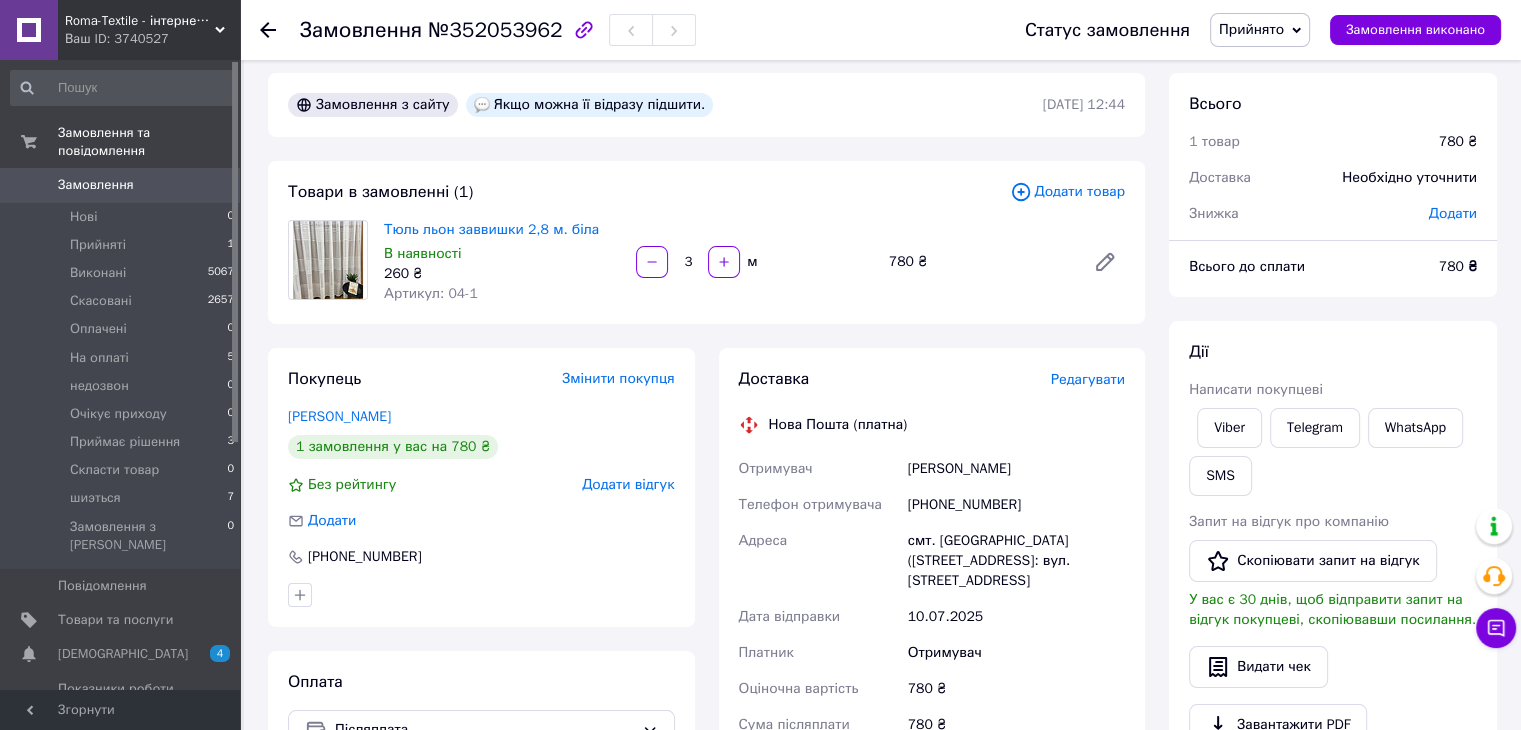 click 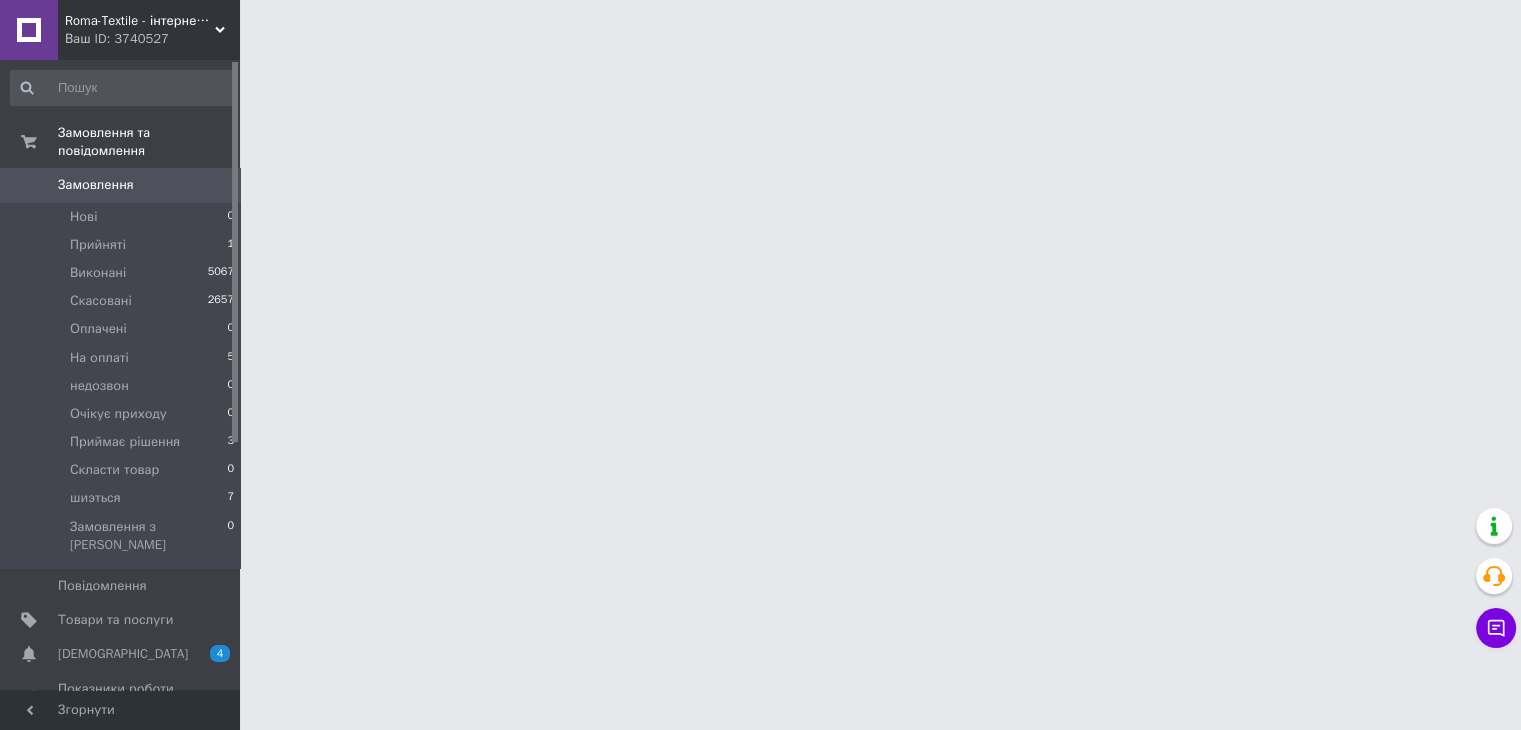 scroll, scrollTop: 0, scrollLeft: 0, axis: both 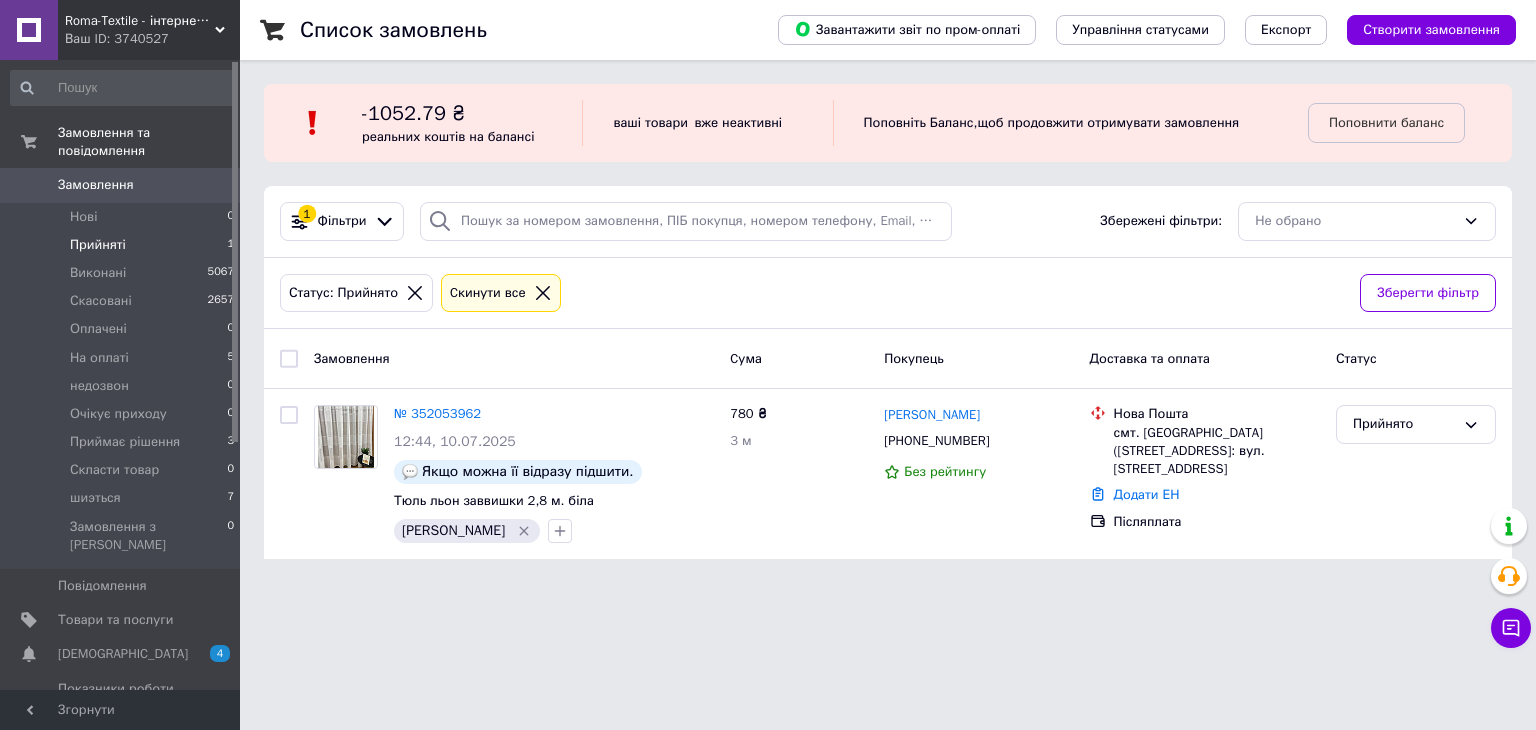 click 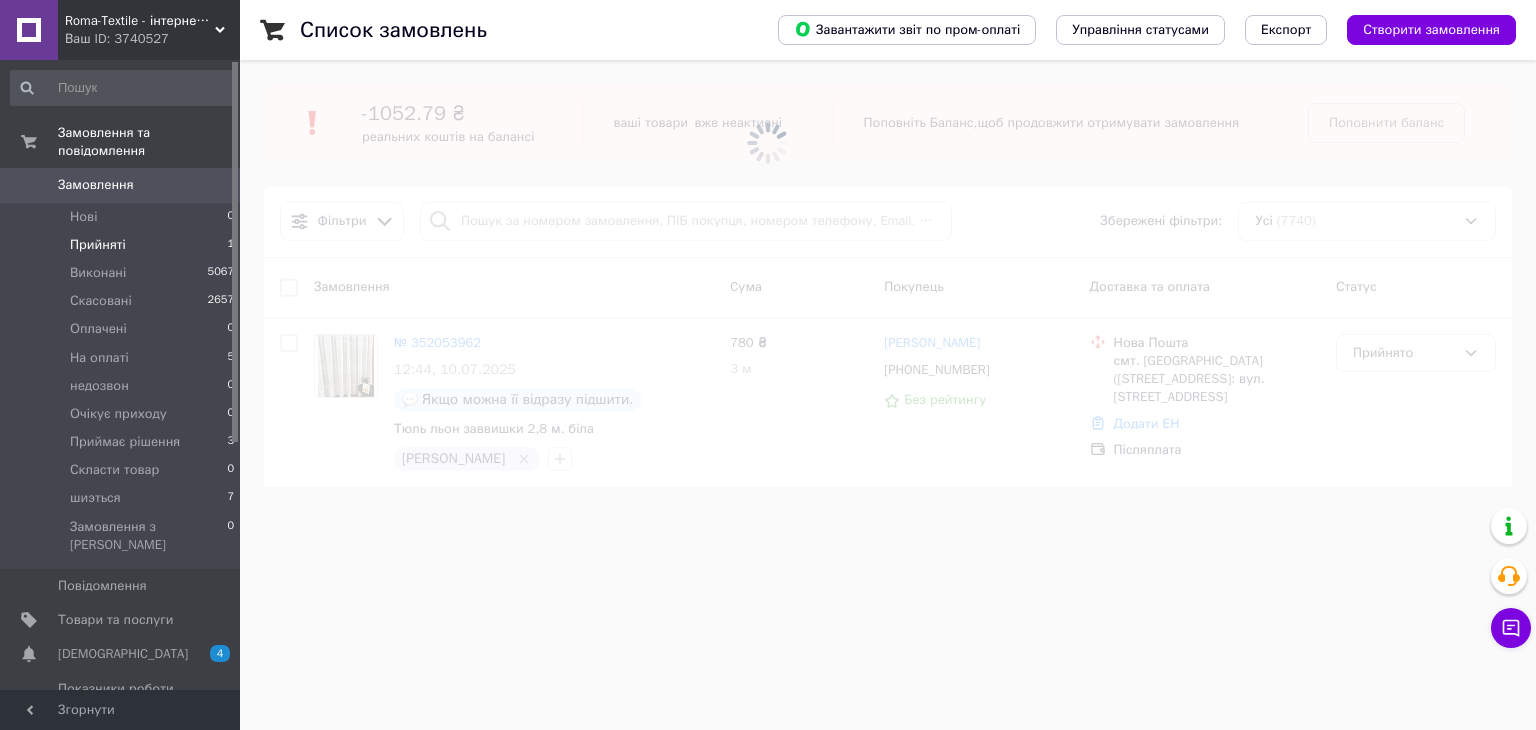 click at bounding box center (768, 142) 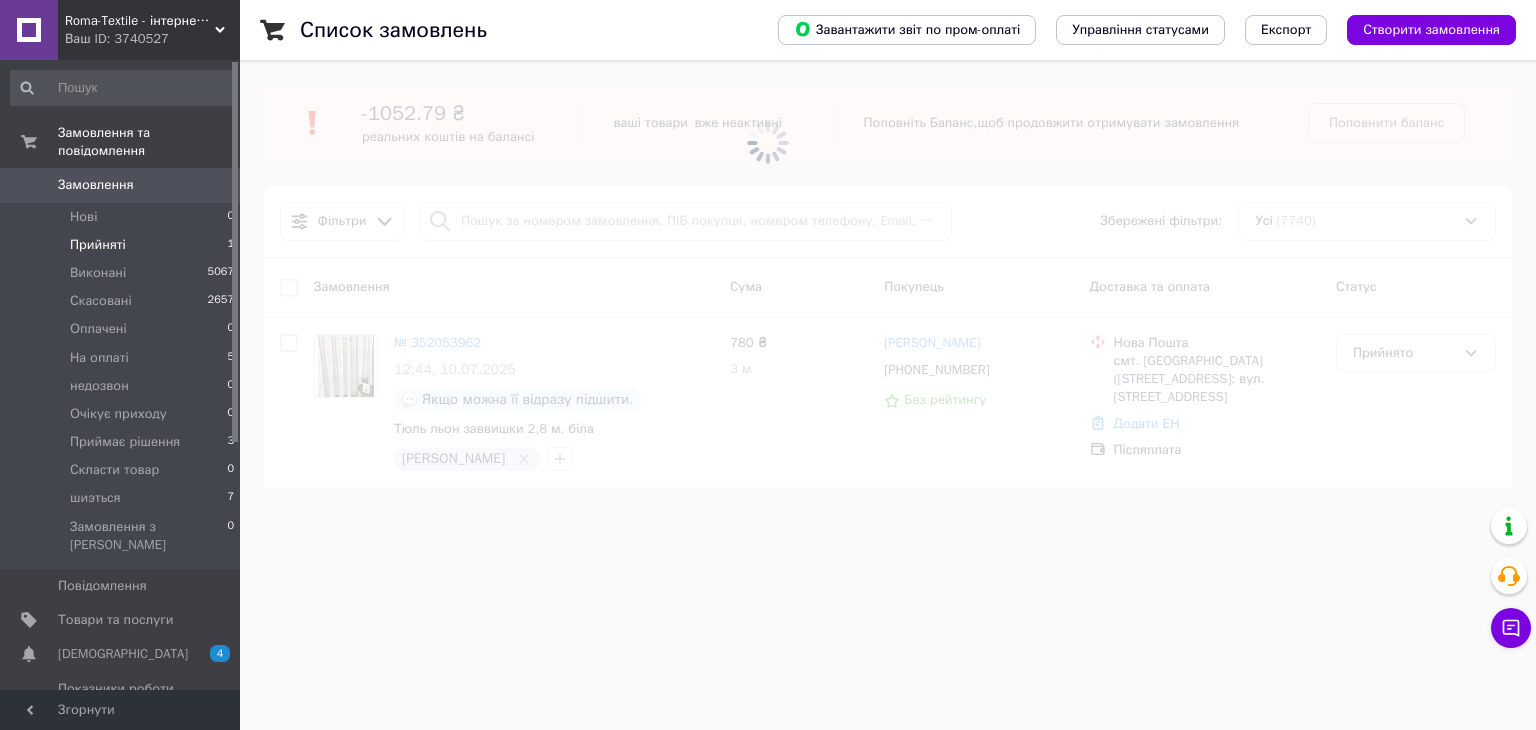 click at bounding box center [768, 142] 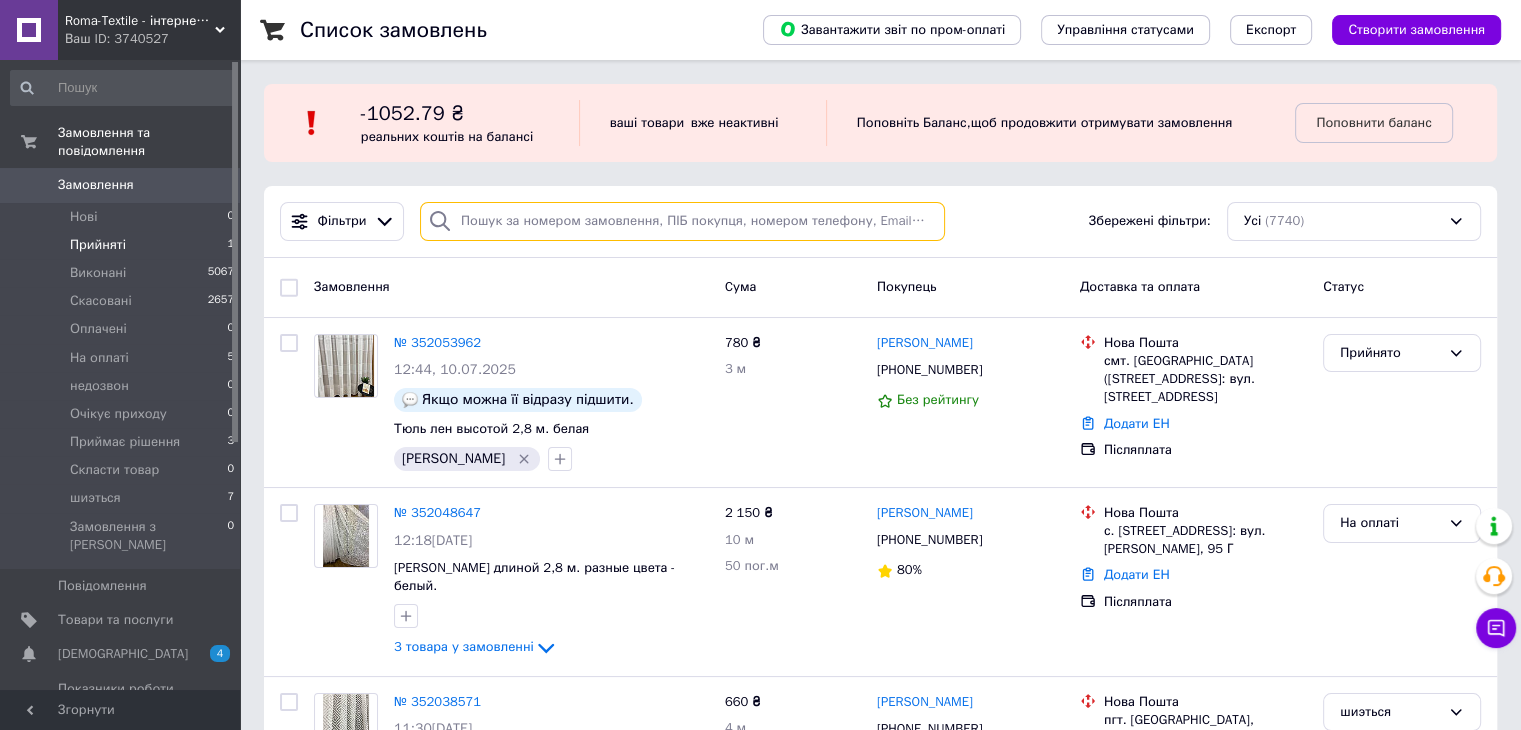 click at bounding box center [682, 221] 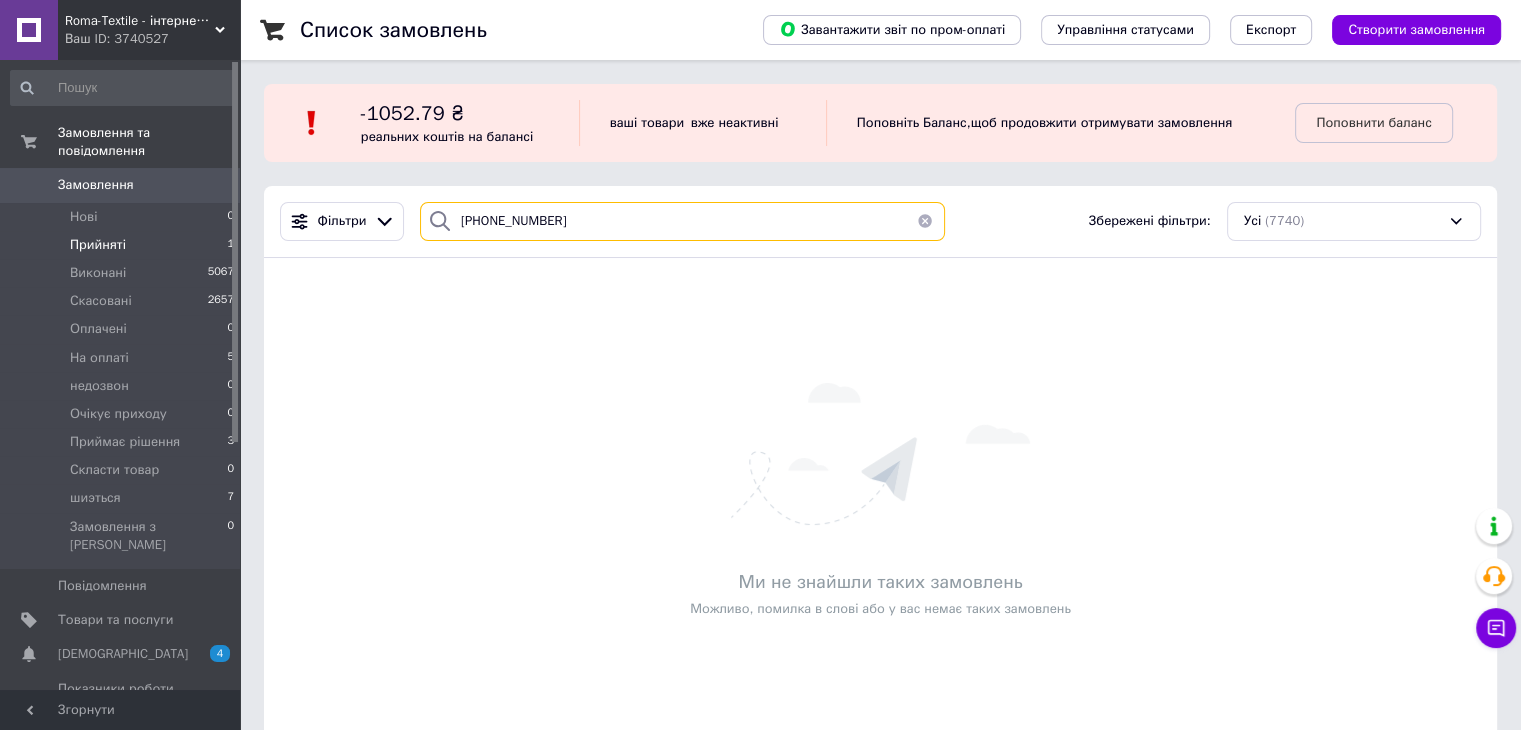 type on "+380677377817" 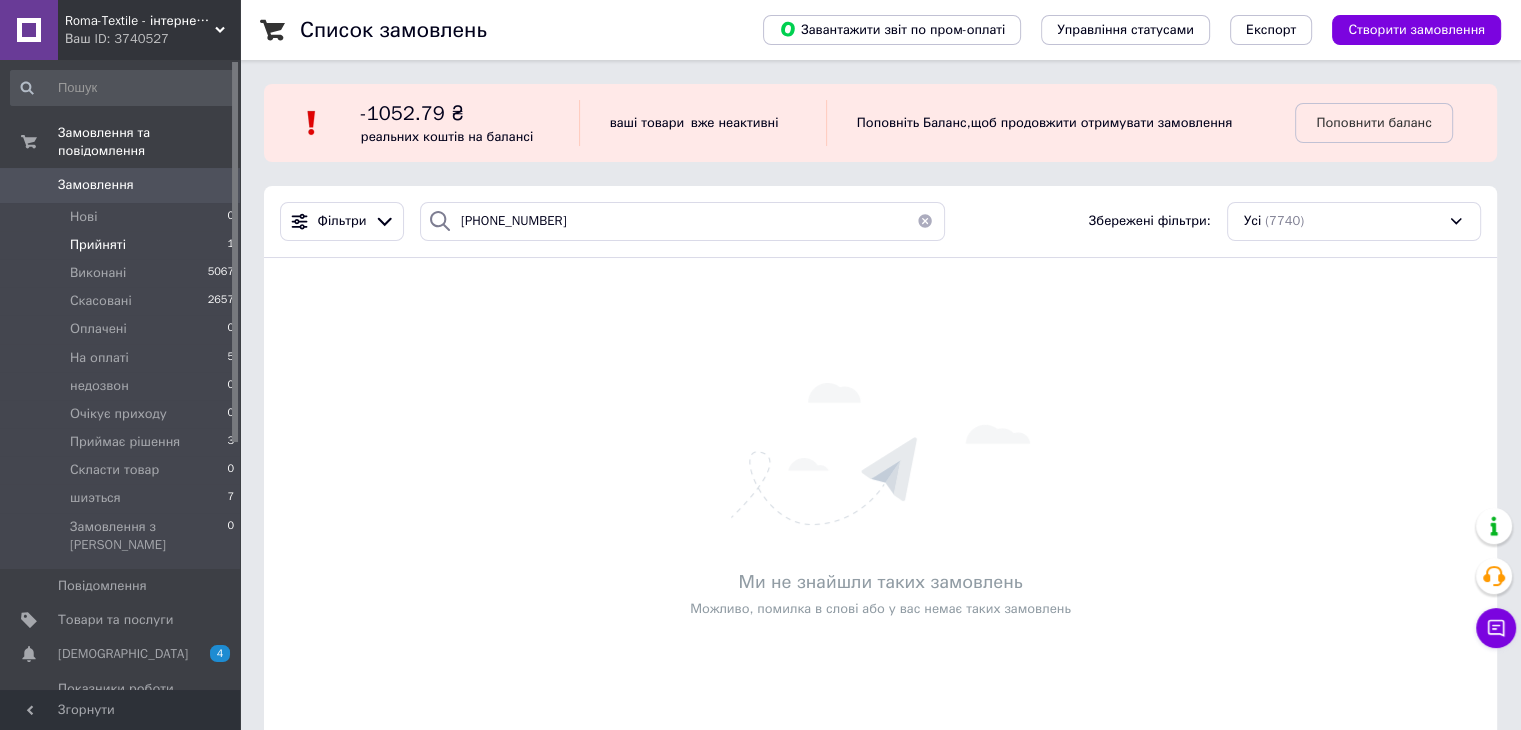 click at bounding box center (925, 221) 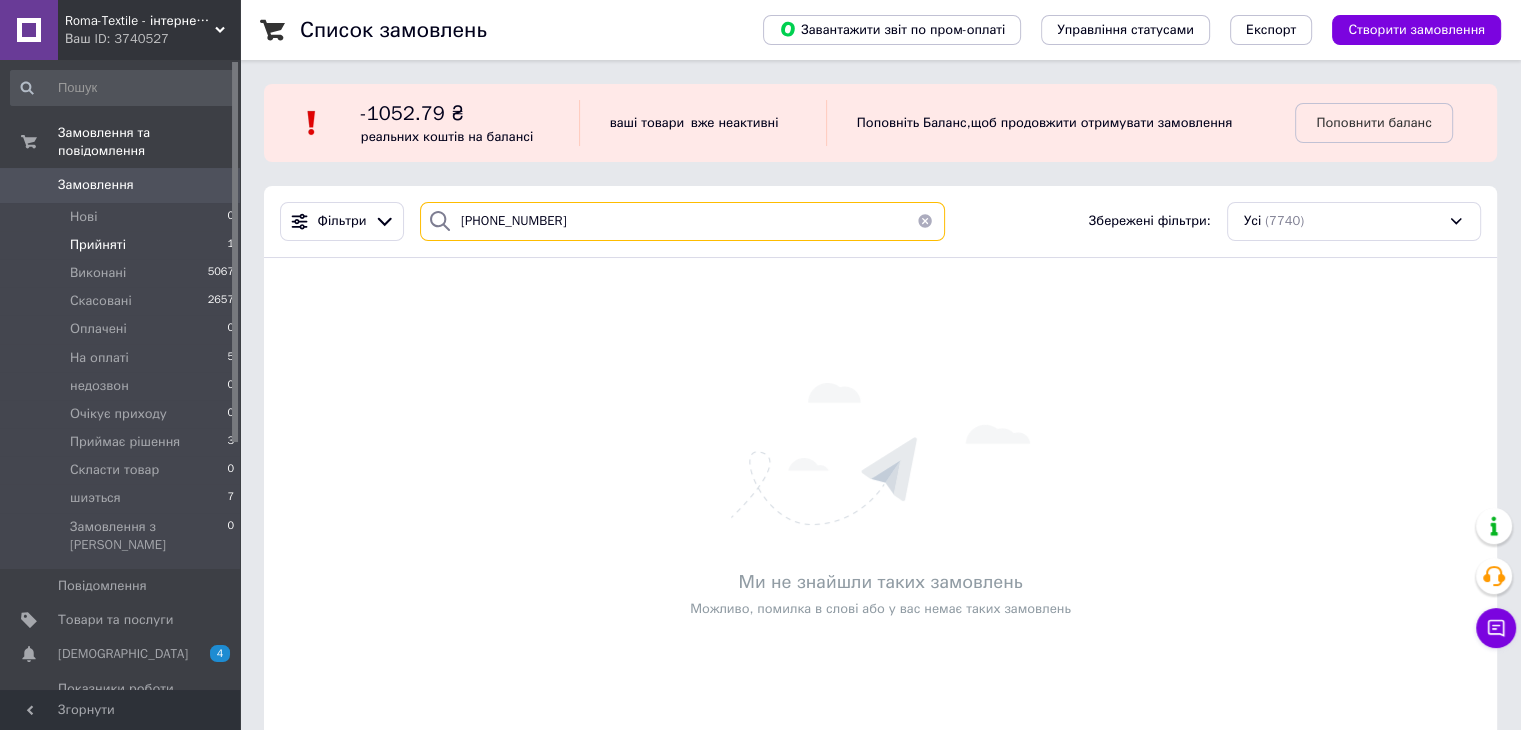 type 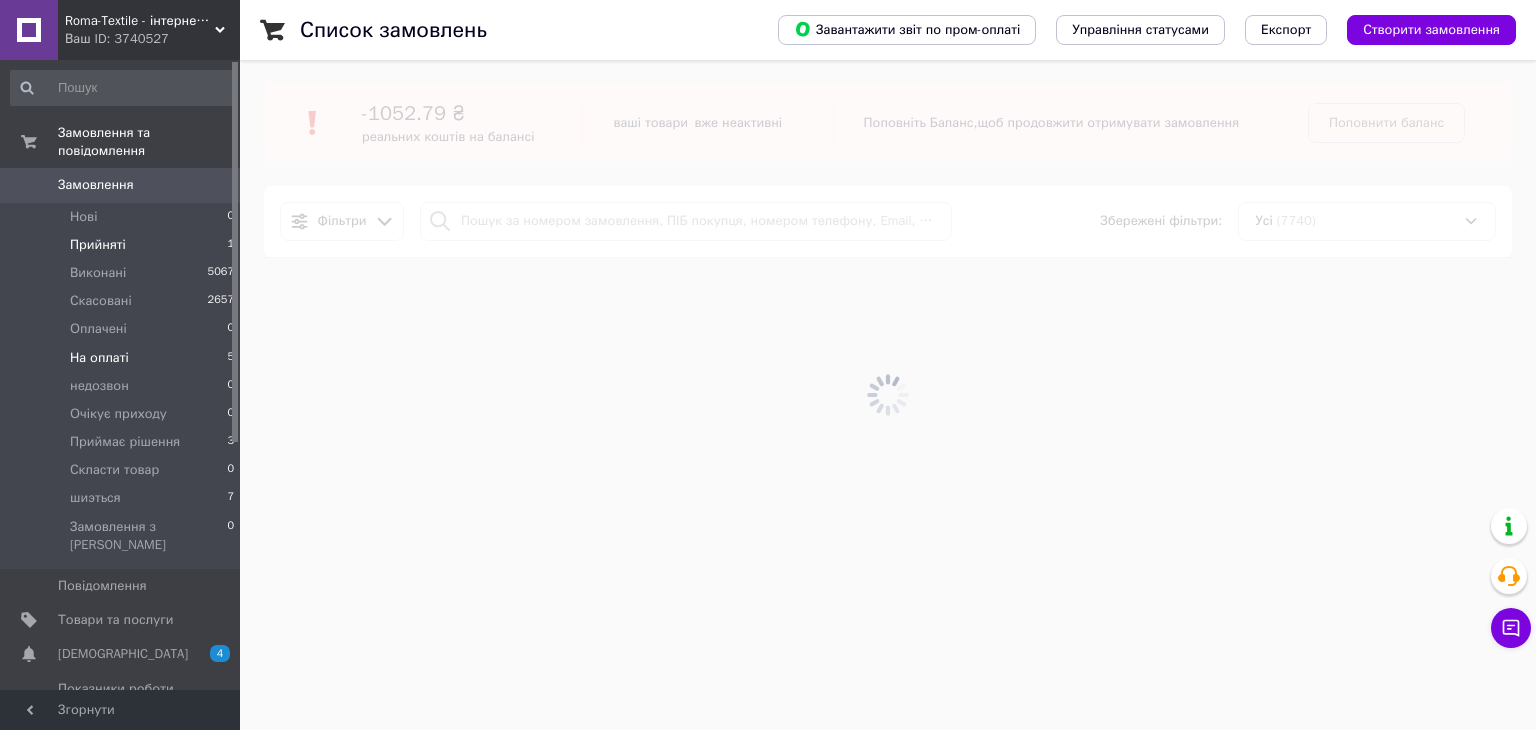 click on "На оплаті 5" at bounding box center [123, 358] 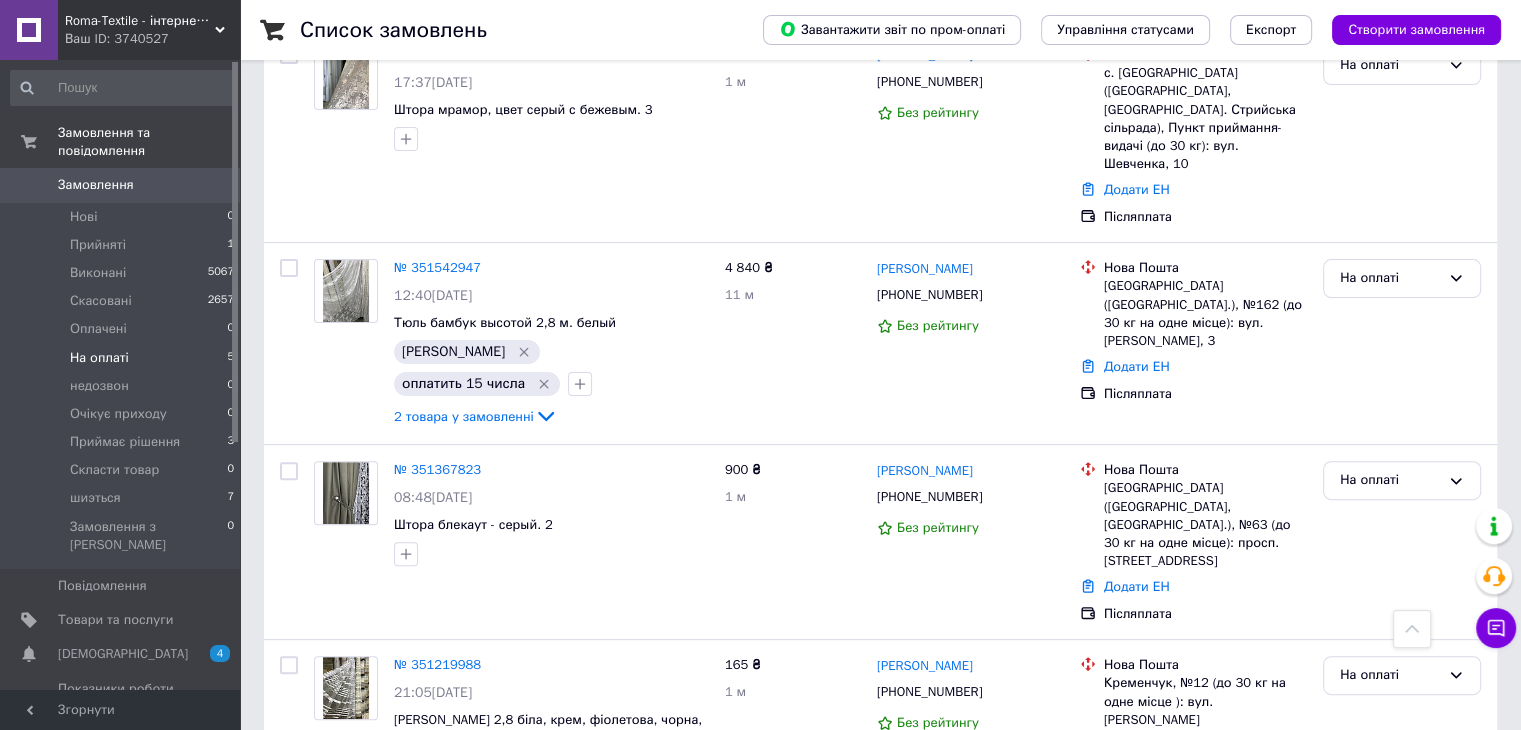 scroll, scrollTop: 551, scrollLeft: 0, axis: vertical 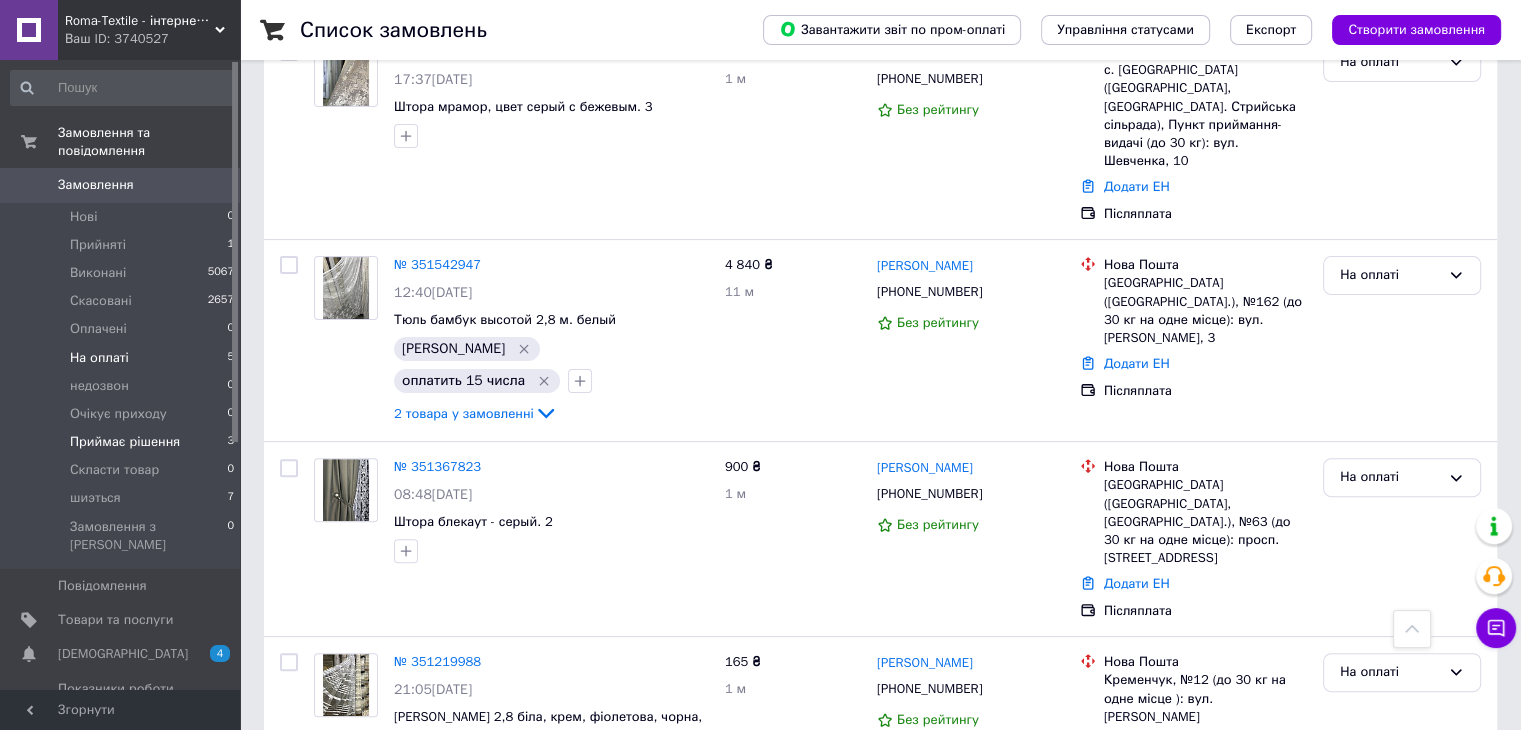click on "Приймає рішення 3" at bounding box center (123, 442) 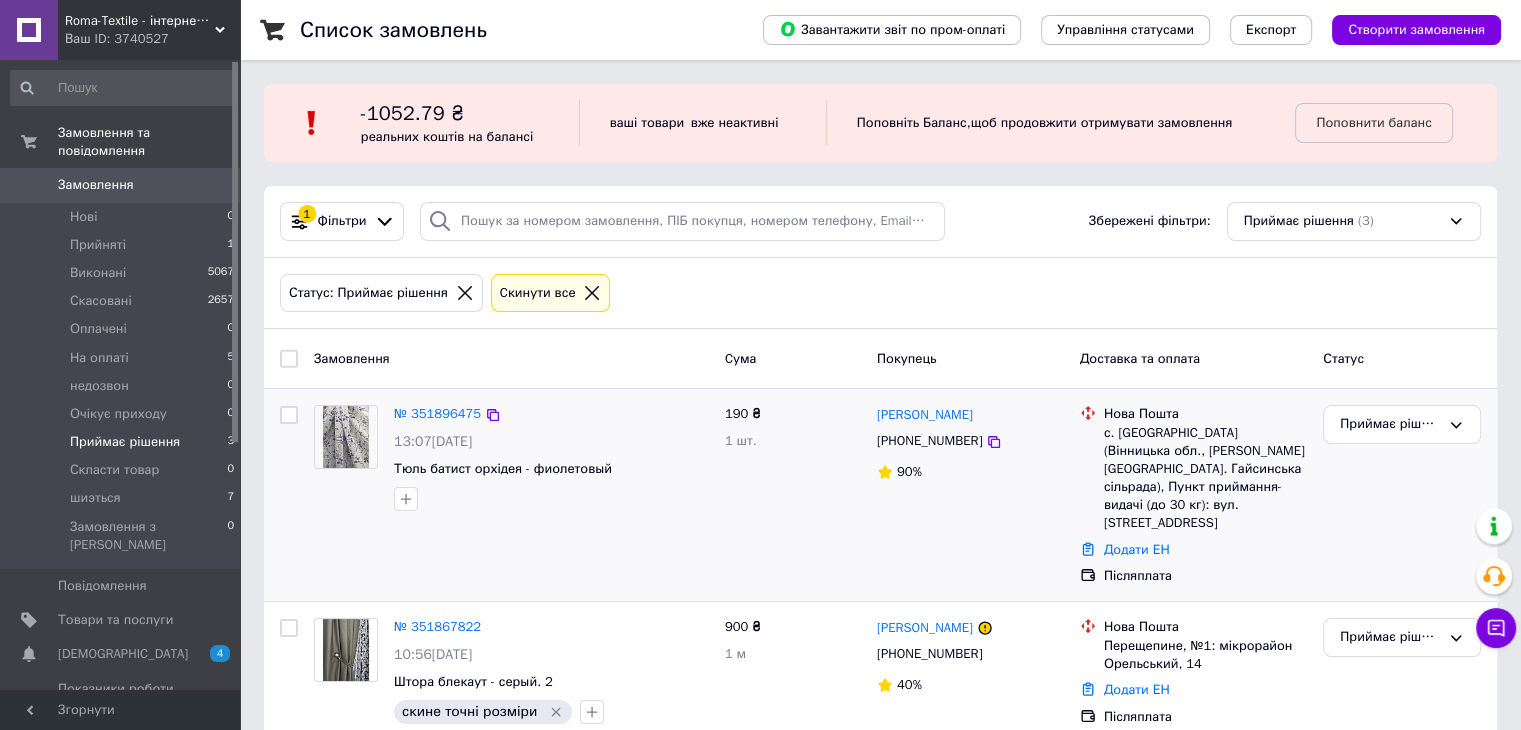 scroll, scrollTop: 186, scrollLeft: 0, axis: vertical 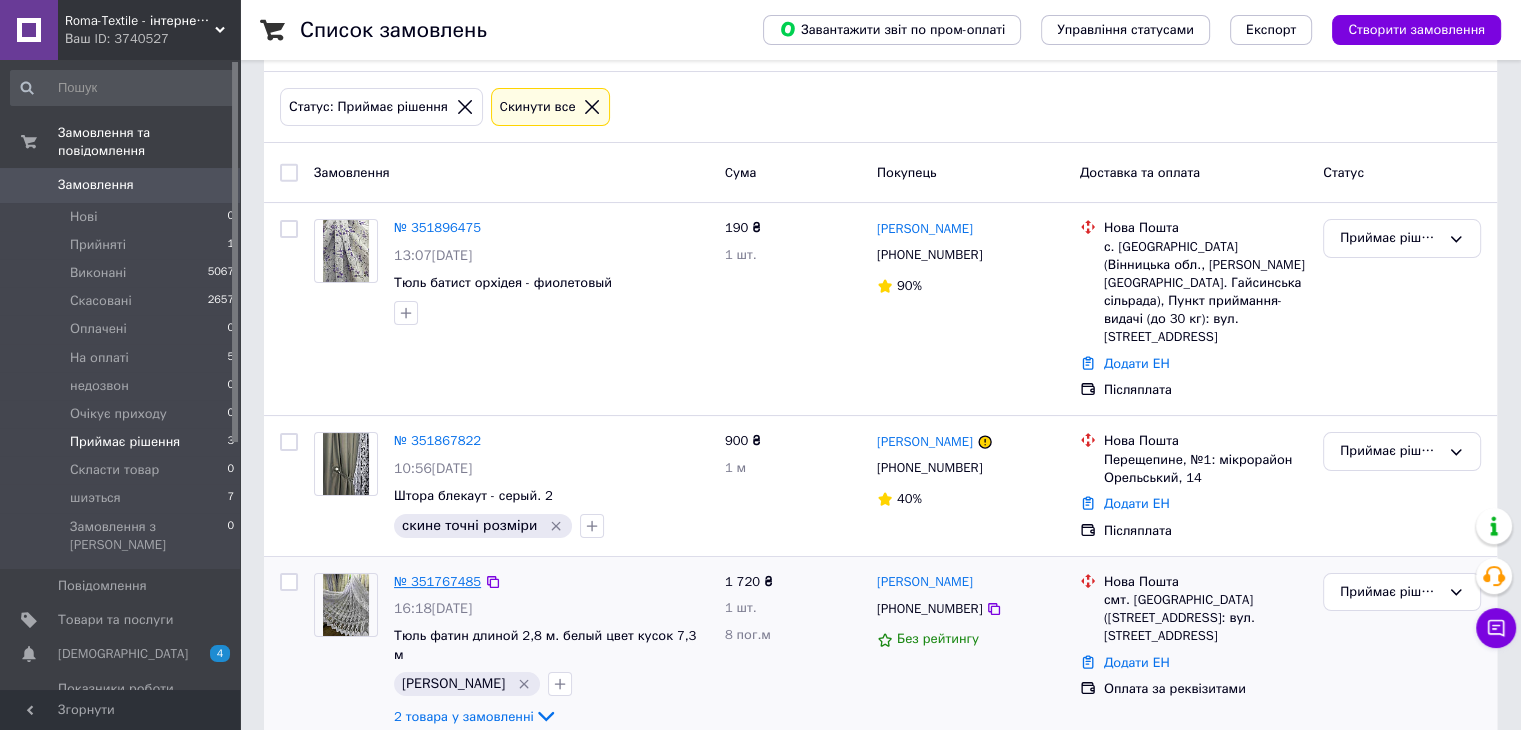 click on "№ 351767485" at bounding box center [437, 581] 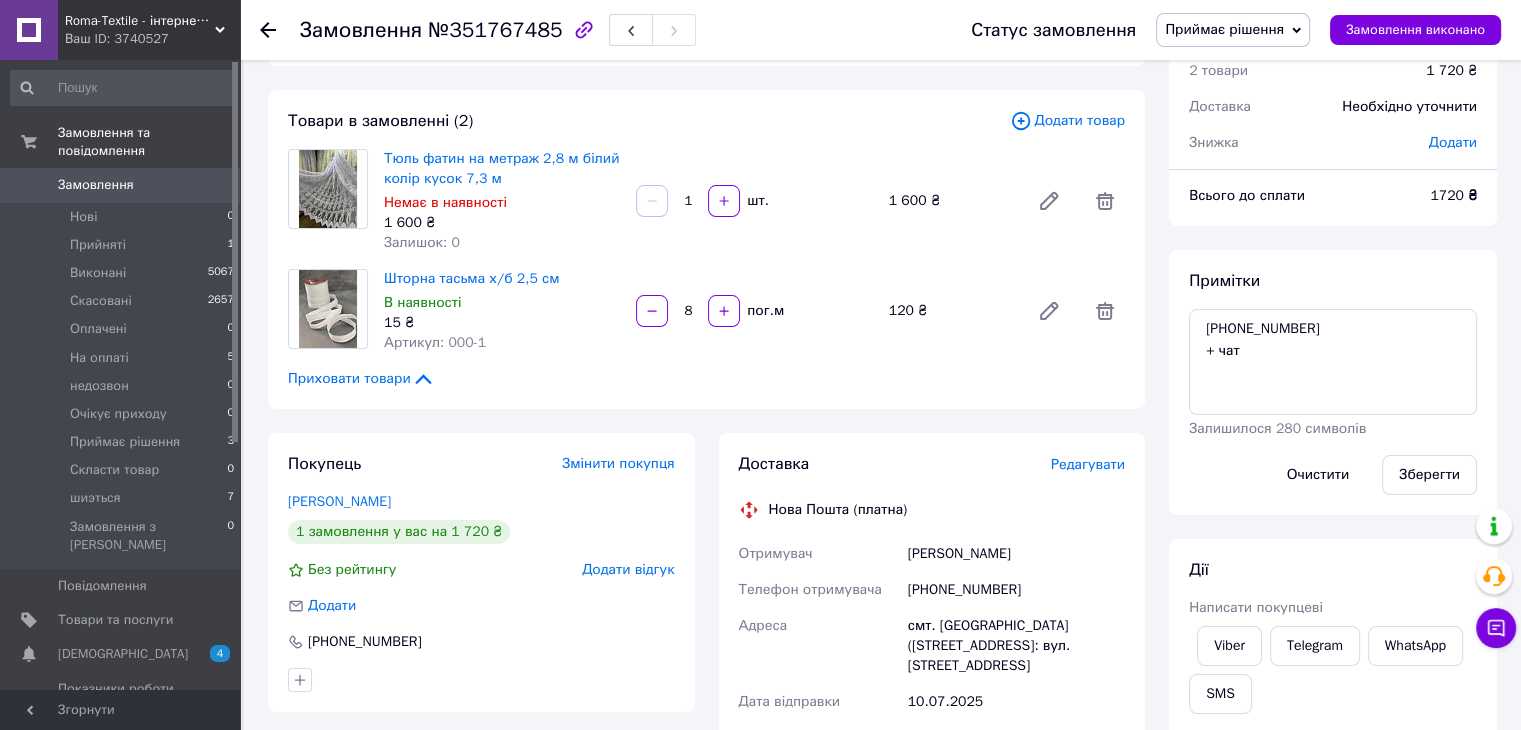scroll, scrollTop: 72, scrollLeft: 0, axis: vertical 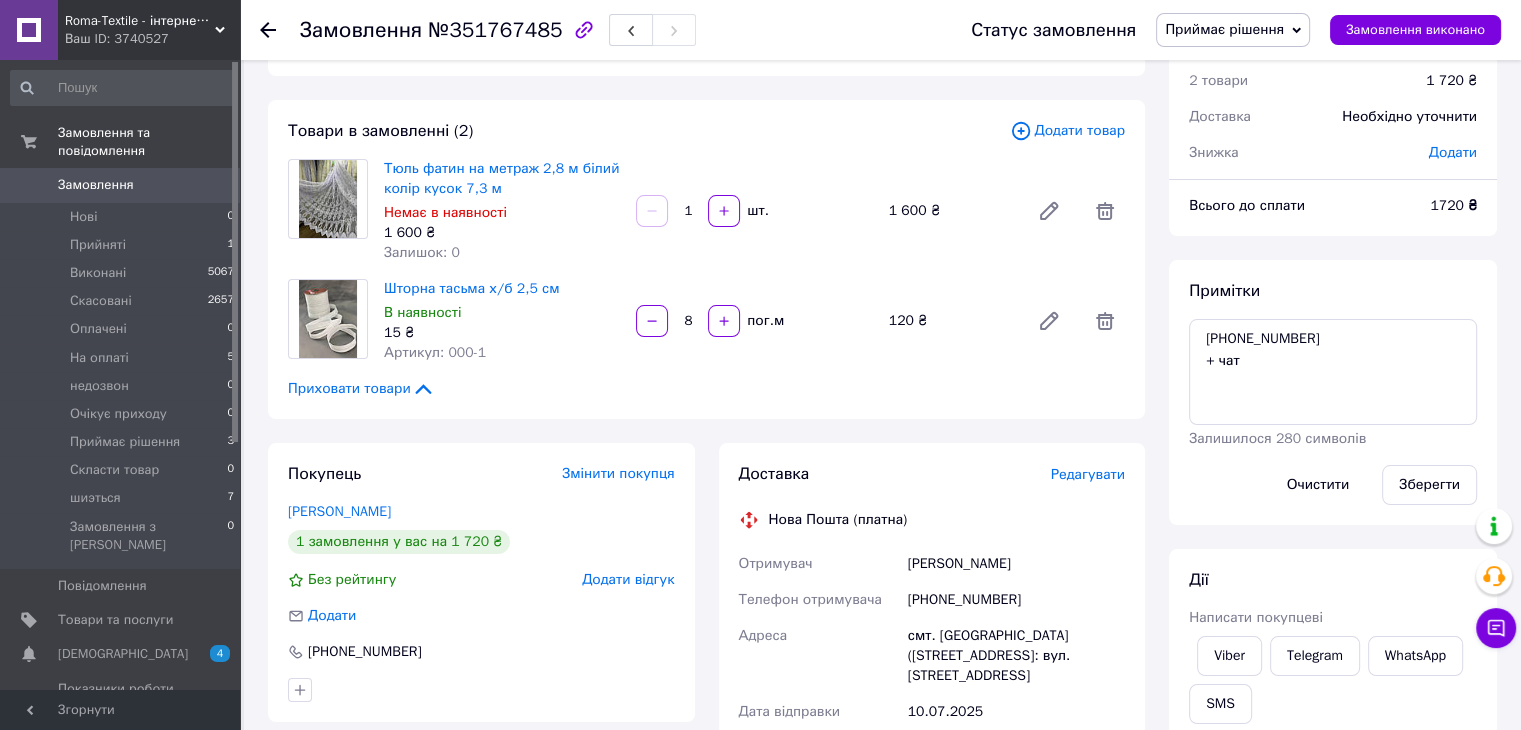 click on "Приймає рішення" at bounding box center [1233, 30] 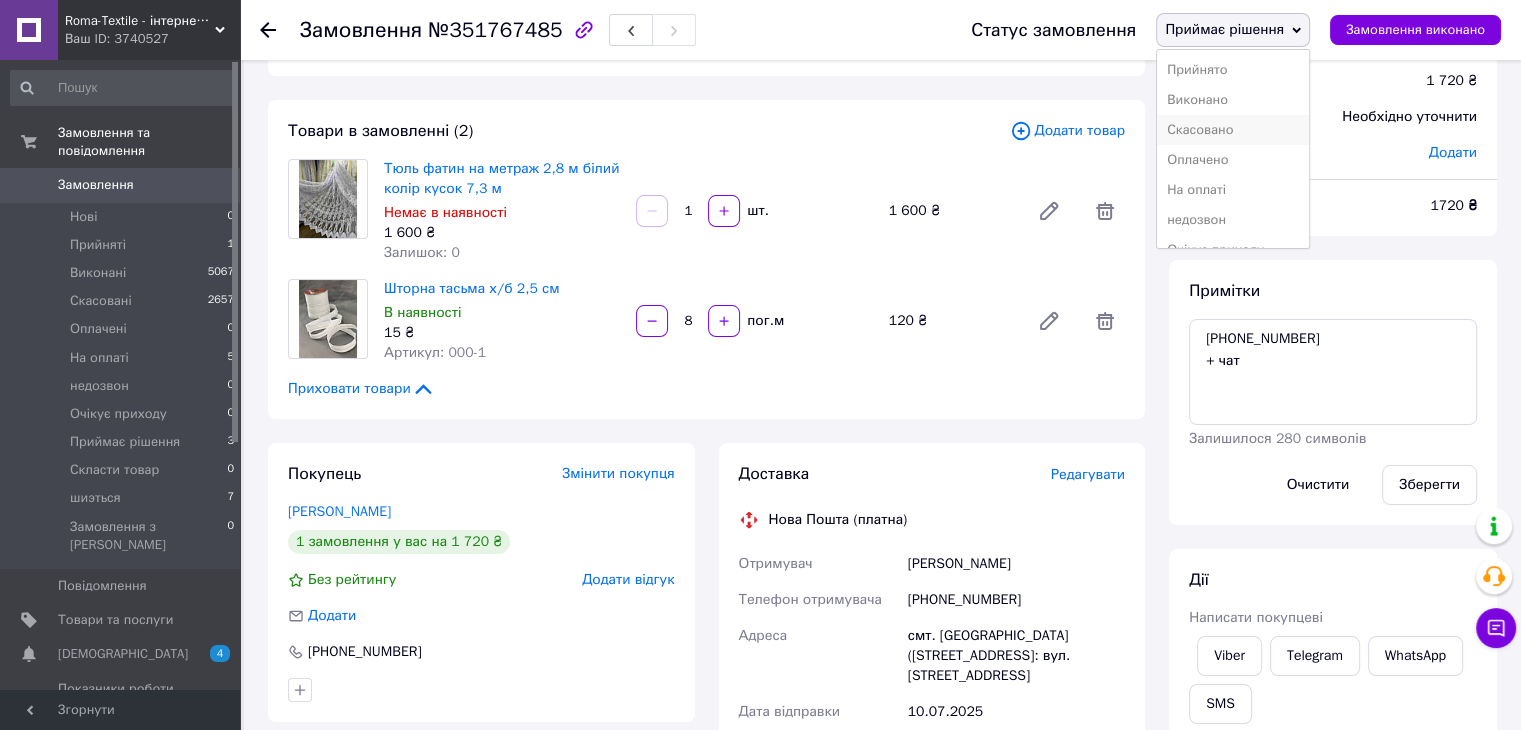 scroll, scrollTop: 81, scrollLeft: 0, axis: vertical 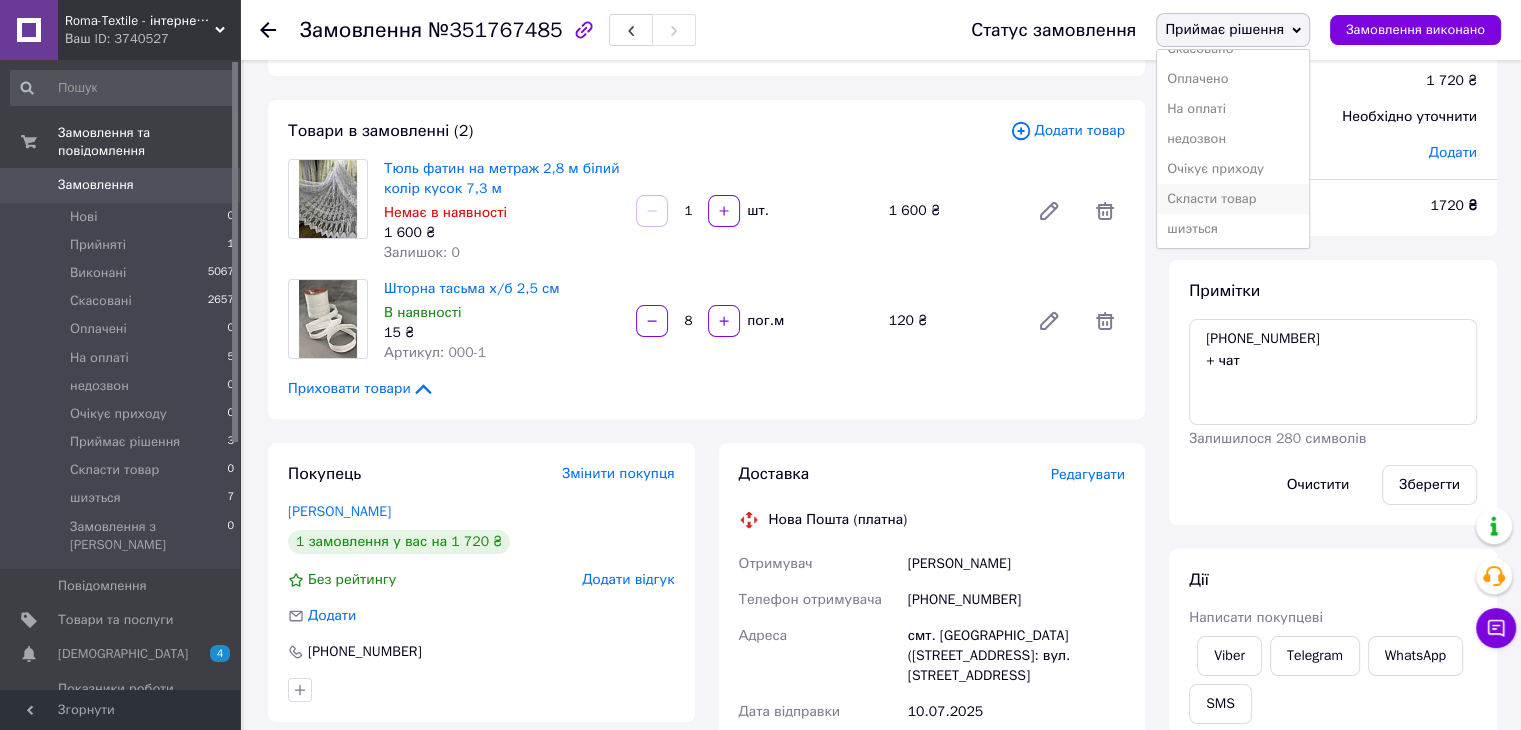 click on "Скласти товар" at bounding box center [1233, 199] 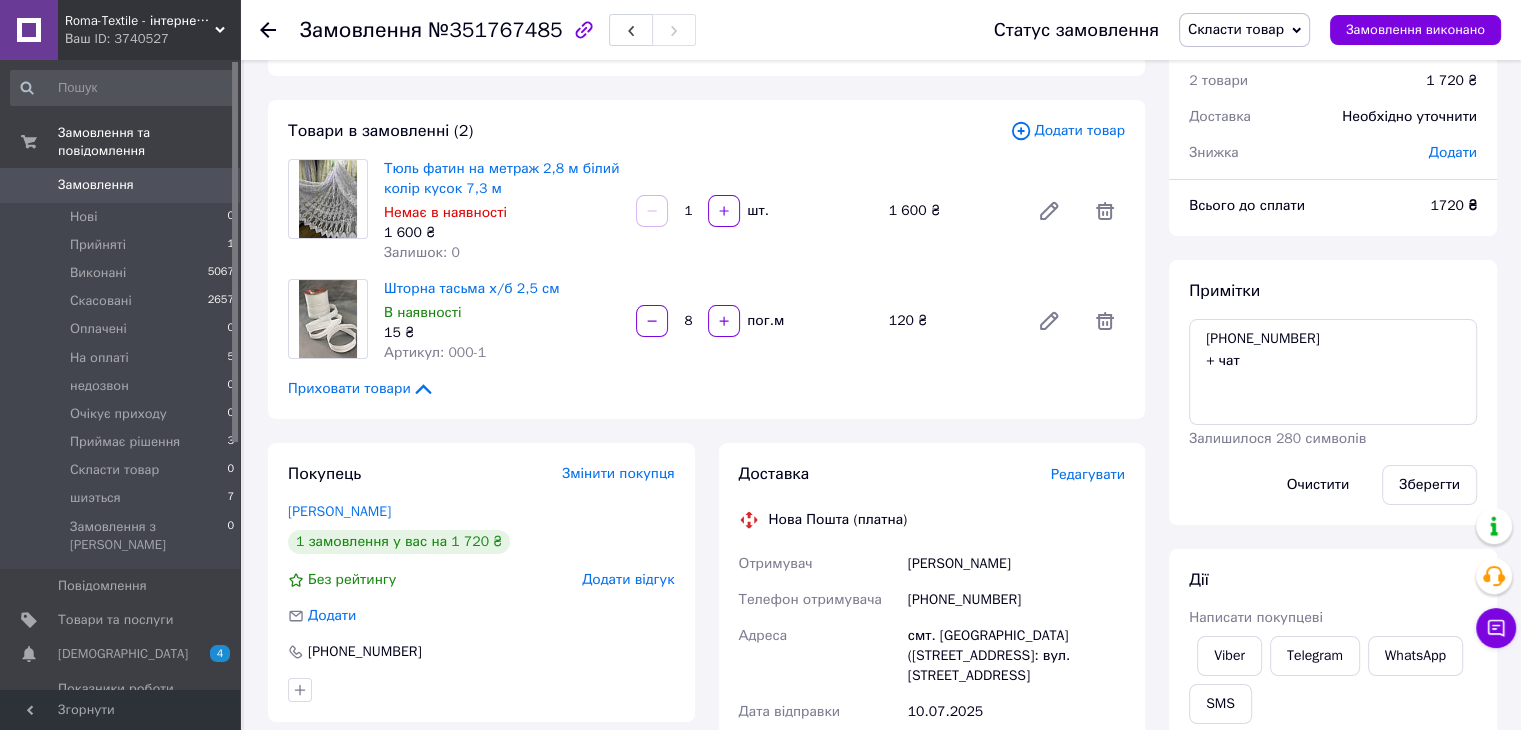 click on "[PHONE_NUMBER]" at bounding box center [1016, 600] 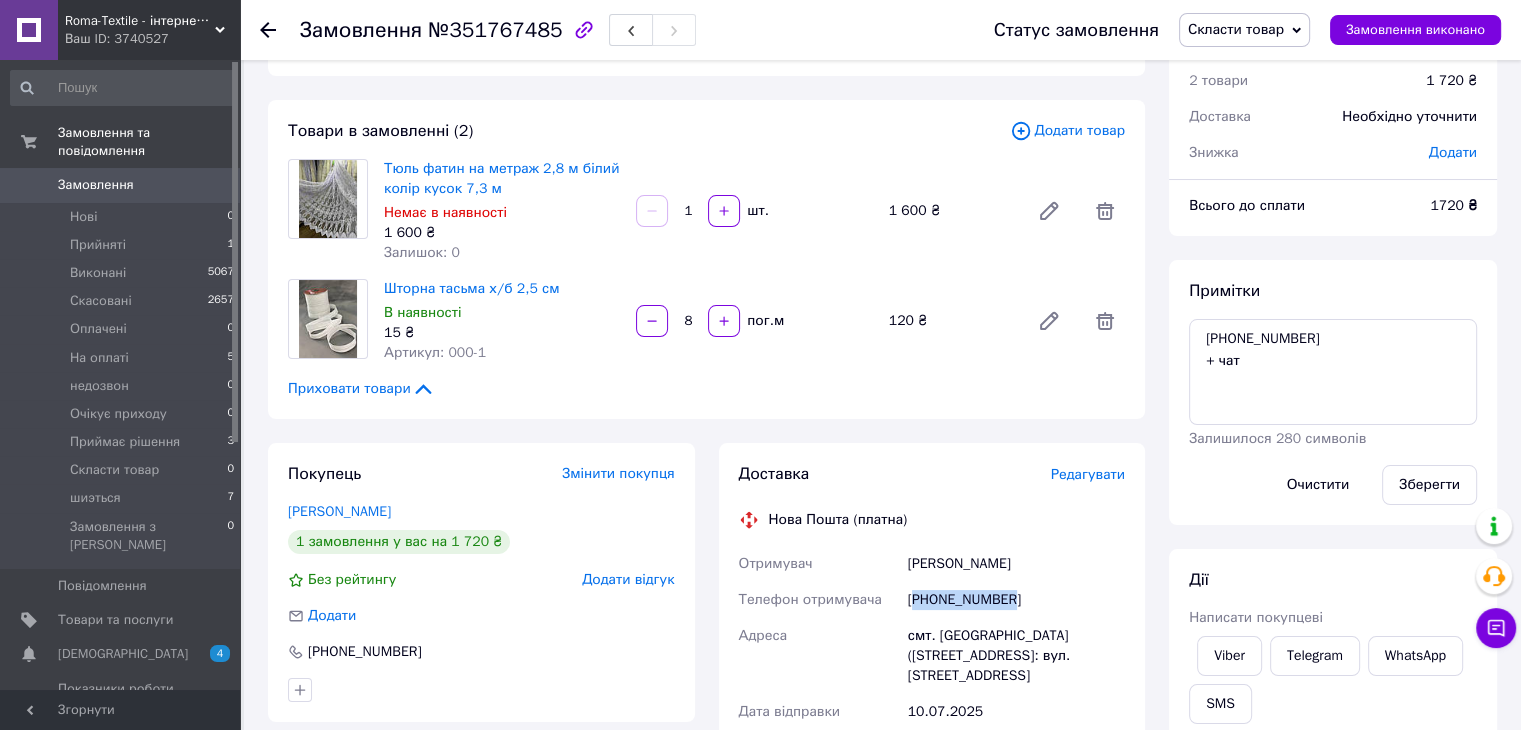 click on "[PHONE_NUMBER]" at bounding box center [1016, 600] 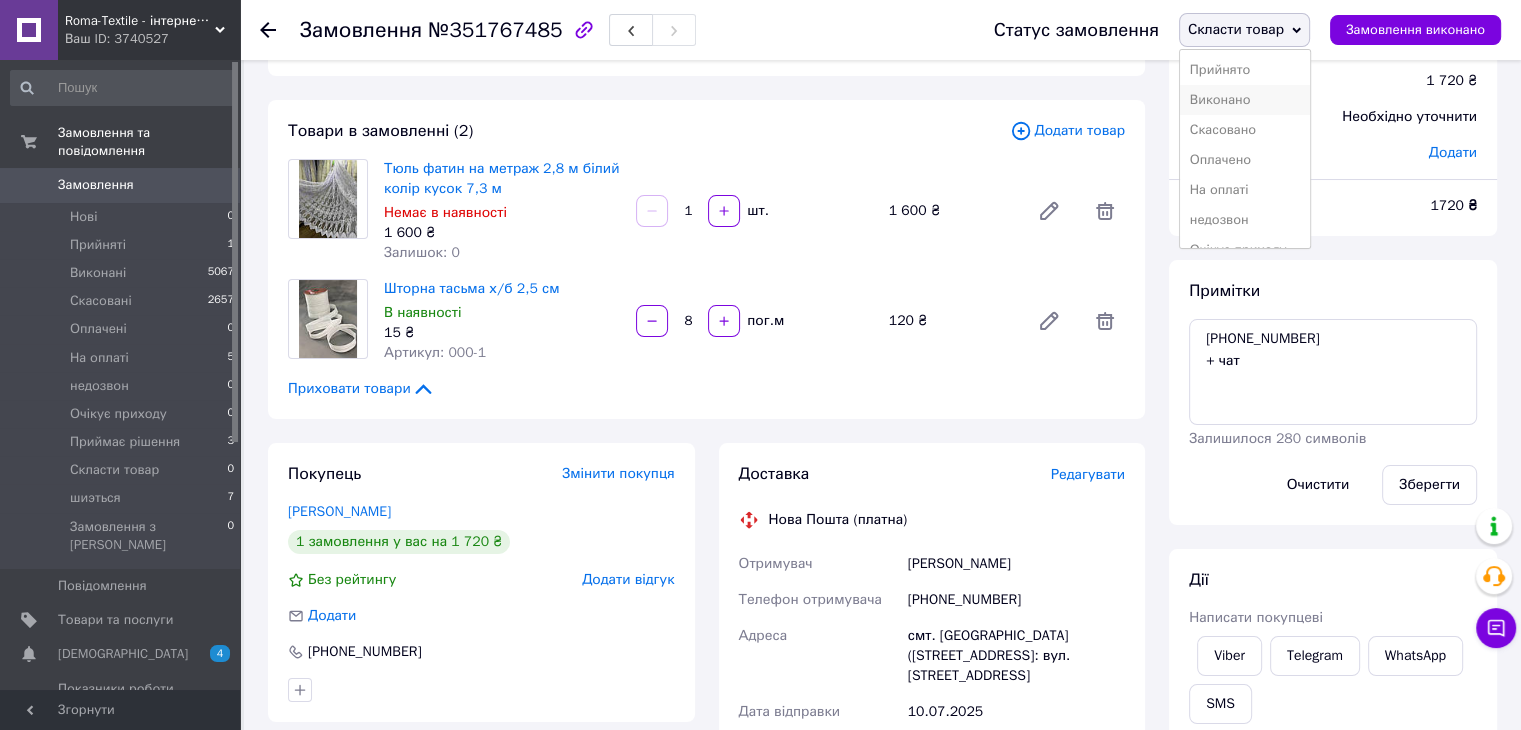 click on "Виконано" at bounding box center [1245, 100] 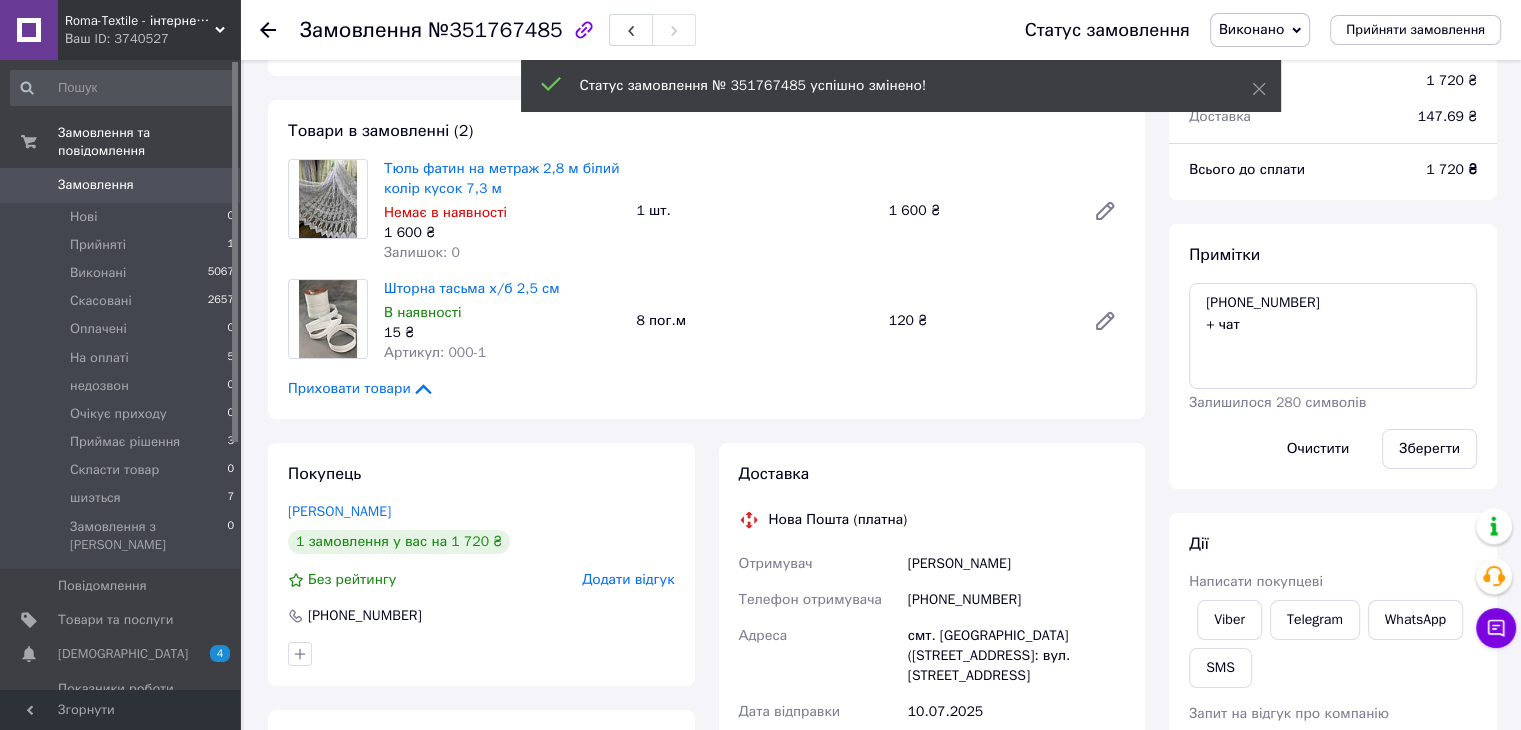 click 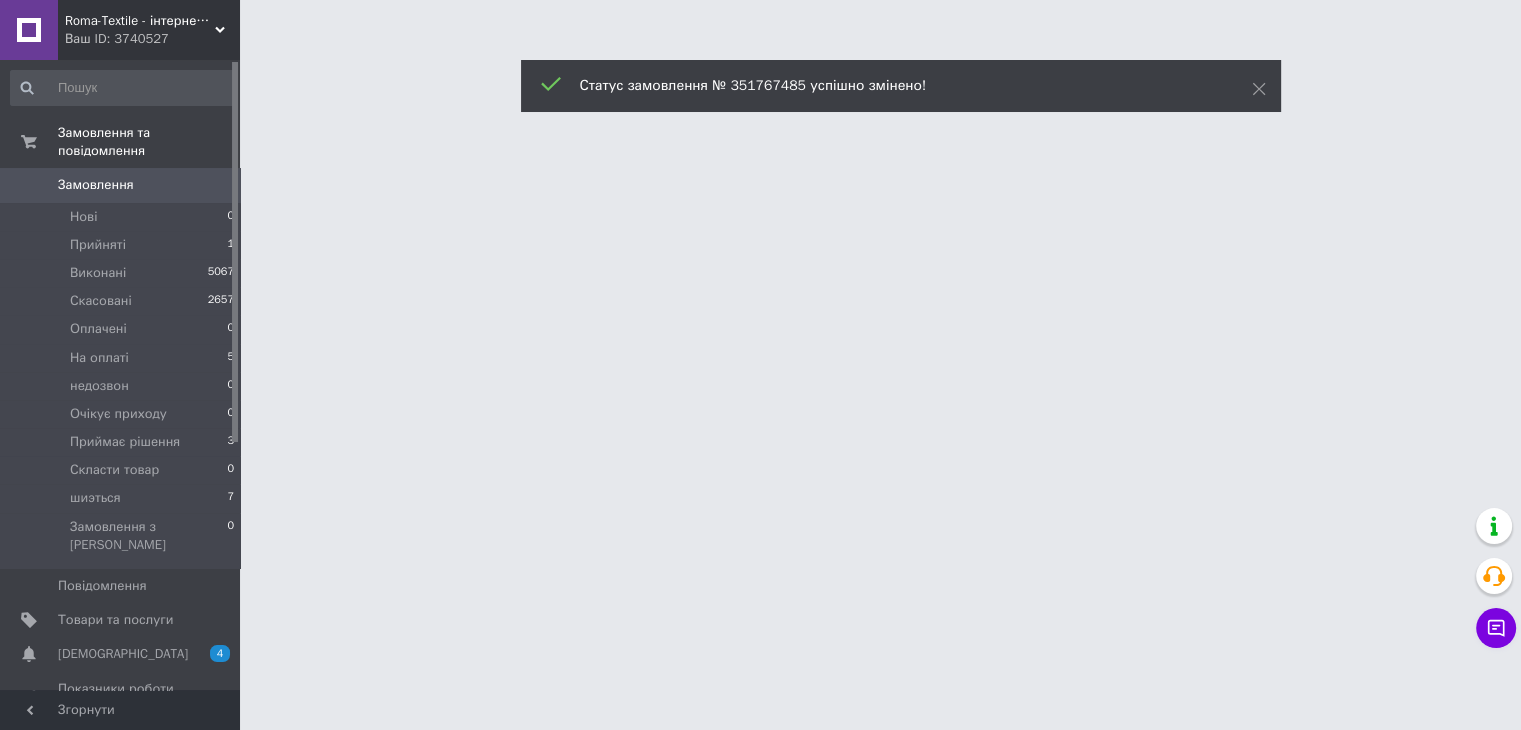 scroll, scrollTop: 0, scrollLeft: 0, axis: both 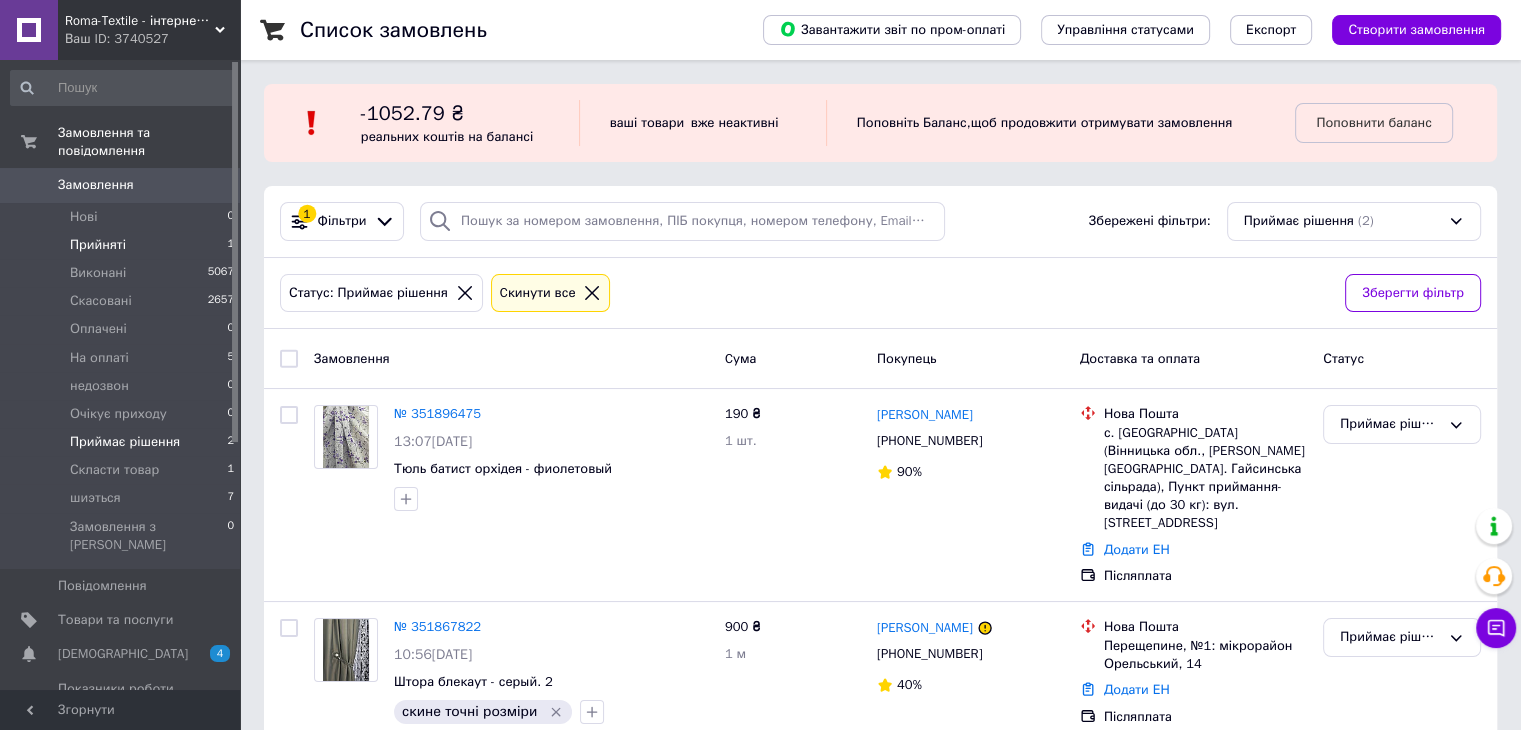 click on "Прийняті 1" at bounding box center (123, 245) 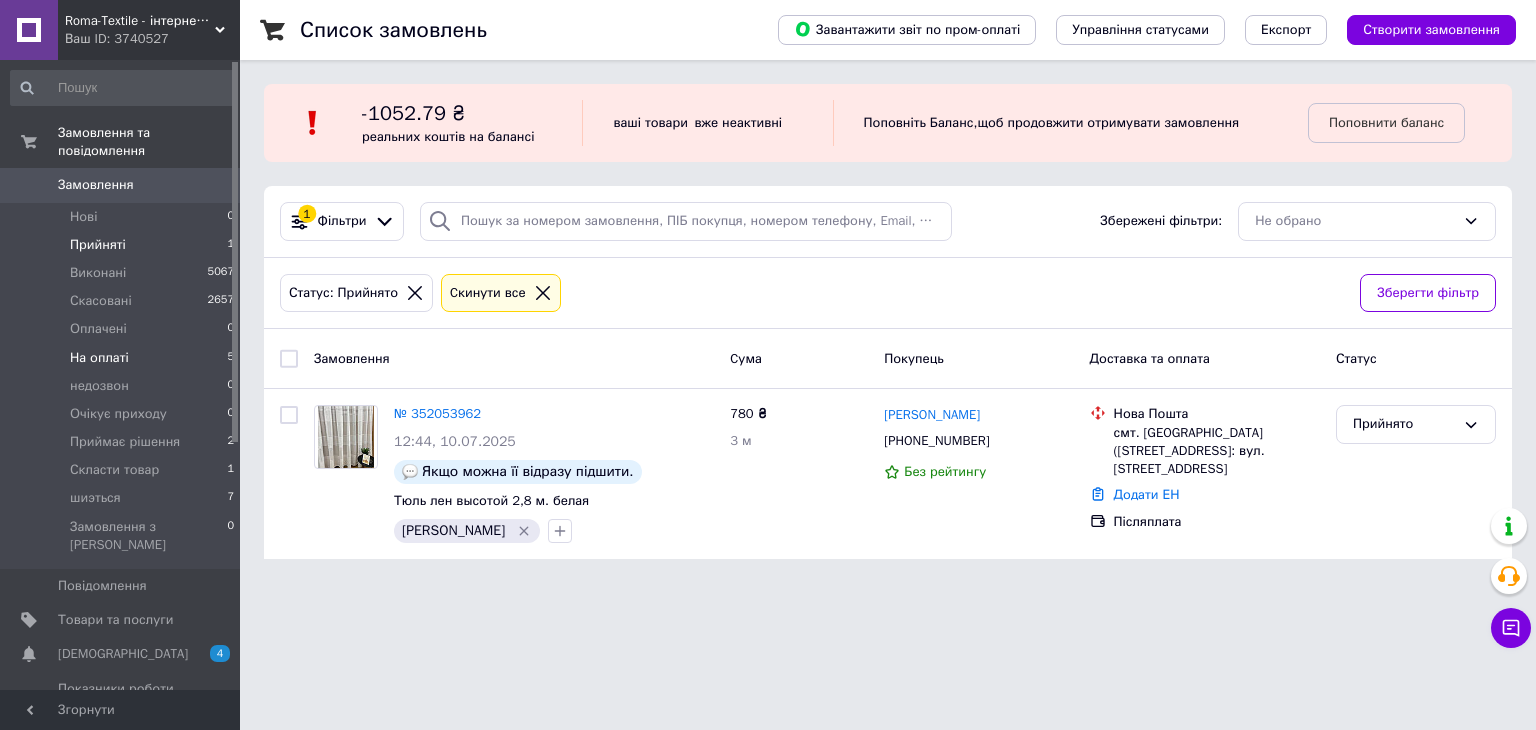 click on "На оплаті 5" at bounding box center [123, 358] 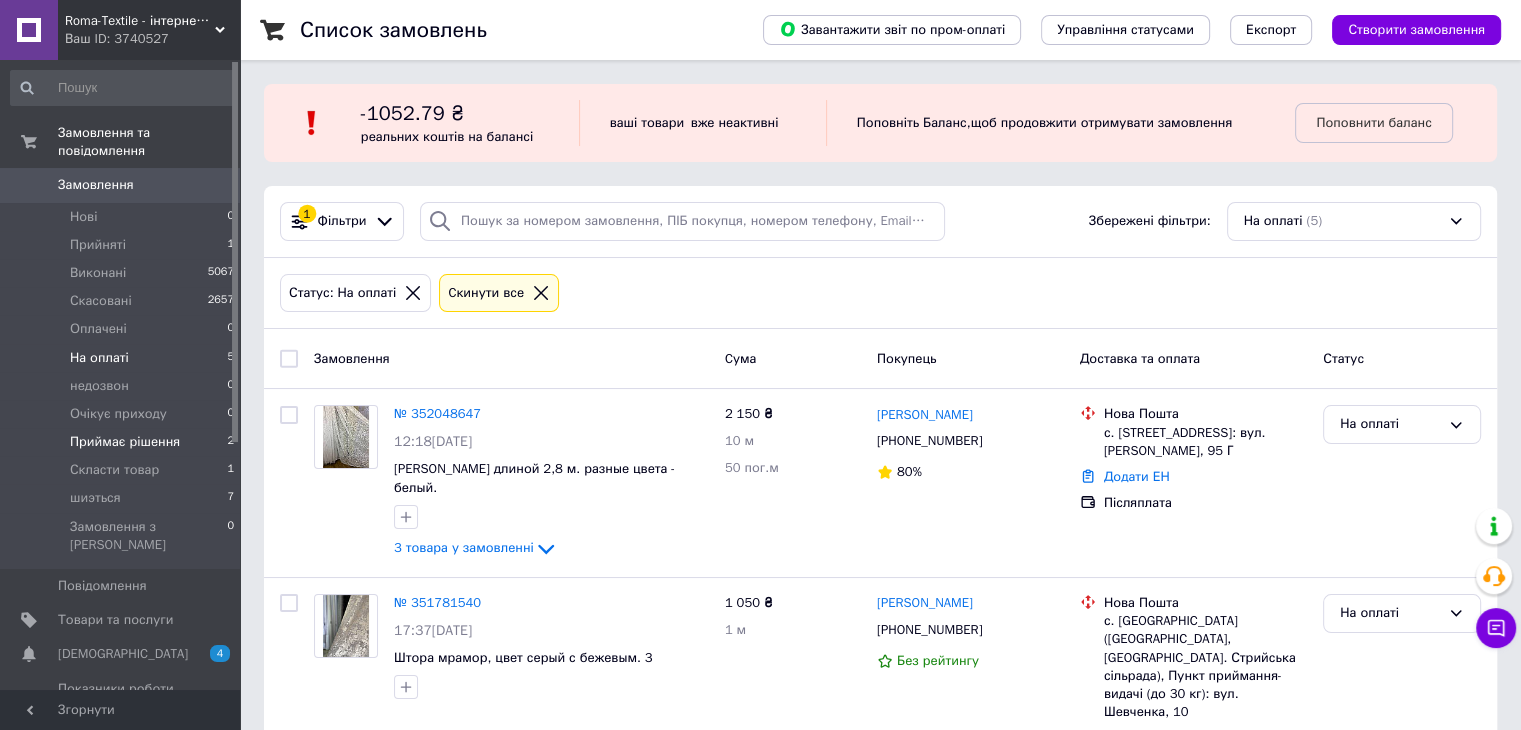 click on "Приймає рішення 2" at bounding box center (123, 442) 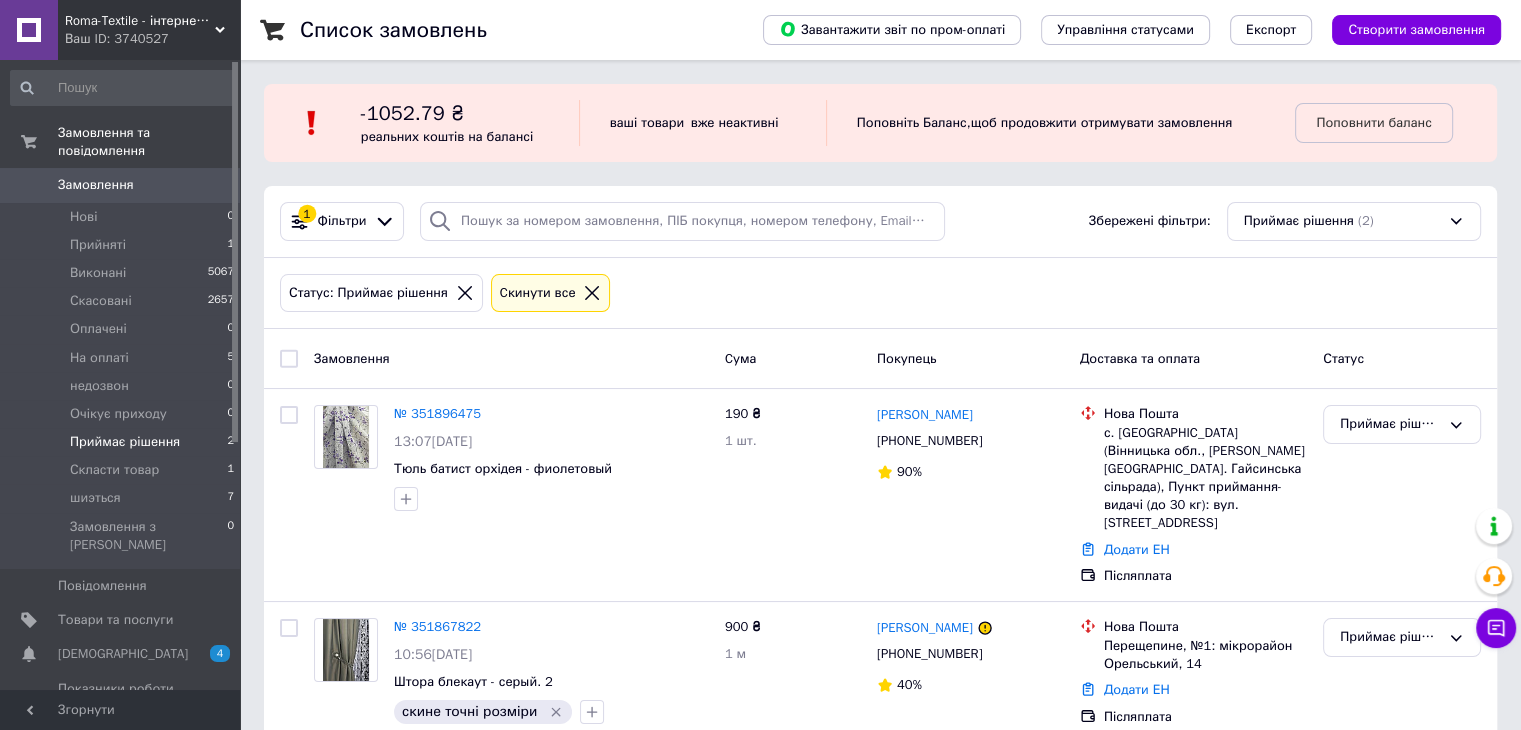 scroll, scrollTop: 16, scrollLeft: 0, axis: vertical 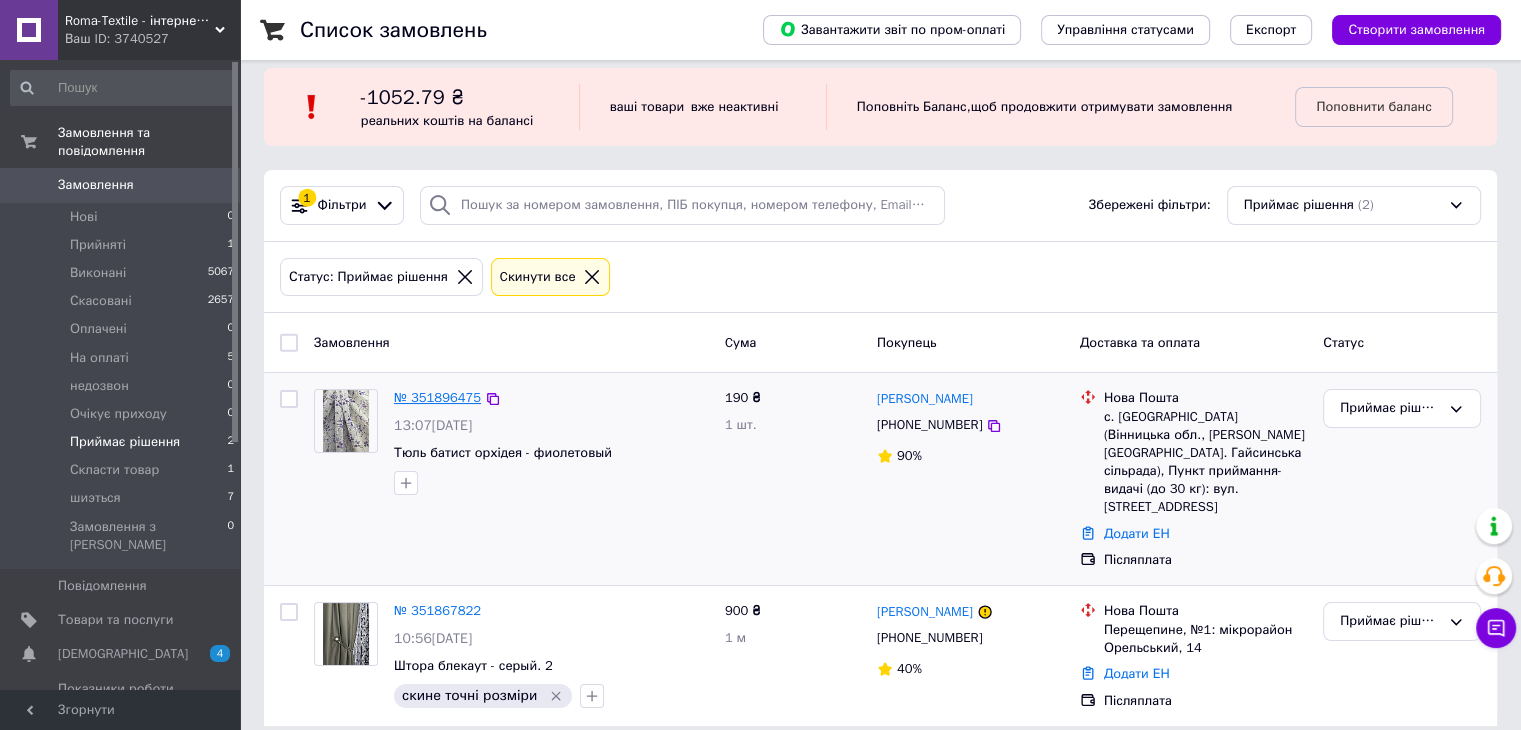 click on "№ 351896475" at bounding box center [437, 397] 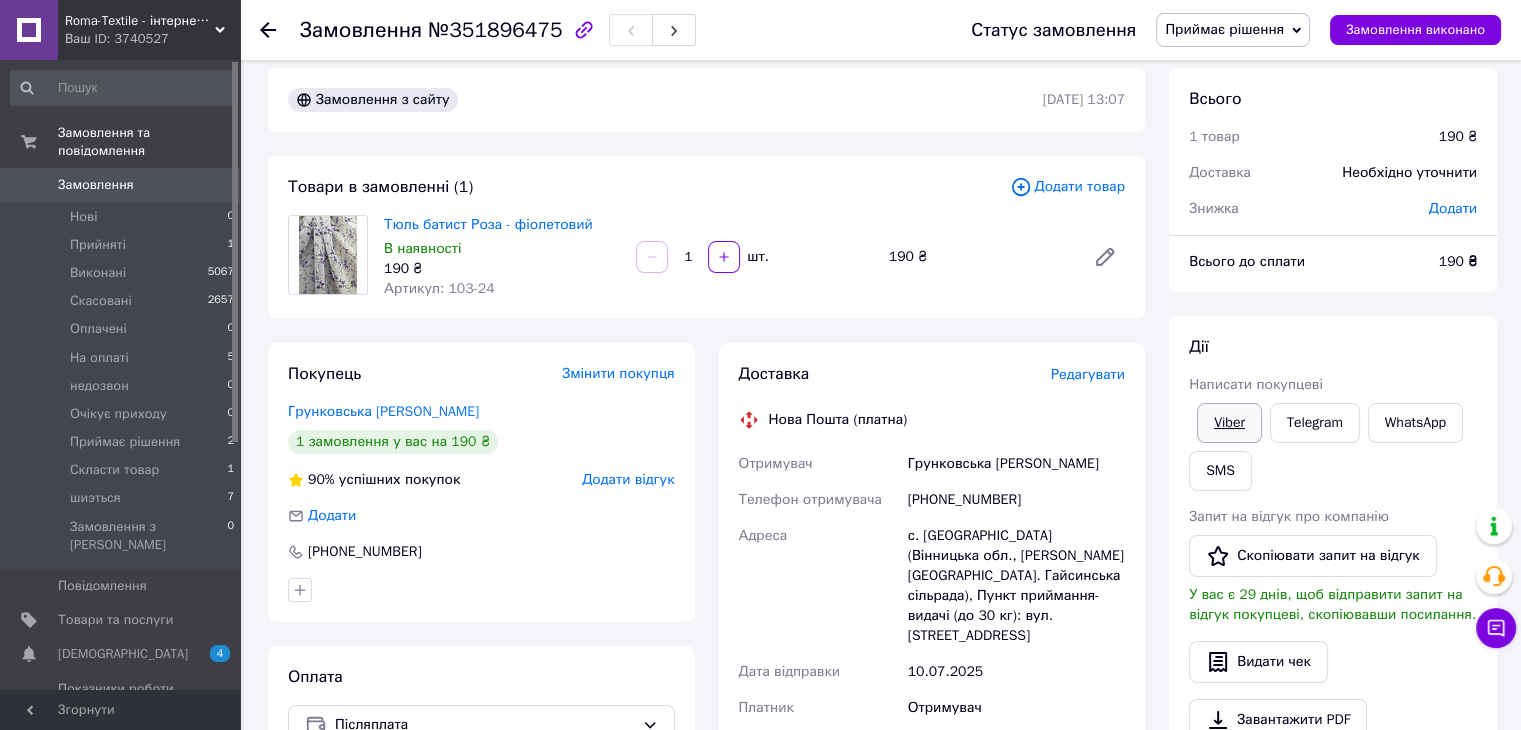 click on "Viber" at bounding box center (1229, 423) 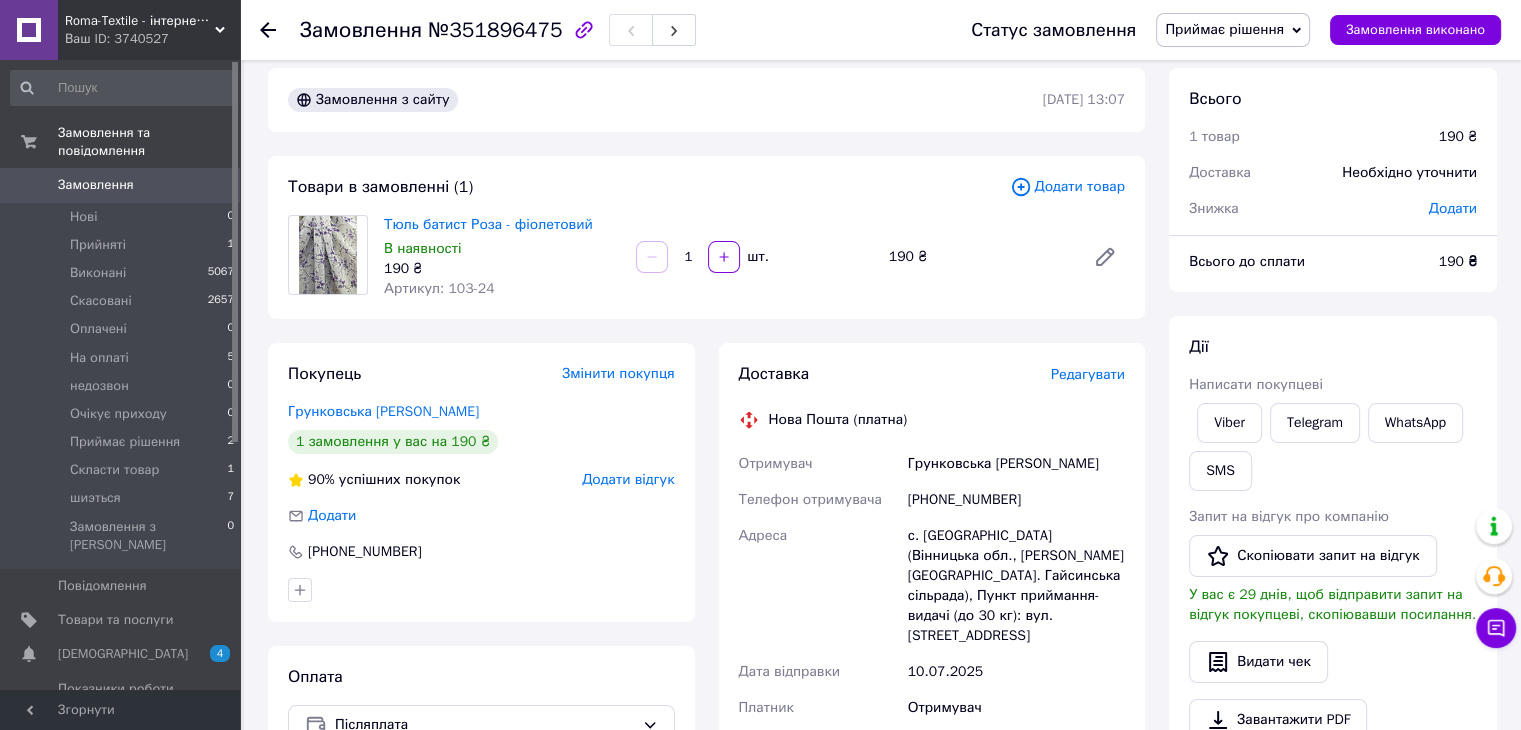 click 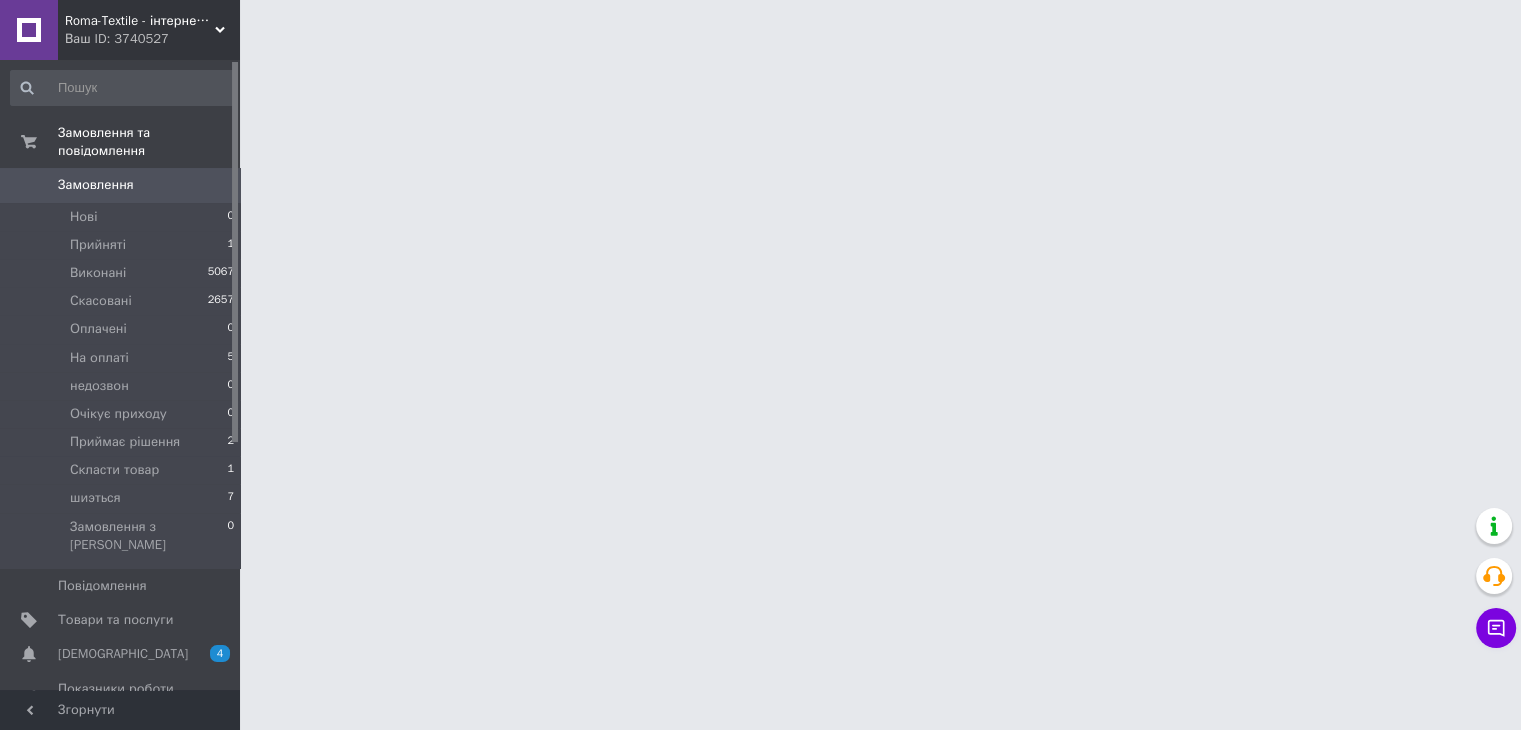 scroll, scrollTop: 0, scrollLeft: 0, axis: both 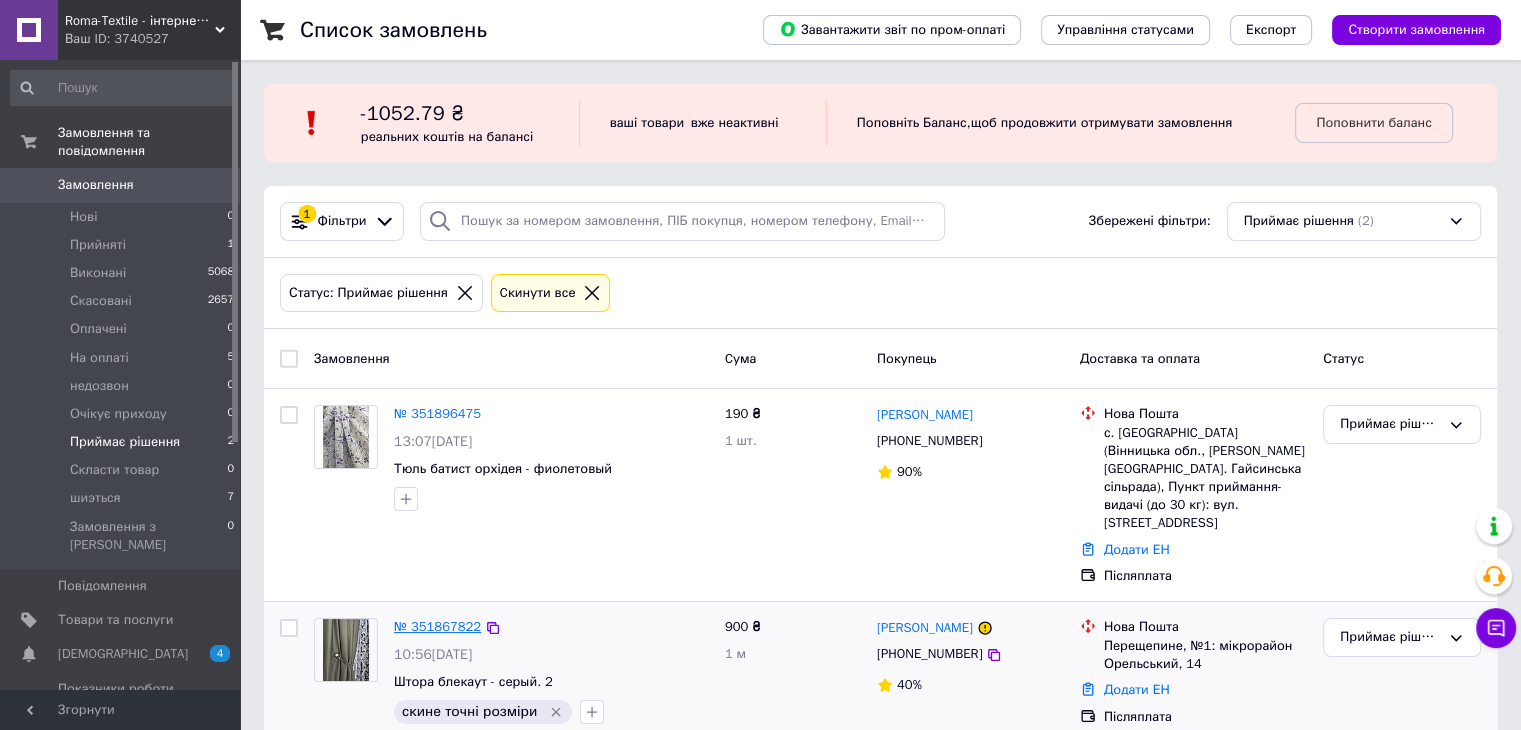 click on "№ 351867822" at bounding box center [437, 626] 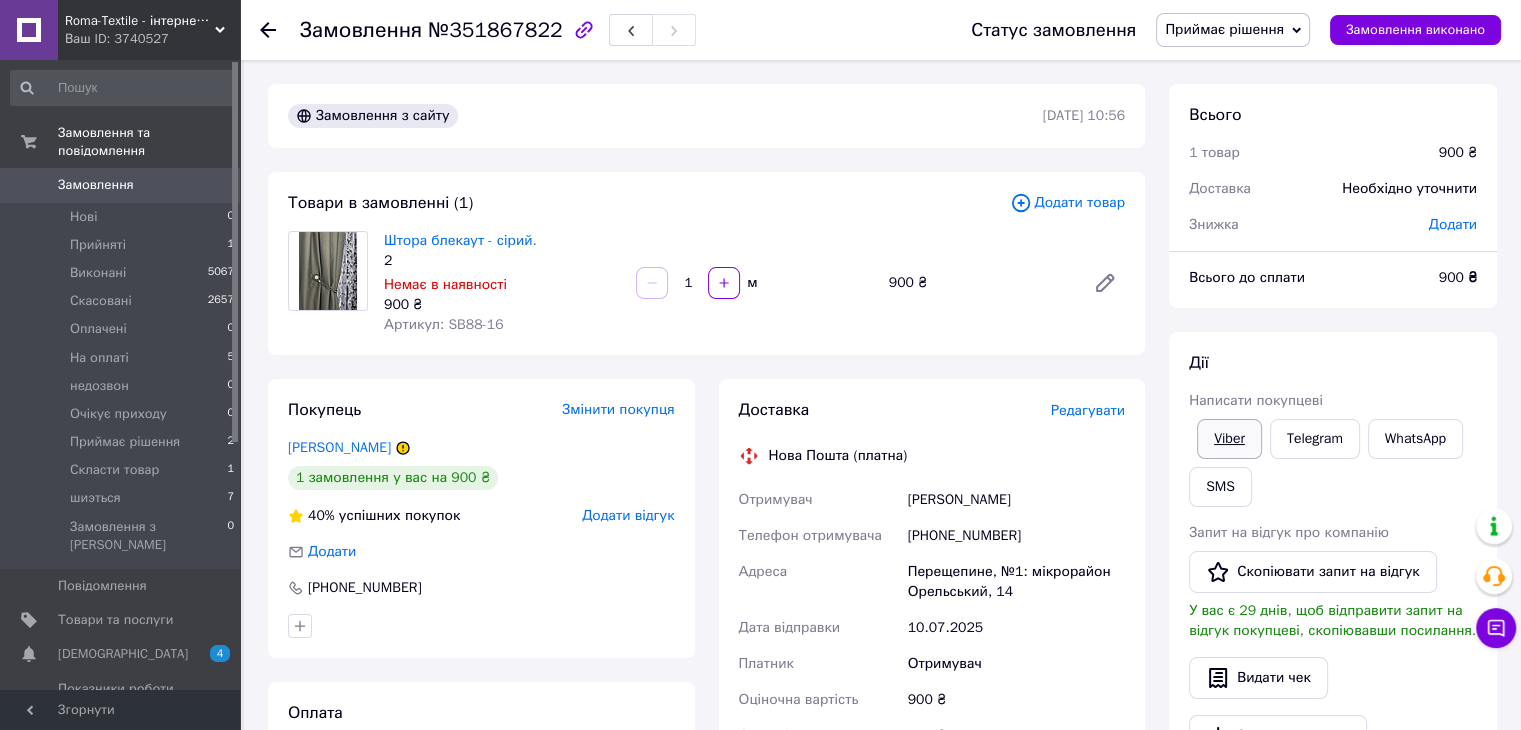 click on "Viber" at bounding box center [1229, 439] 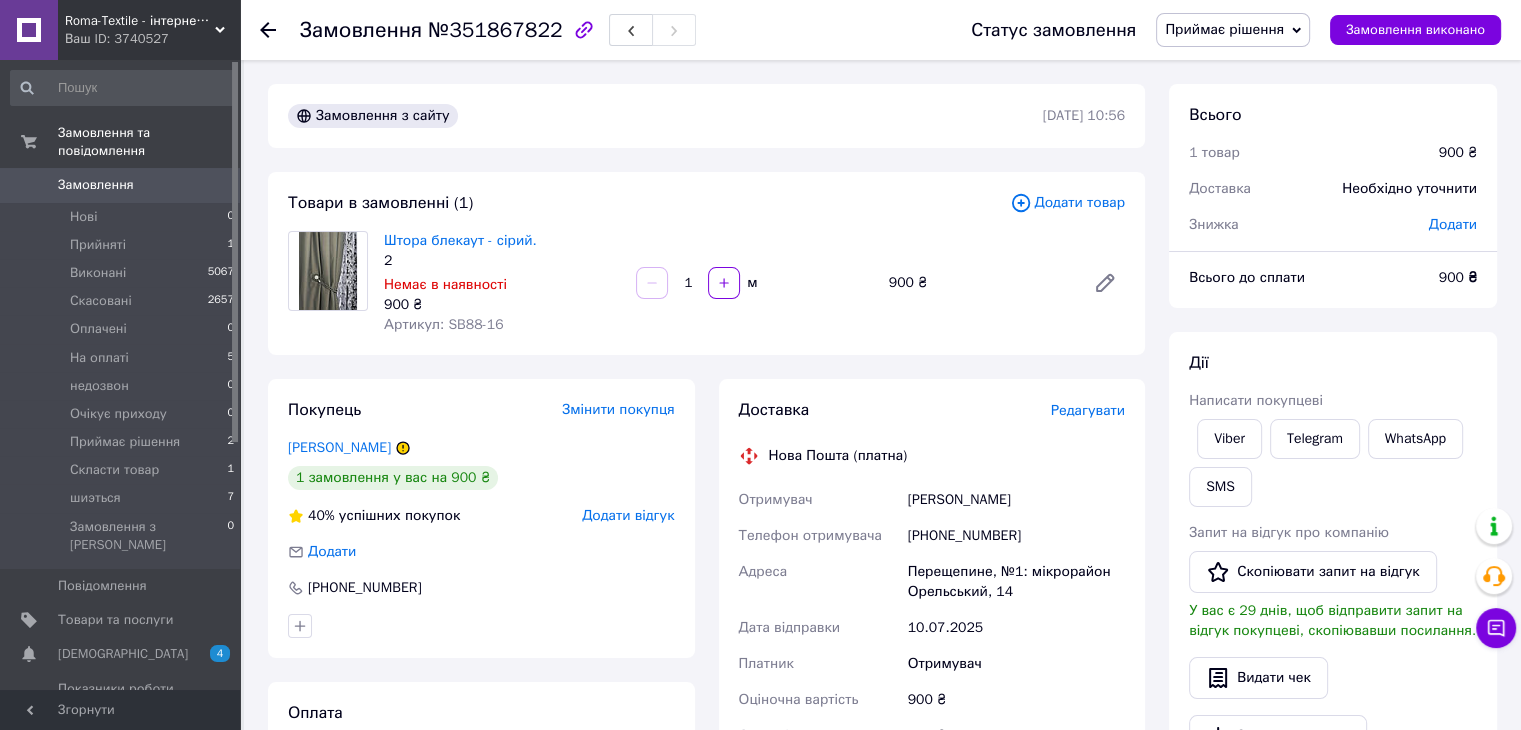 click 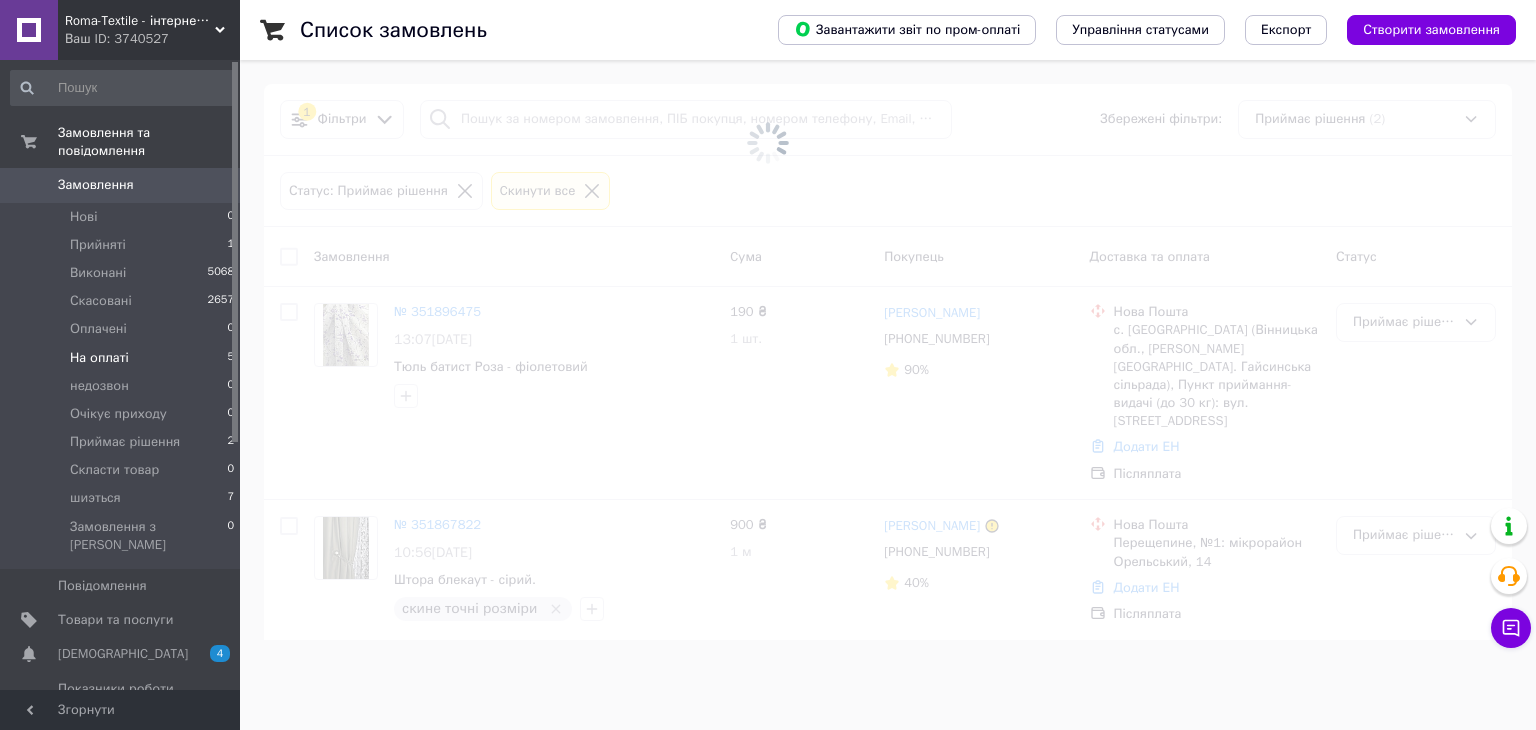 click on "На оплаті 5" at bounding box center [123, 358] 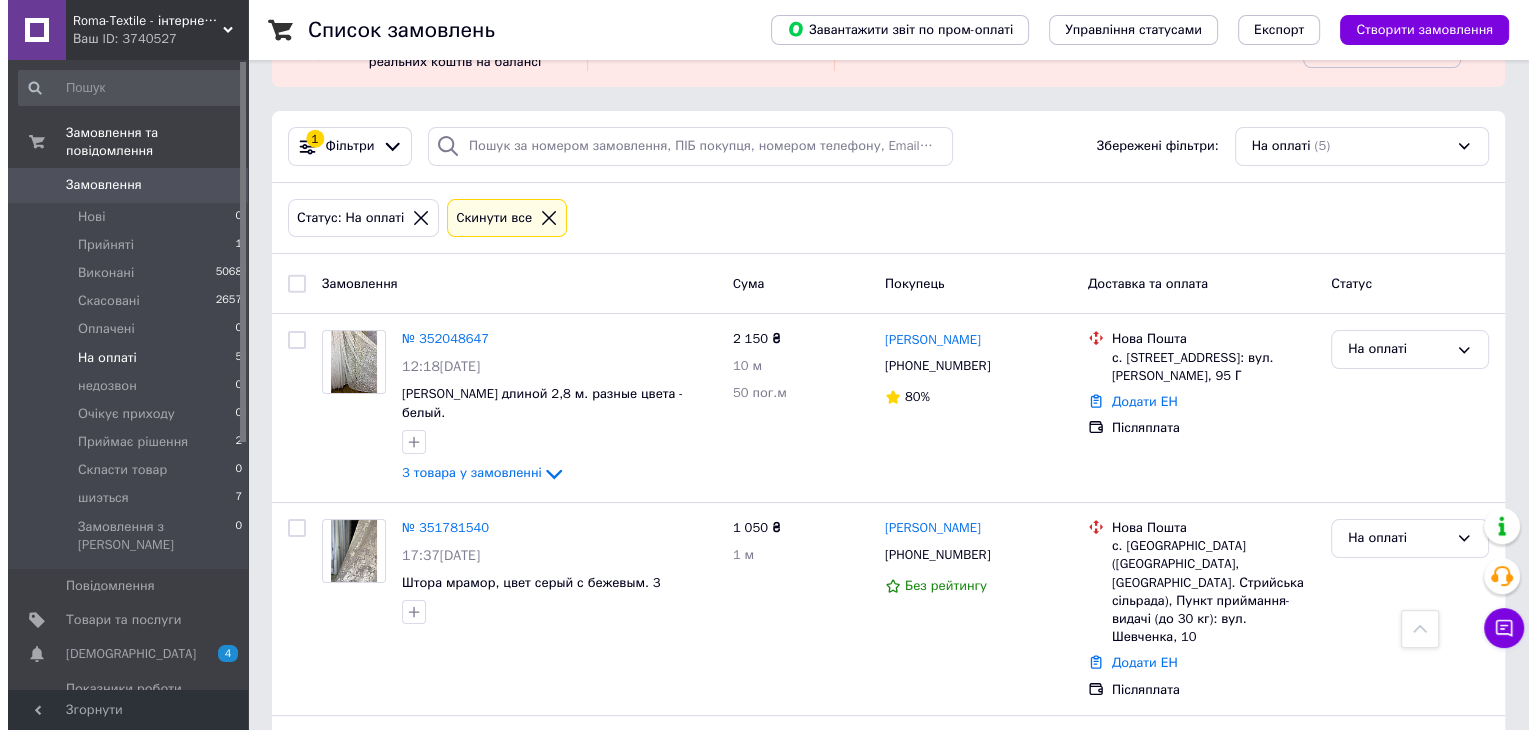 scroll, scrollTop: 0, scrollLeft: 0, axis: both 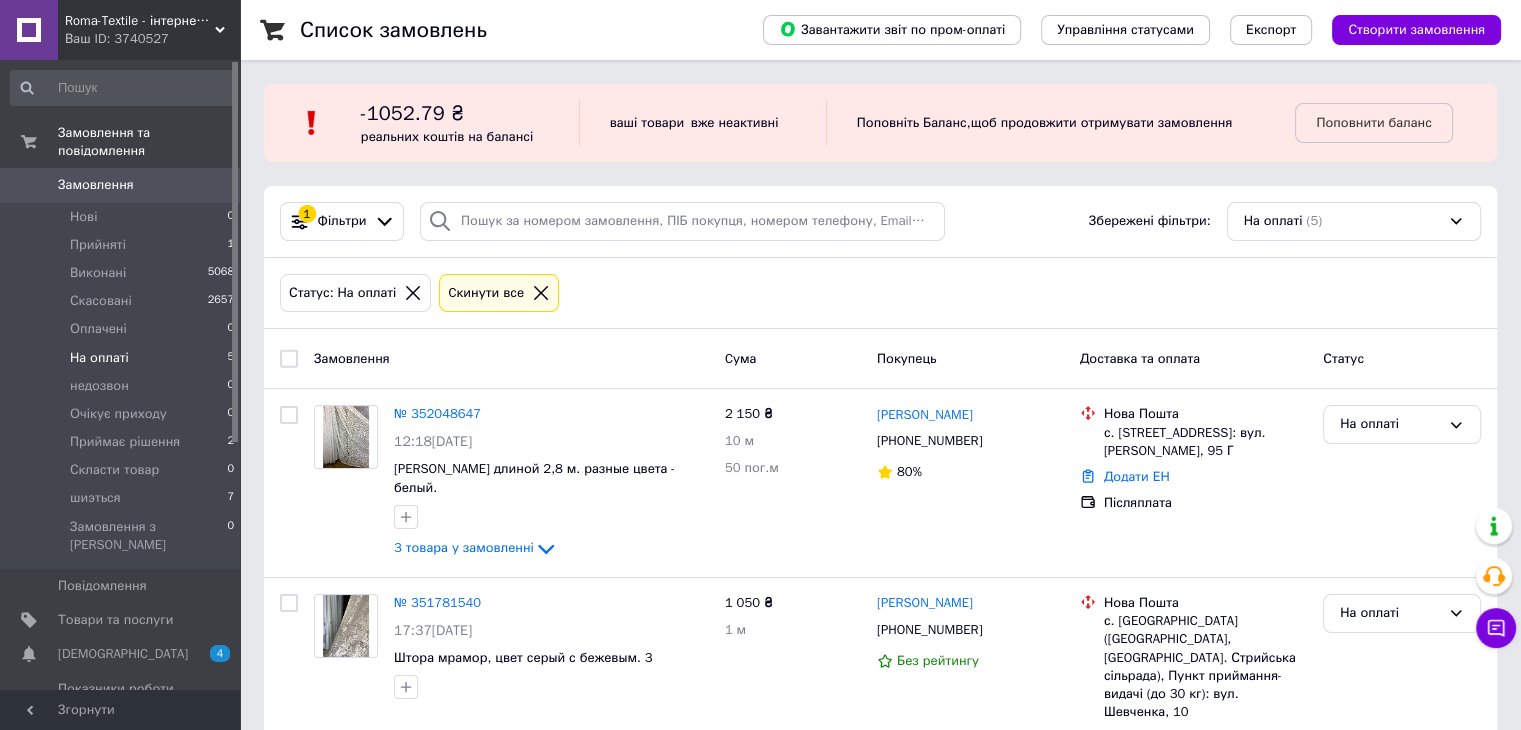 click 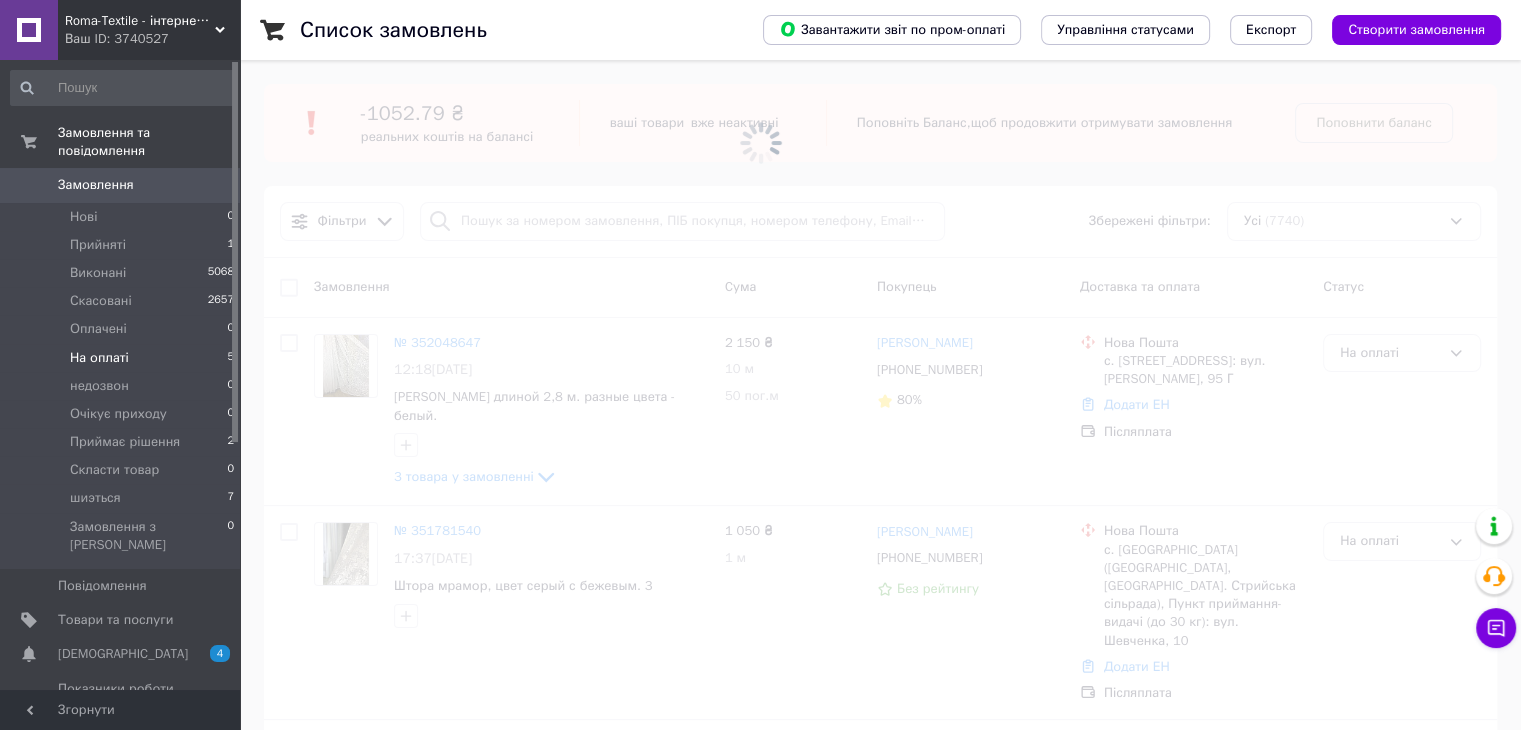 click at bounding box center [760, 142] 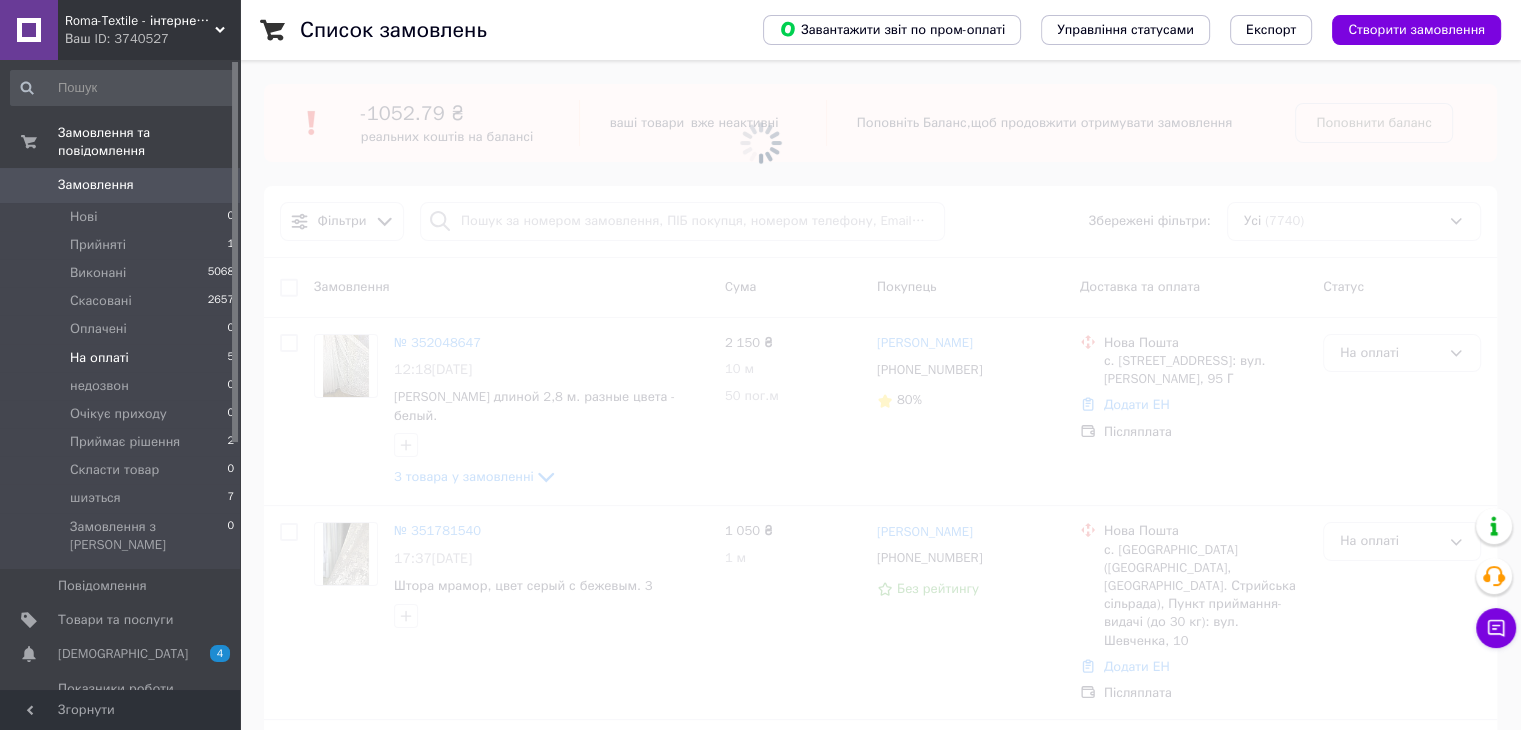 click at bounding box center [760, 142] 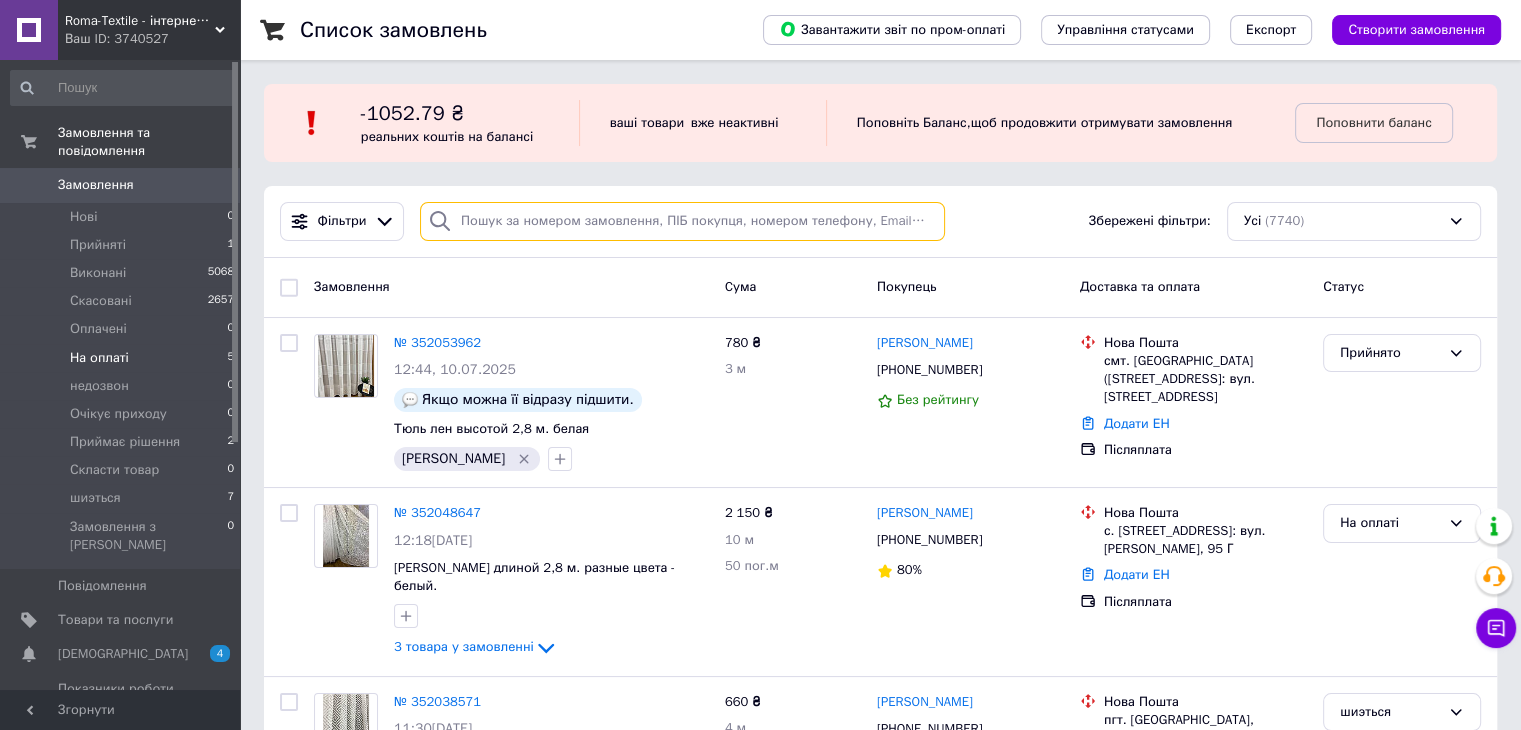 click at bounding box center [682, 221] 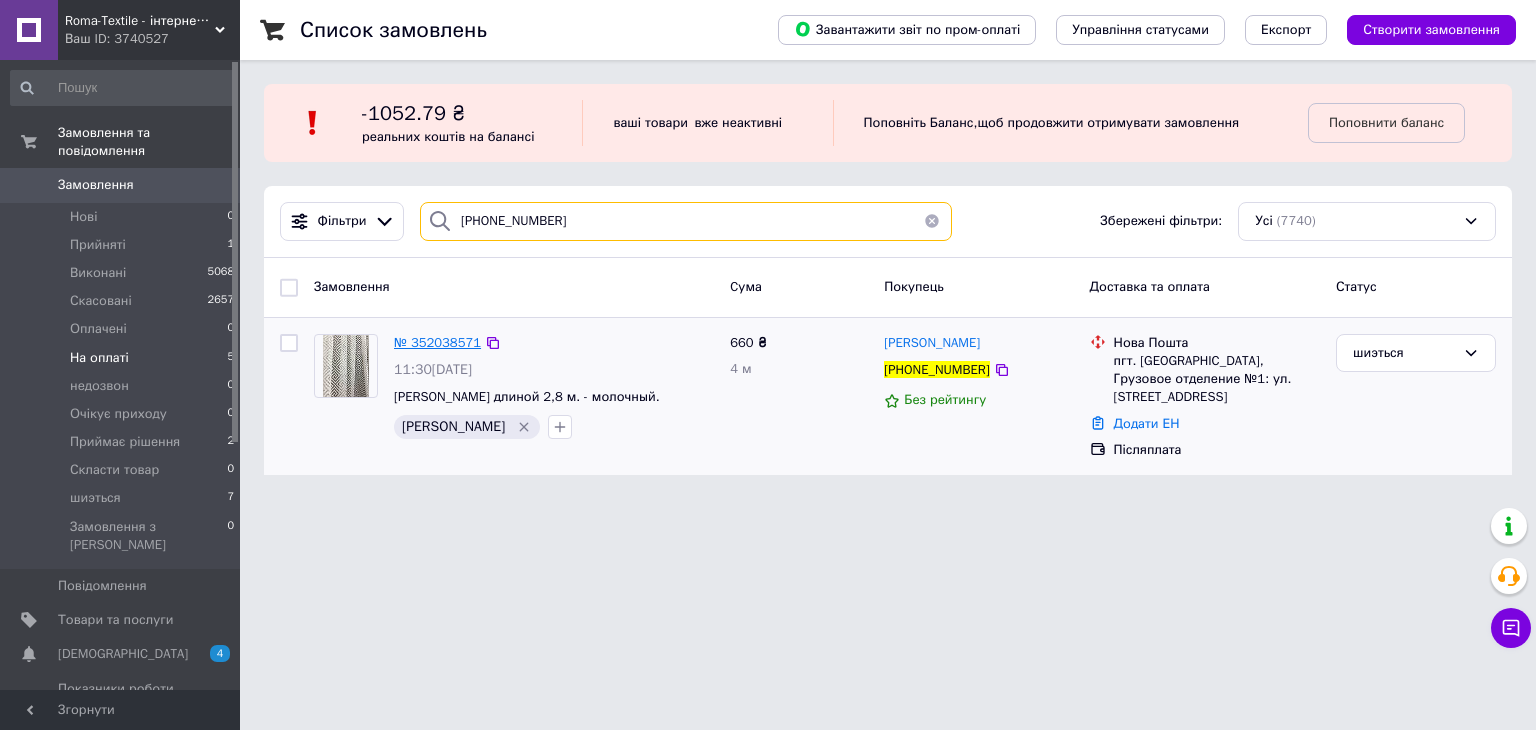 type on "[PHONE_NUMBER]" 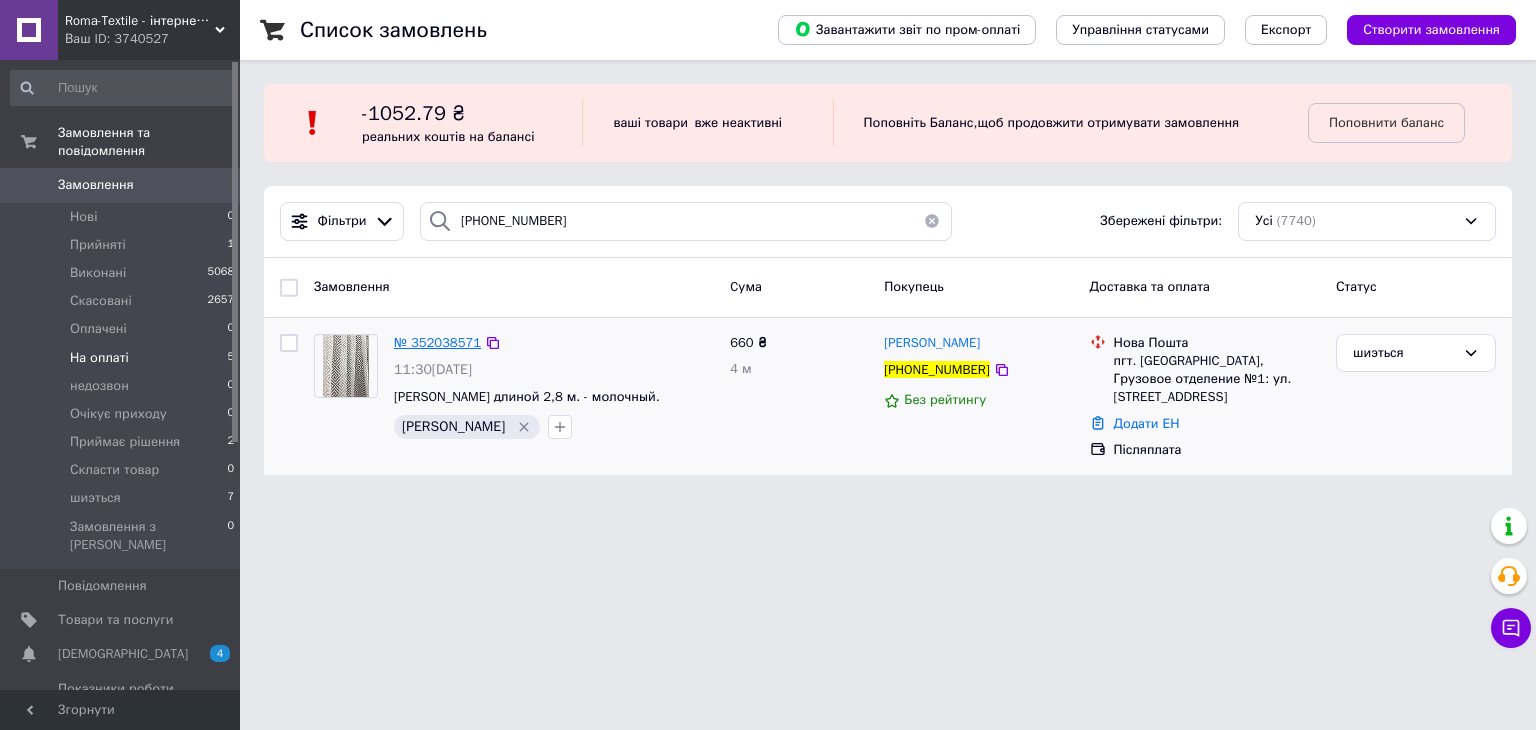 click on "№ 352038571" at bounding box center [437, 342] 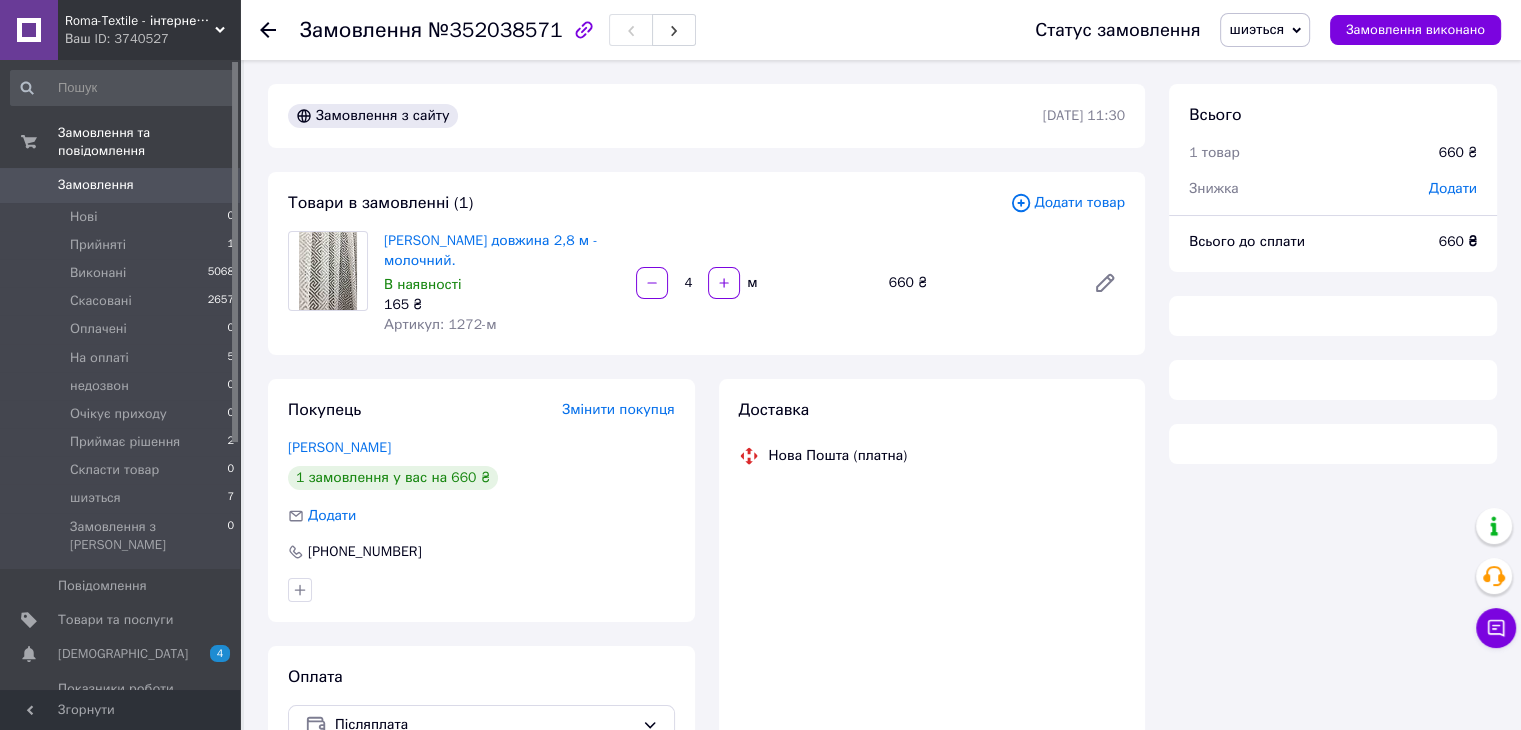 click on "шиэться" at bounding box center (1256, 29) 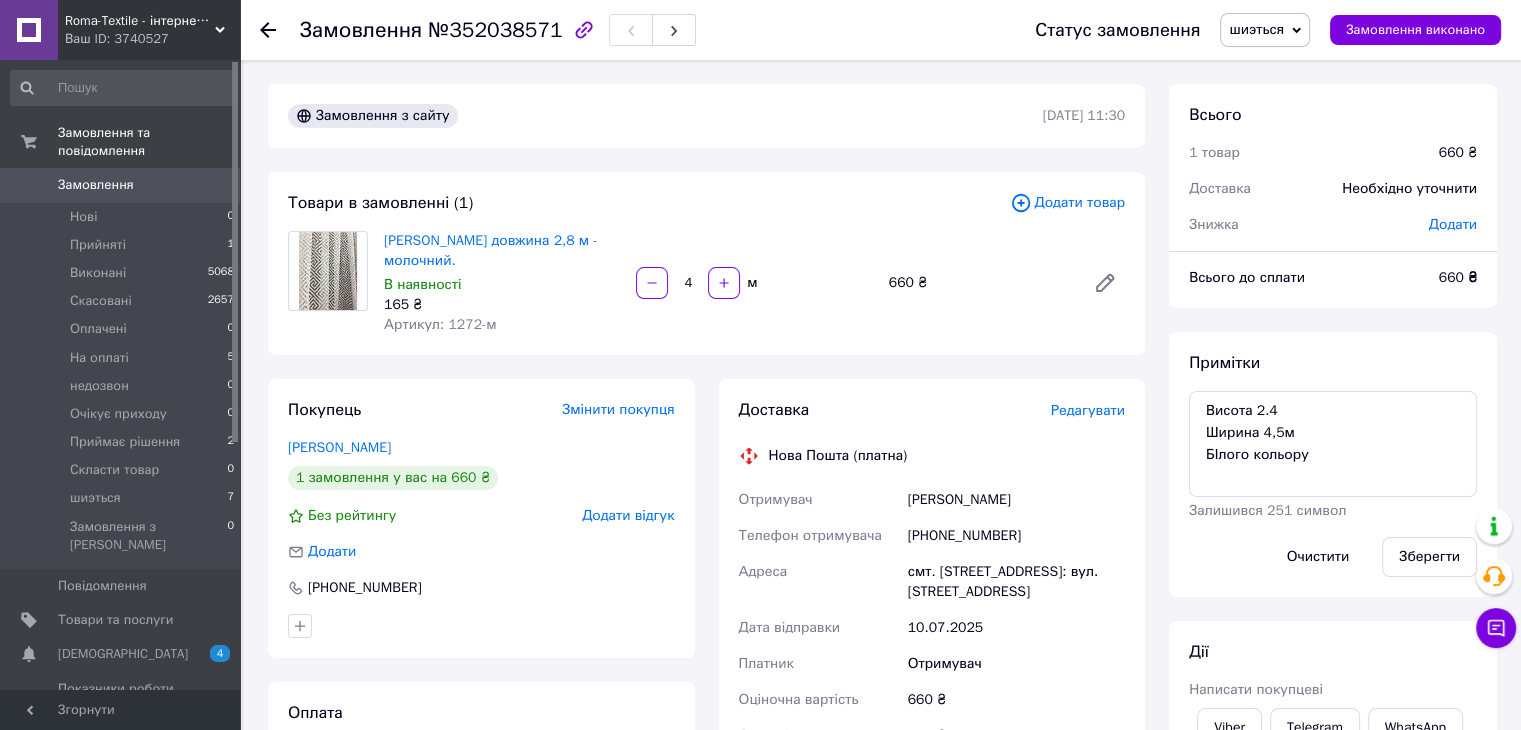 click on "Тюль жакардд Версачі довжина 2,8 м  - молочний. В наявності 165 ₴ Артикул: 1272-м 4   м 660 ₴" at bounding box center [754, 283] 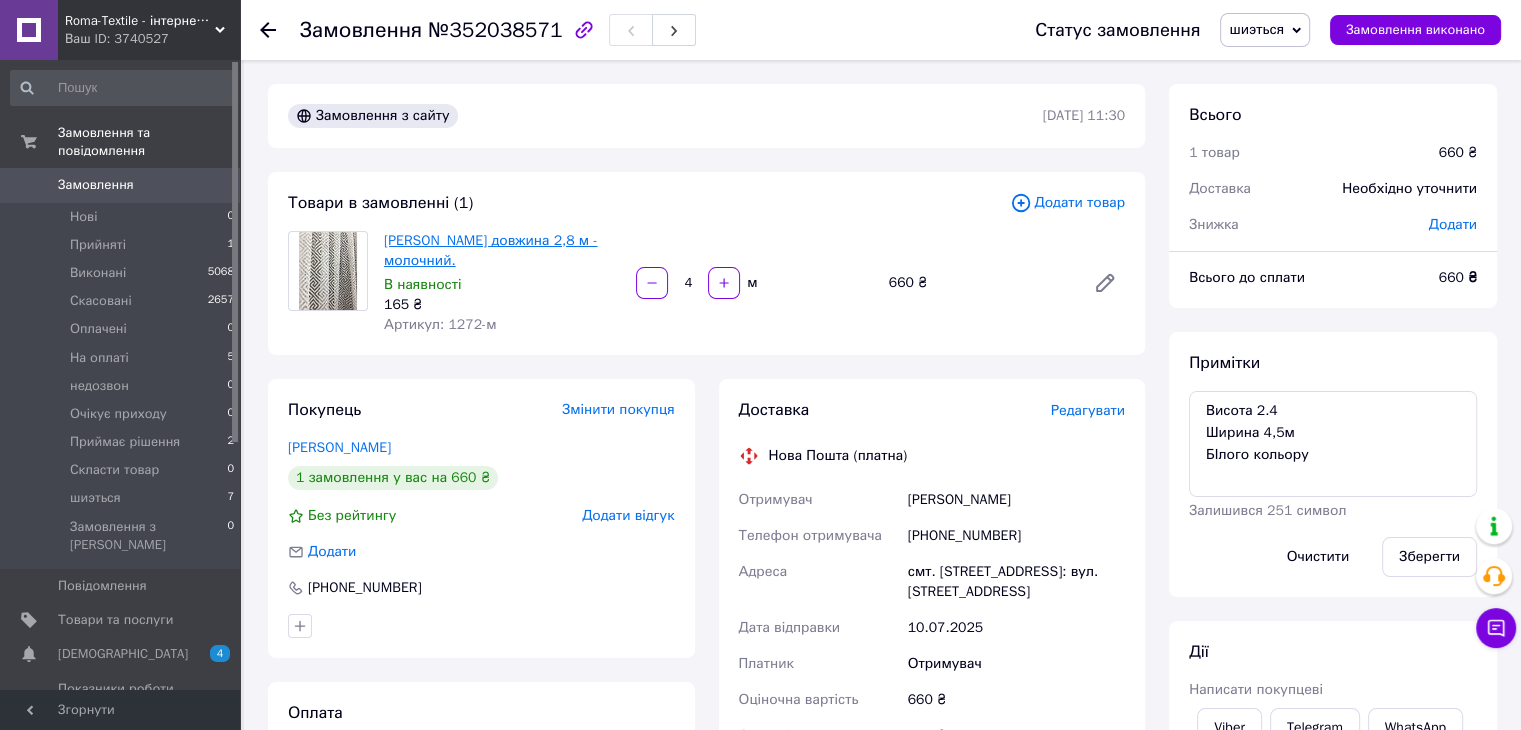 click on "[PERSON_NAME] довжина 2,8 м  - молочний." at bounding box center [491, 250] 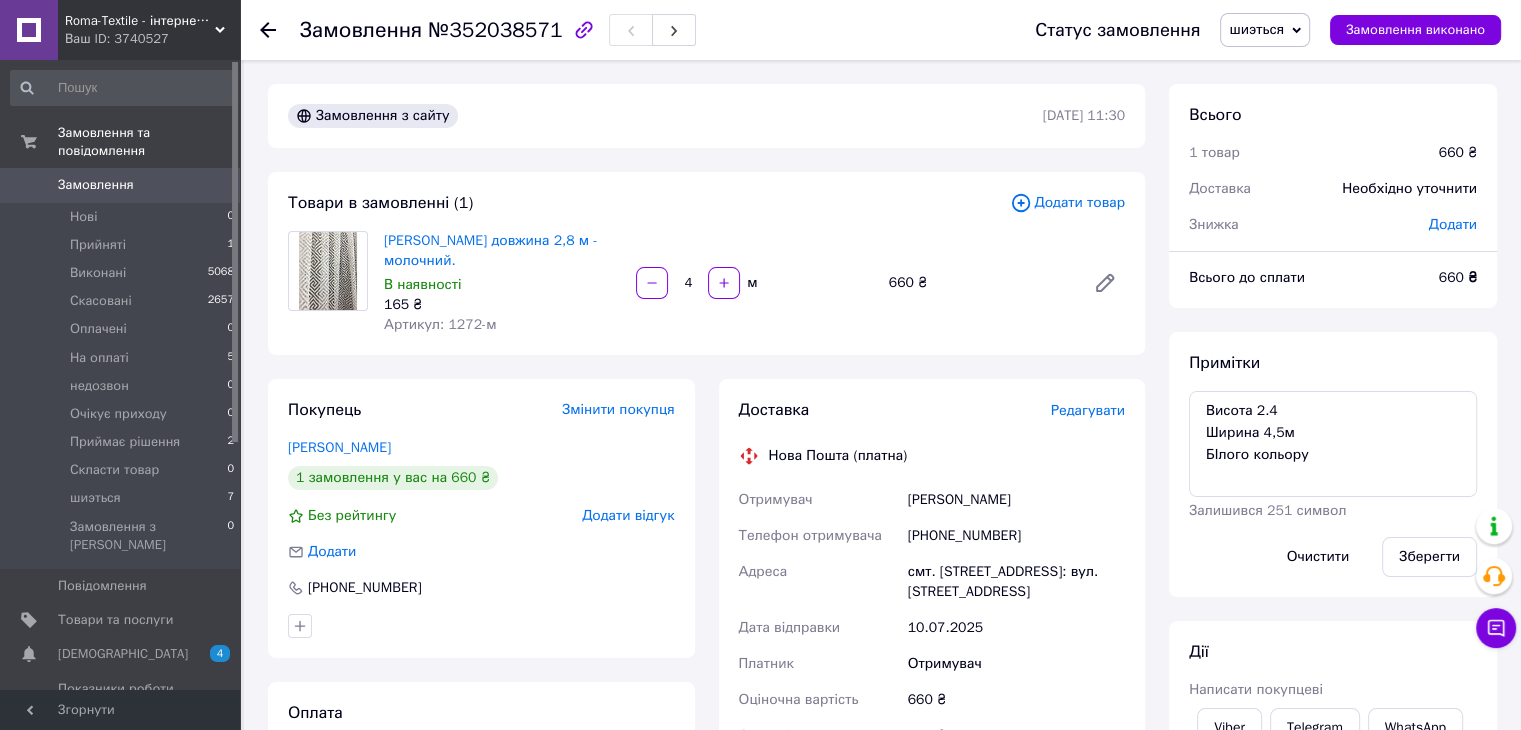 click 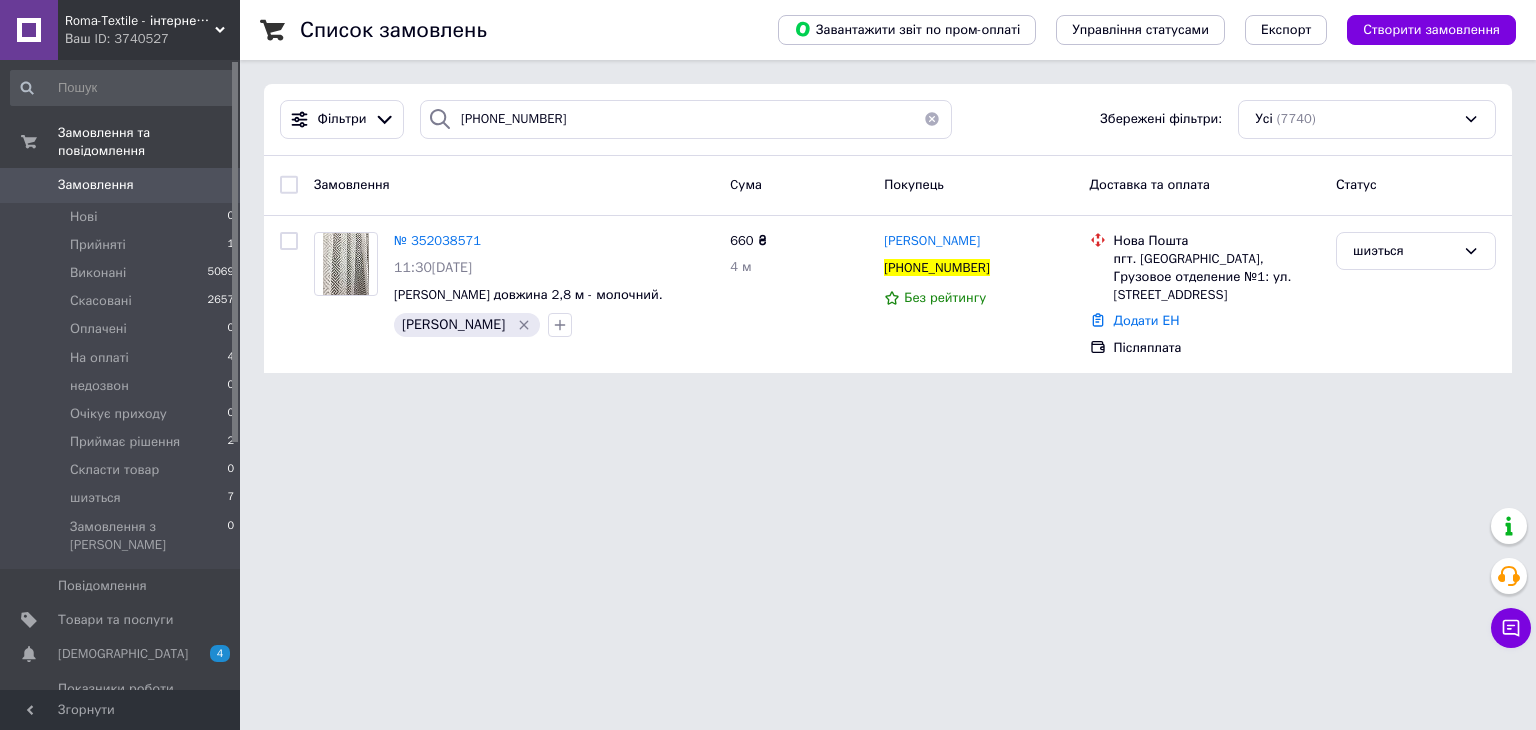 click on "Замовлення" at bounding box center [96, 185] 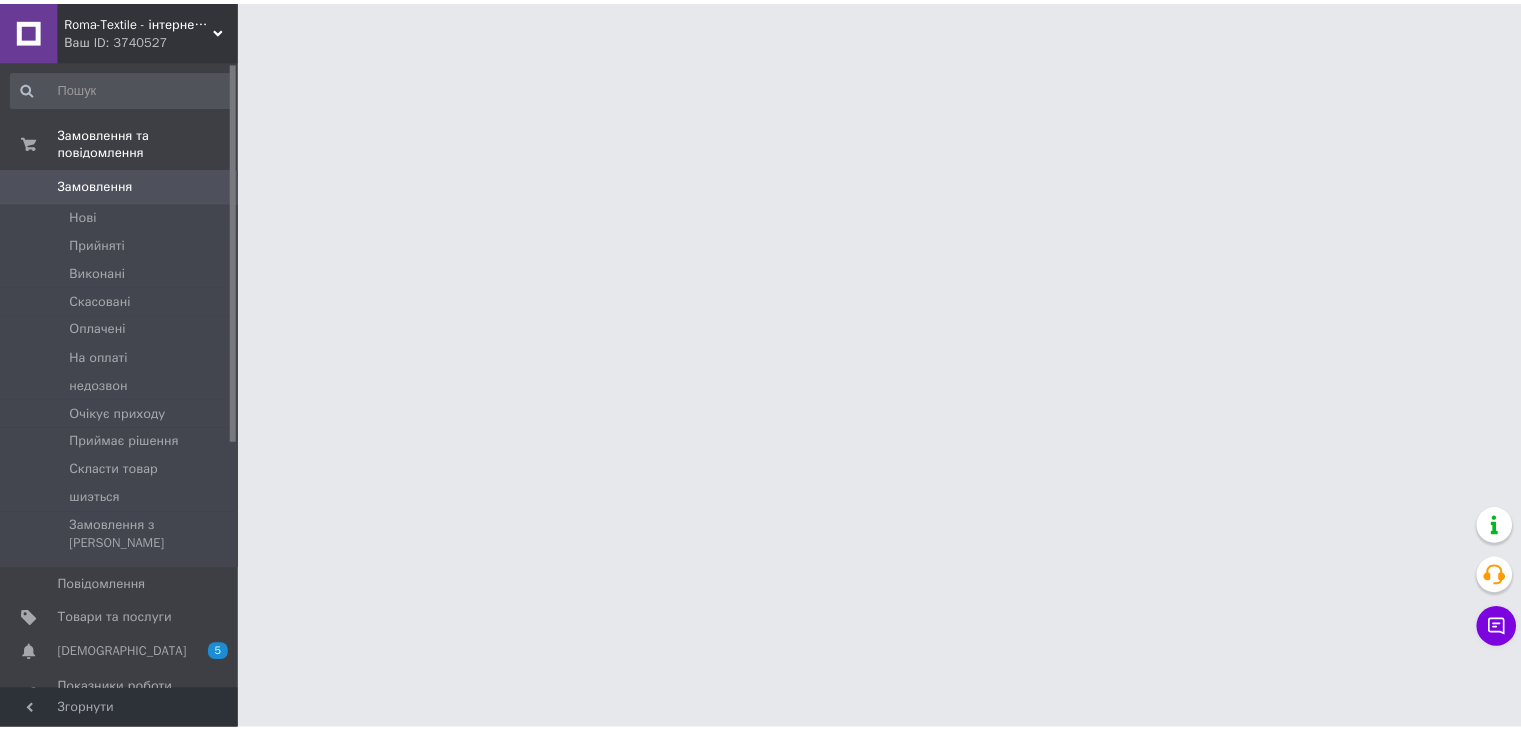scroll, scrollTop: 0, scrollLeft: 0, axis: both 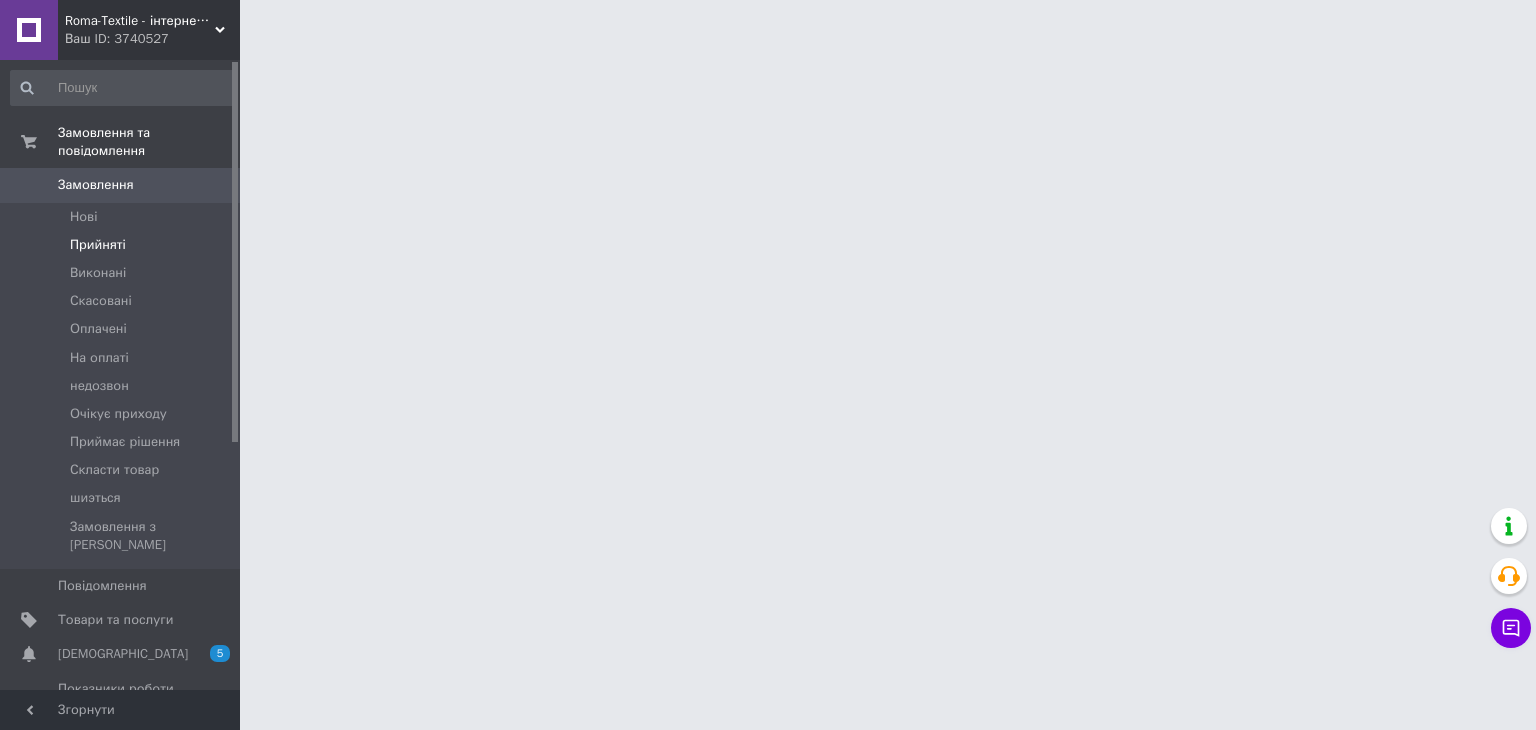 click on "Прийняті" at bounding box center (123, 245) 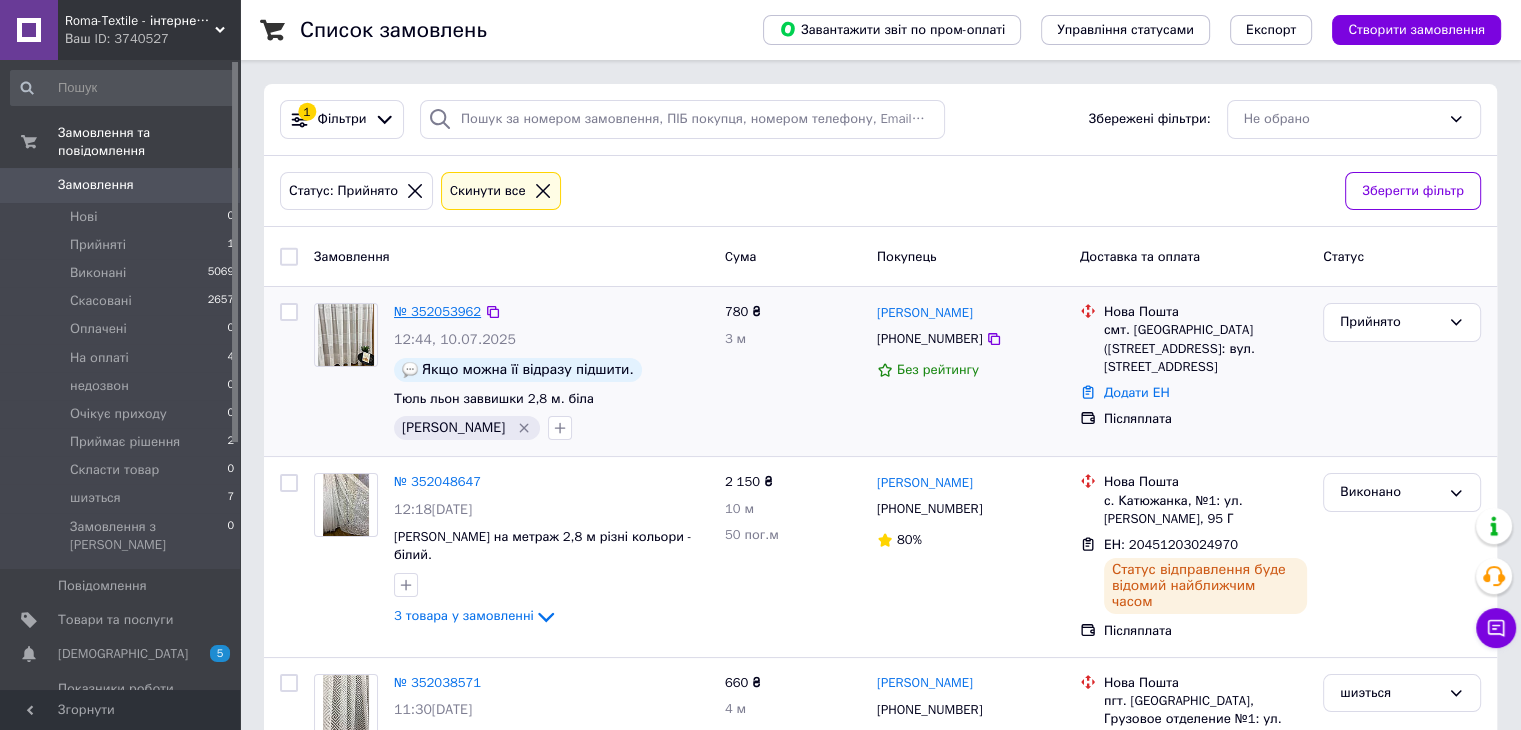click on "№ 352053962" at bounding box center (437, 311) 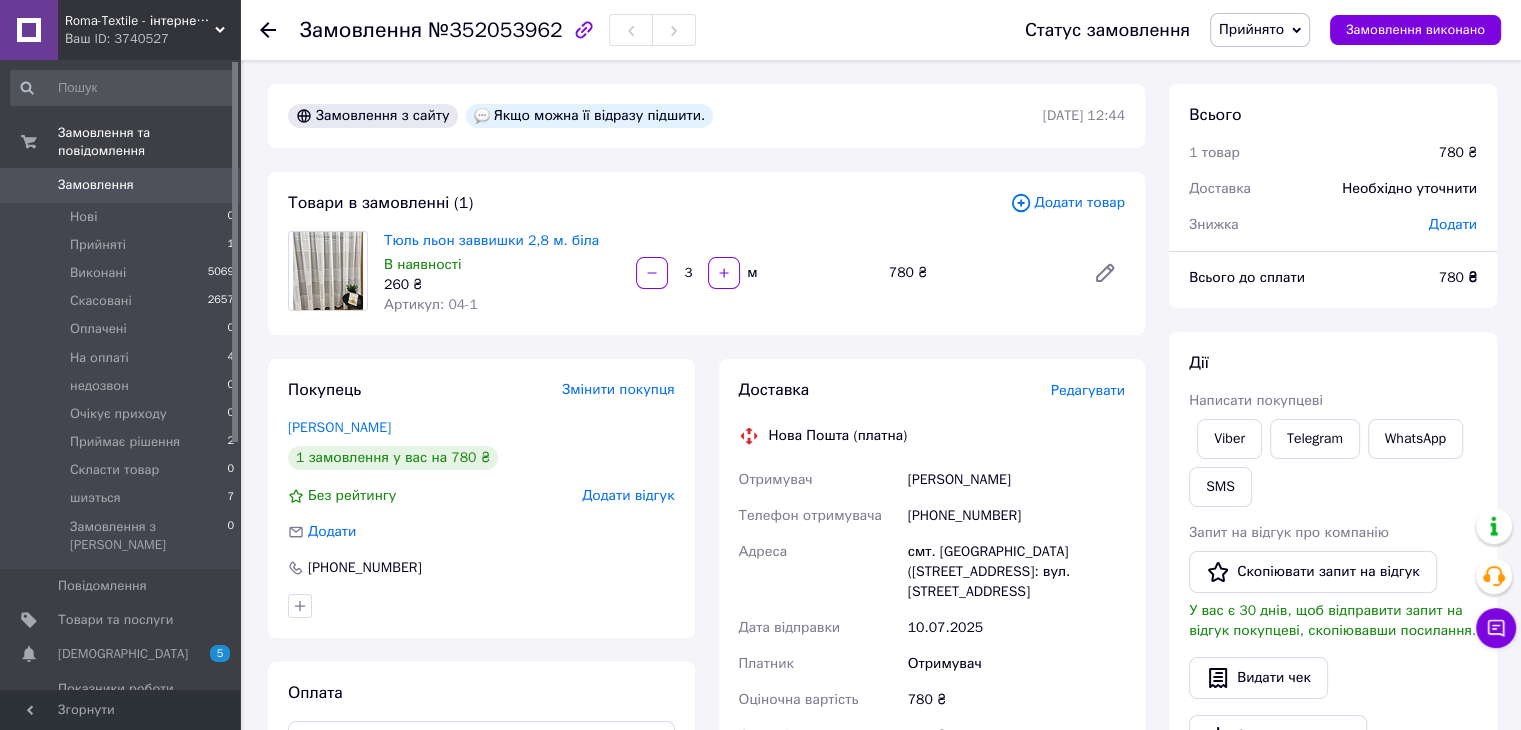 click on "[PHONE_NUMBER]" at bounding box center (1016, 516) 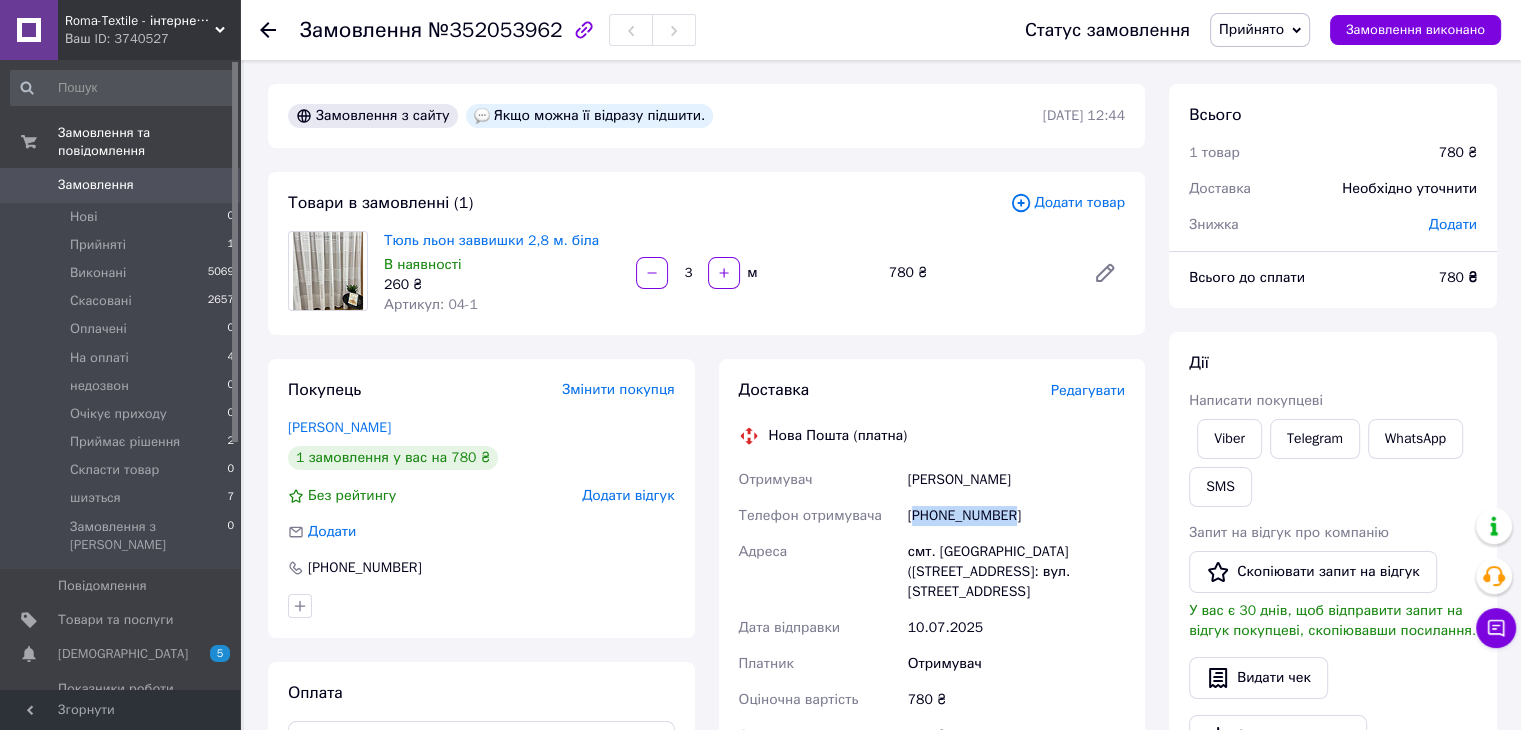 click on "[PHONE_NUMBER]" at bounding box center [1016, 516] 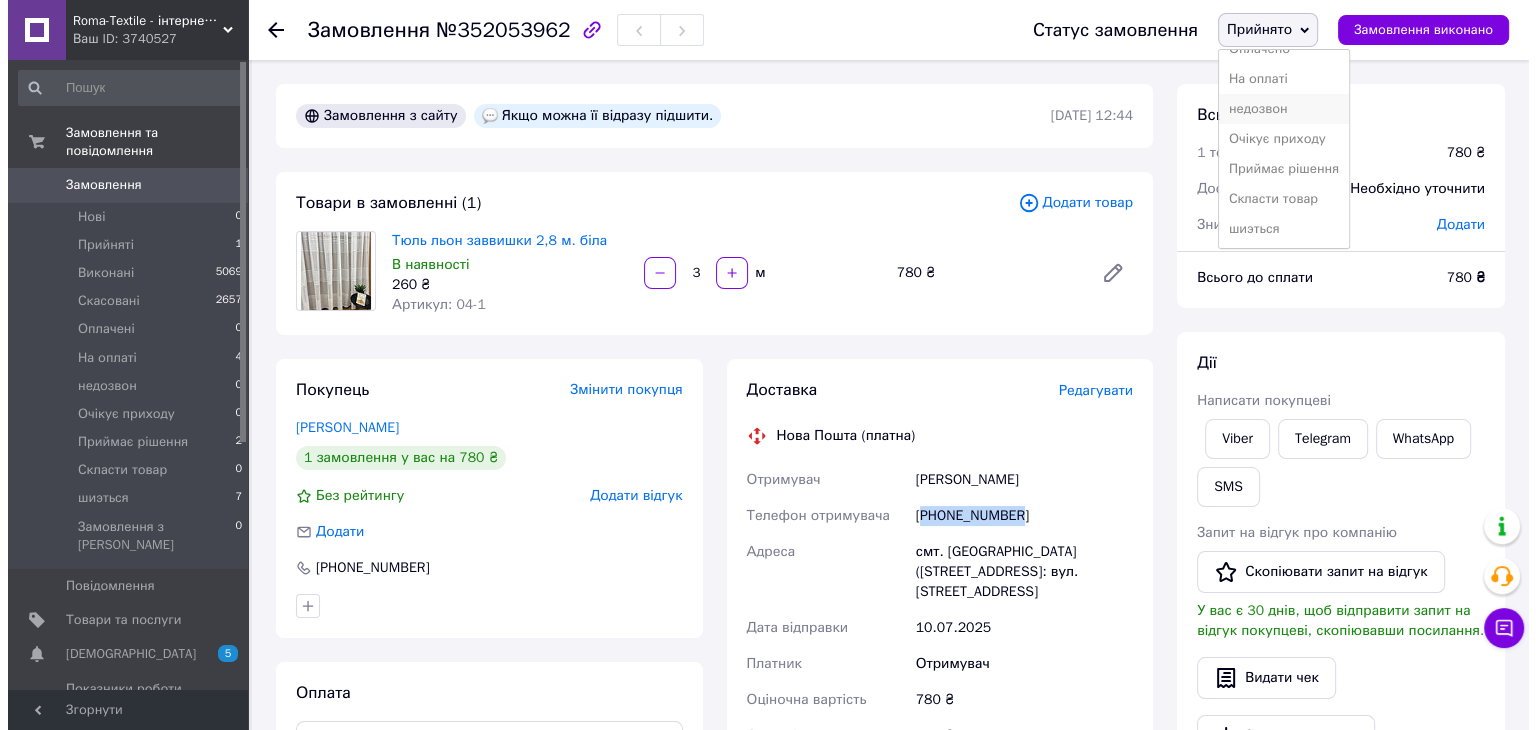 scroll, scrollTop: 0, scrollLeft: 0, axis: both 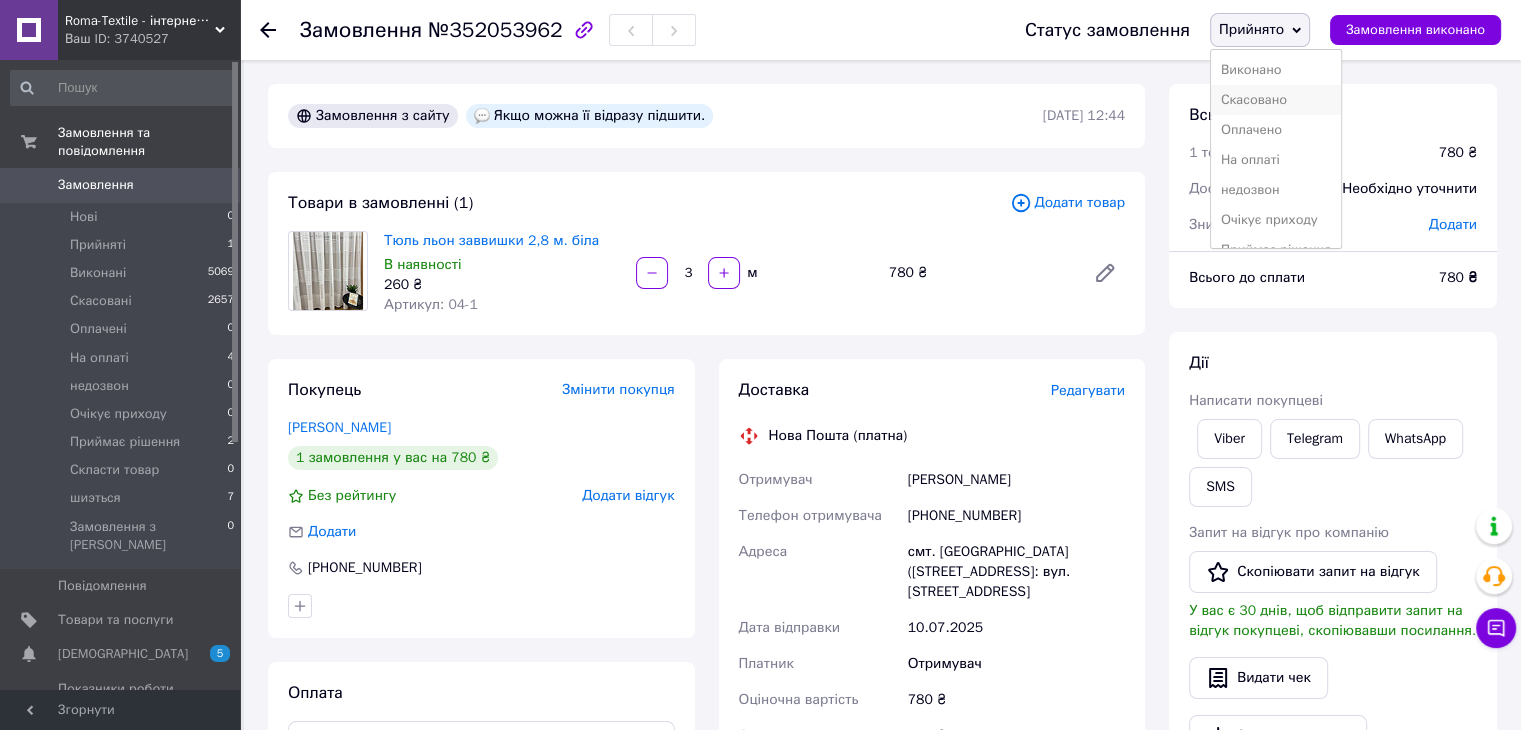 click on "Скасовано" at bounding box center [1276, 100] 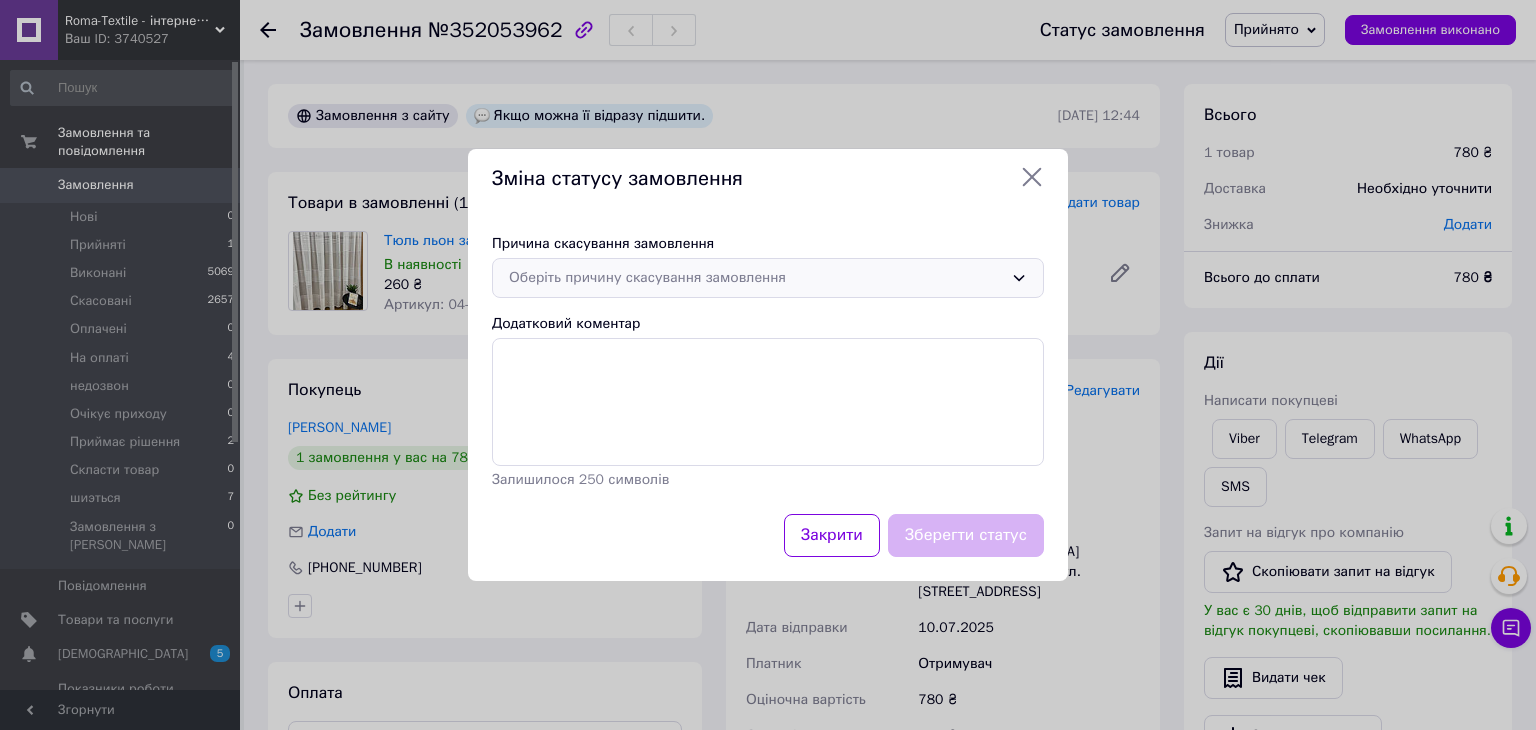 click on "Оберіть причину скасування замовлення" at bounding box center [768, 278] 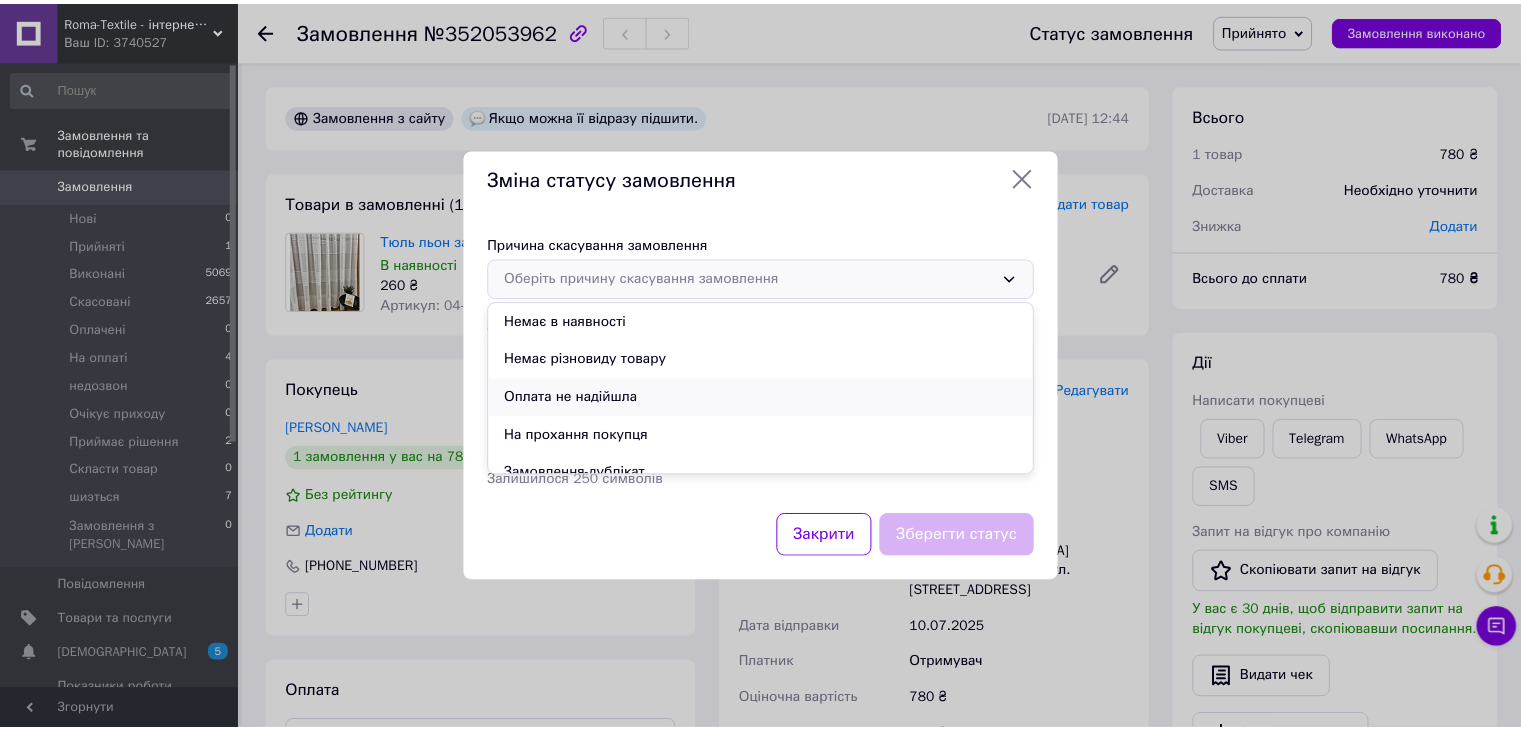 scroll, scrollTop: 93, scrollLeft: 0, axis: vertical 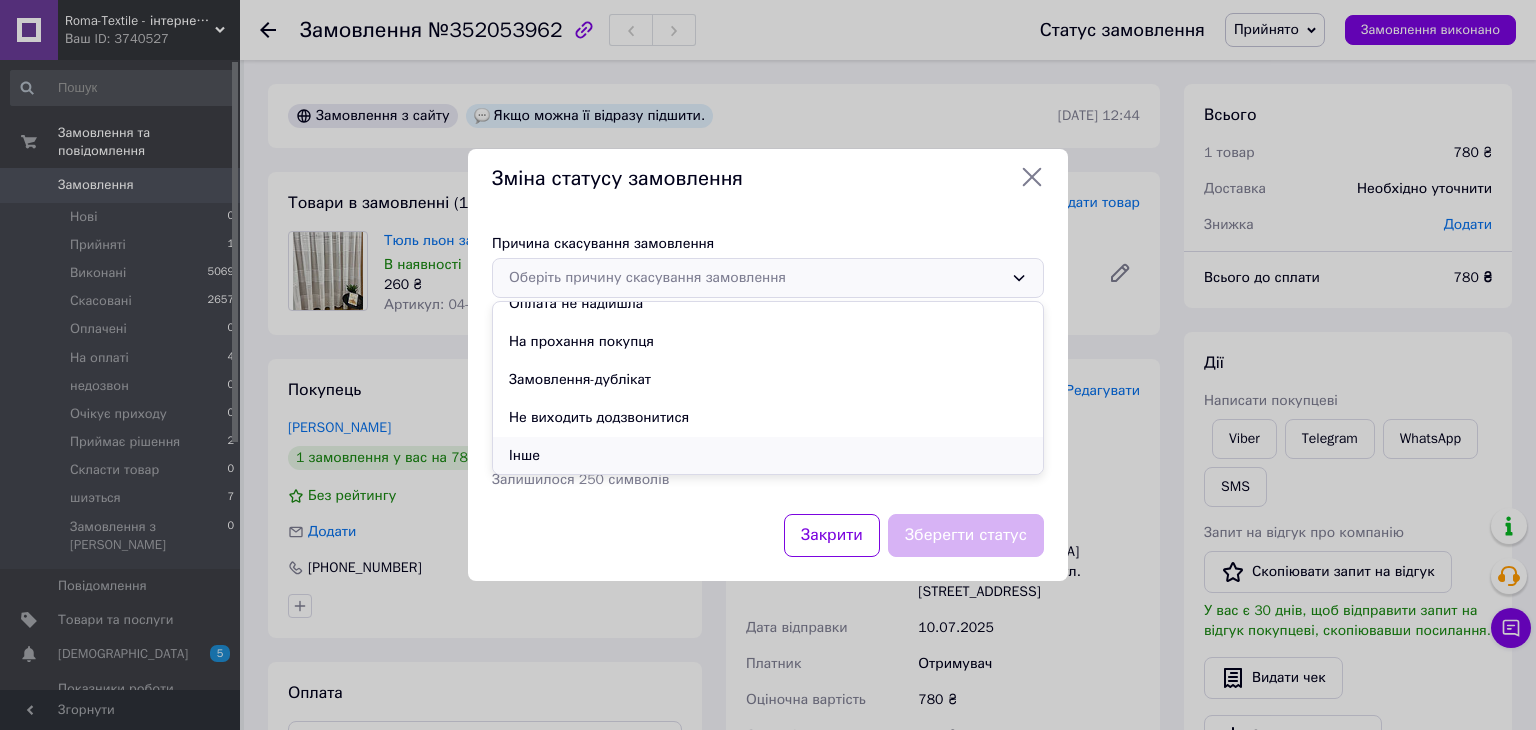 click on "Інше" at bounding box center (768, 456) 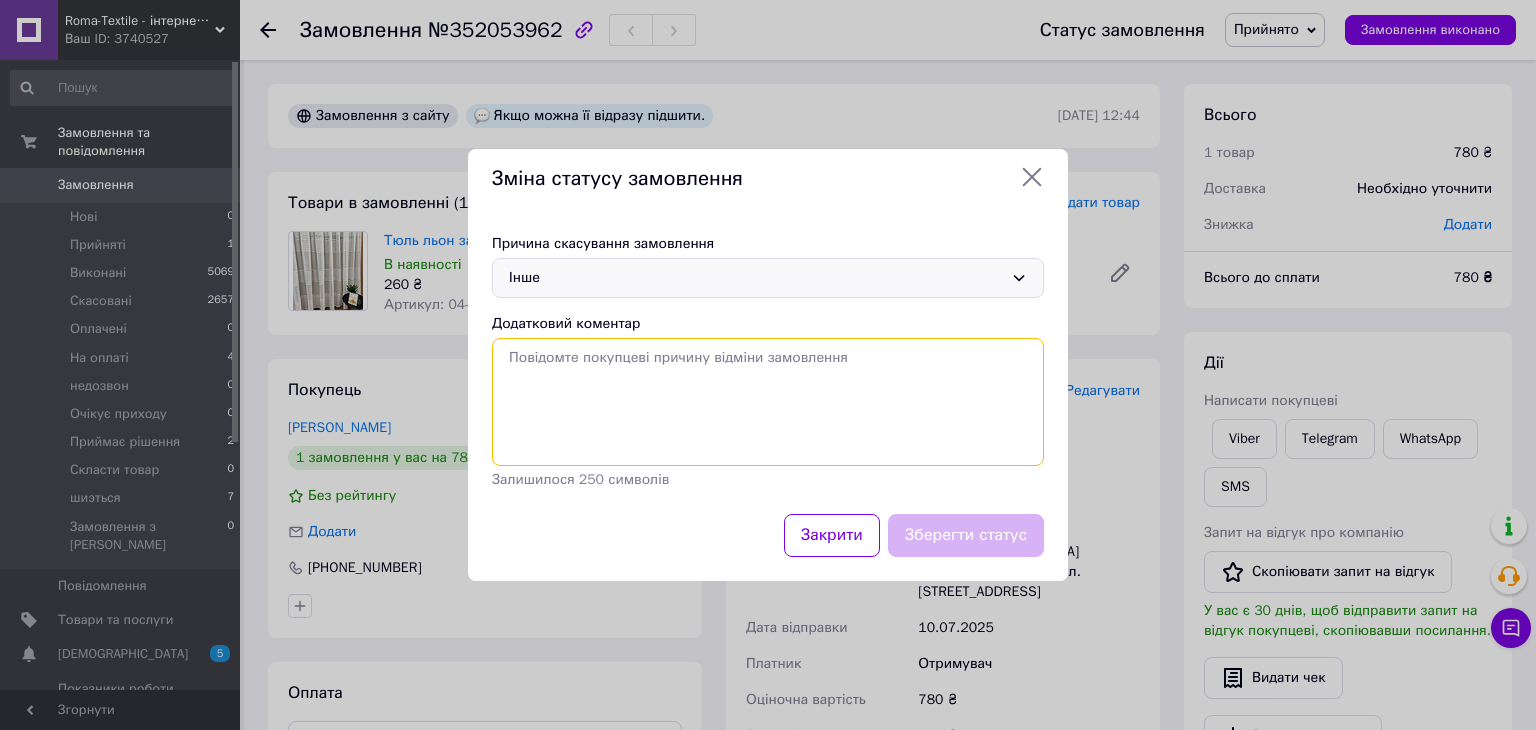 click on "Додатковий коментар" at bounding box center (768, 402) 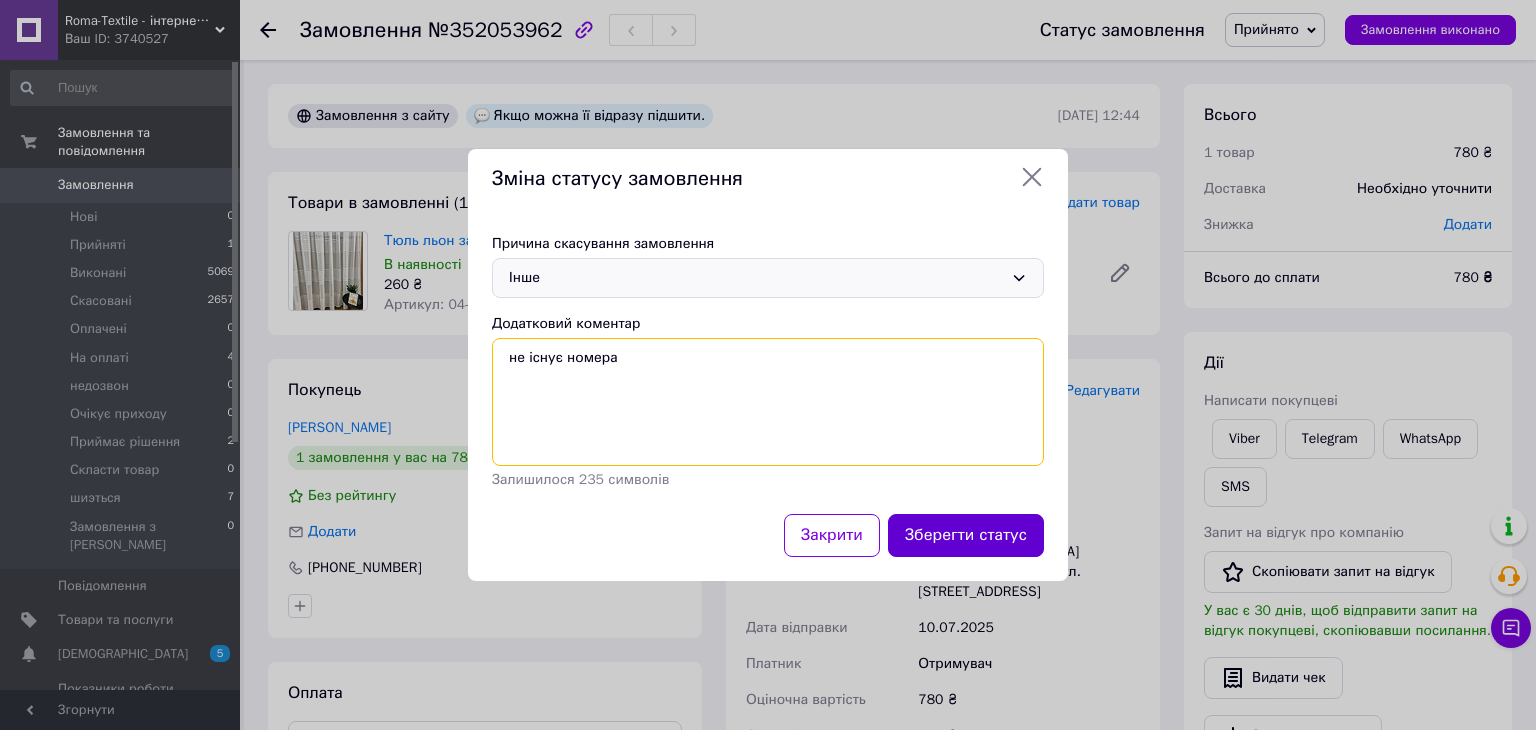 type on "не існує номера" 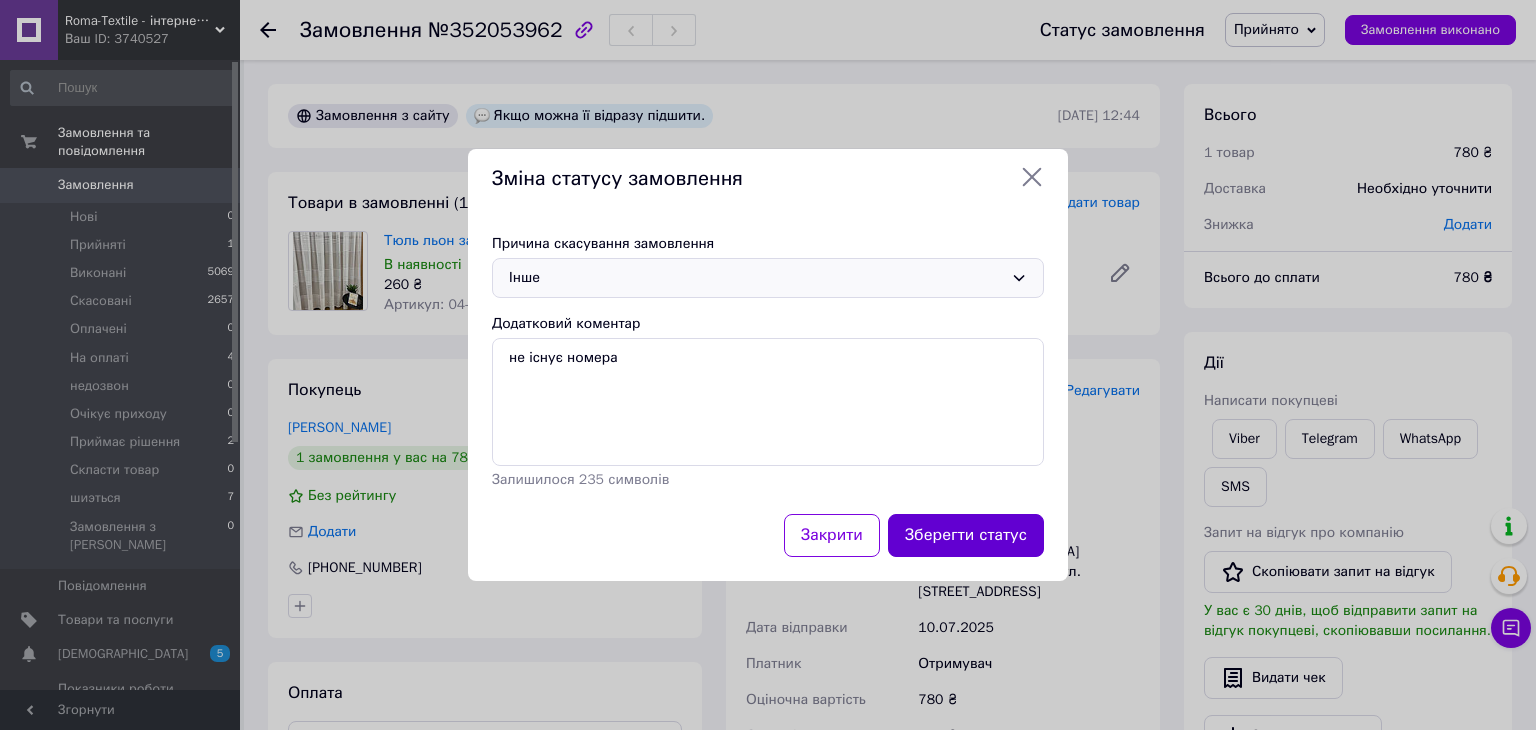 click on "Зберегти статус" at bounding box center (966, 535) 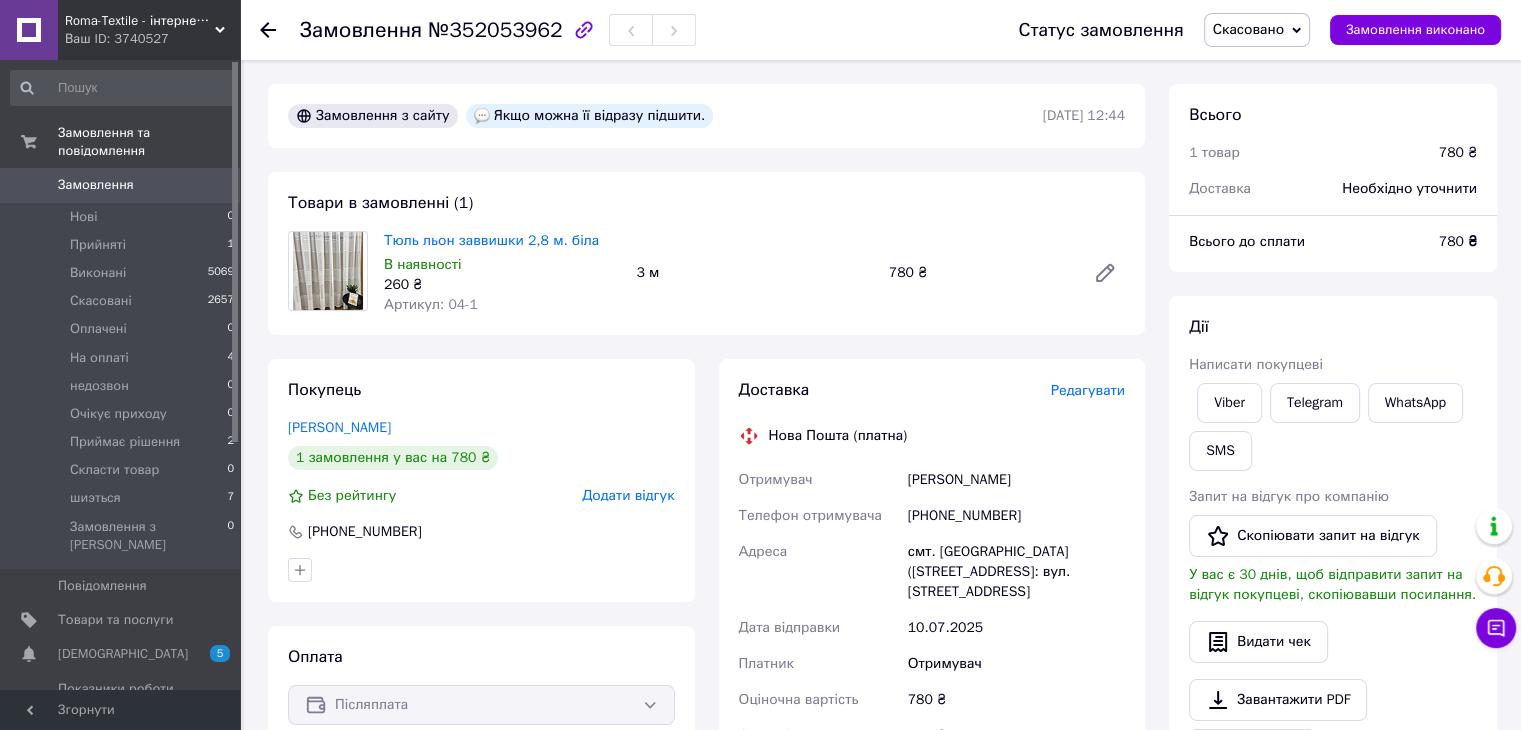 click 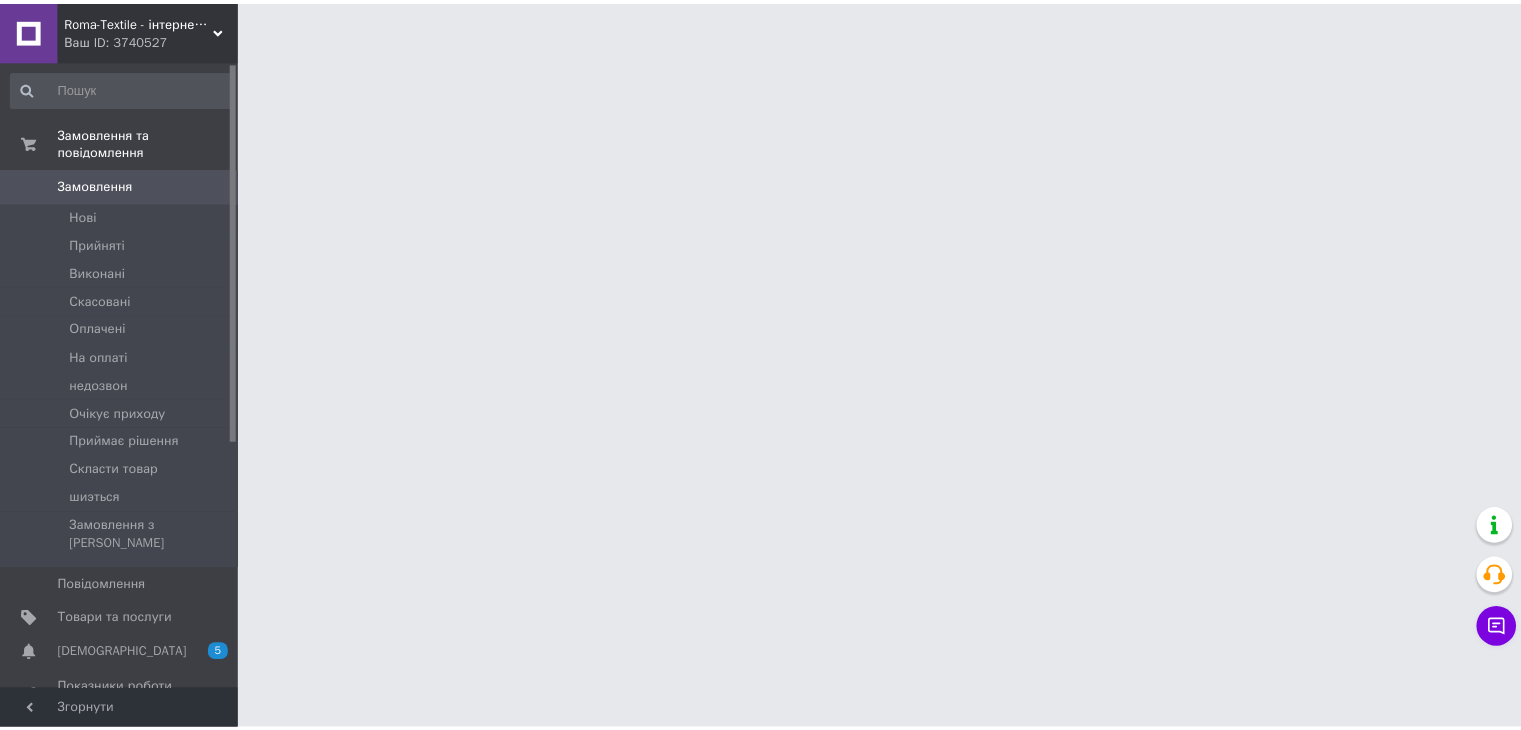 scroll, scrollTop: 0, scrollLeft: 0, axis: both 